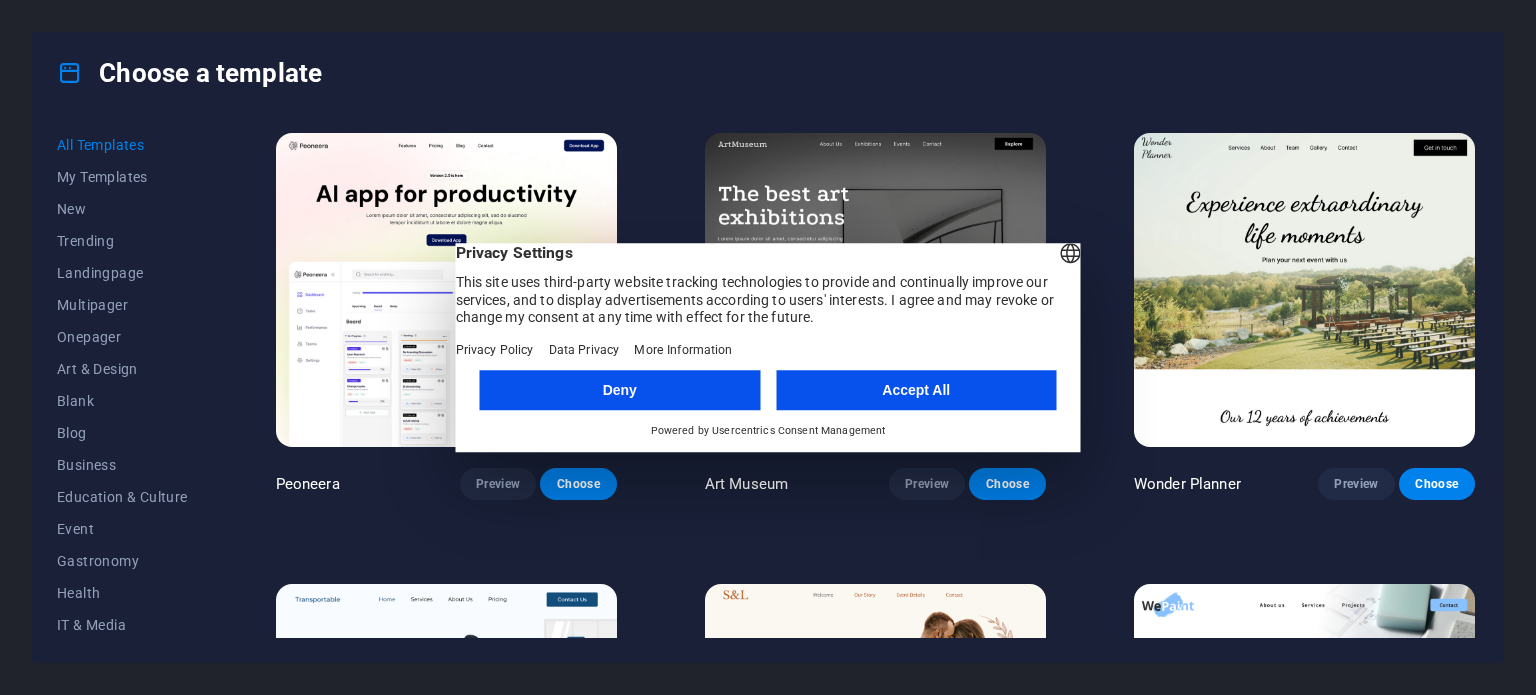 scroll, scrollTop: 0, scrollLeft: 0, axis: both 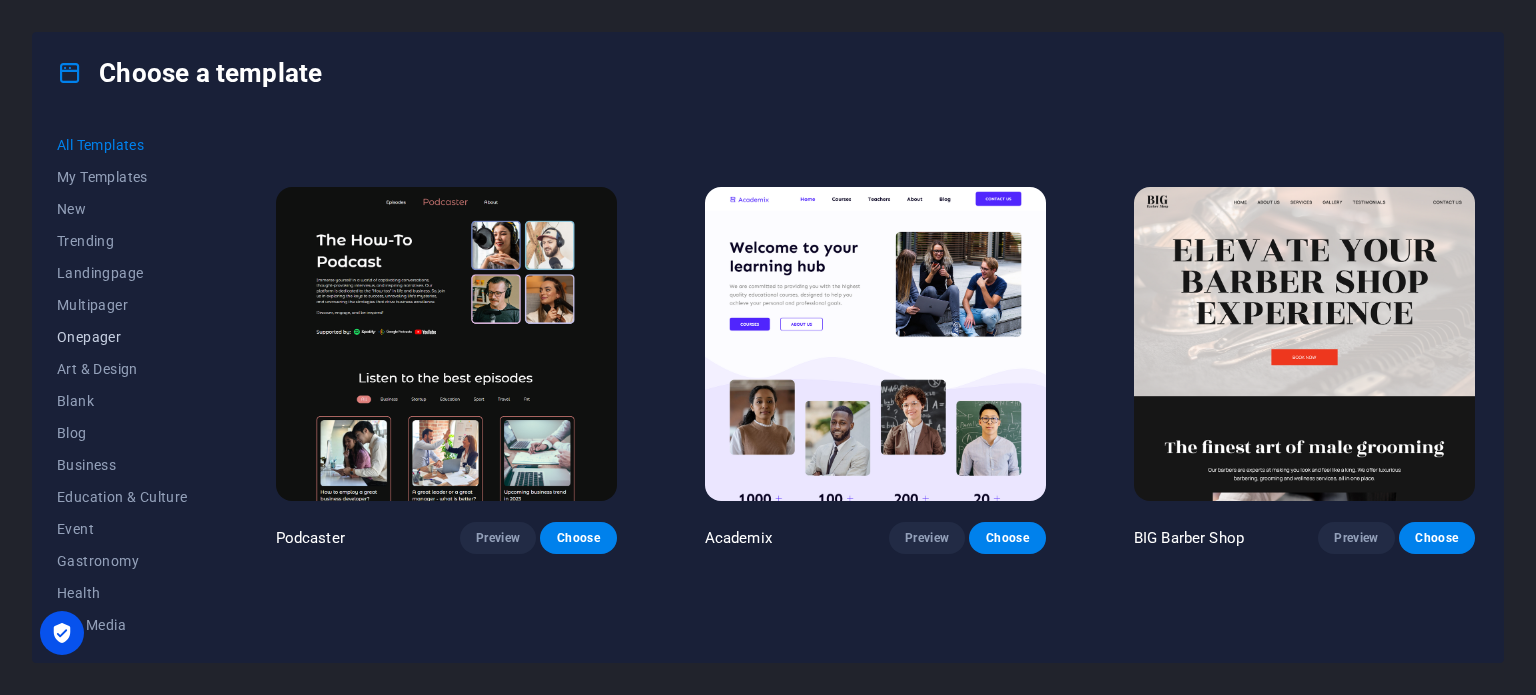 click on "Onepager" at bounding box center (122, 337) 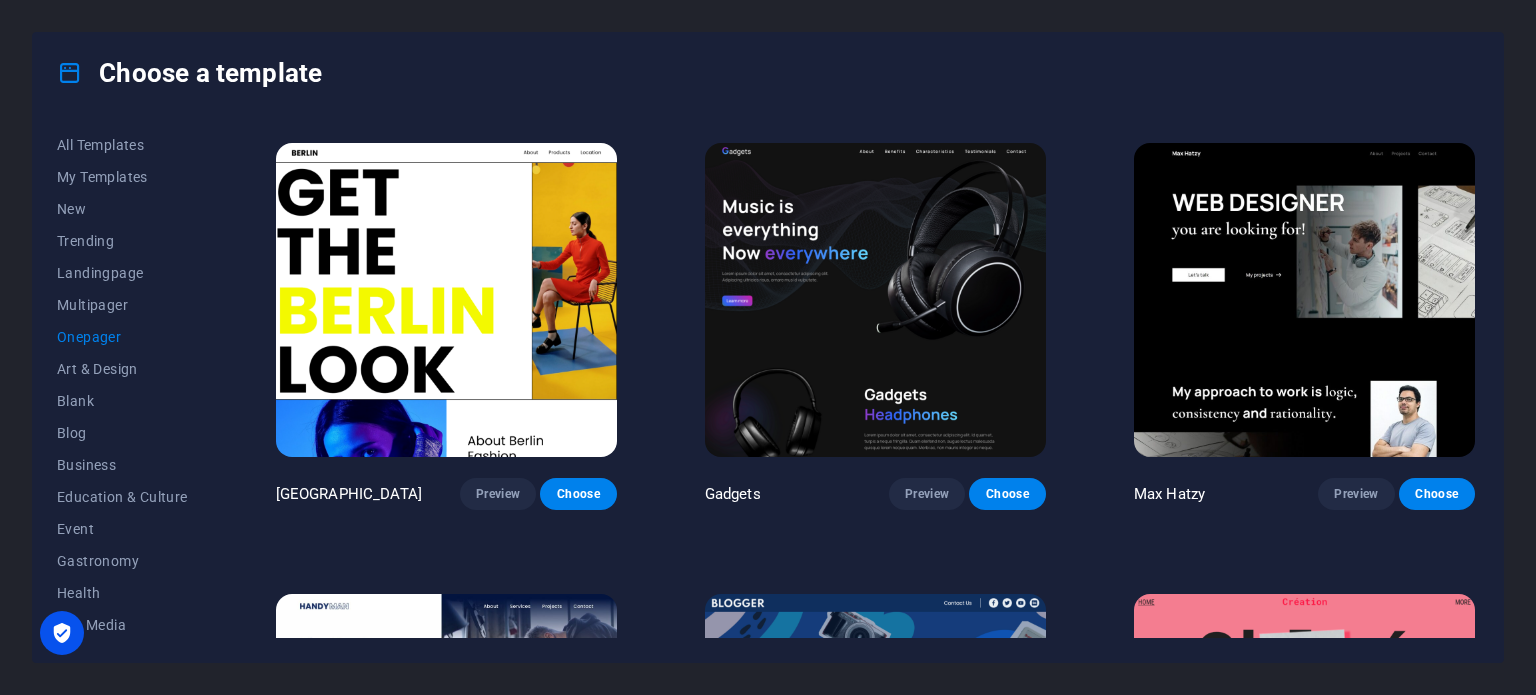 scroll, scrollTop: 1801, scrollLeft: 0, axis: vertical 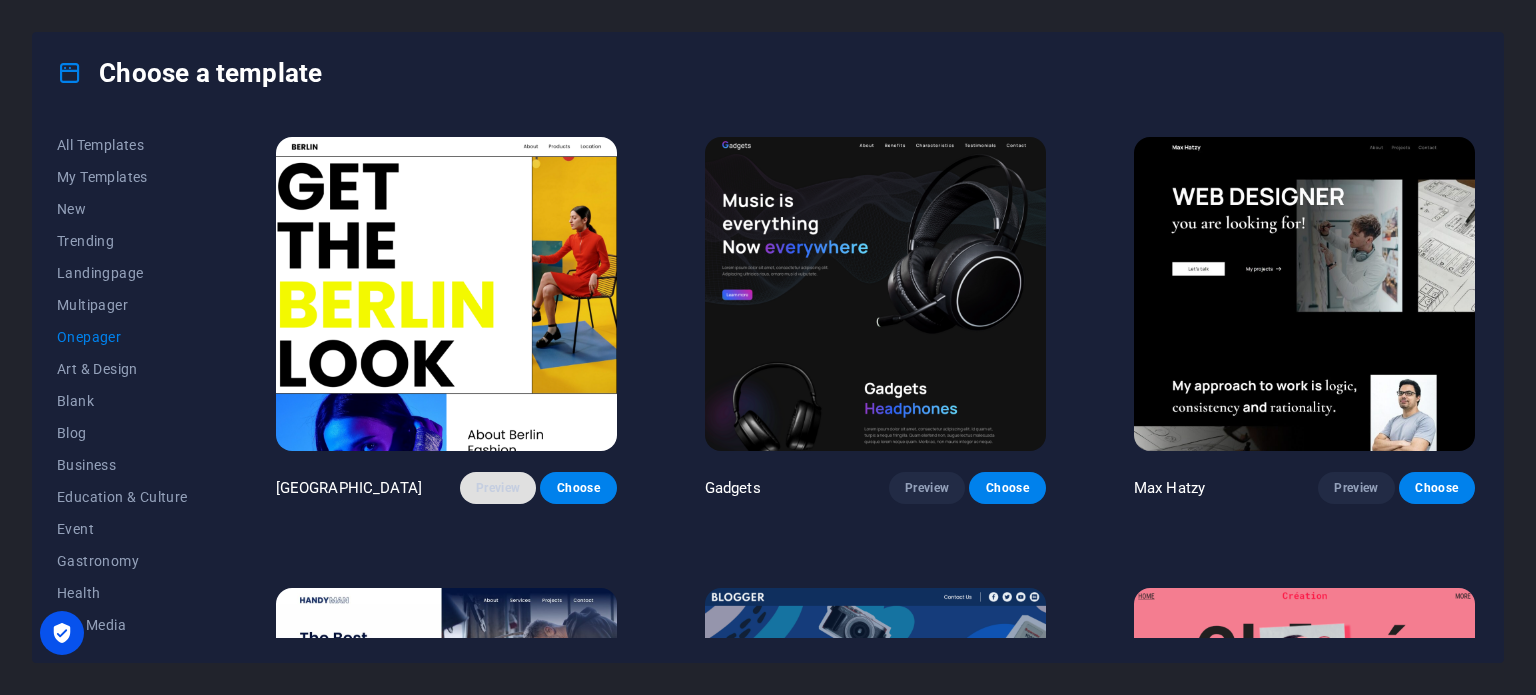 type 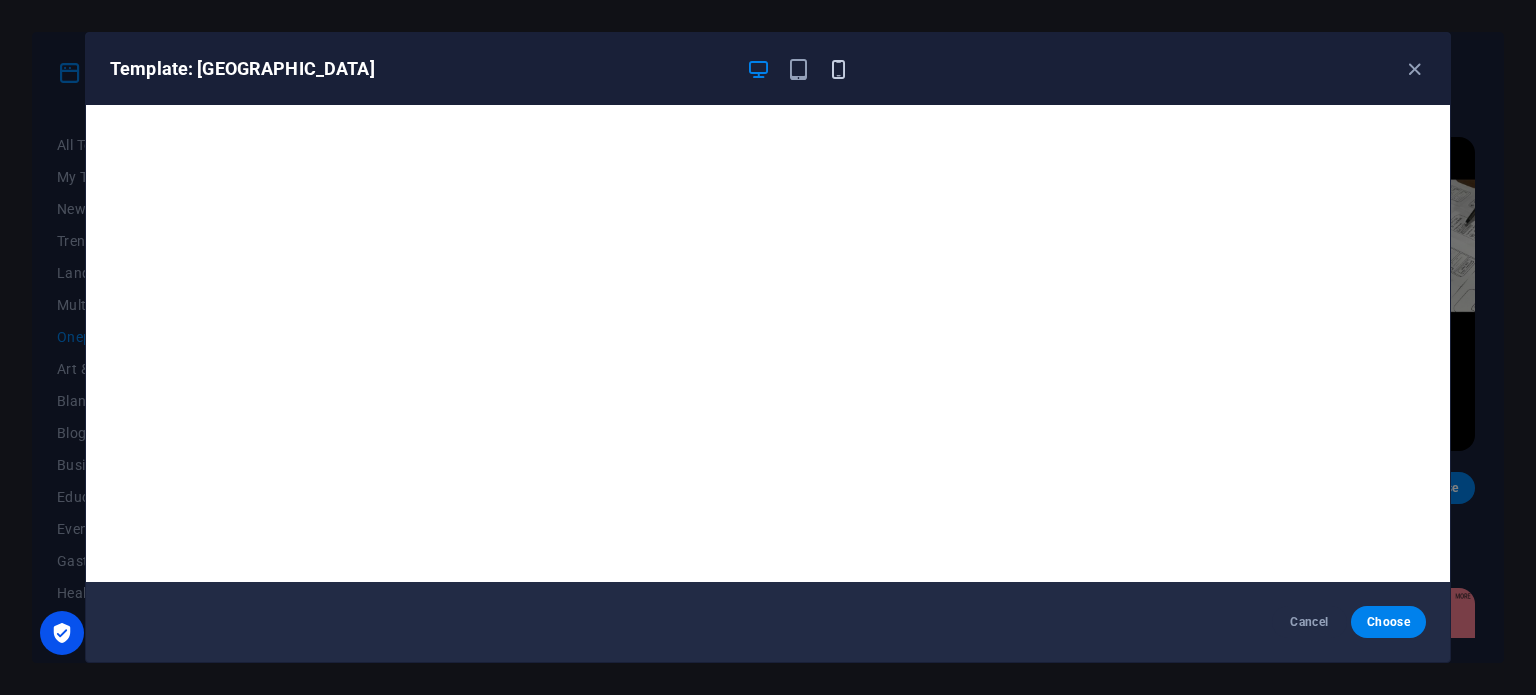 click at bounding box center [838, 69] 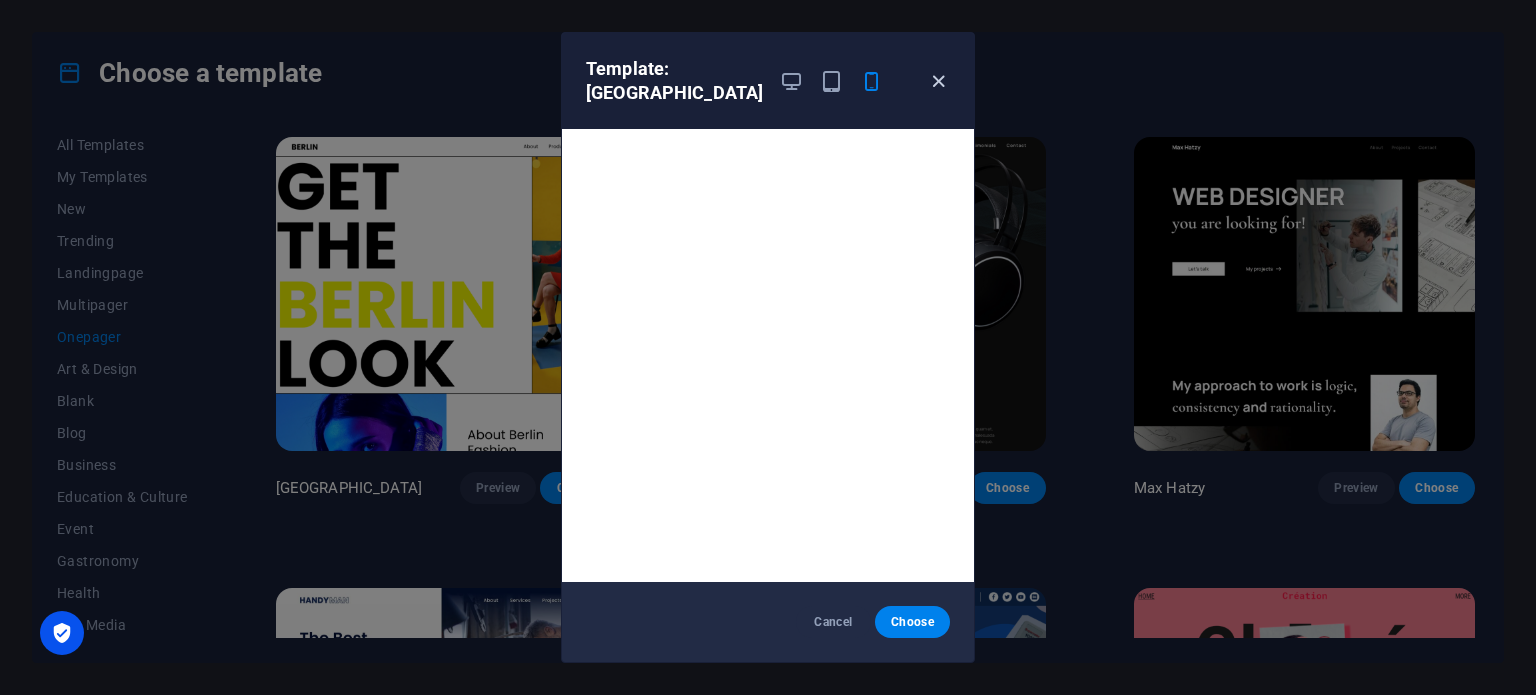 click at bounding box center (938, 81) 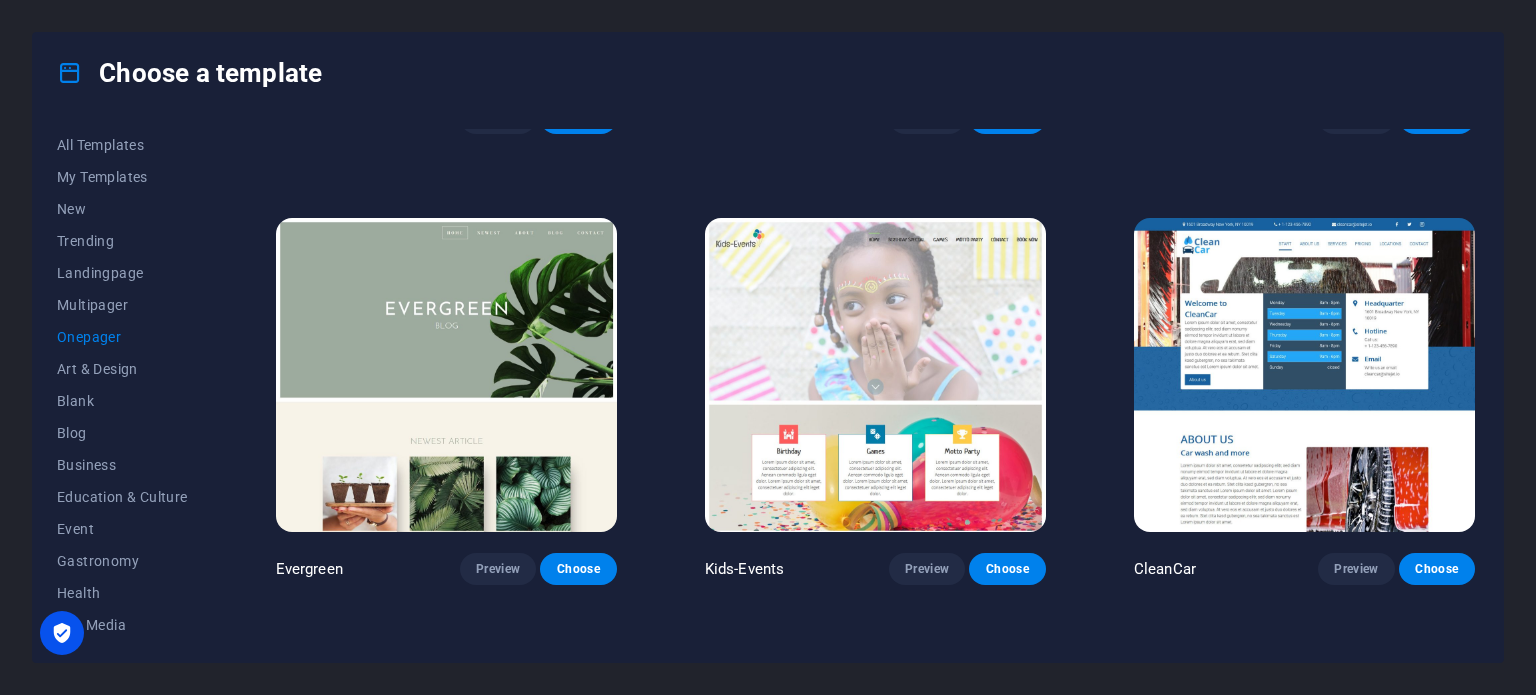 scroll, scrollTop: 3101, scrollLeft: 0, axis: vertical 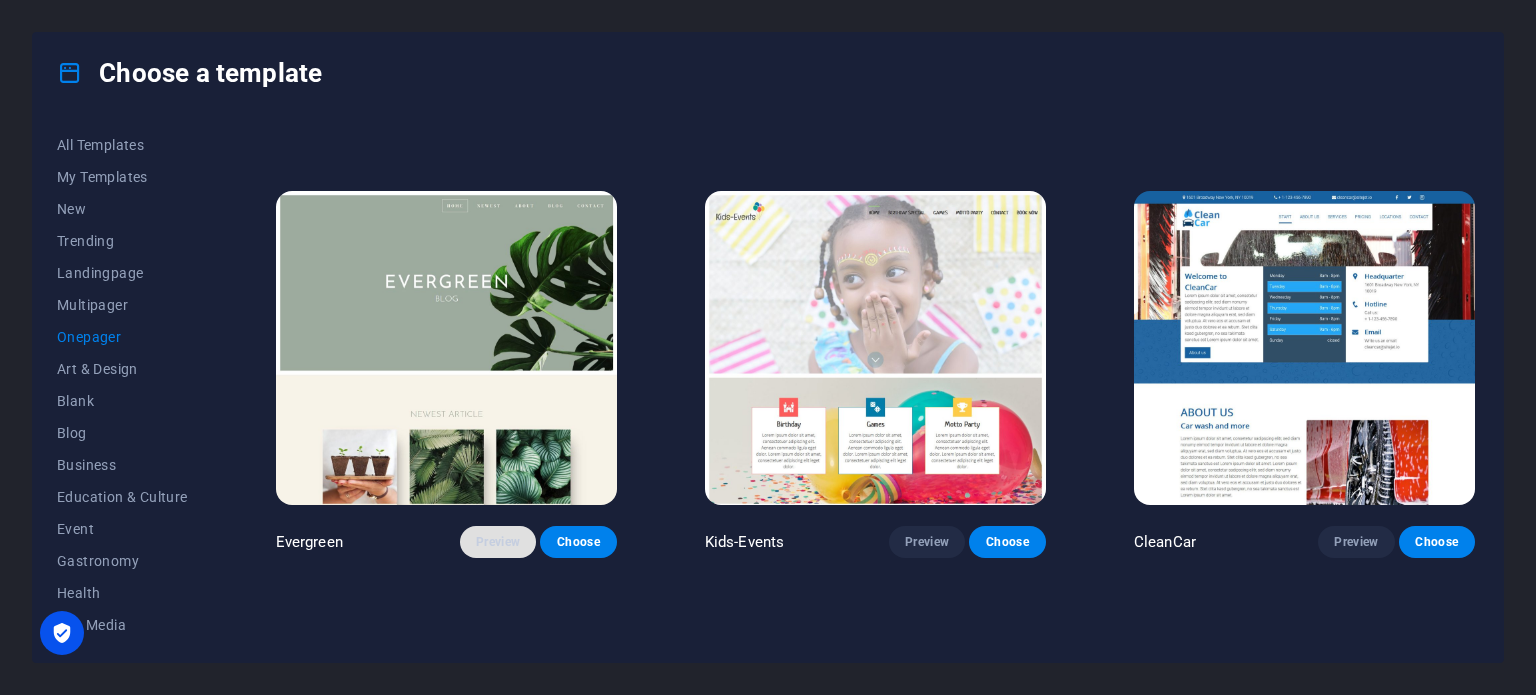 click on "Preview" at bounding box center [498, 542] 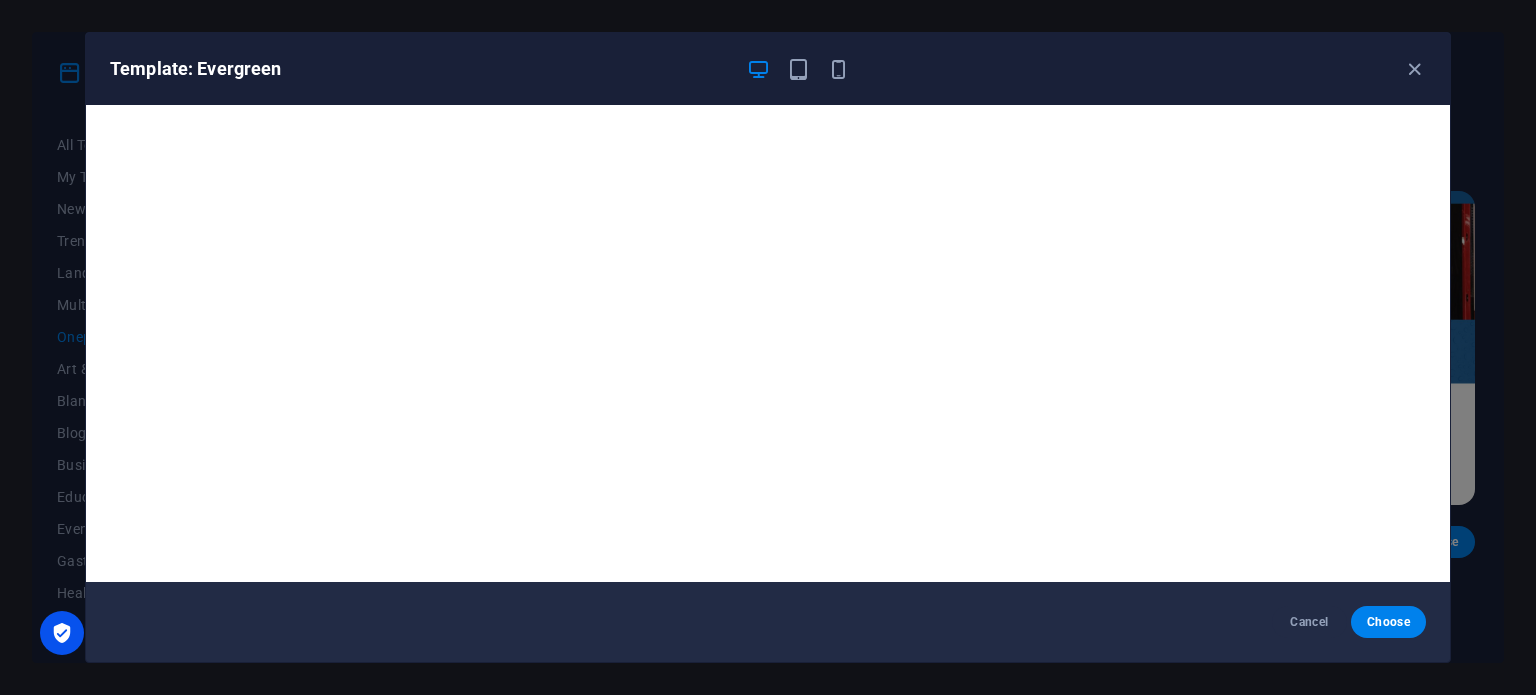 scroll, scrollTop: 0, scrollLeft: 0, axis: both 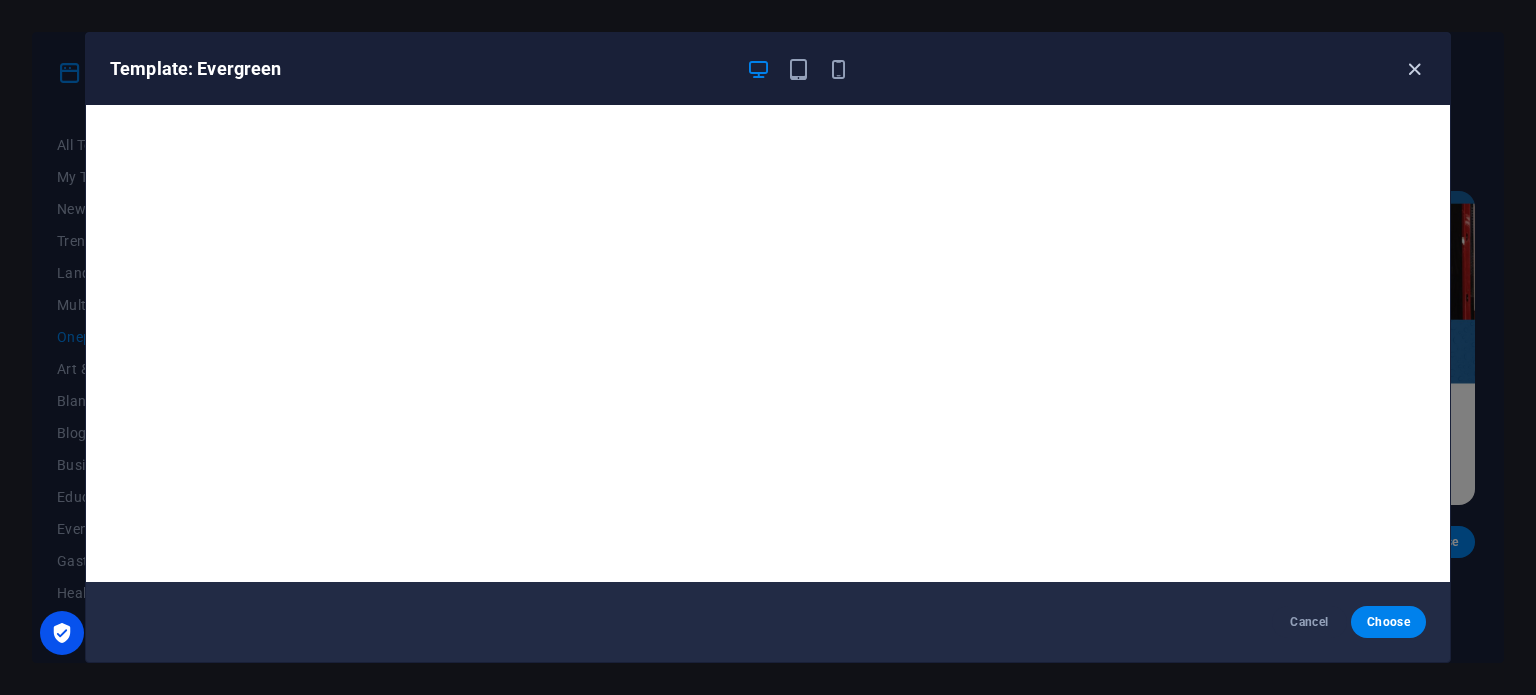 click at bounding box center [1414, 69] 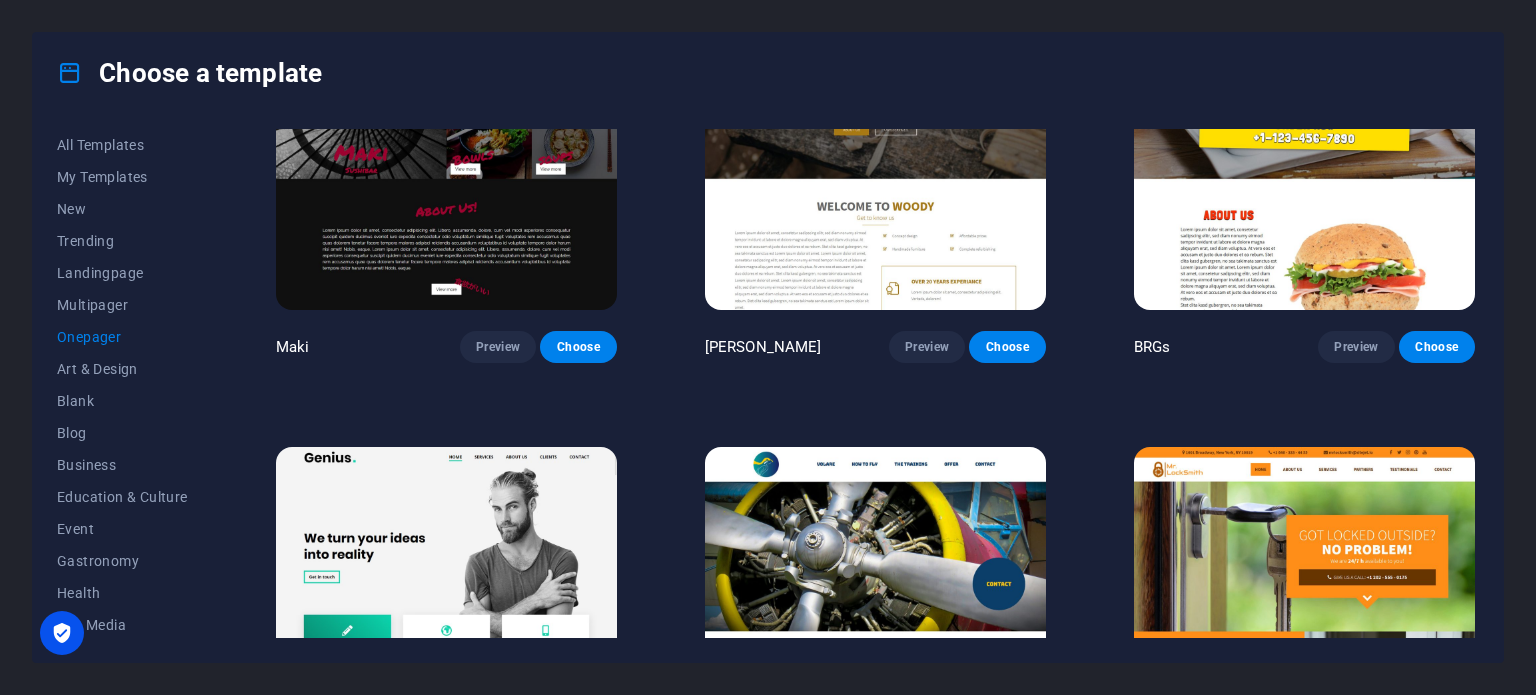 scroll, scrollTop: 4301, scrollLeft: 0, axis: vertical 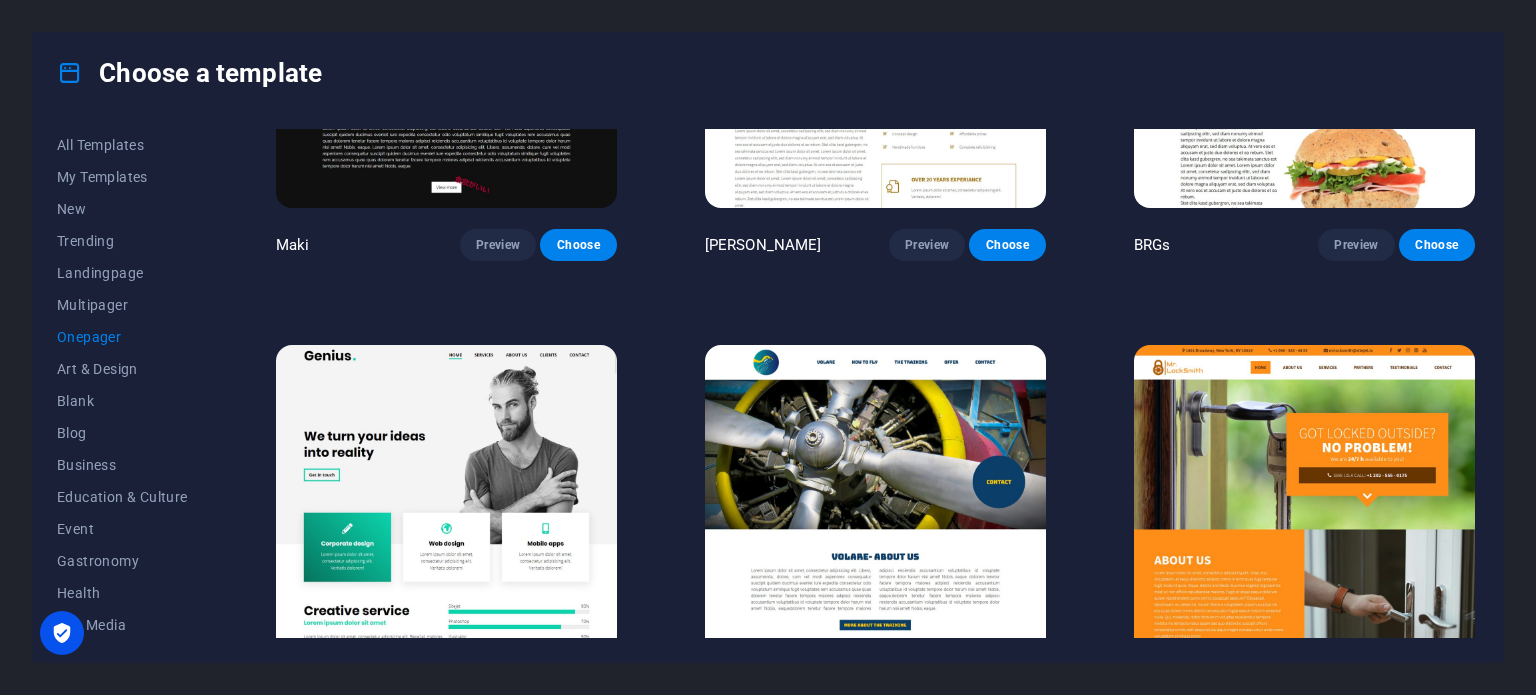 click at bounding box center [446, 502] 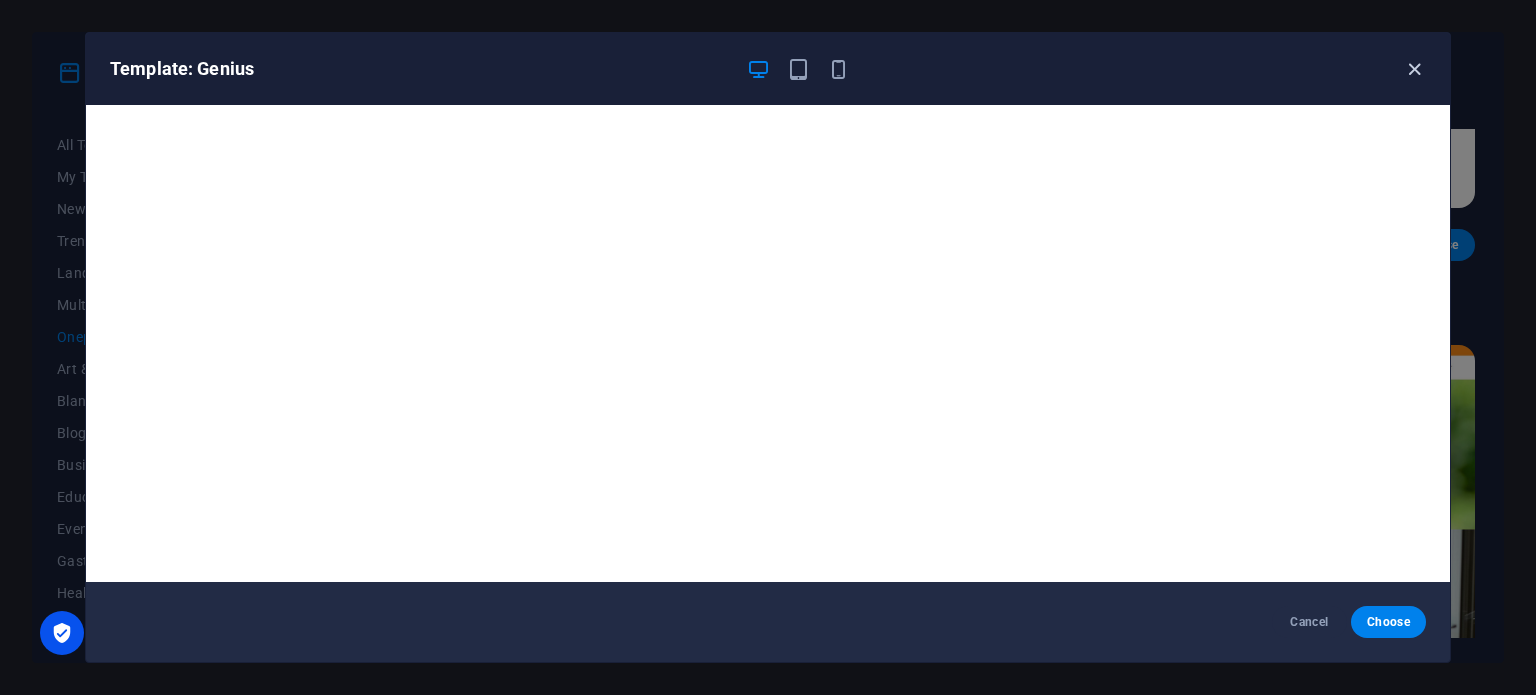 click at bounding box center (1414, 69) 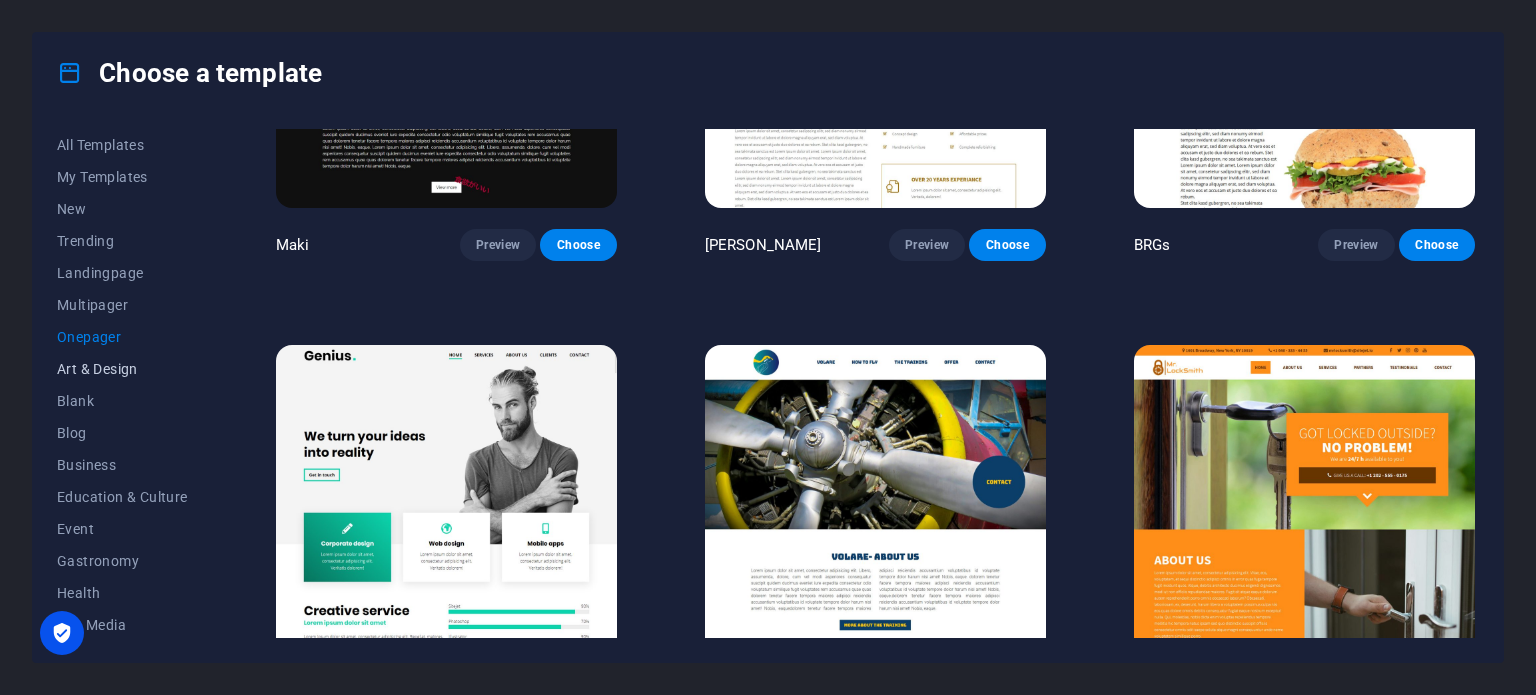 click on "Art & Design" at bounding box center (122, 369) 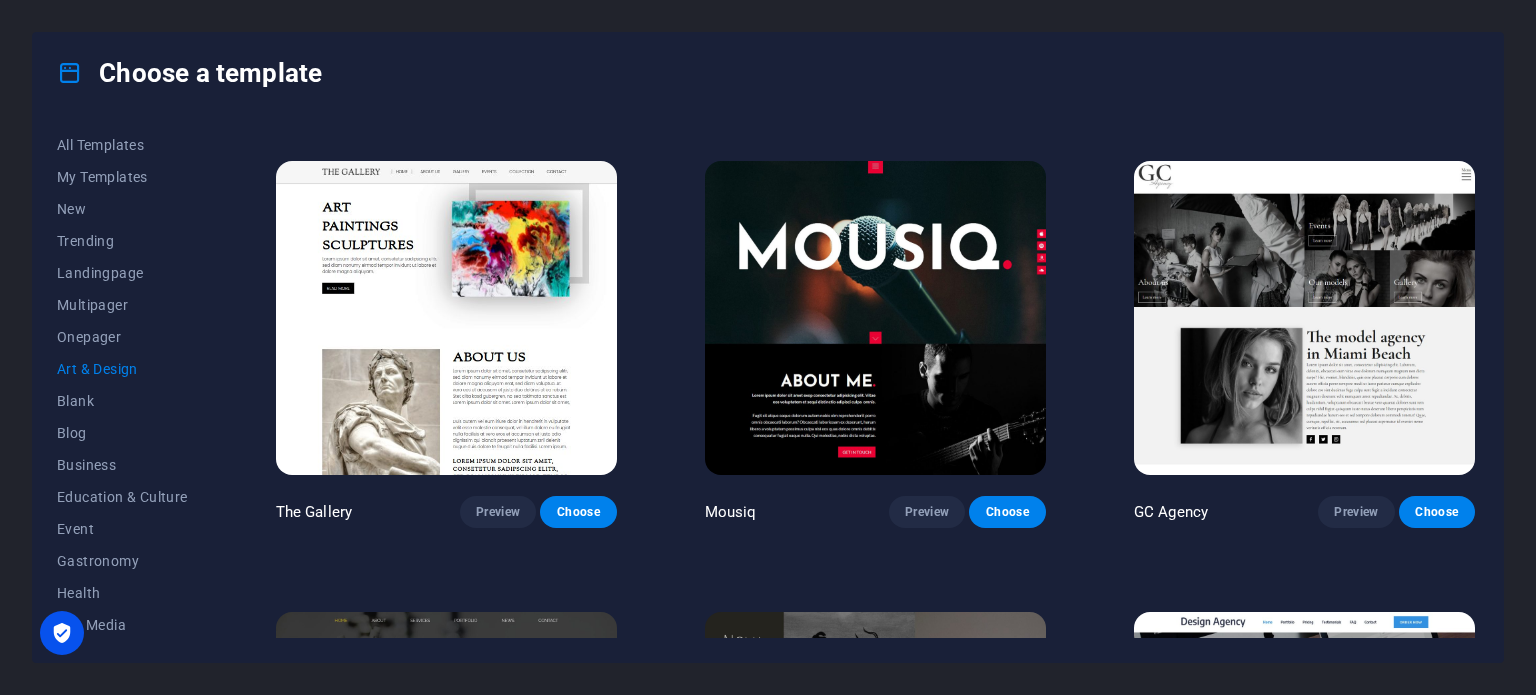 scroll, scrollTop: 857, scrollLeft: 0, axis: vertical 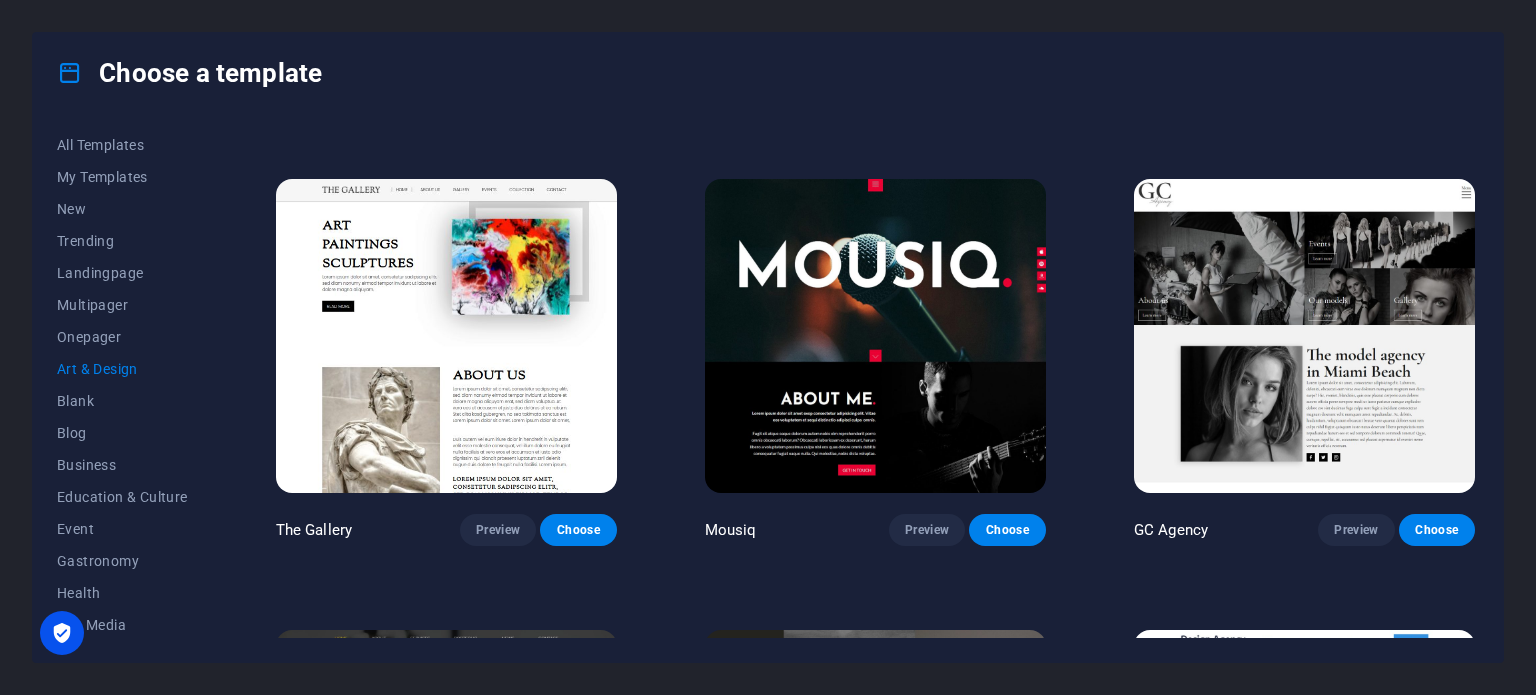 click at bounding box center [1304, 336] 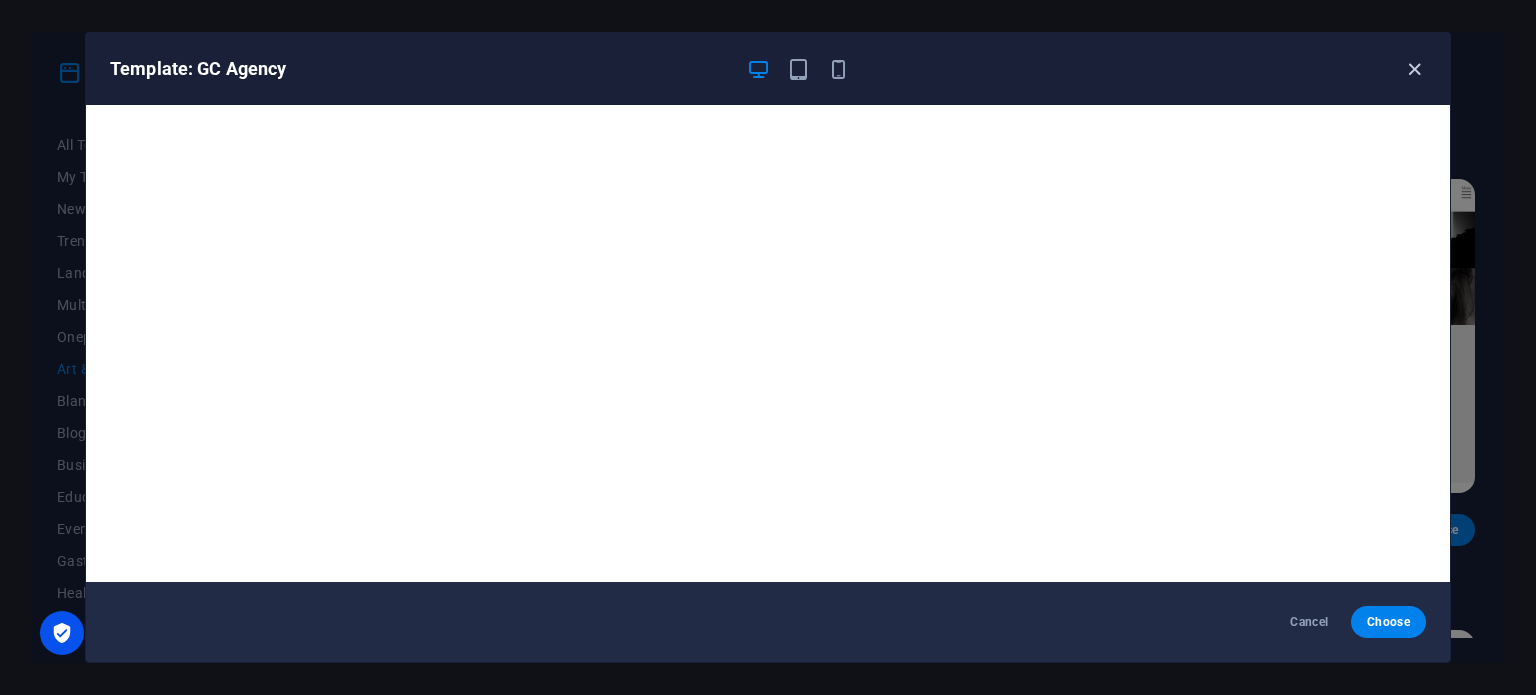 click at bounding box center (1414, 69) 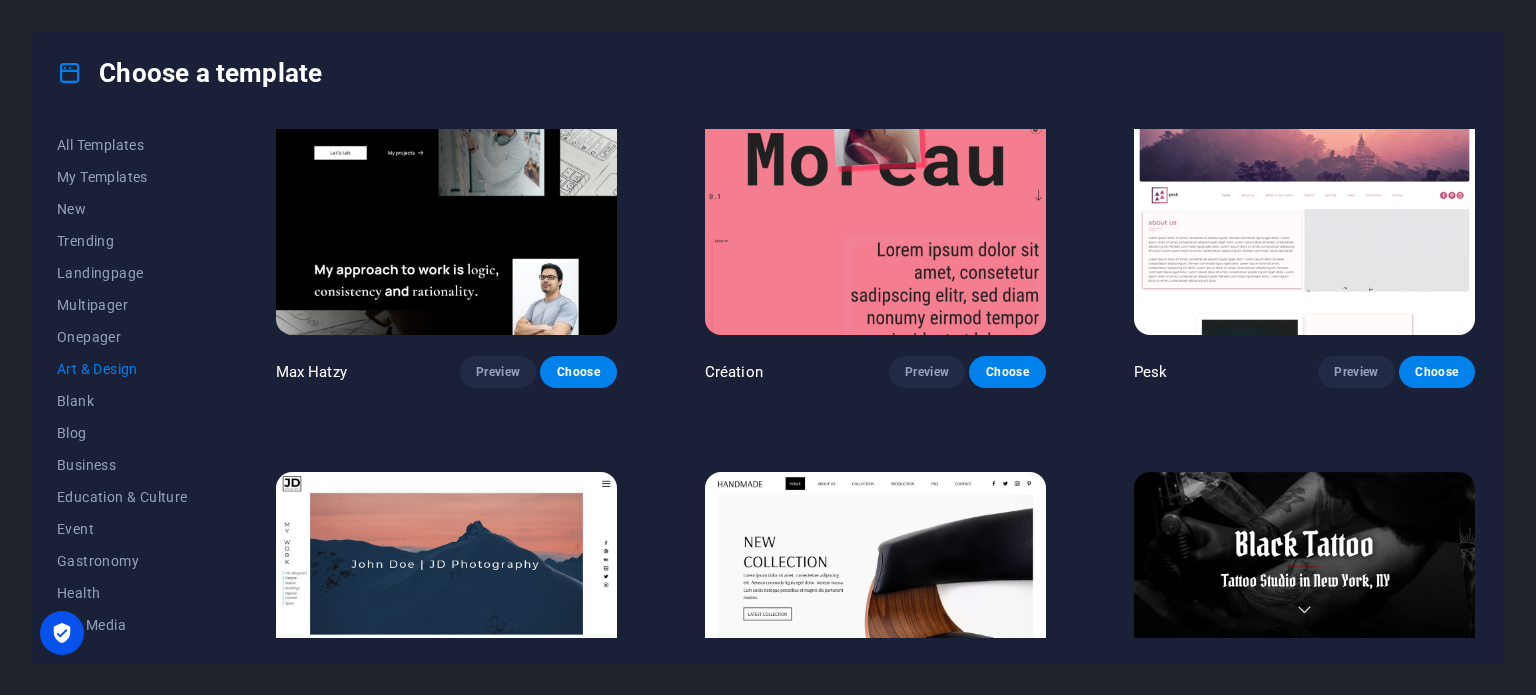 scroll, scrollTop: 0, scrollLeft: 0, axis: both 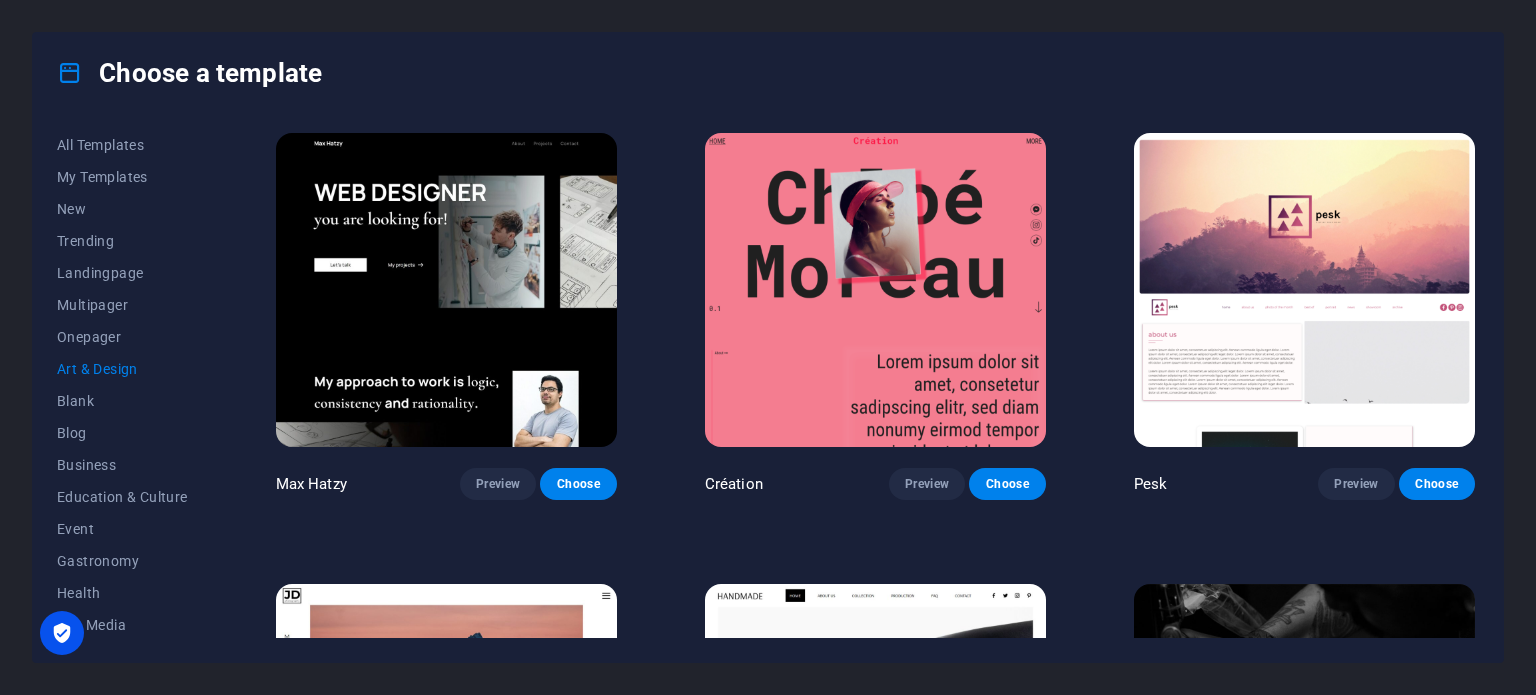 click at bounding box center [875, 290] 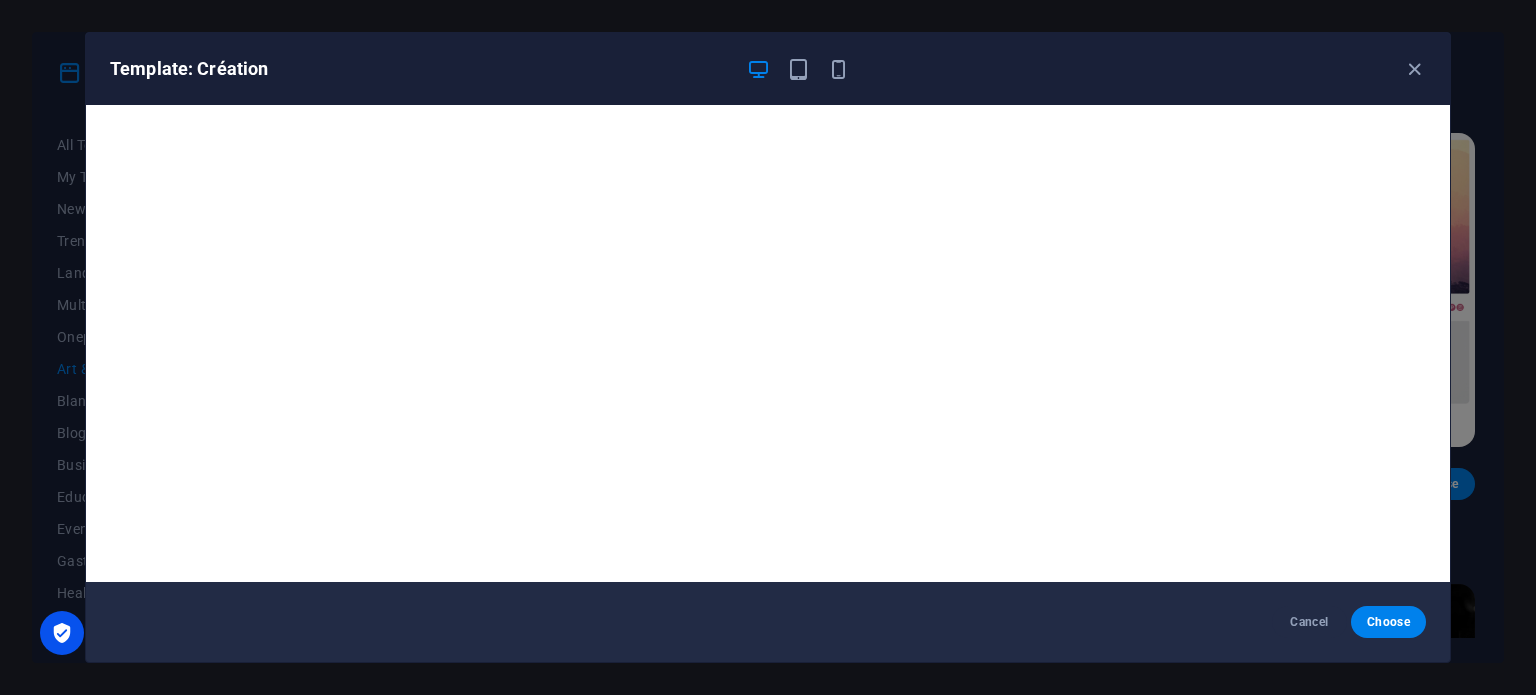 scroll, scrollTop: 5, scrollLeft: 0, axis: vertical 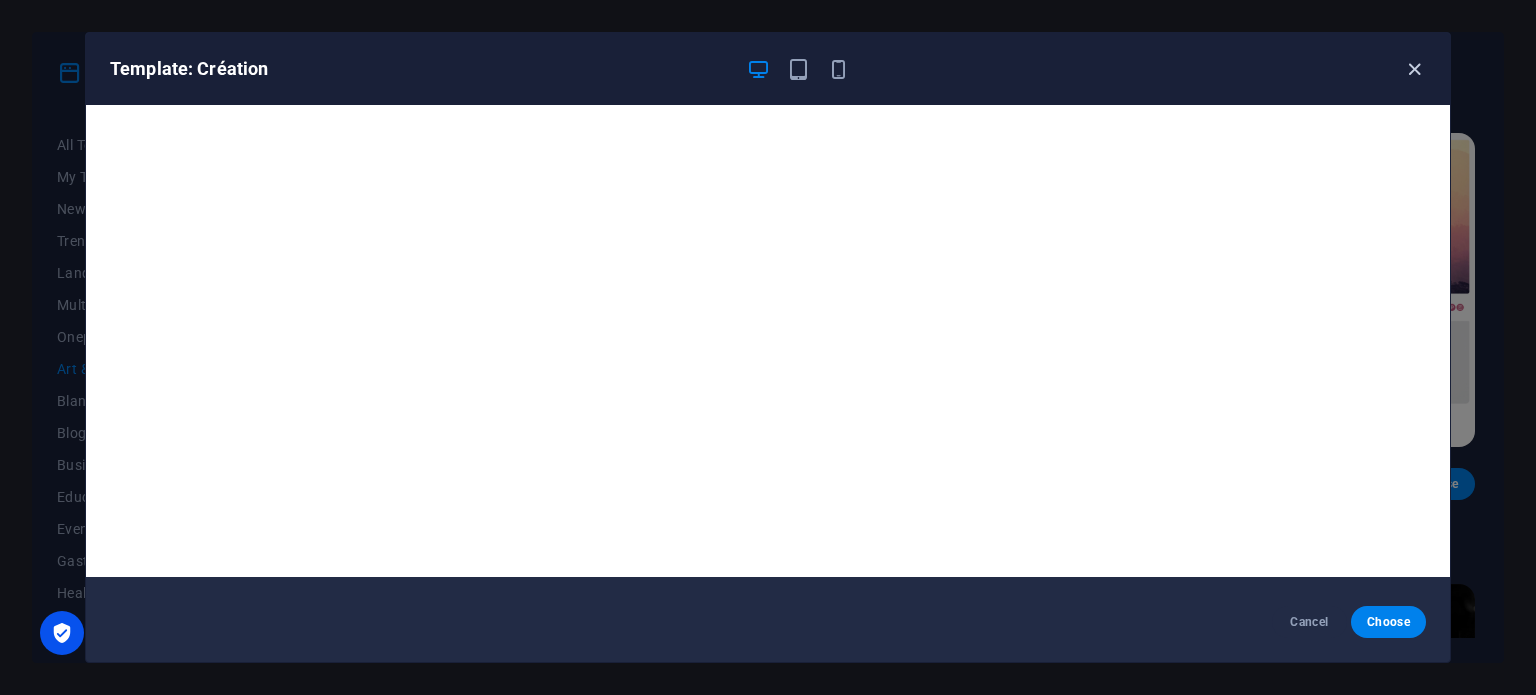 click on "Template: Création" at bounding box center [768, 69] 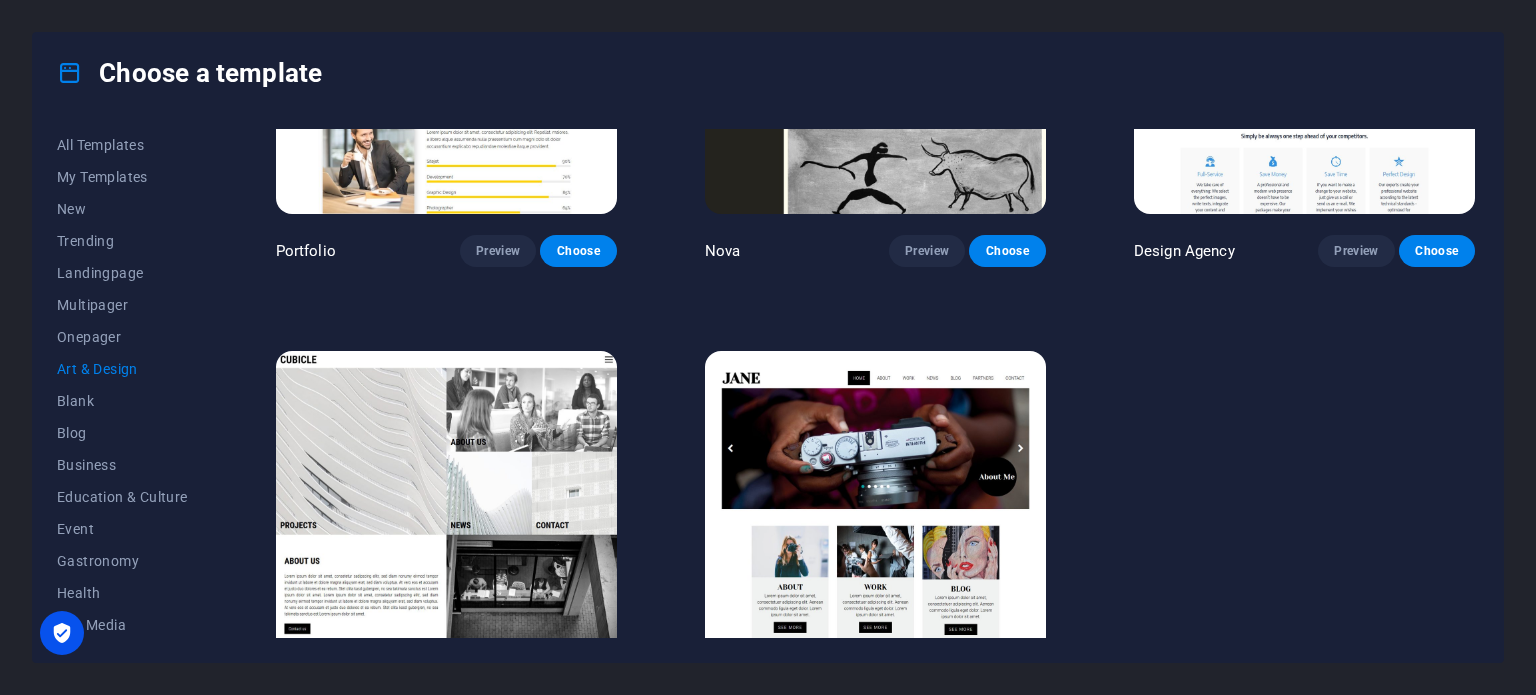 scroll, scrollTop: 1657, scrollLeft: 0, axis: vertical 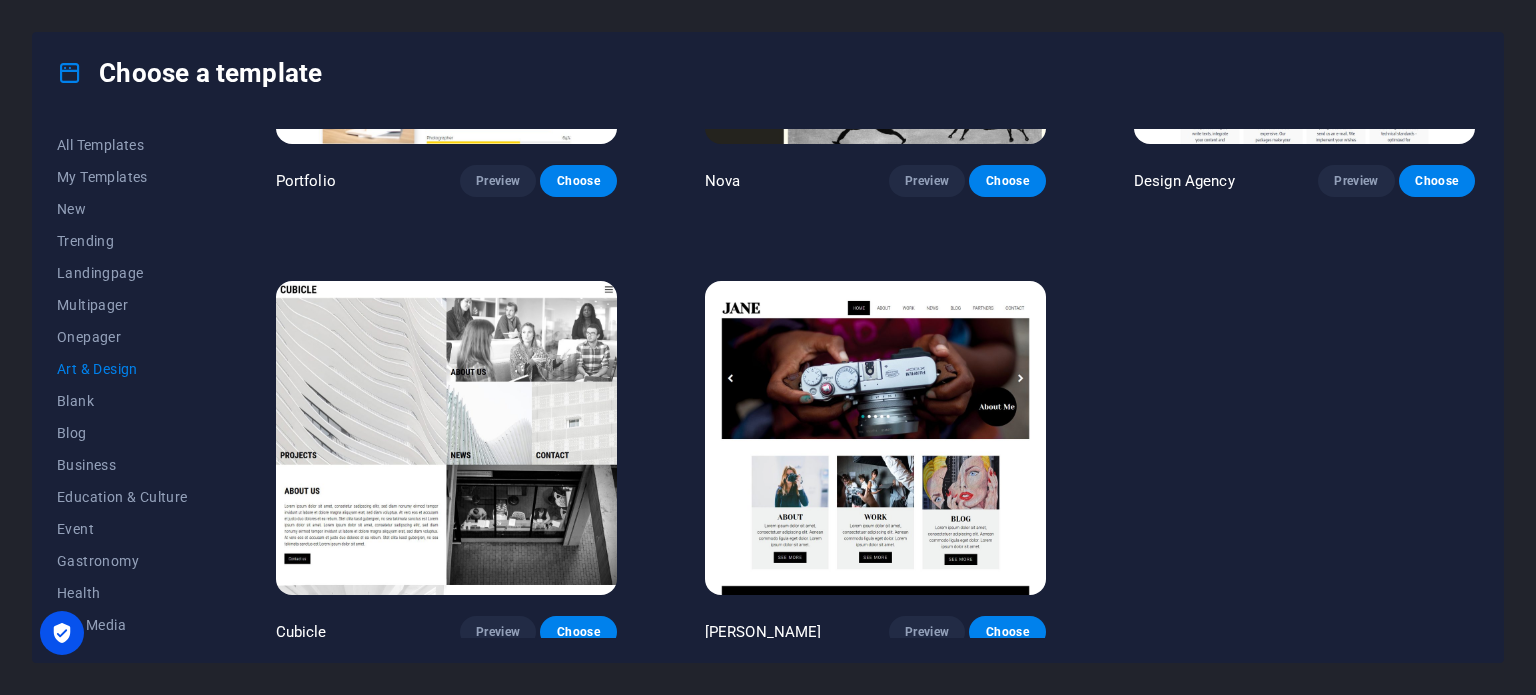 click at bounding box center (875, 438) 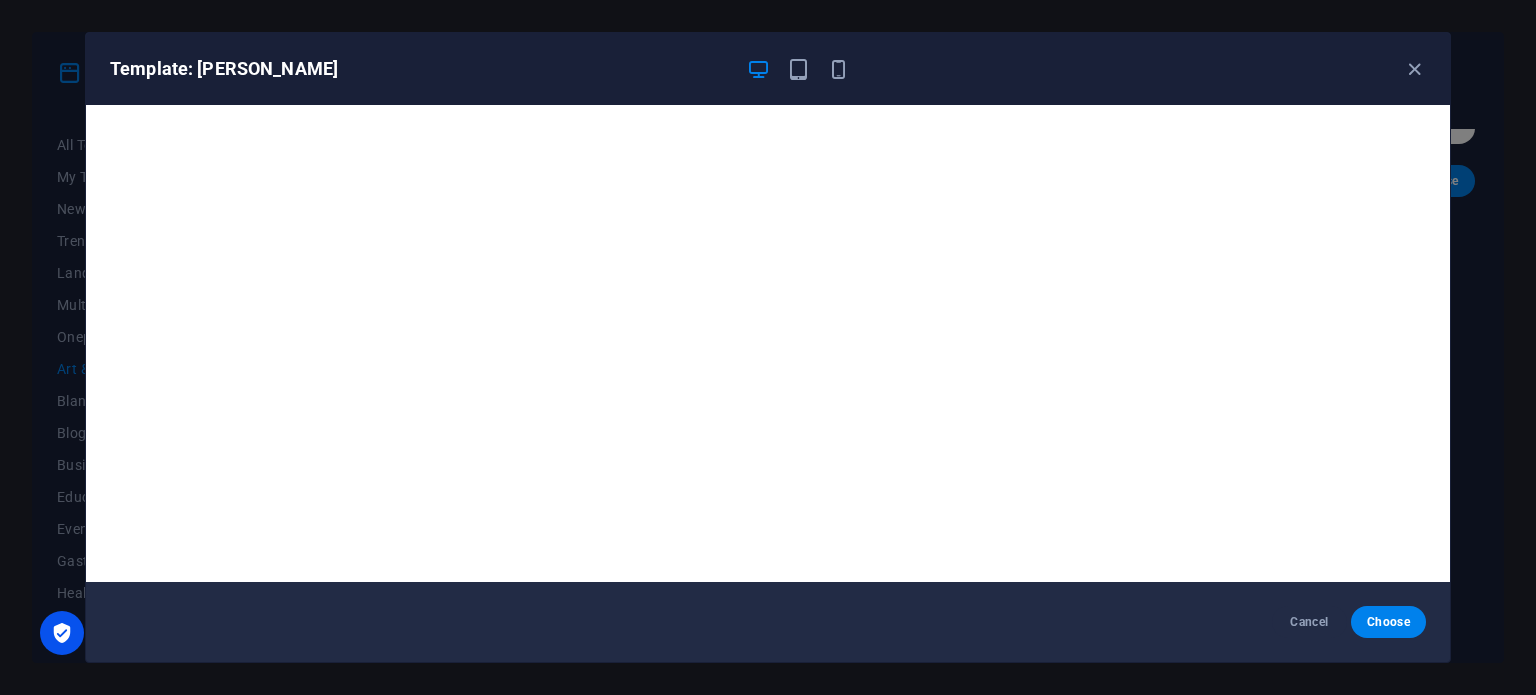 scroll, scrollTop: 0, scrollLeft: 0, axis: both 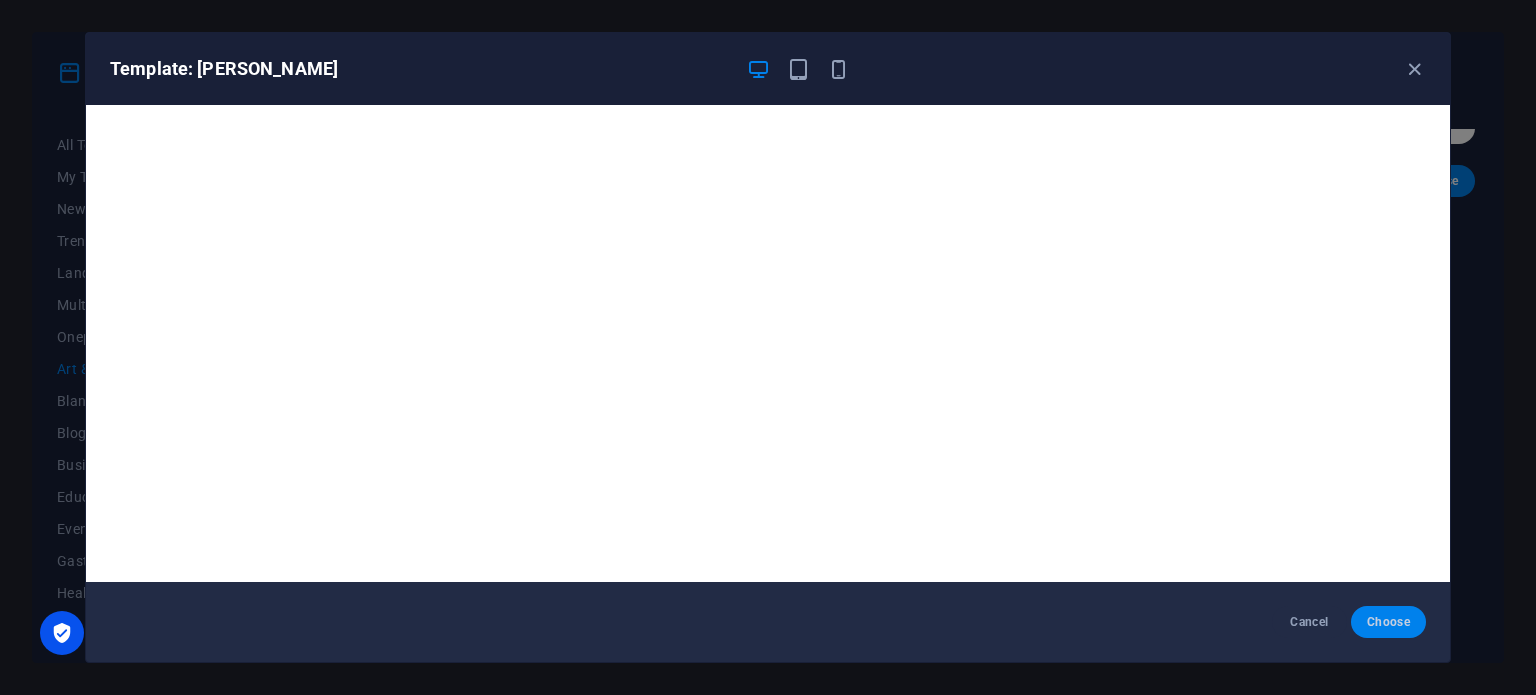 click on "Choose" at bounding box center (1388, 622) 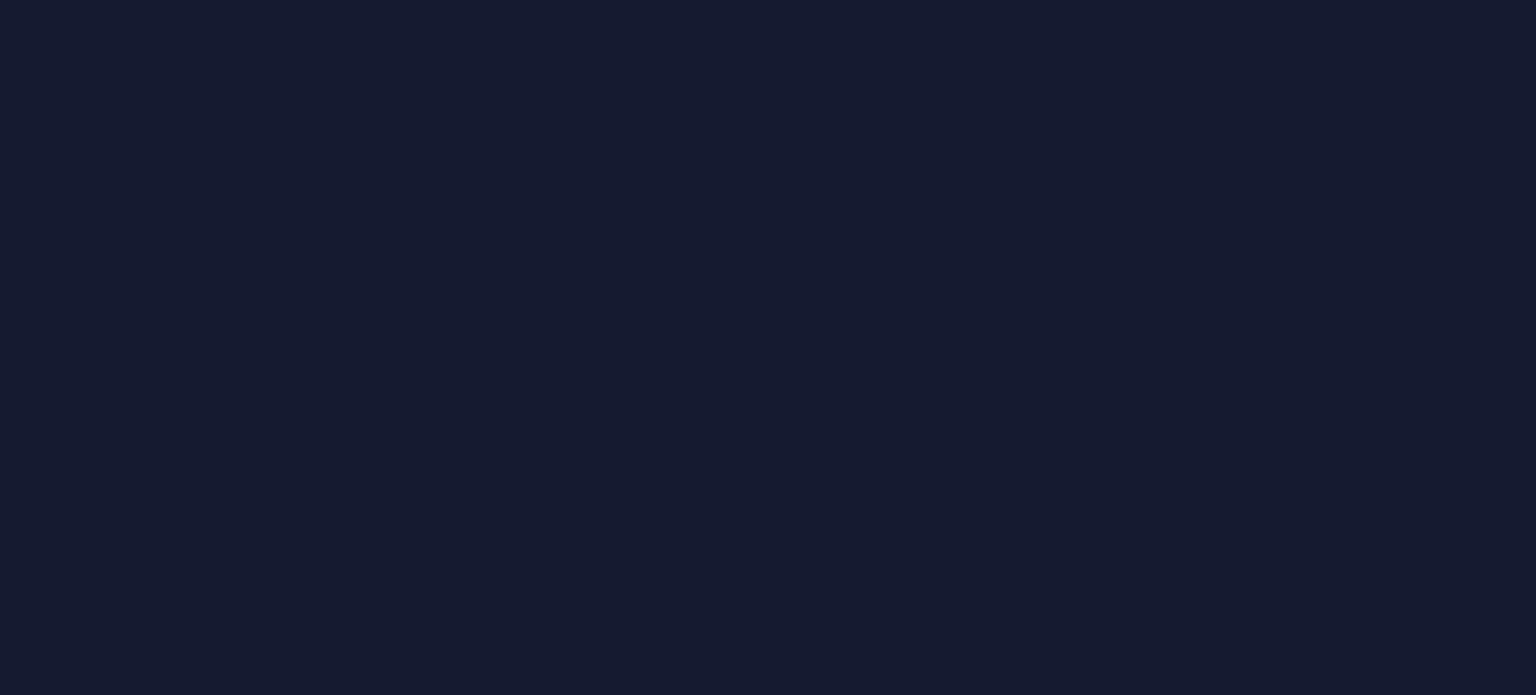 scroll, scrollTop: 0, scrollLeft: 0, axis: both 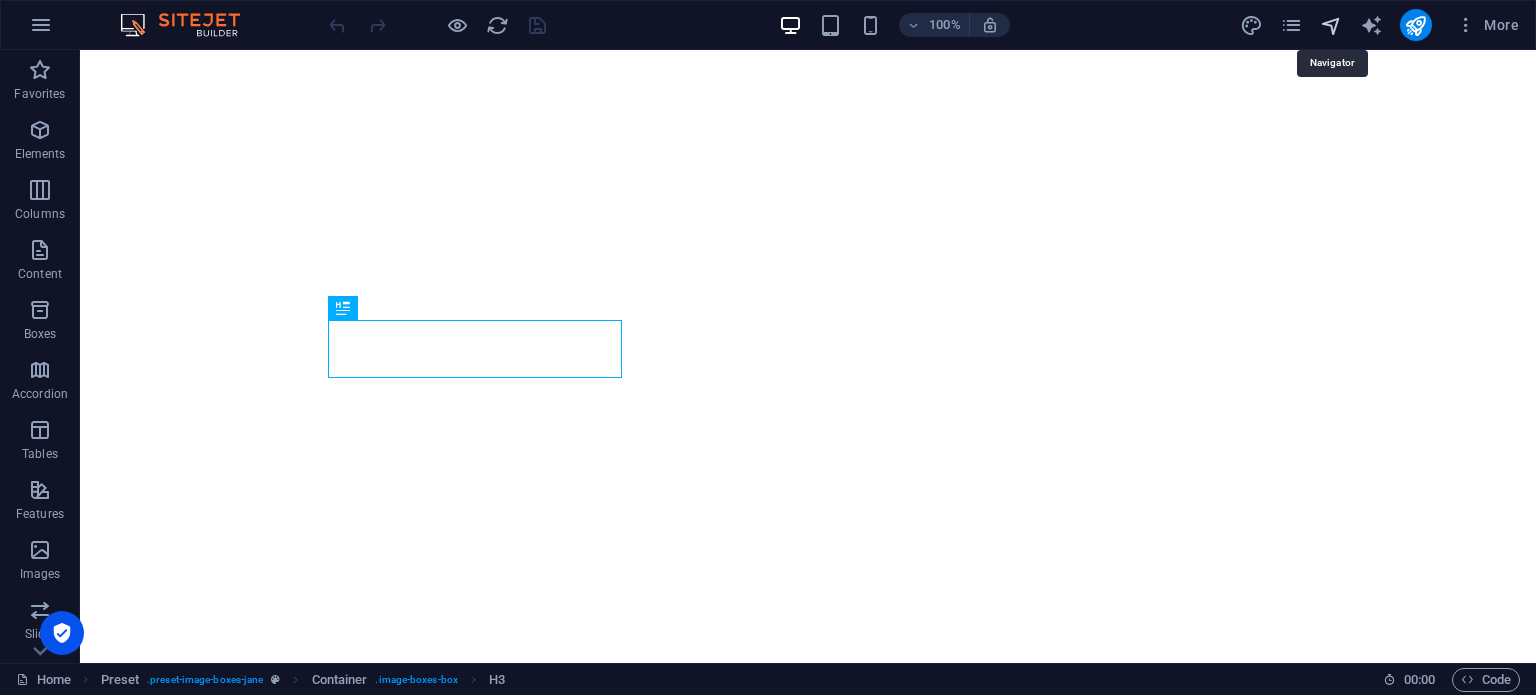 click at bounding box center [1331, 25] 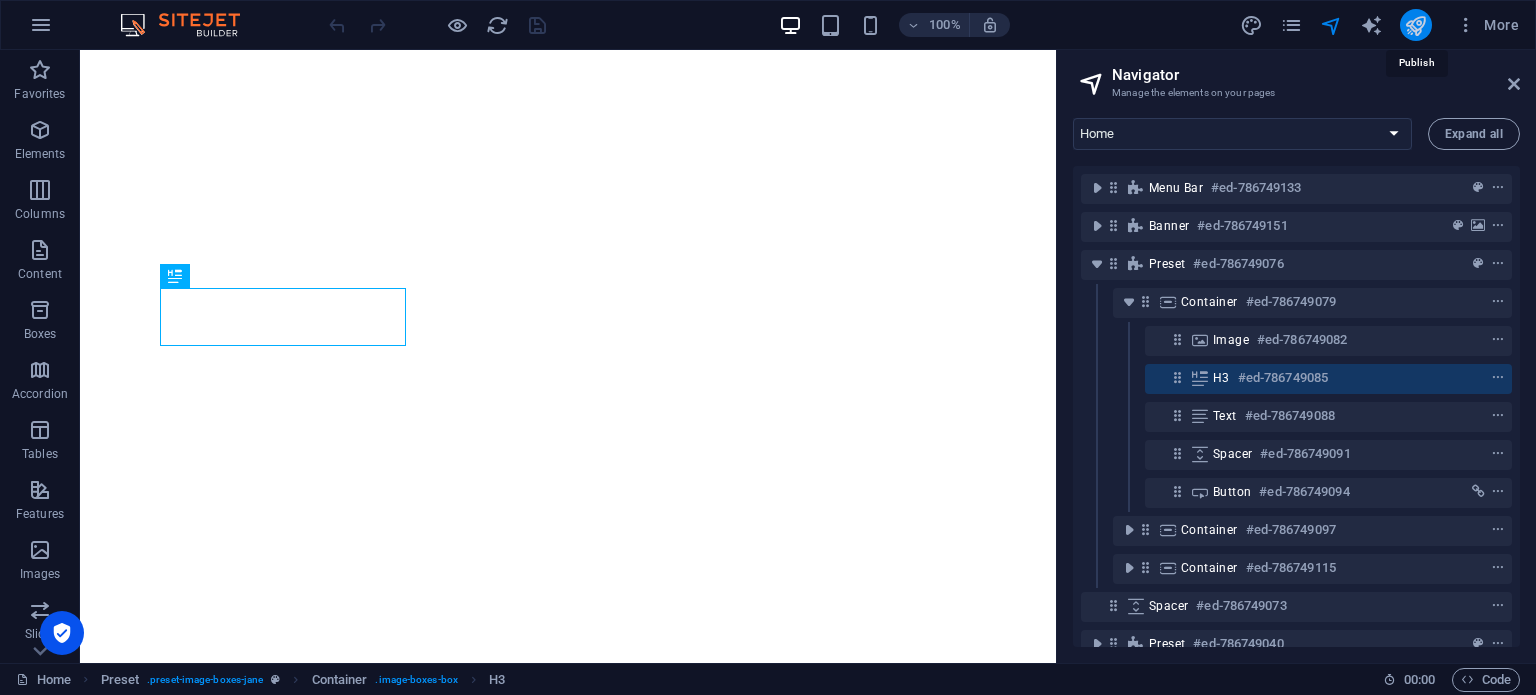 click at bounding box center [1415, 25] 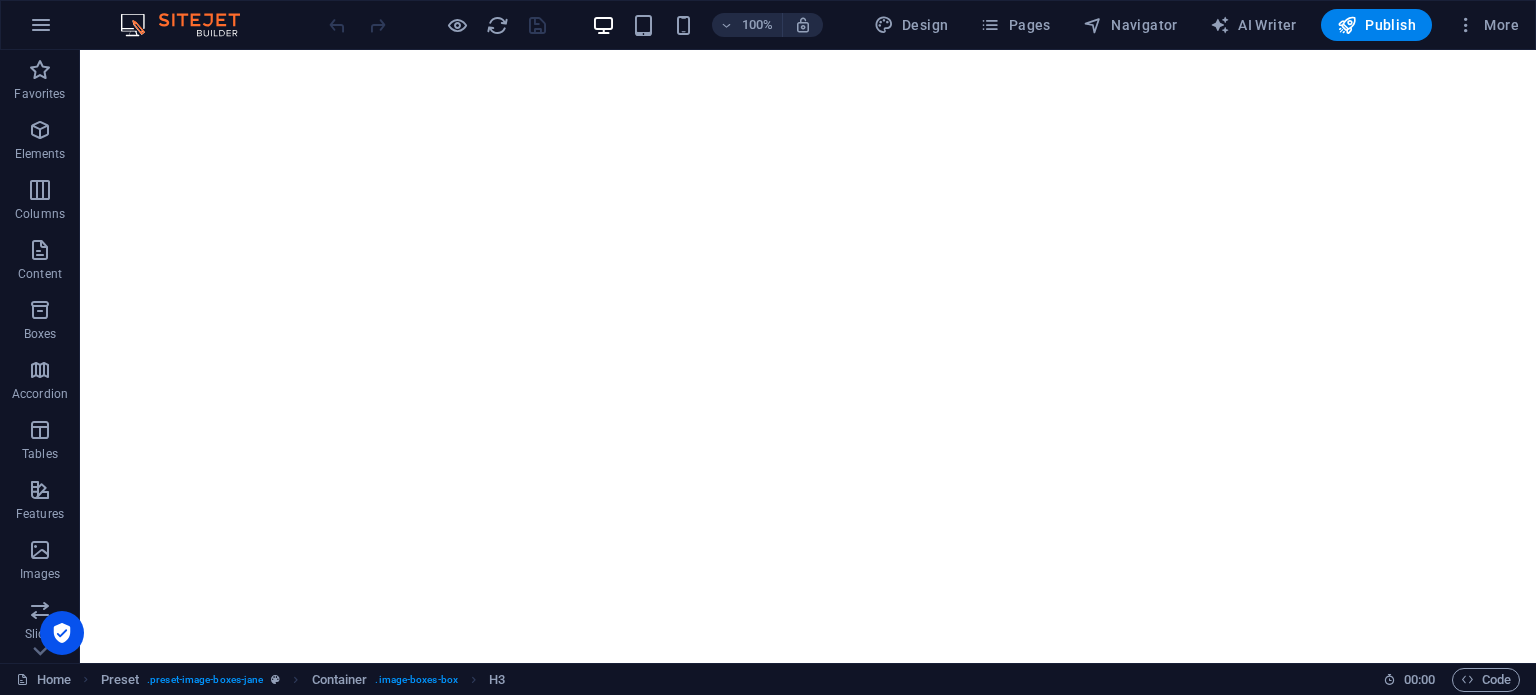 scroll, scrollTop: 0, scrollLeft: 0, axis: both 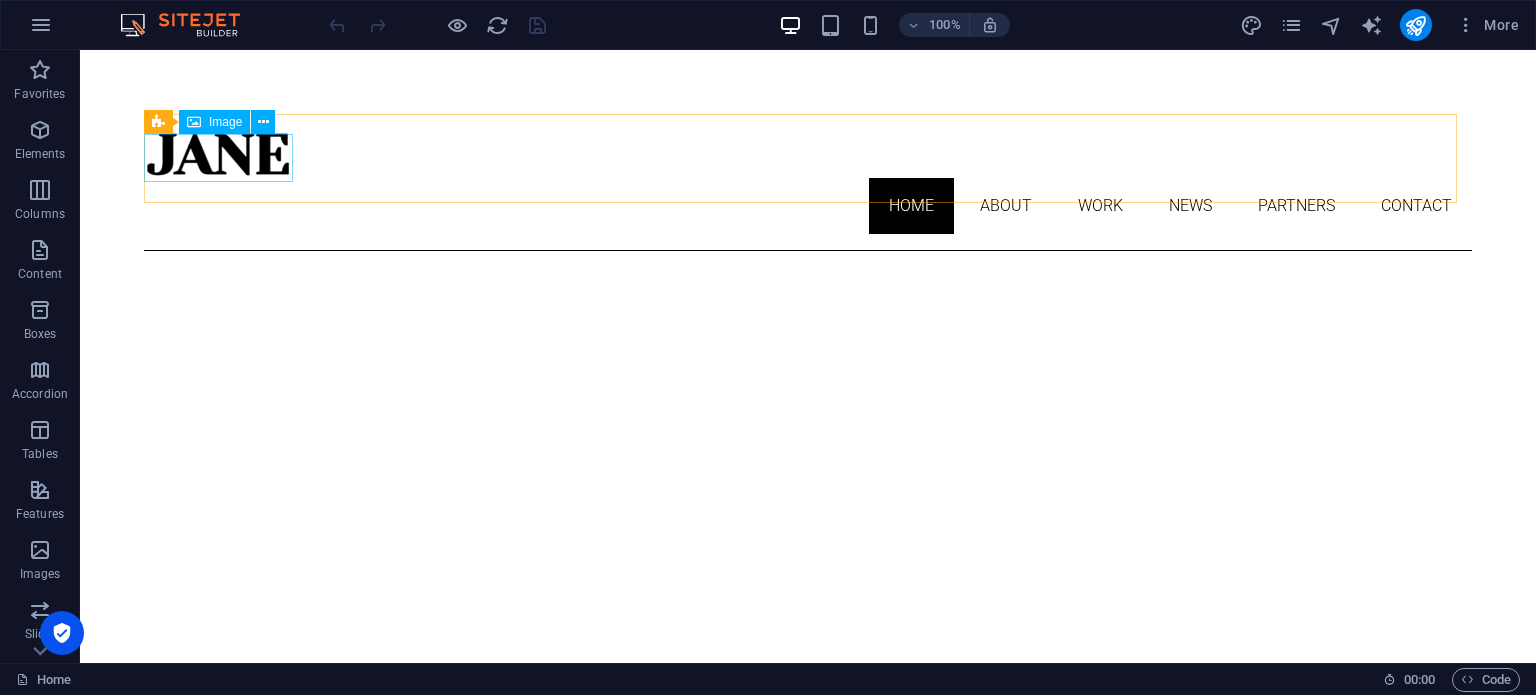 click on "Image" at bounding box center [225, 122] 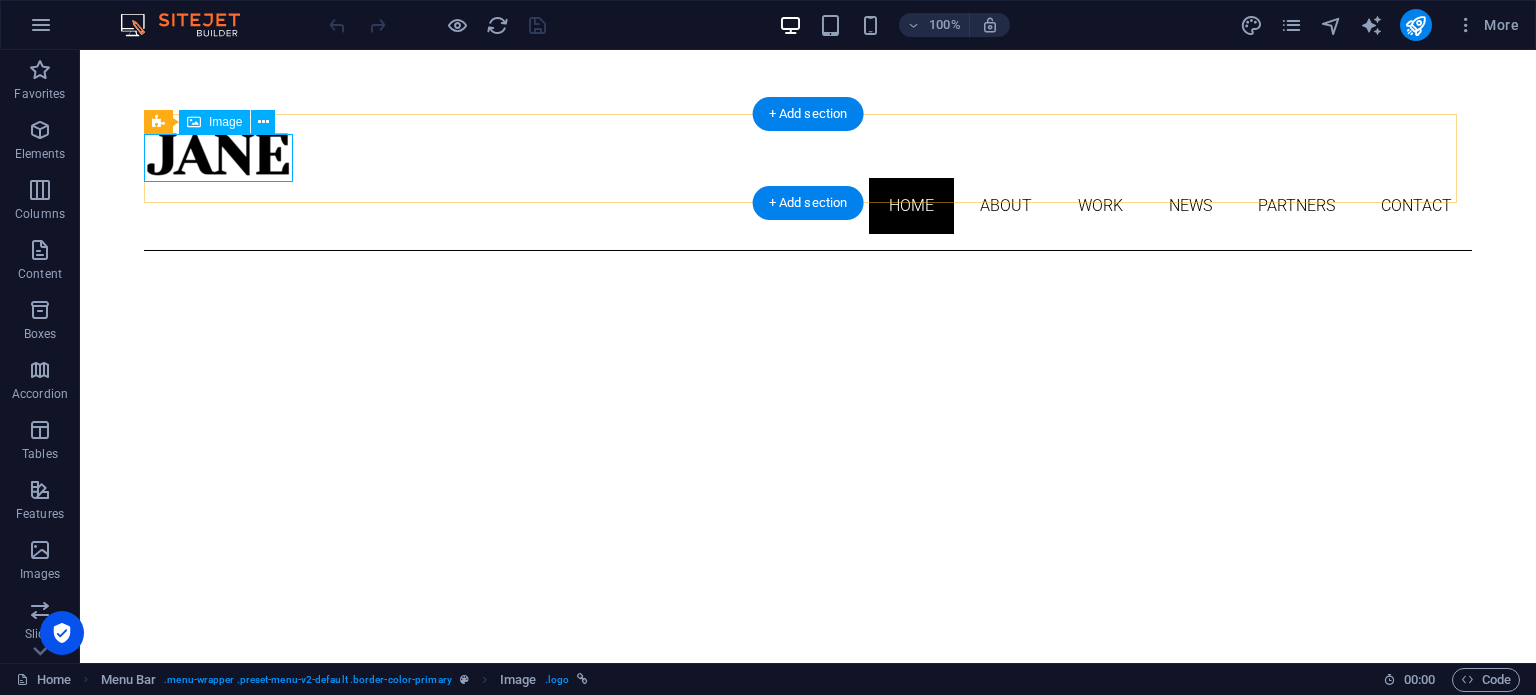 click at bounding box center (808, 154) 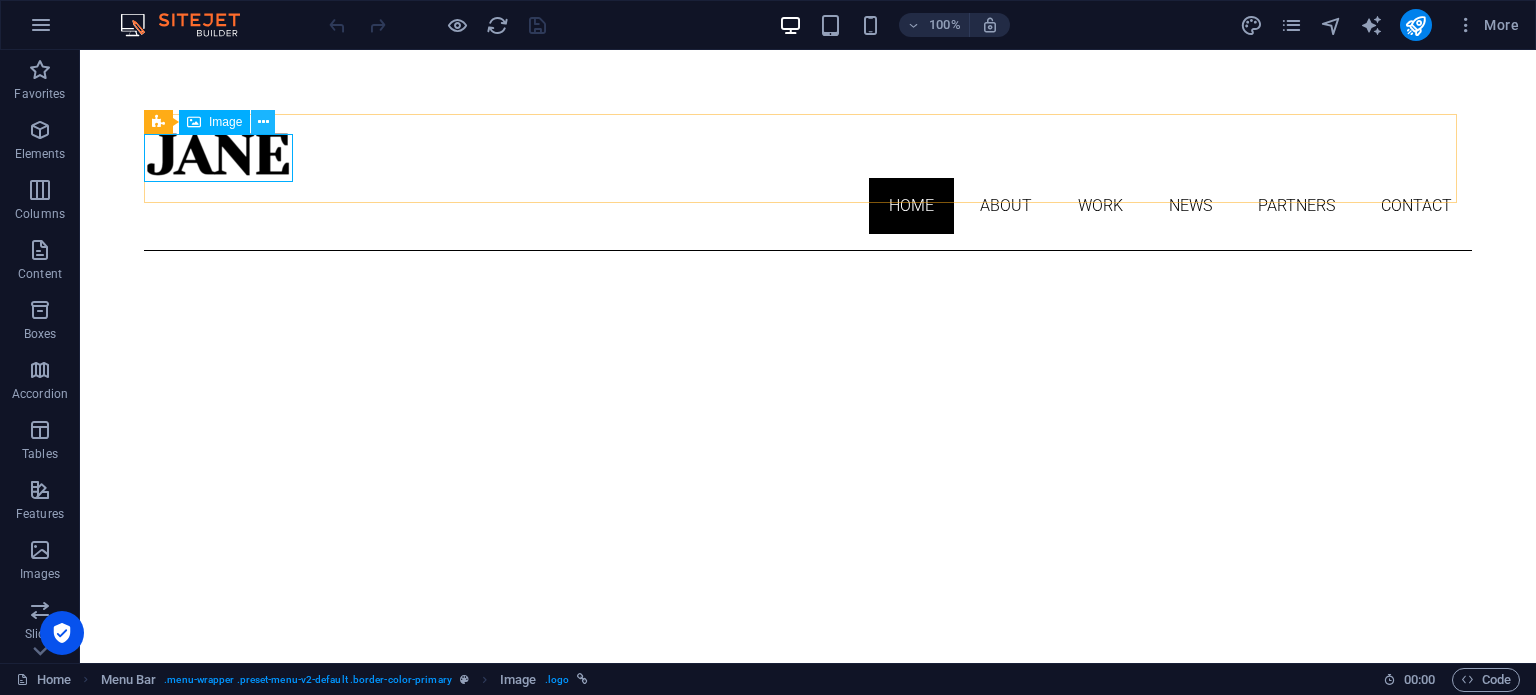 click at bounding box center [263, 122] 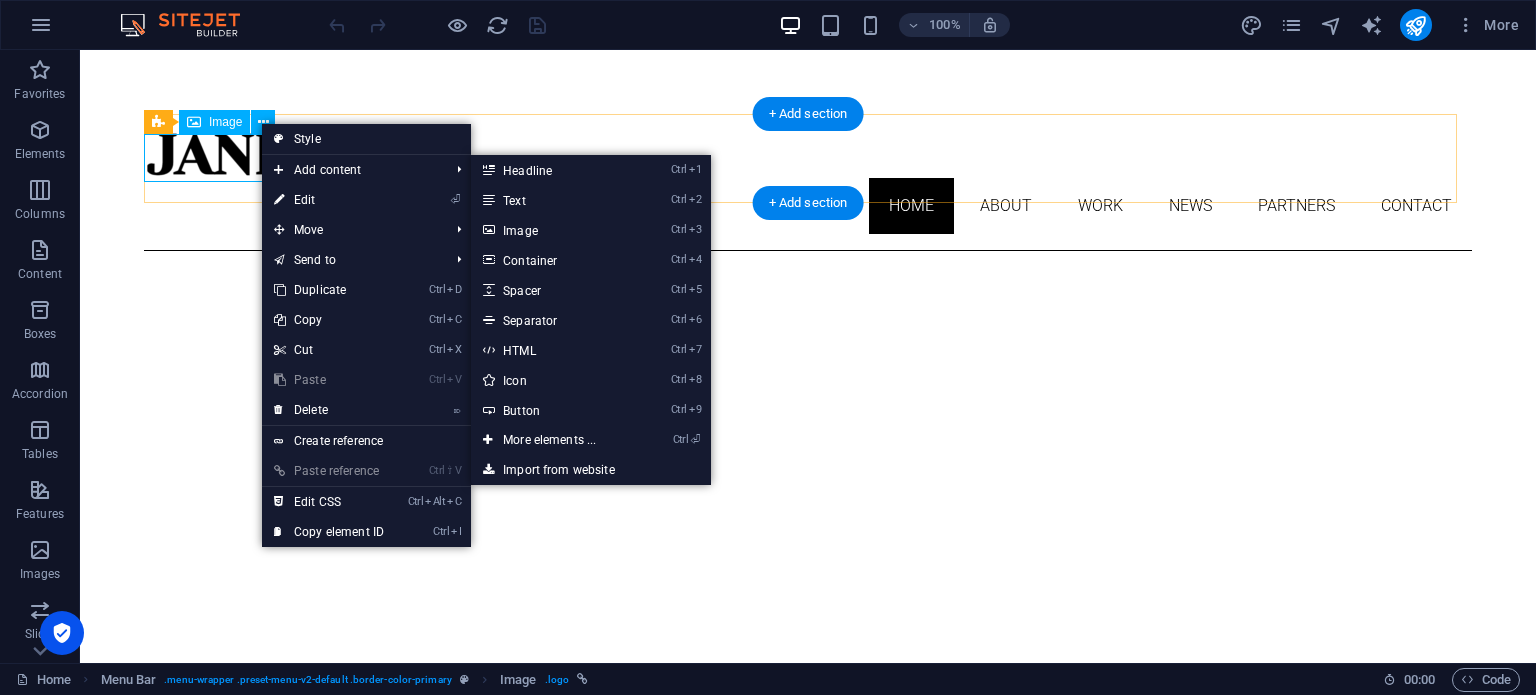 click at bounding box center [808, 154] 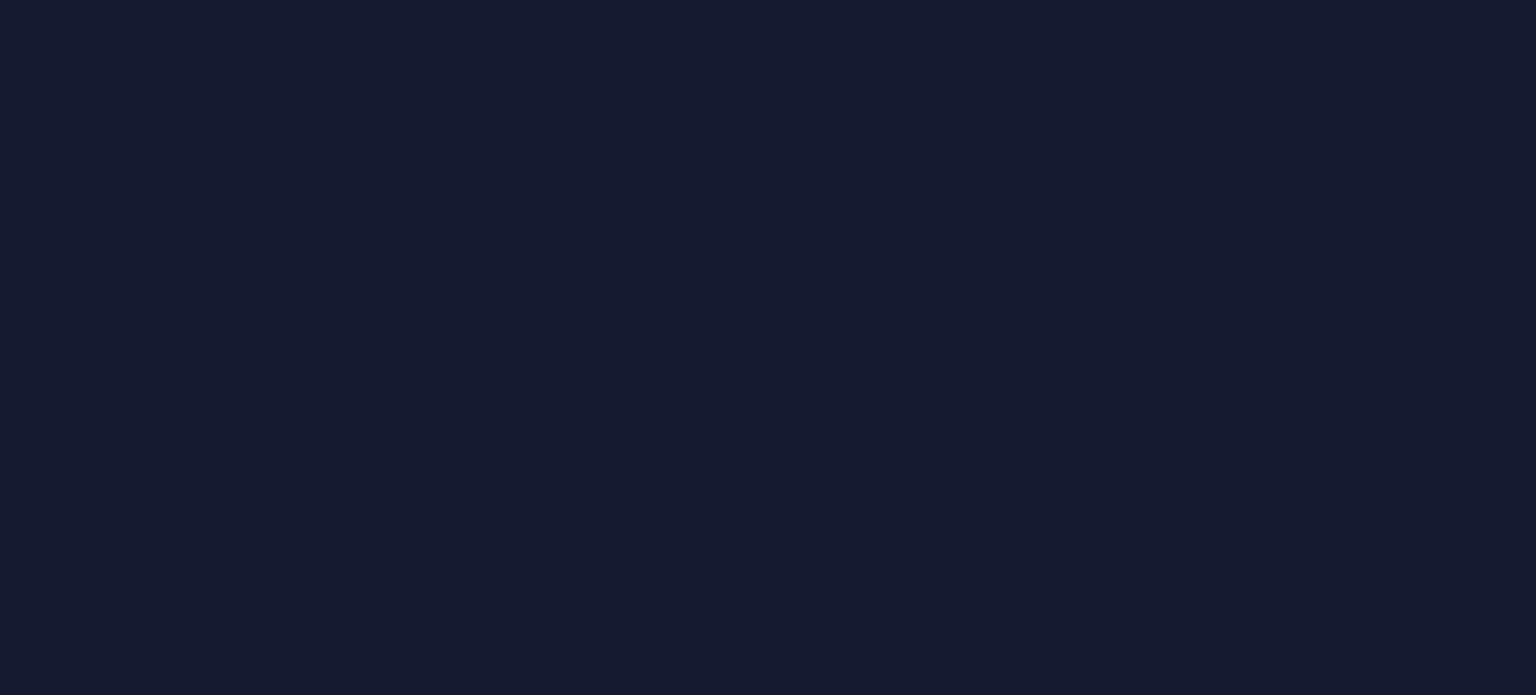 scroll, scrollTop: 0, scrollLeft: 0, axis: both 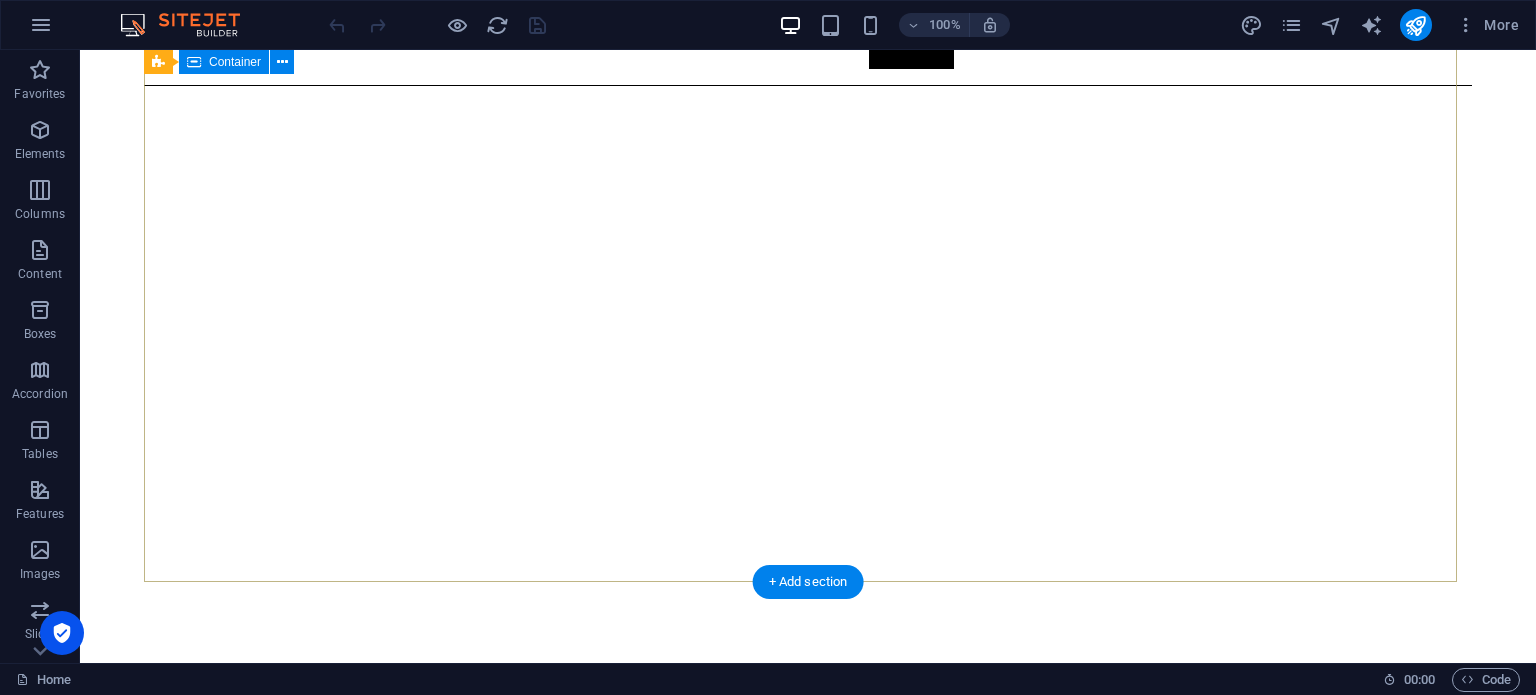 click on "About me My work Partners Contact" at bounding box center (808, 1038) 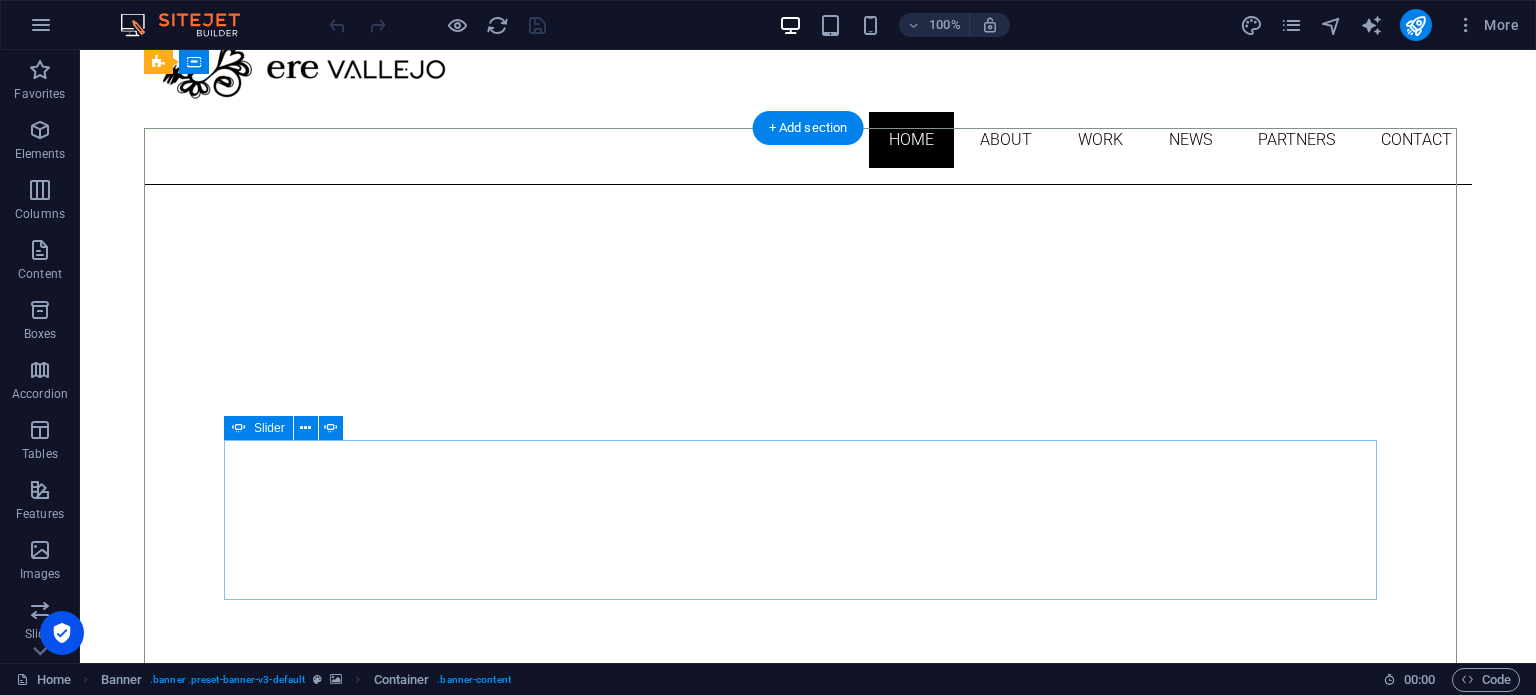scroll, scrollTop: 0, scrollLeft: 0, axis: both 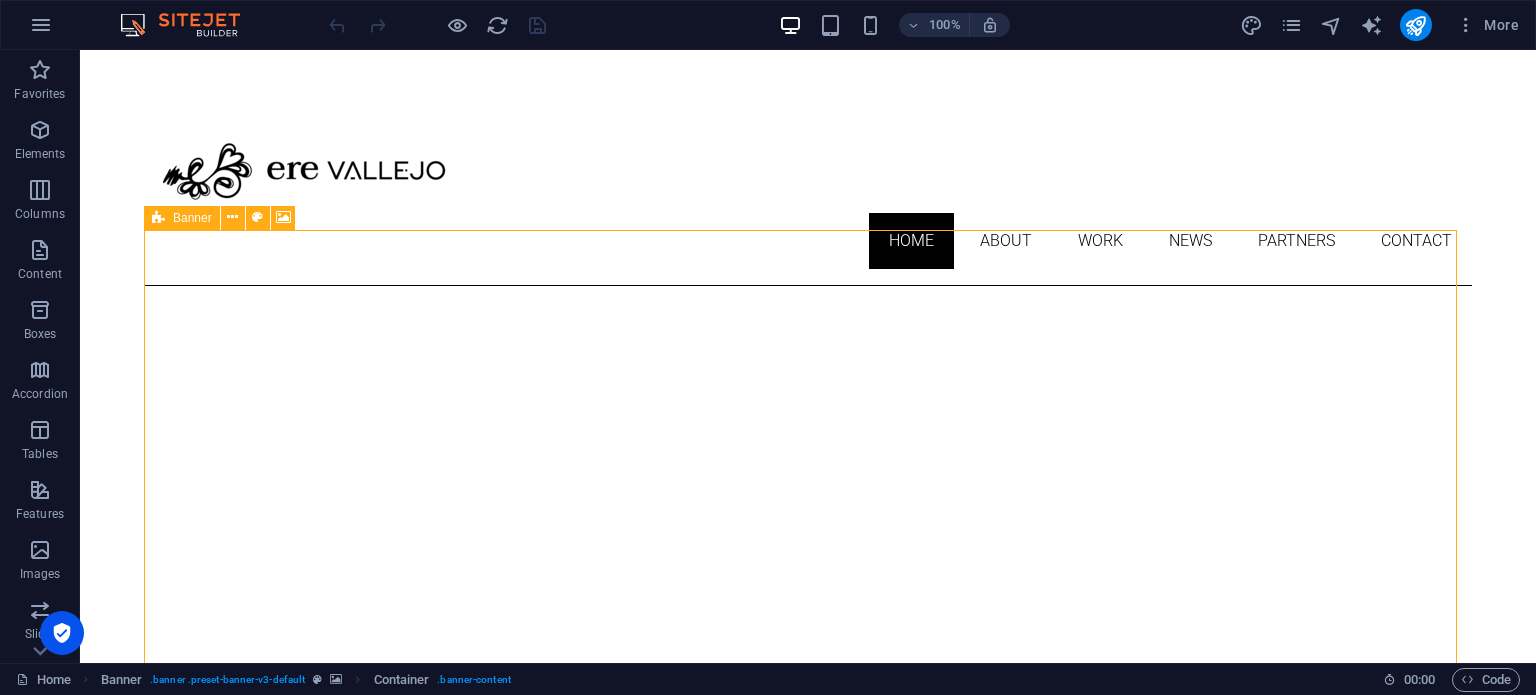 click at bounding box center [158, 218] 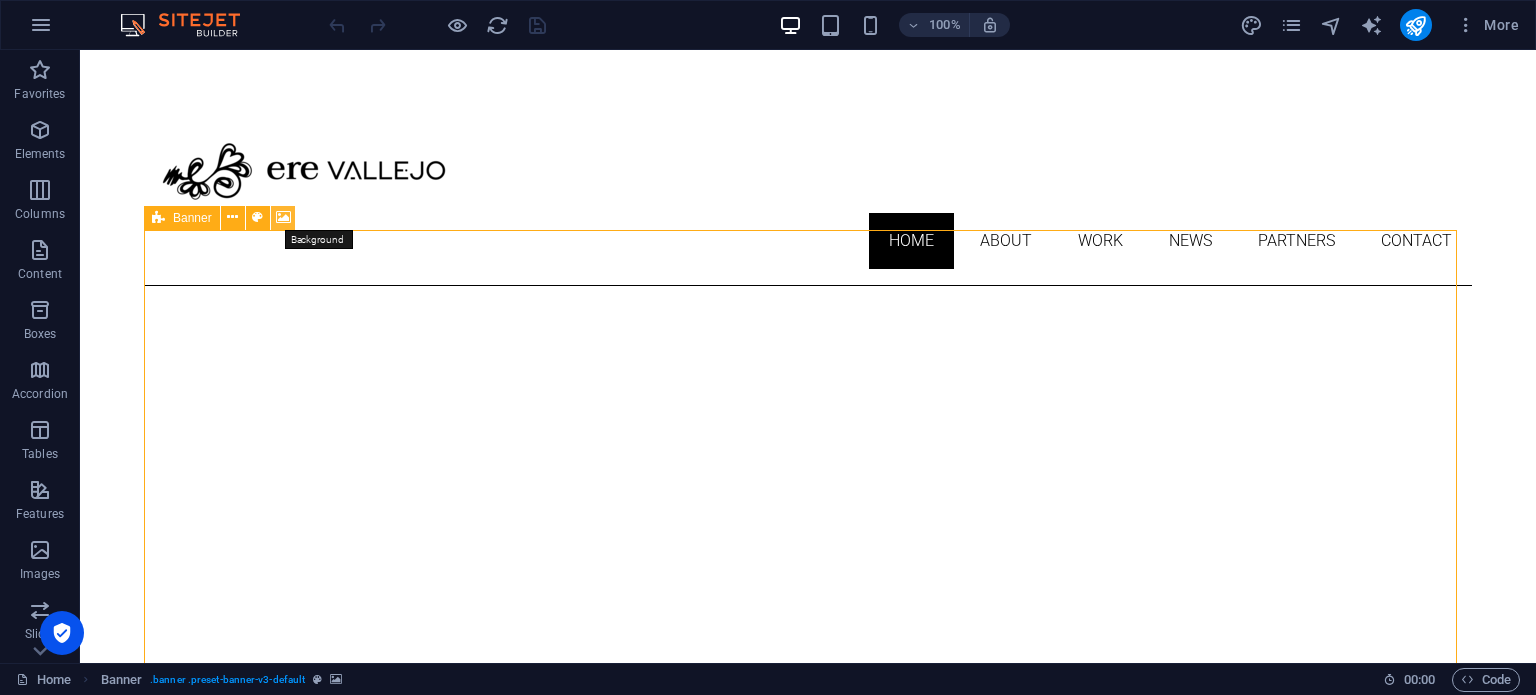 click at bounding box center [283, 217] 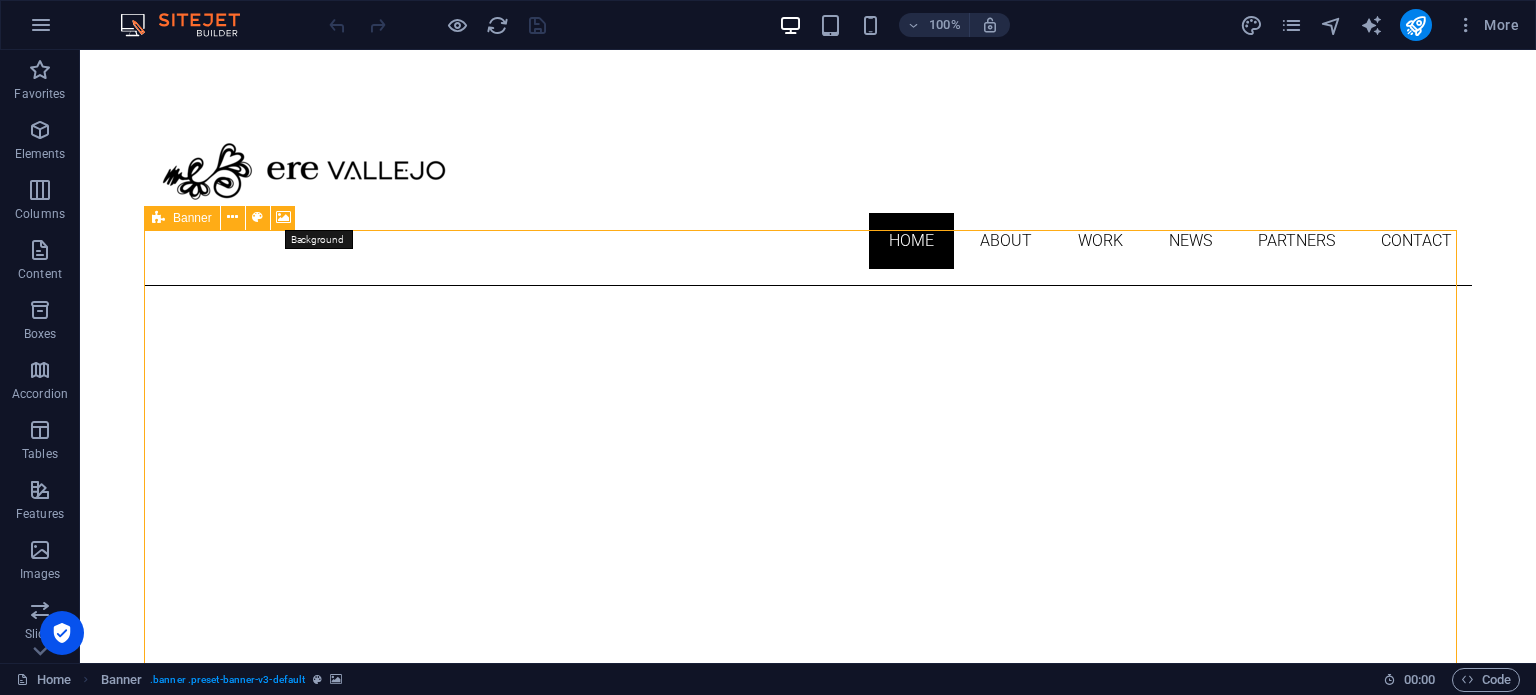 select on "ms" 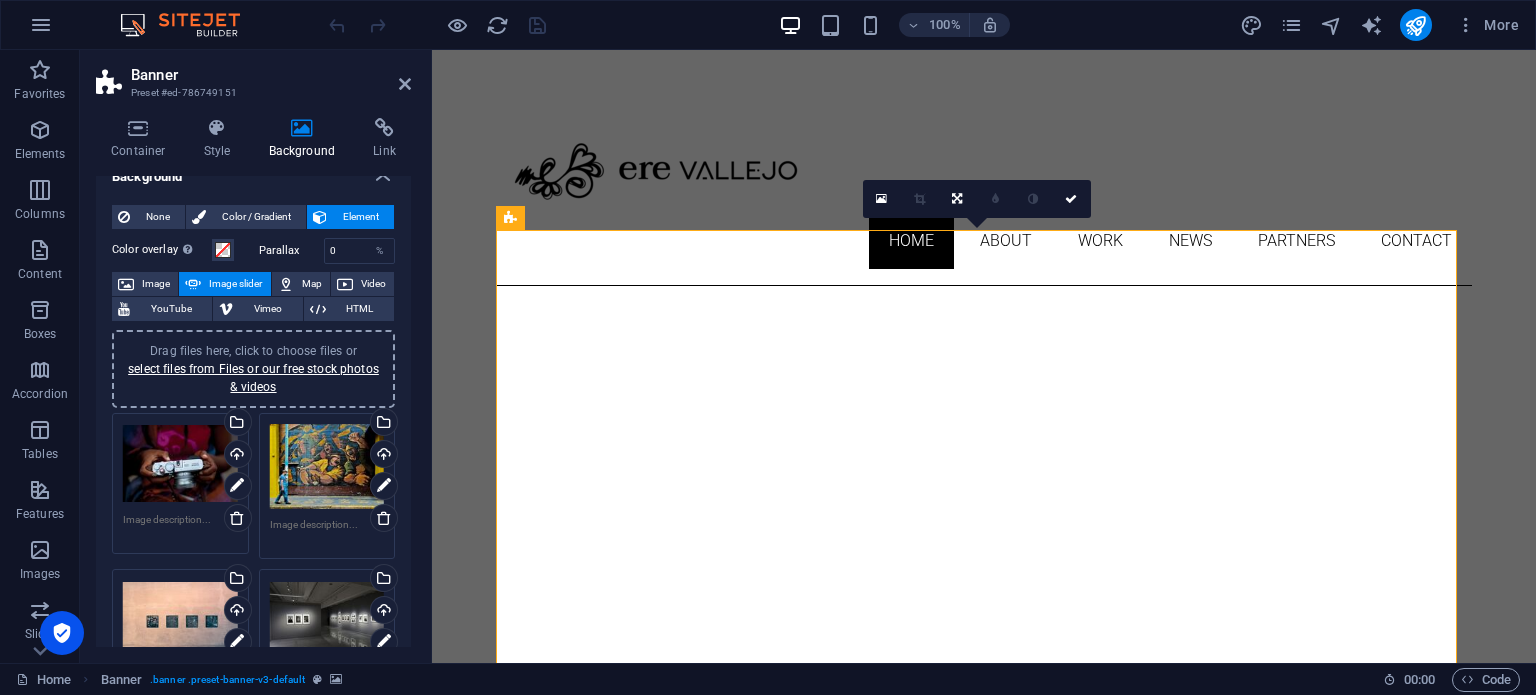 scroll, scrollTop: 0, scrollLeft: 0, axis: both 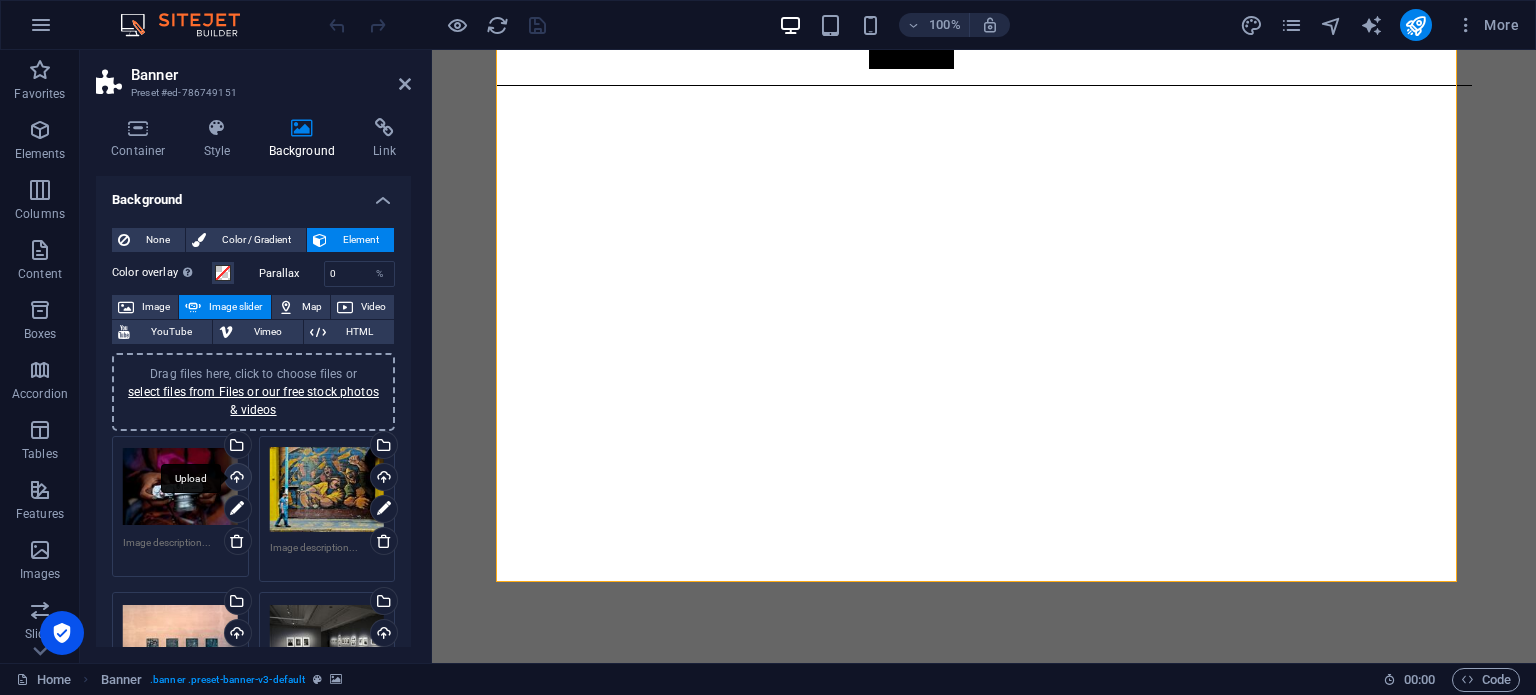 click on "Upload" at bounding box center [236, 479] 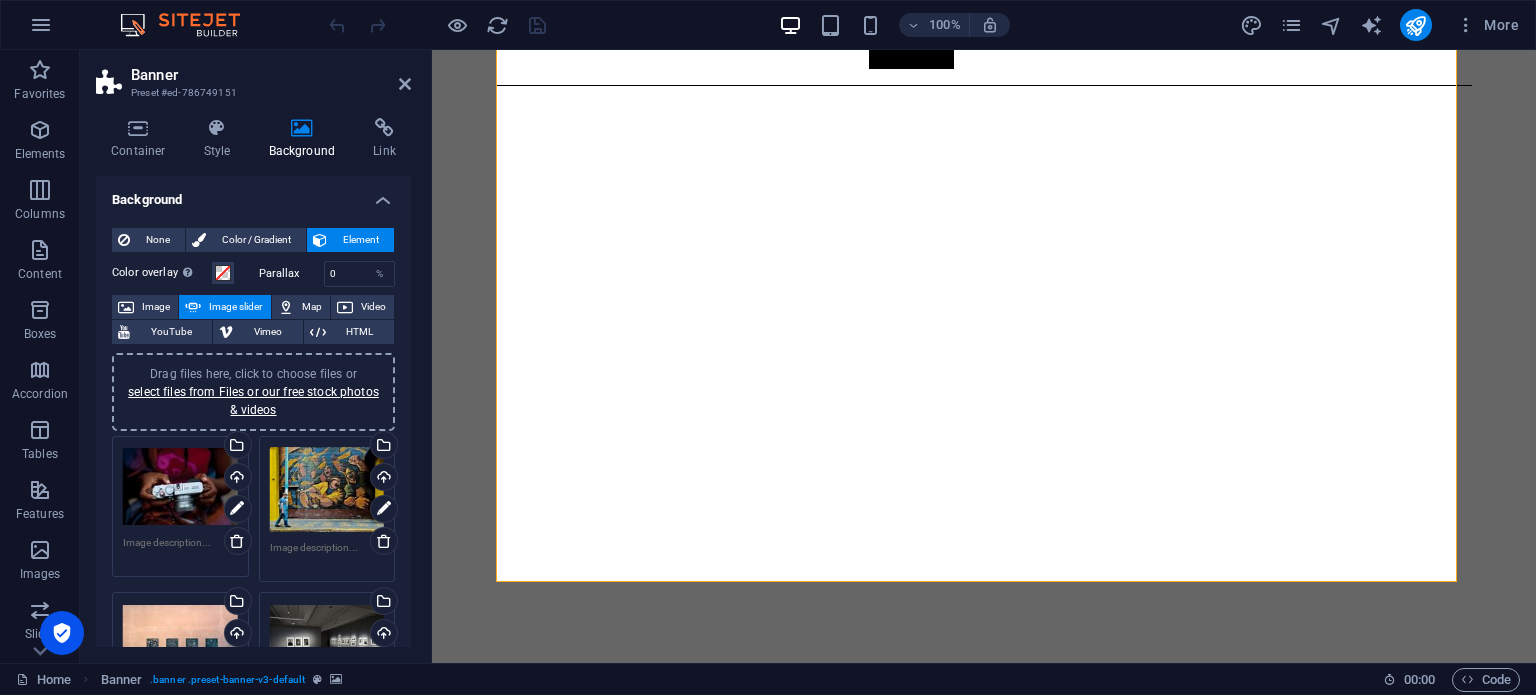 click on "Drag files here, click to choose files or select files from Files or our free stock photos & videos" at bounding box center [180, 487] 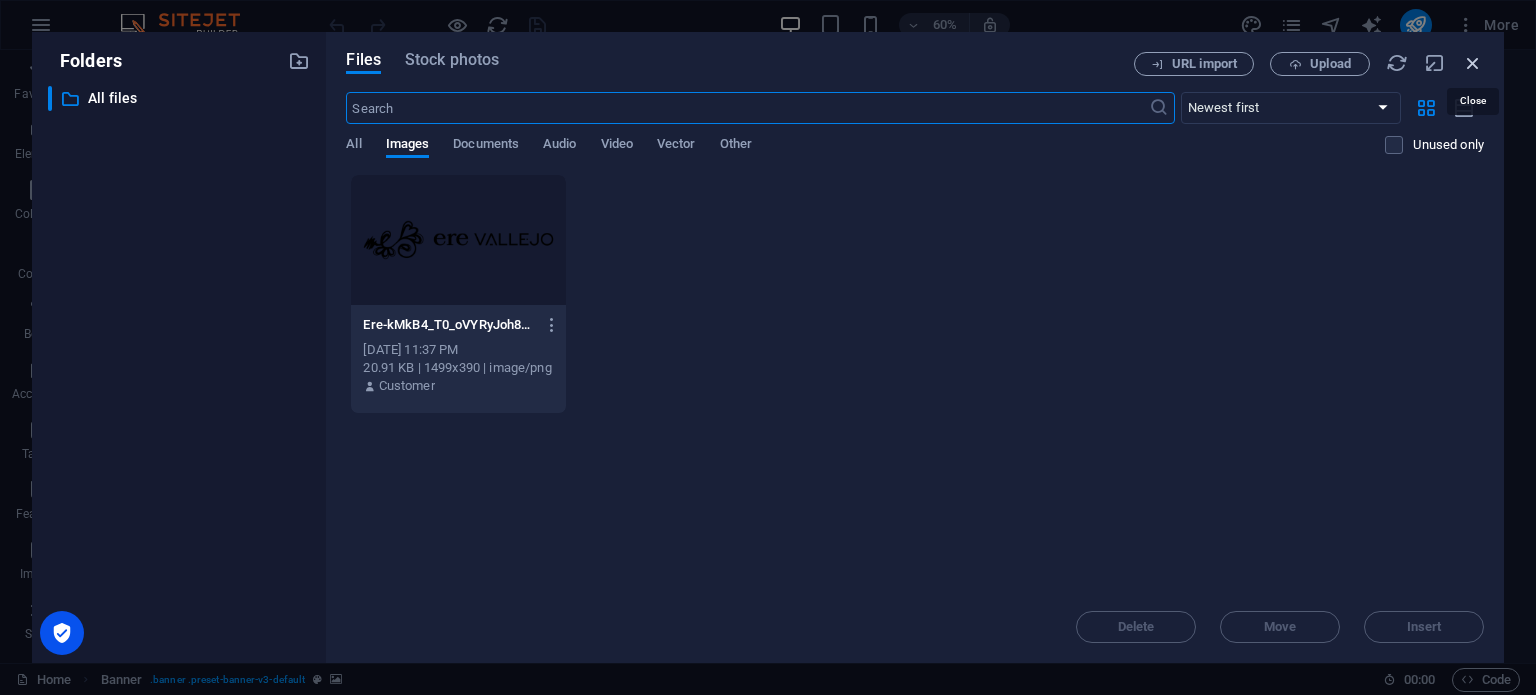 click at bounding box center [1473, 63] 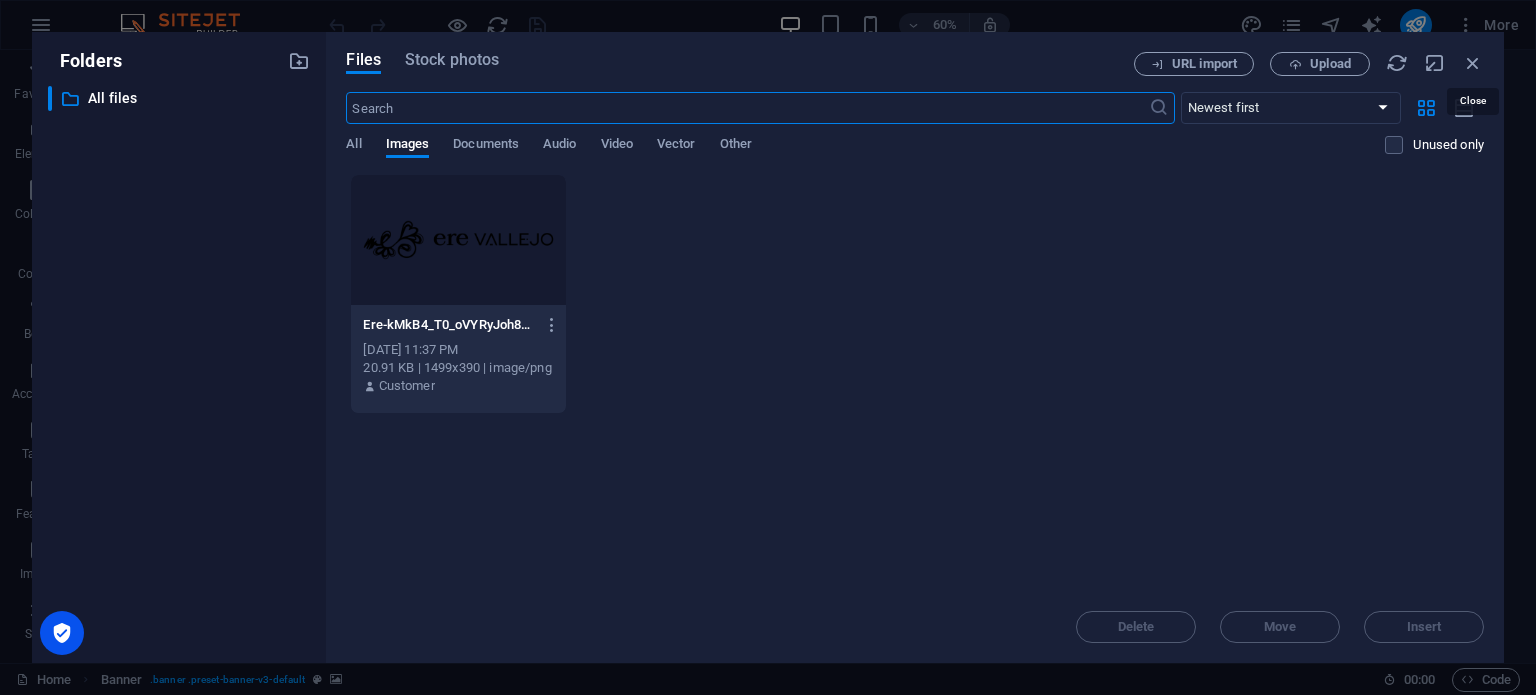 scroll, scrollTop: 130, scrollLeft: 0, axis: vertical 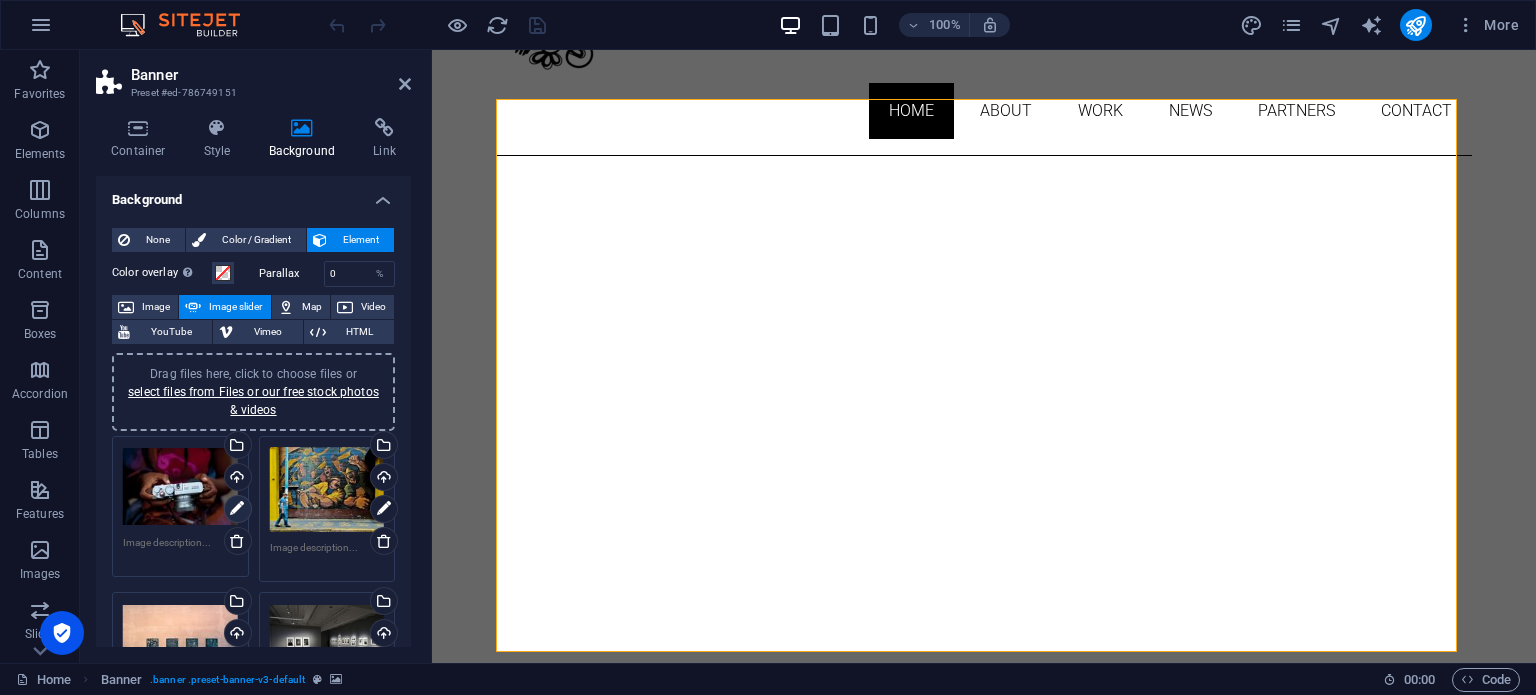 click at bounding box center (237, 509) 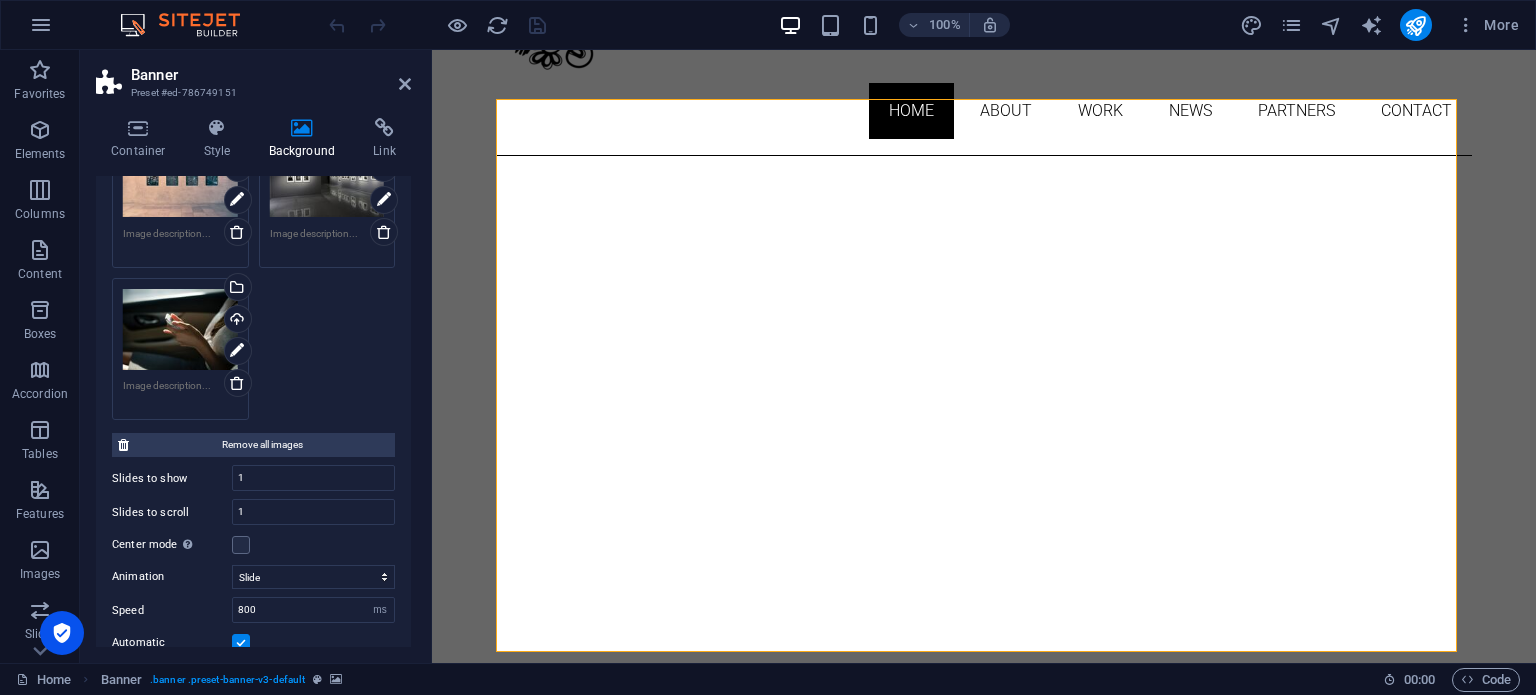 scroll, scrollTop: 378, scrollLeft: 0, axis: vertical 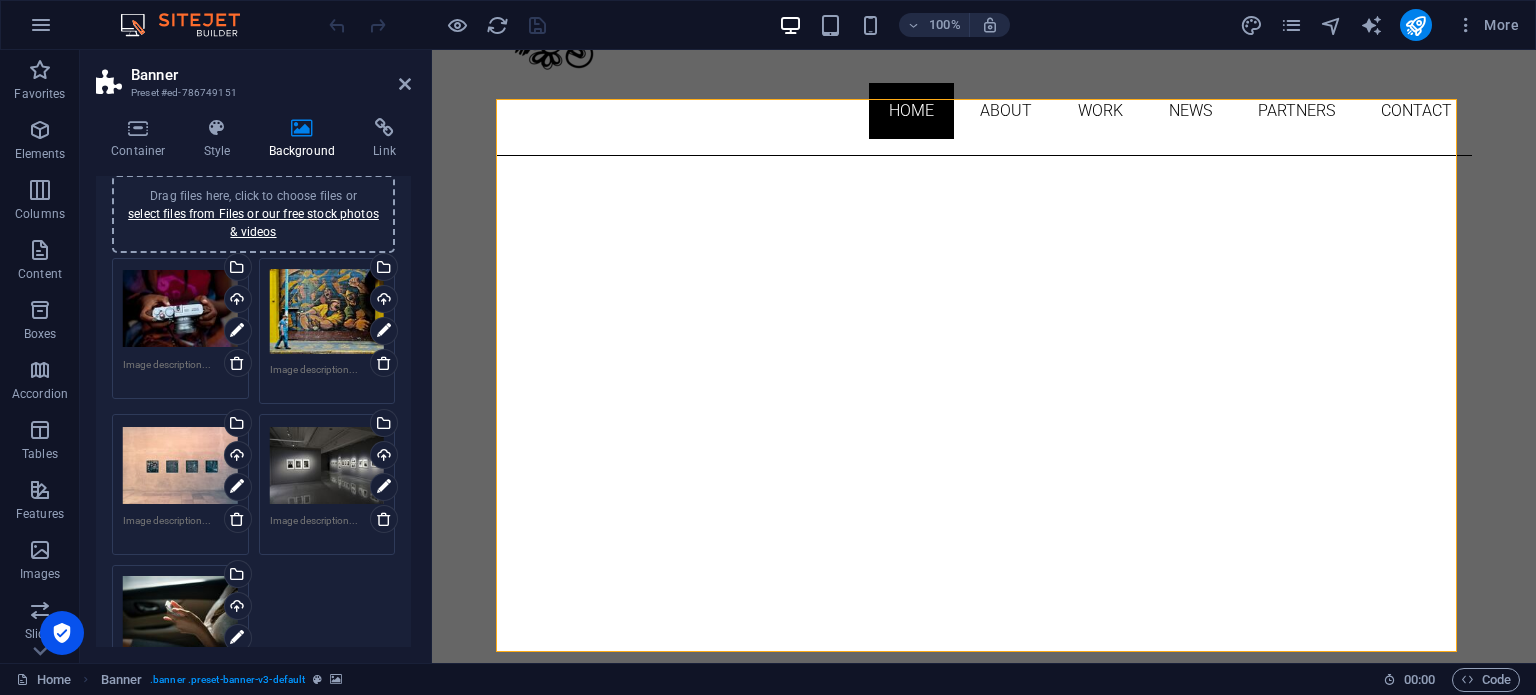 click on "Drag files here, click to choose files or select files from Files or our free stock photos & videos" at bounding box center (180, 309) 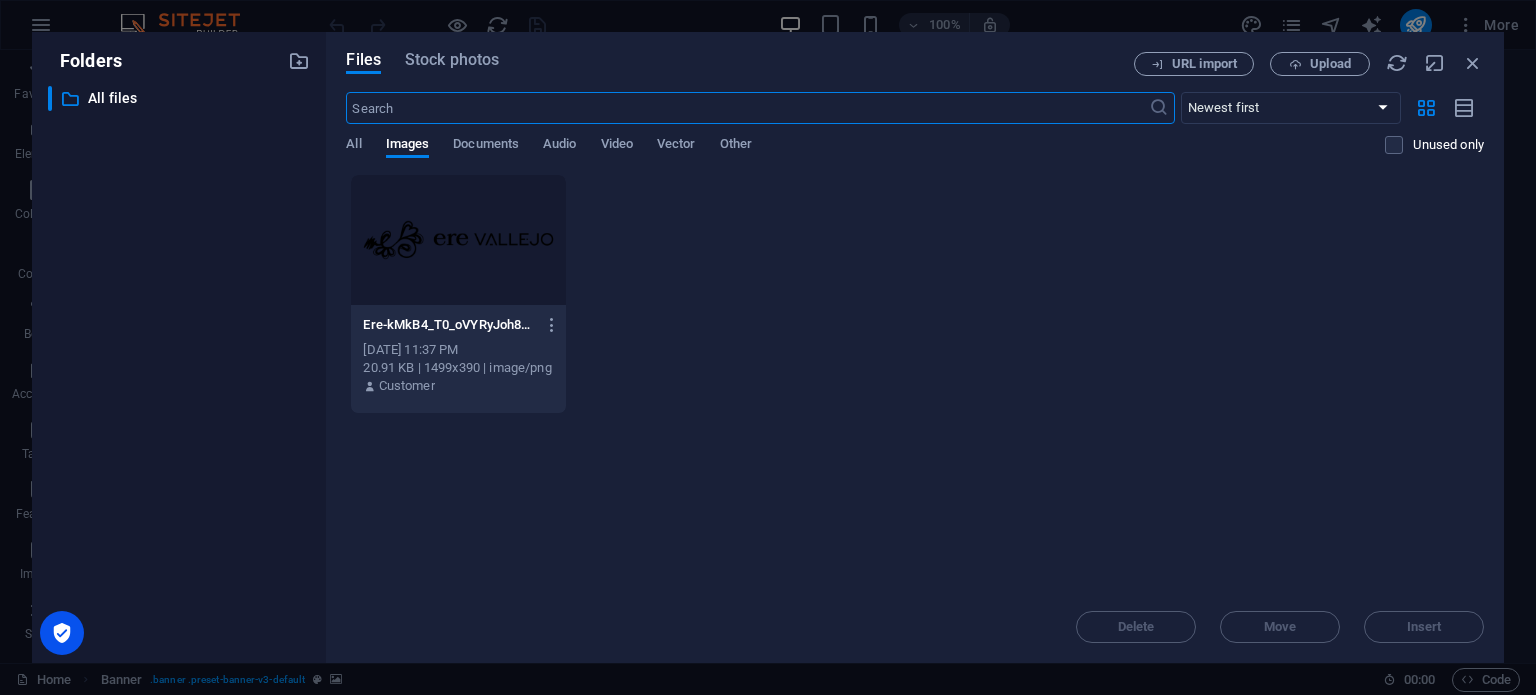 scroll, scrollTop: 200, scrollLeft: 0, axis: vertical 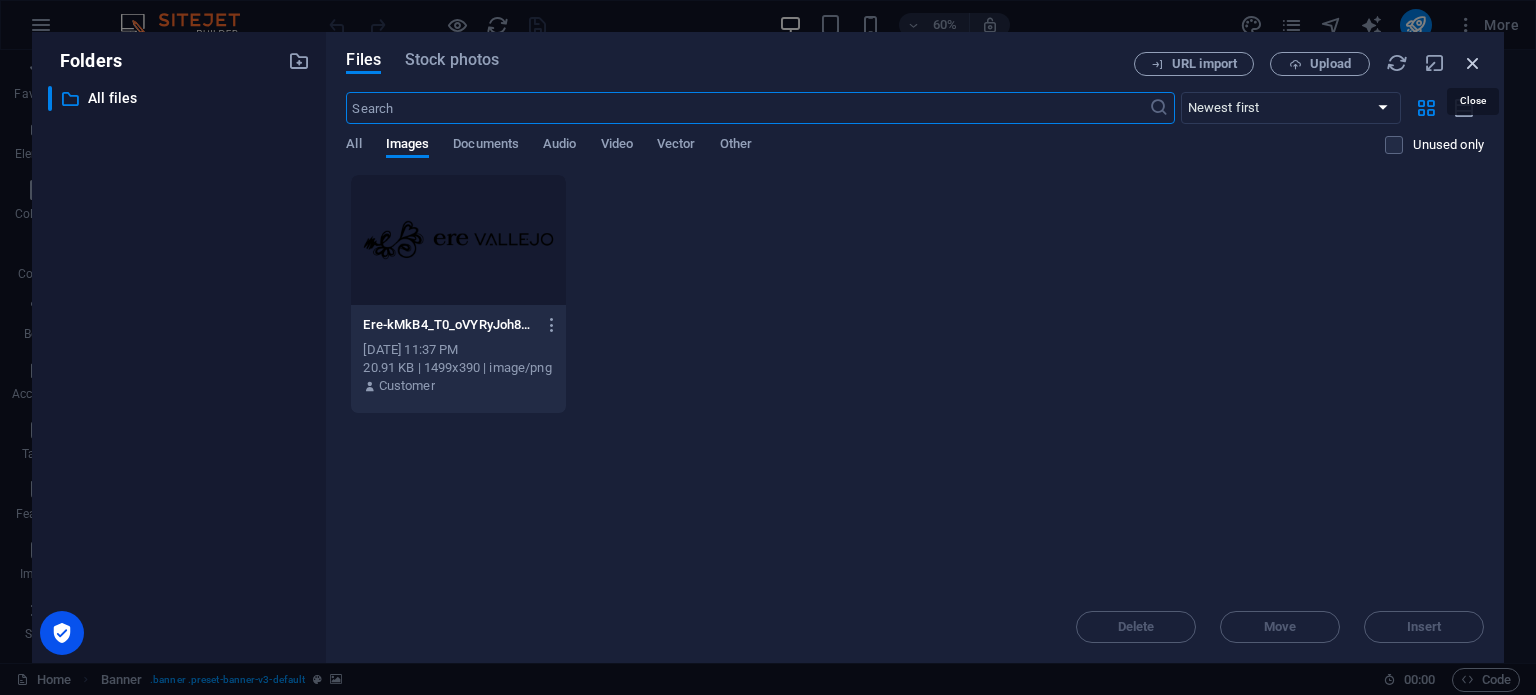 click at bounding box center [1473, 63] 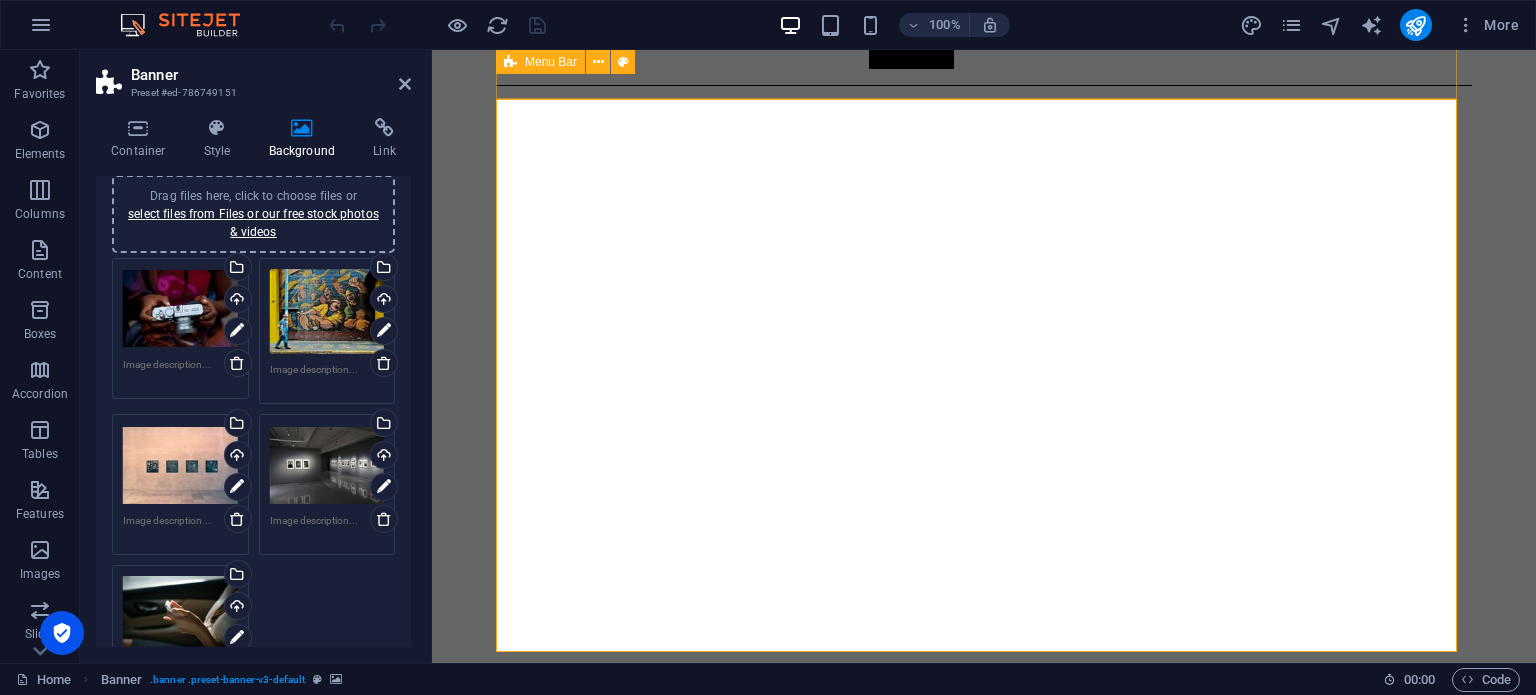scroll, scrollTop: 130, scrollLeft: 0, axis: vertical 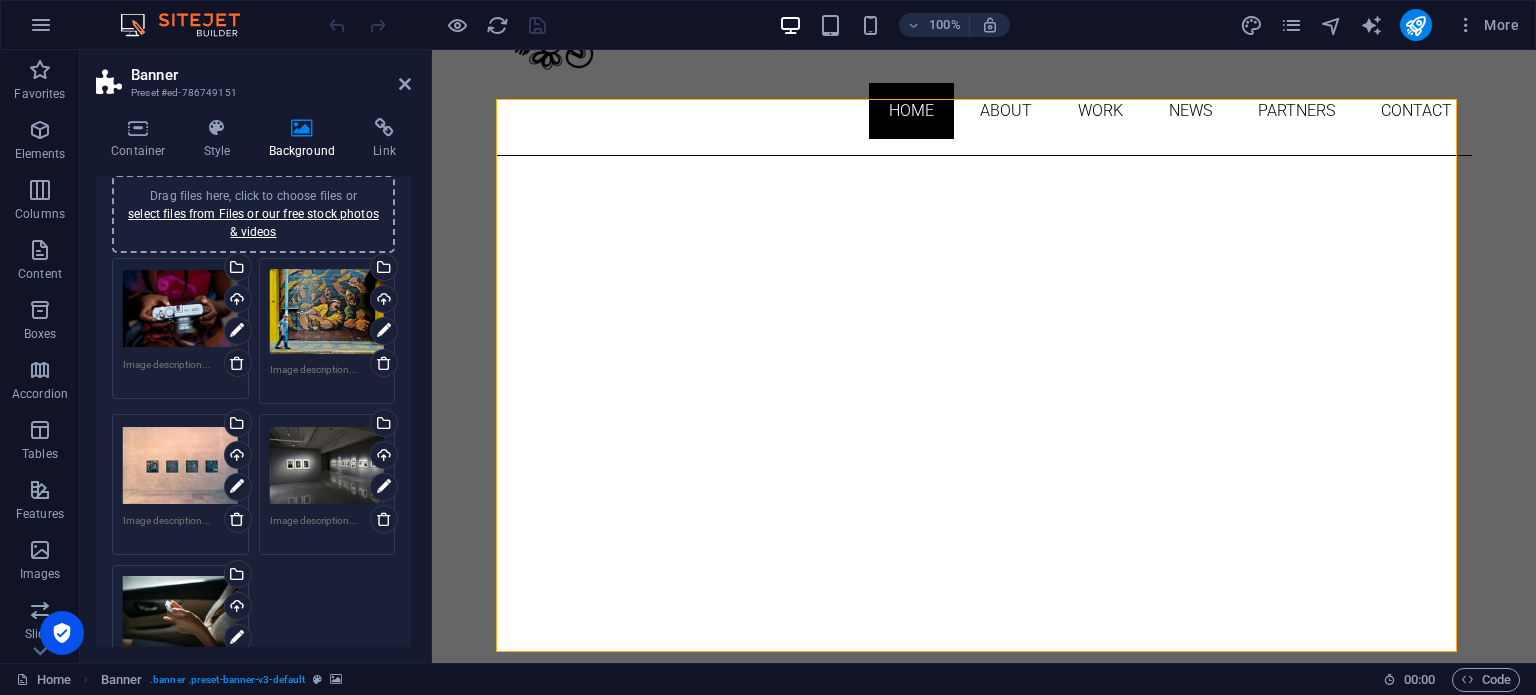 click on "Drag files here, click to choose files or select files from Files or our free stock photos & videos" at bounding box center [180, 309] 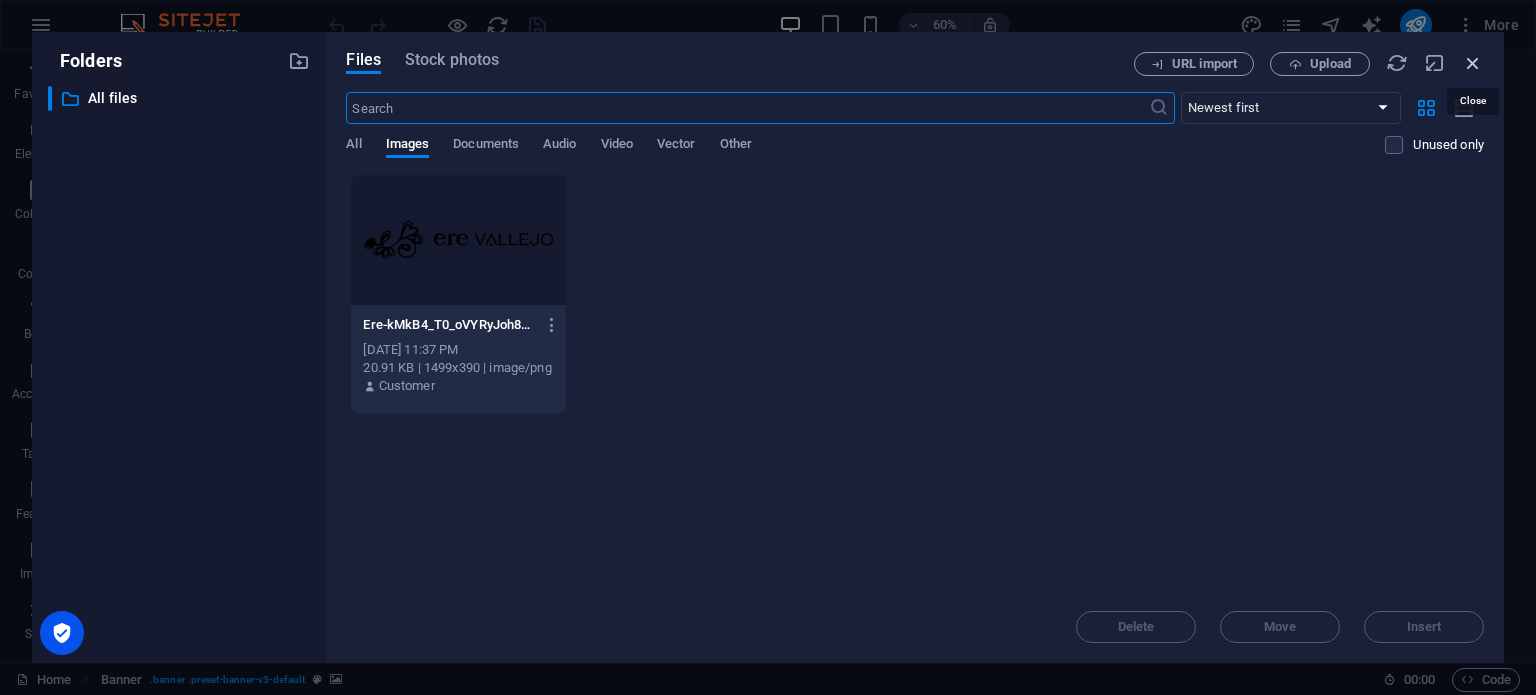 click at bounding box center (1473, 63) 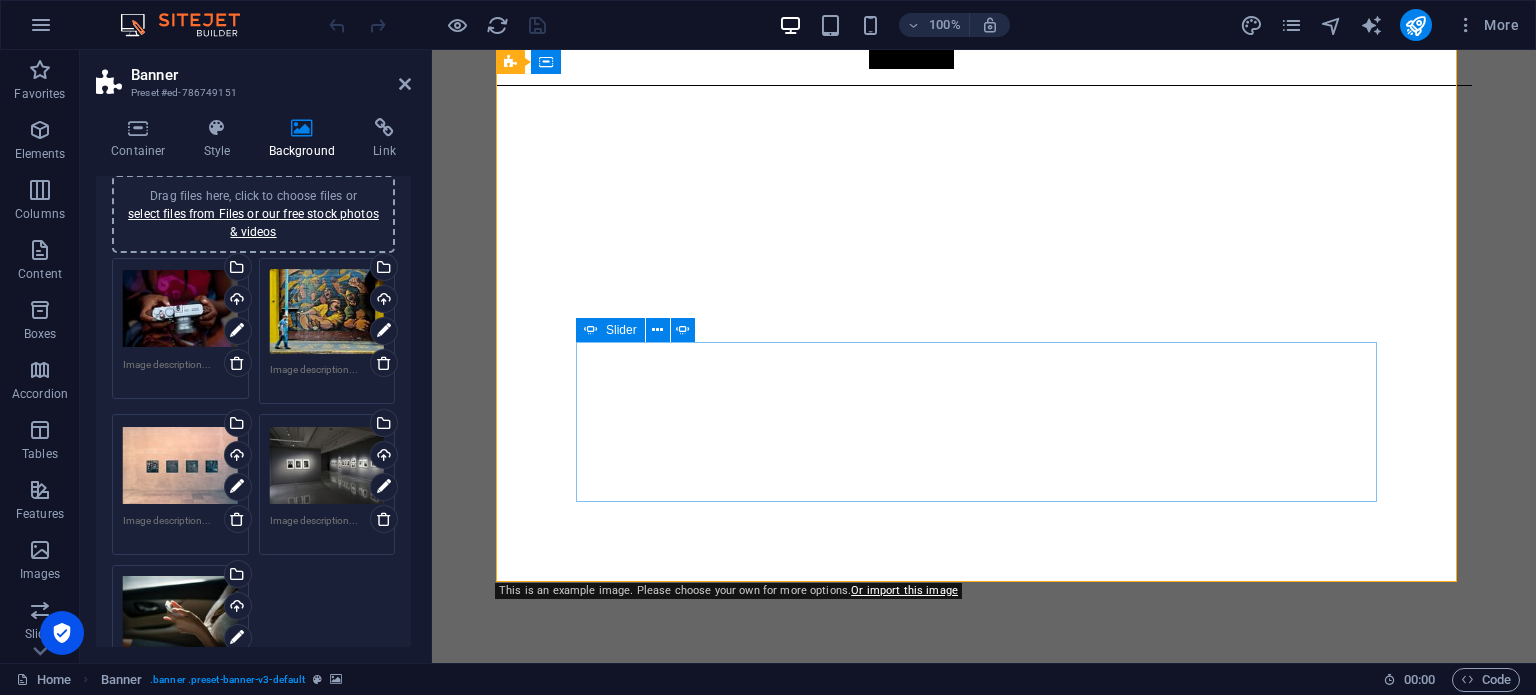 scroll, scrollTop: 0, scrollLeft: 0, axis: both 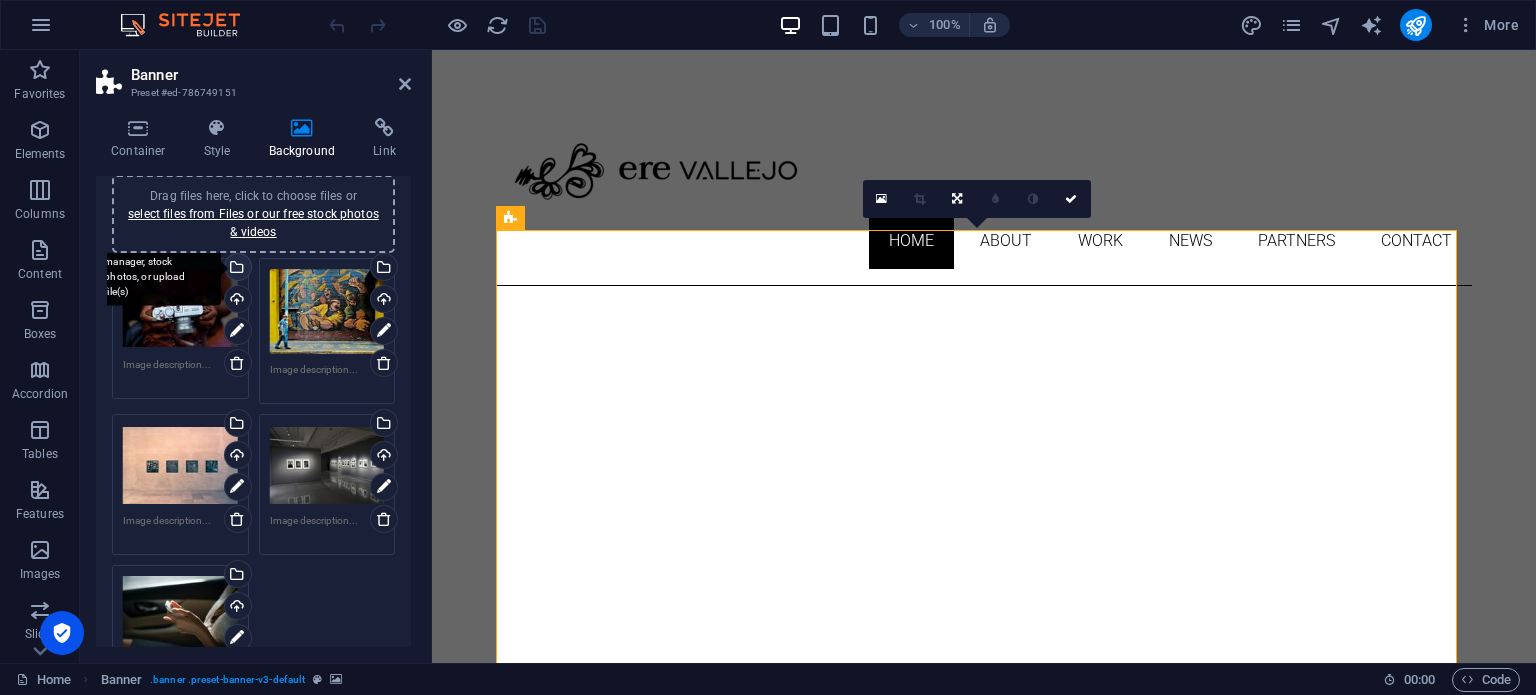 click on "Select files from the file manager, stock photos, or upload file(s)" at bounding box center (236, 269) 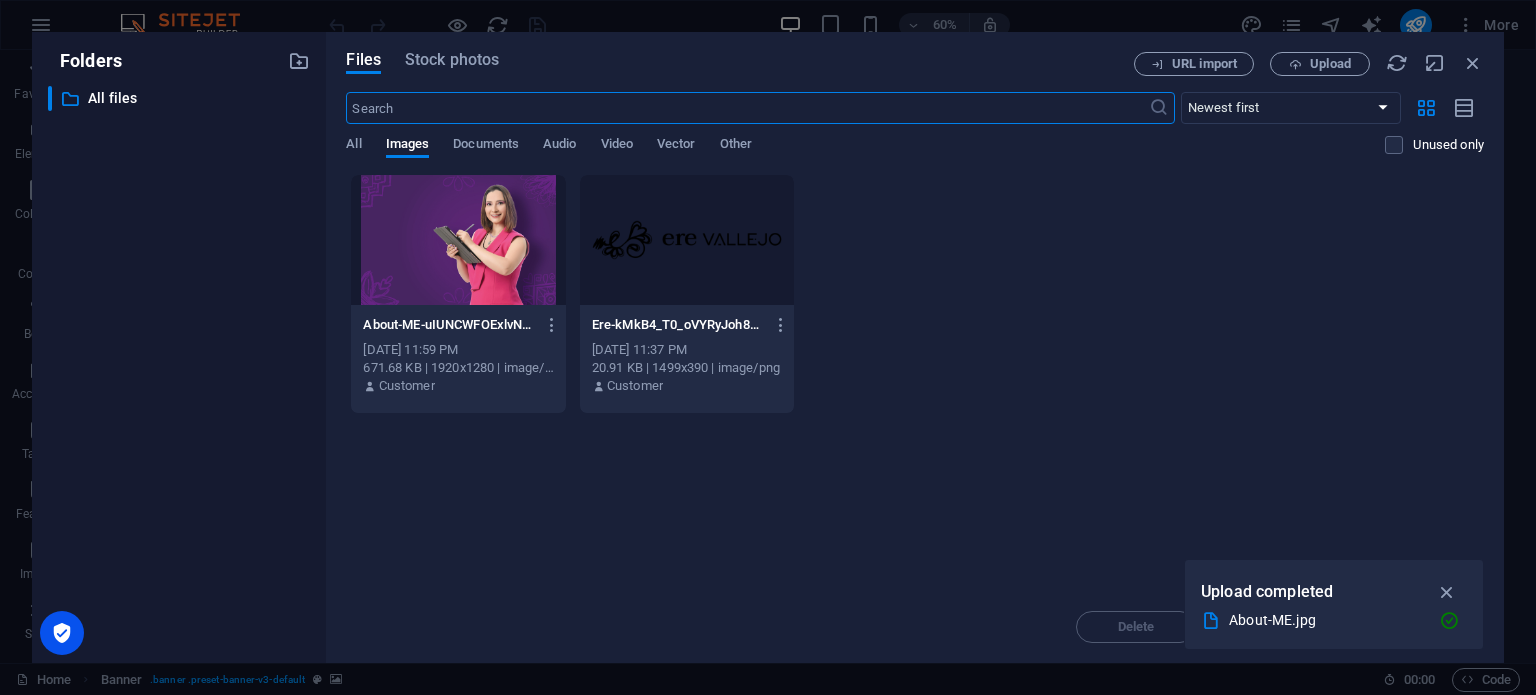 click at bounding box center (458, 240) 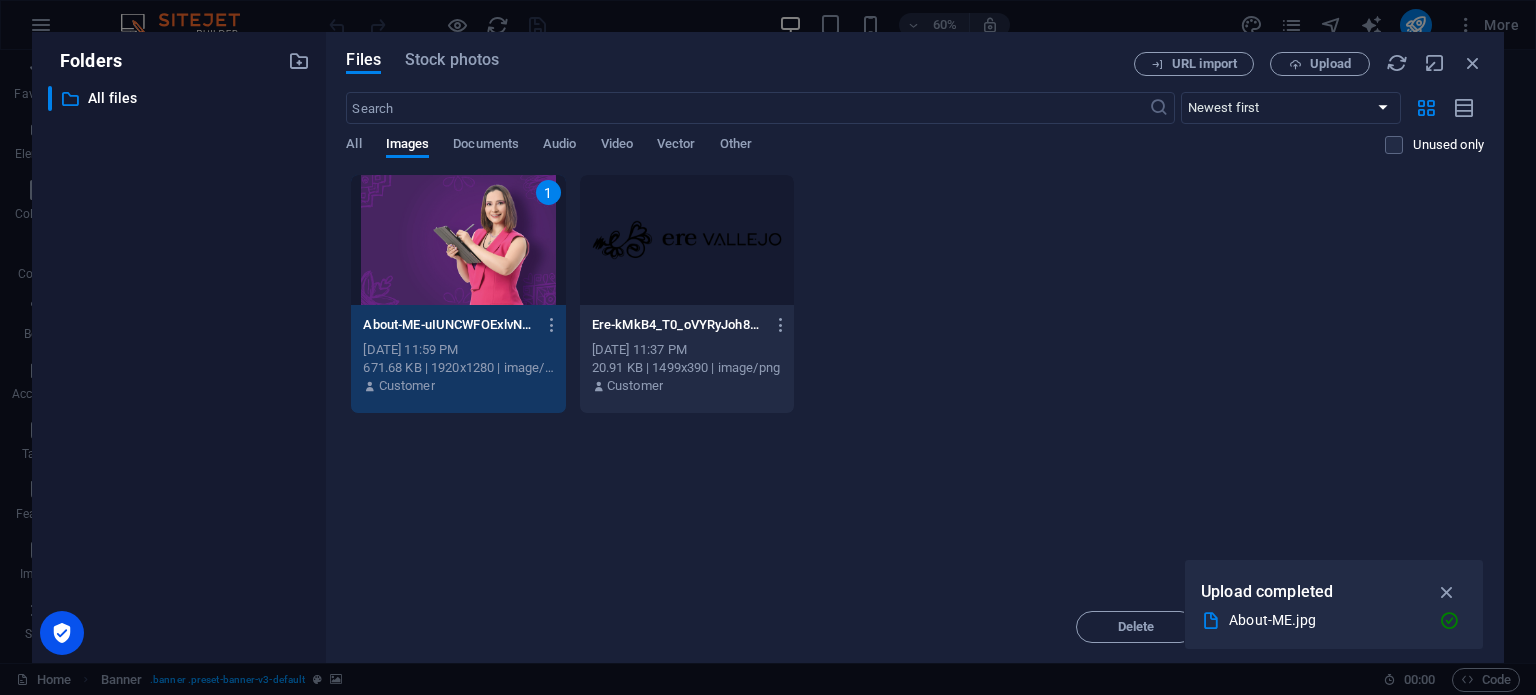 click at bounding box center [1447, 592] 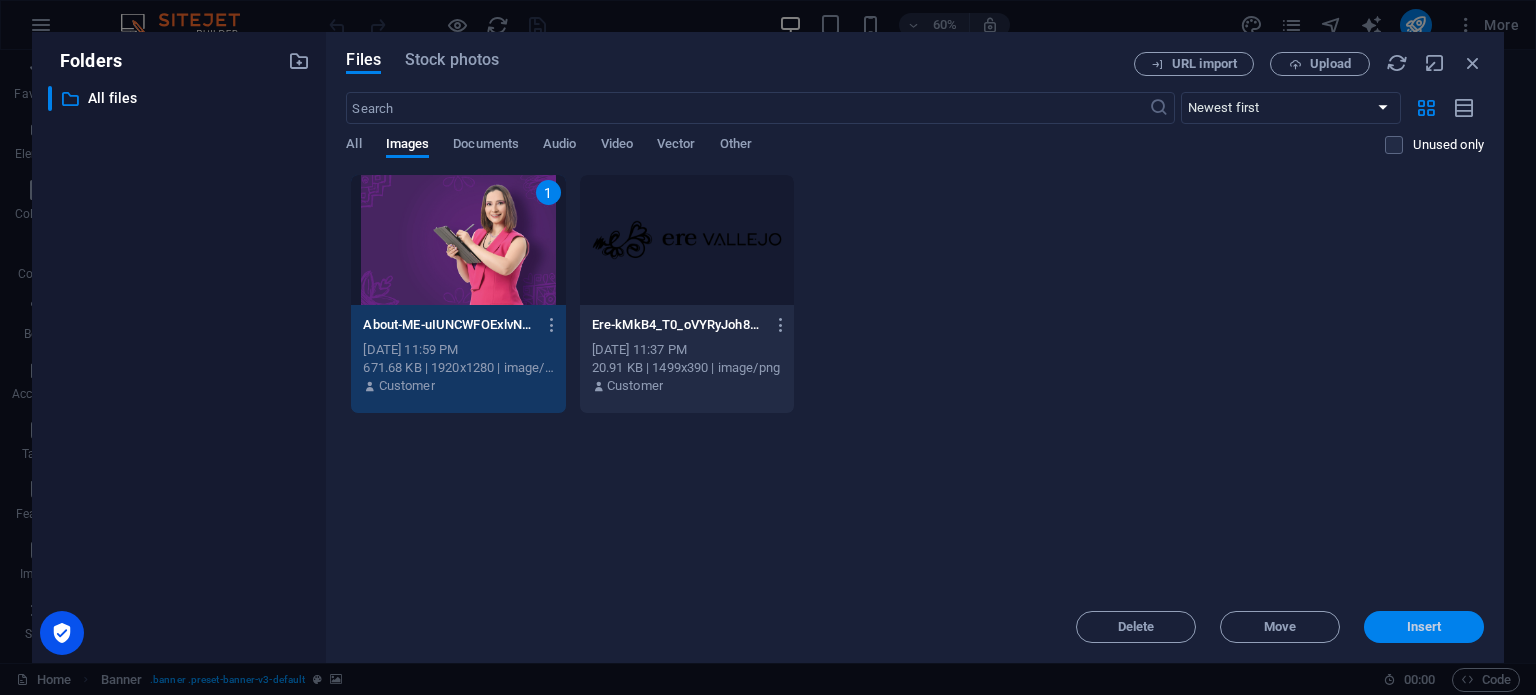 click on "Insert" at bounding box center [1424, 627] 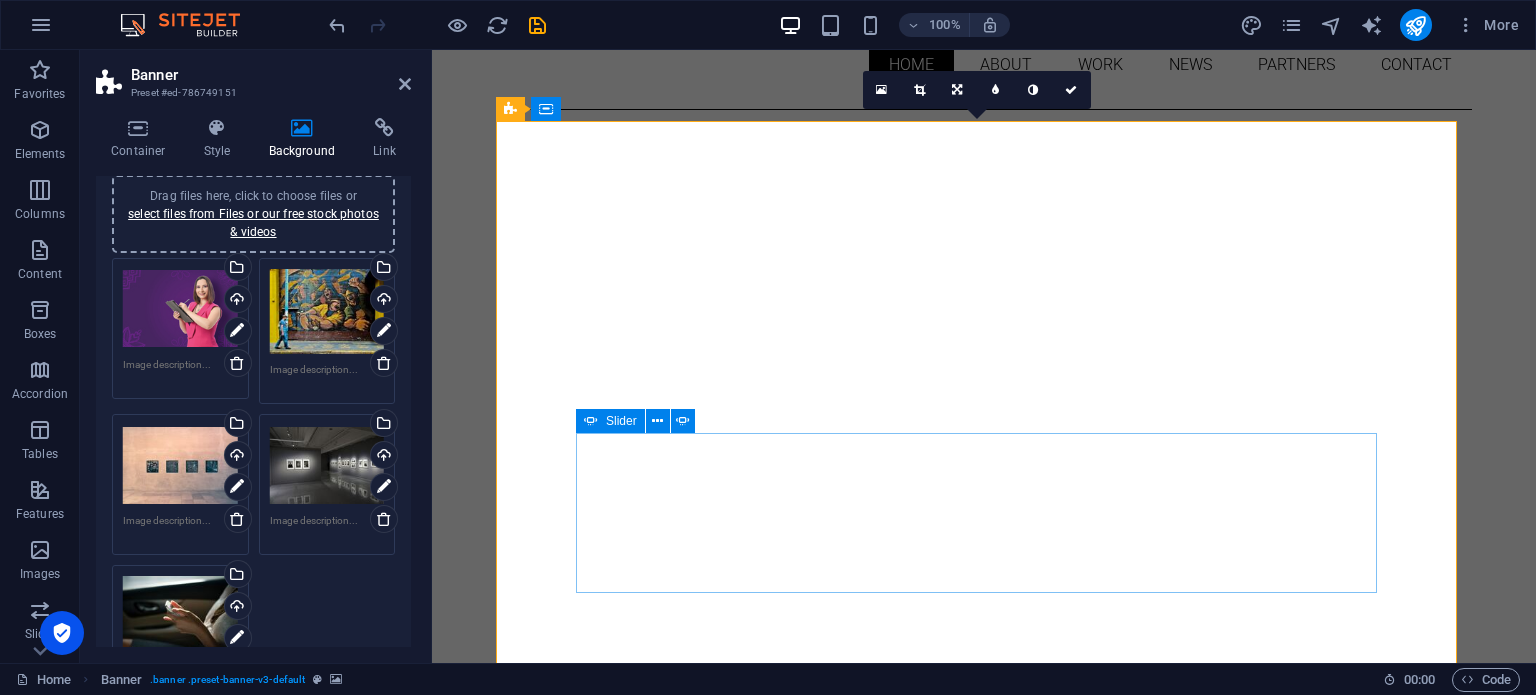 scroll, scrollTop: 100, scrollLeft: 0, axis: vertical 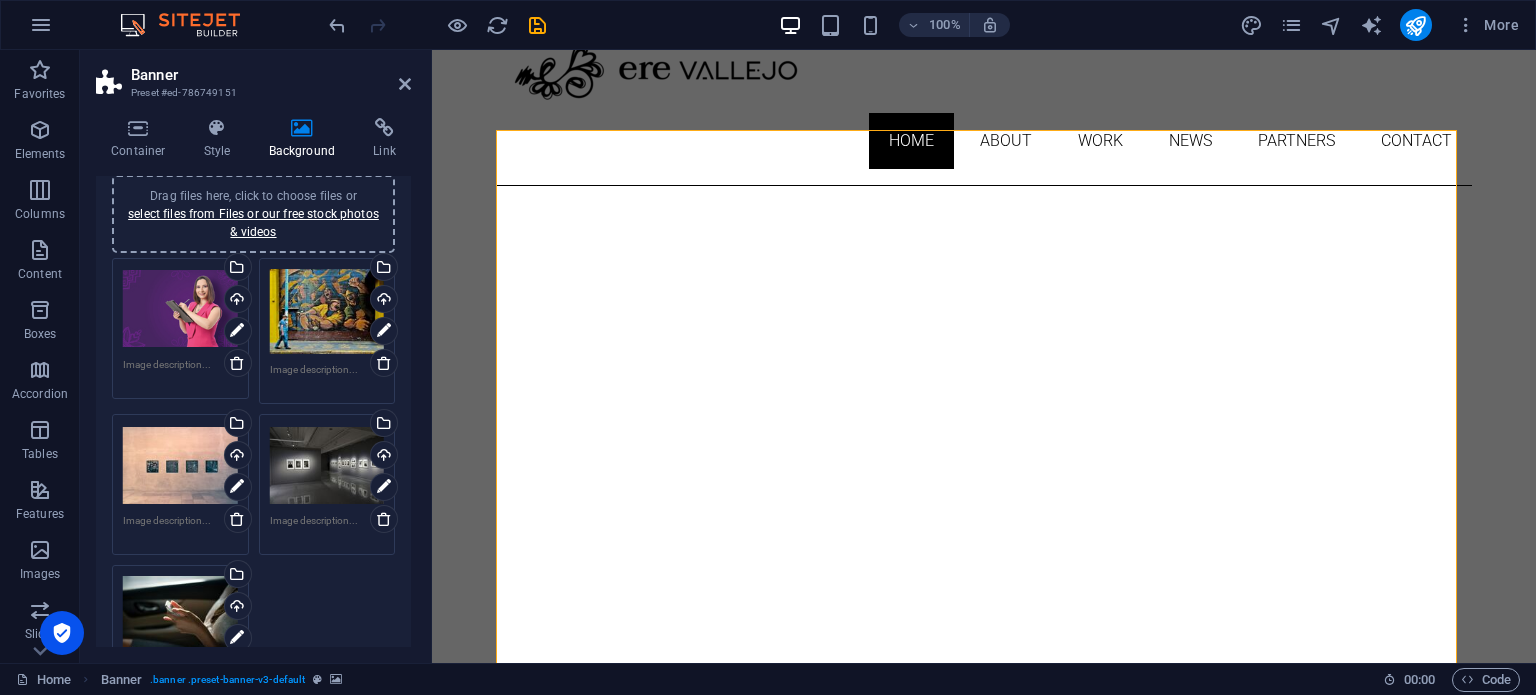 click on "Drag files here, click to choose files or select files from Files or our free stock photos & videos" at bounding box center [327, 312] 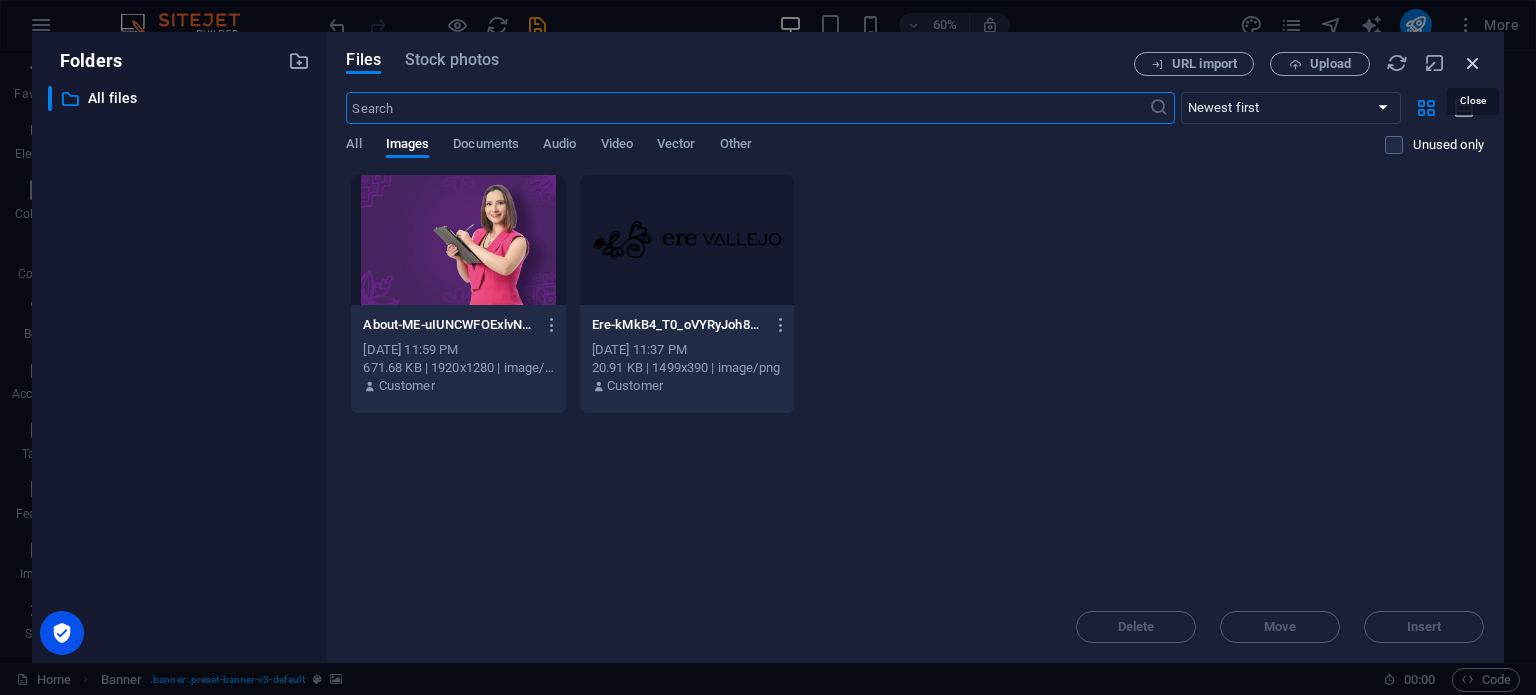 click at bounding box center (1473, 63) 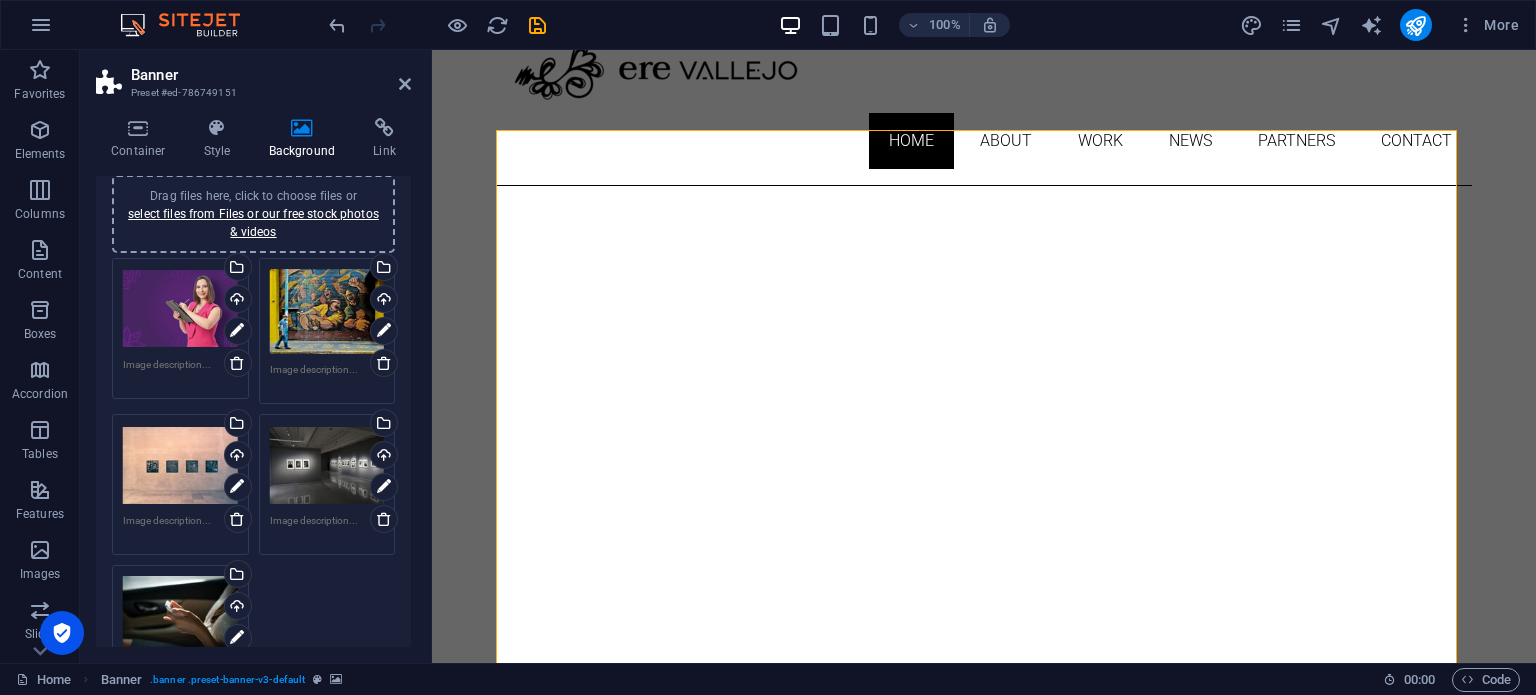 click on "Drag files here, click to choose files or select files from Files or our free stock photos & videos" at bounding box center (327, 312) 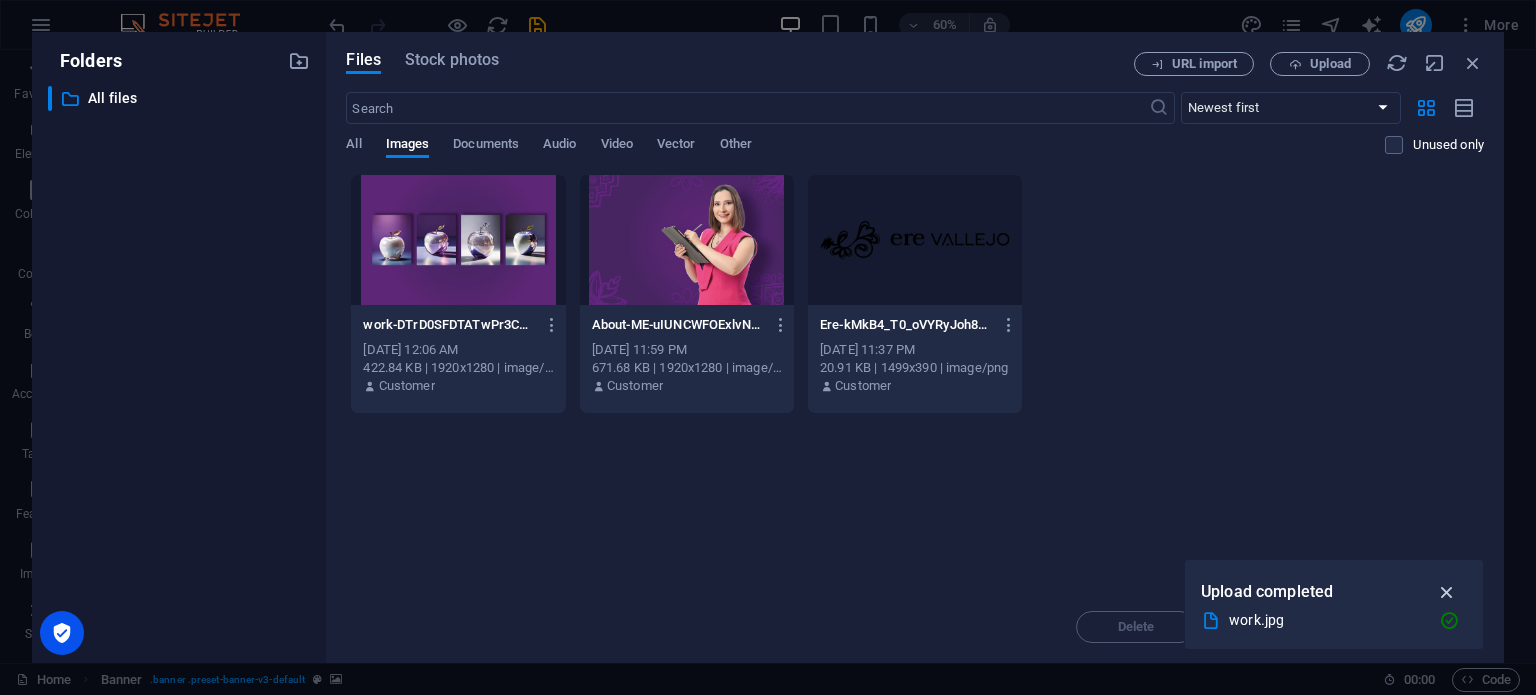 click at bounding box center [1447, 592] 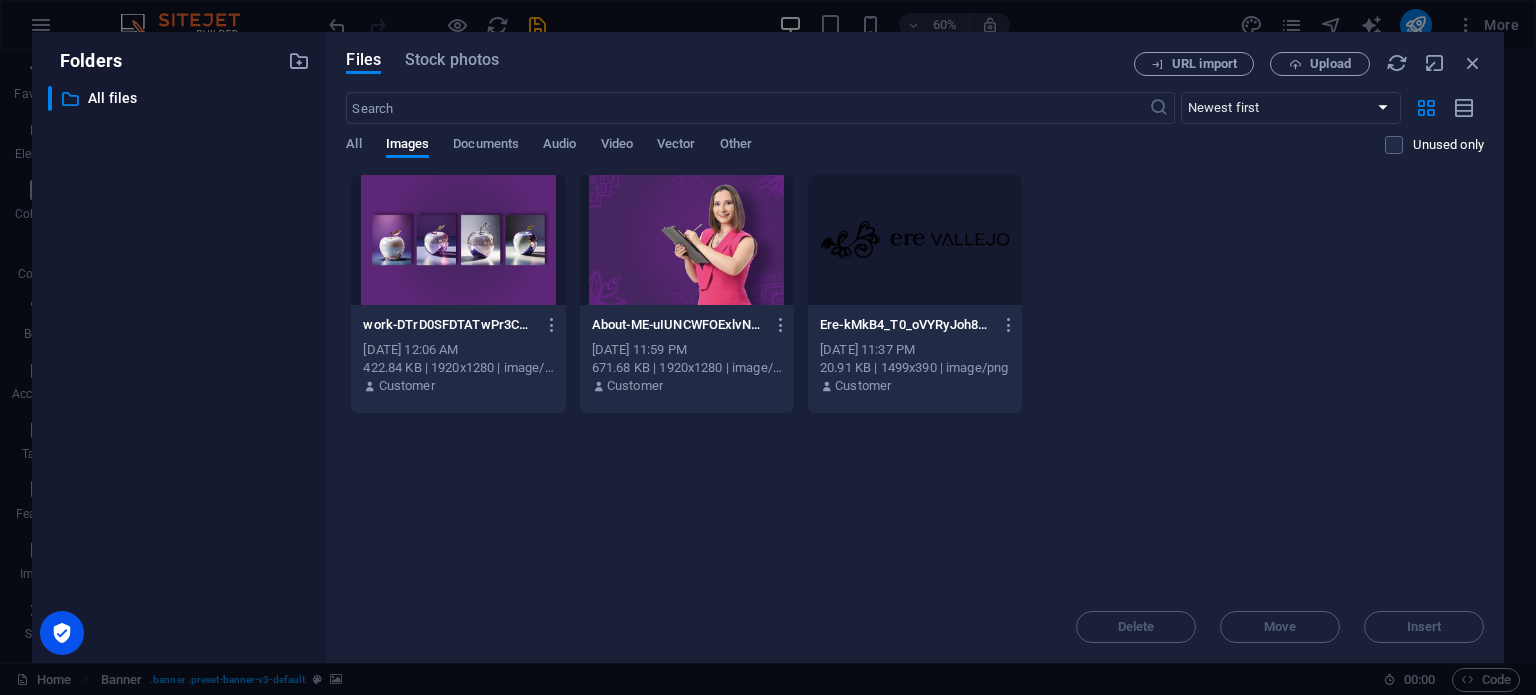 click on "Delete Move Insert" at bounding box center (915, 617) 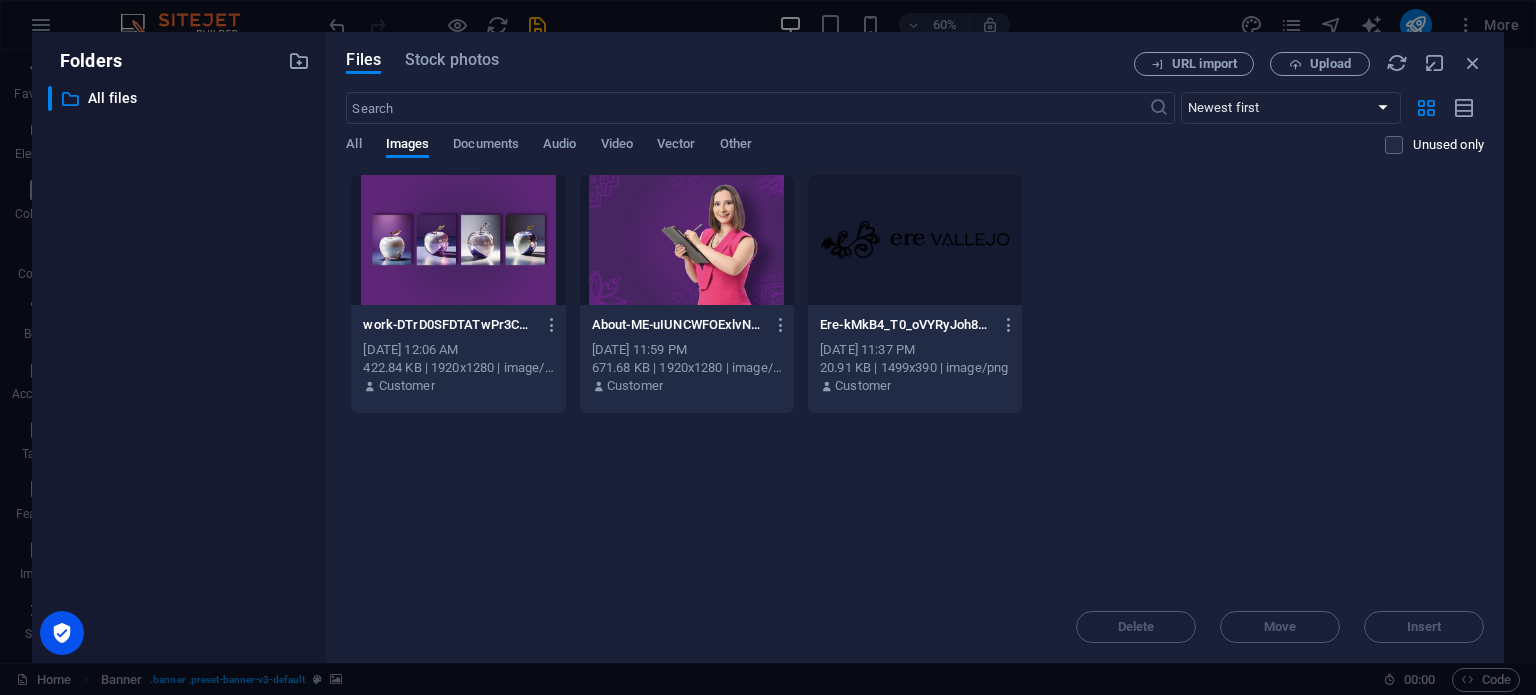 click at bounding box center [458, 240] 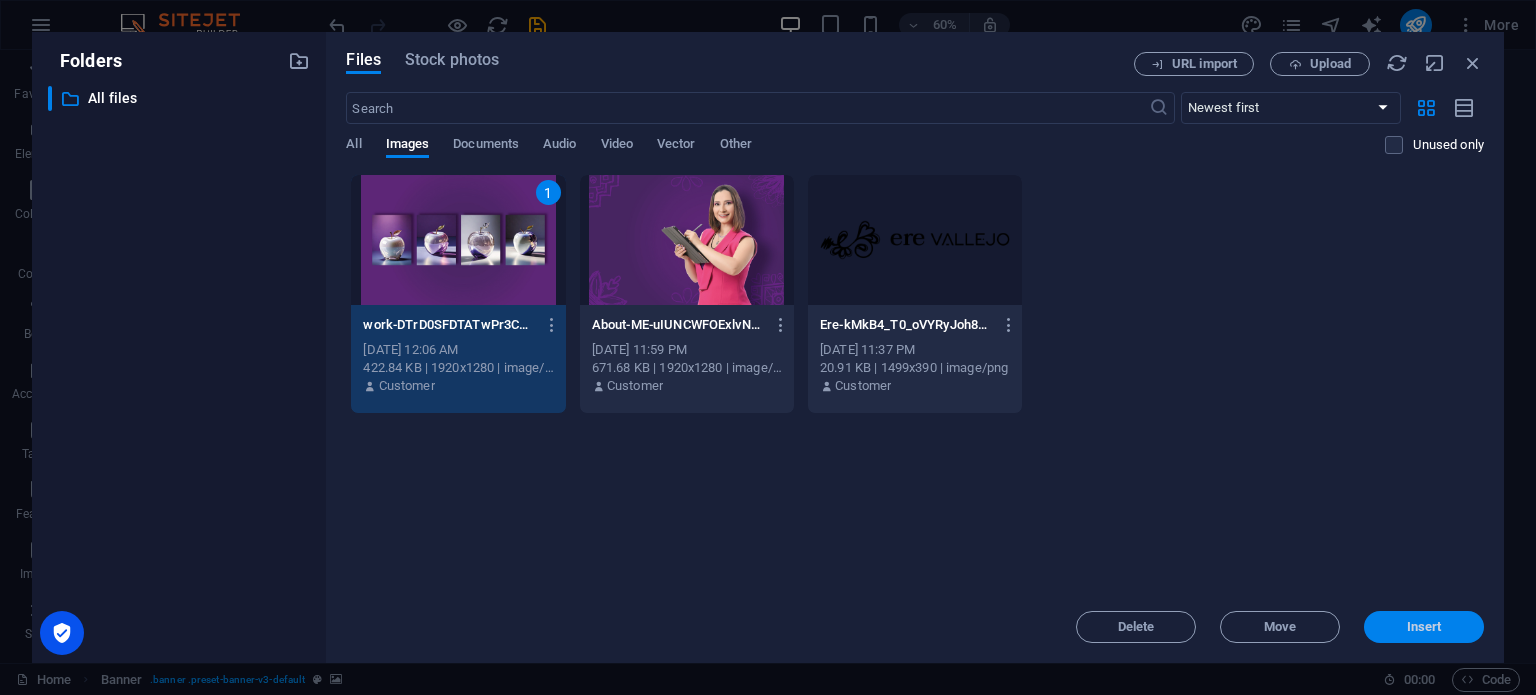 click on "Insert" at bounding box center [1424, 627] 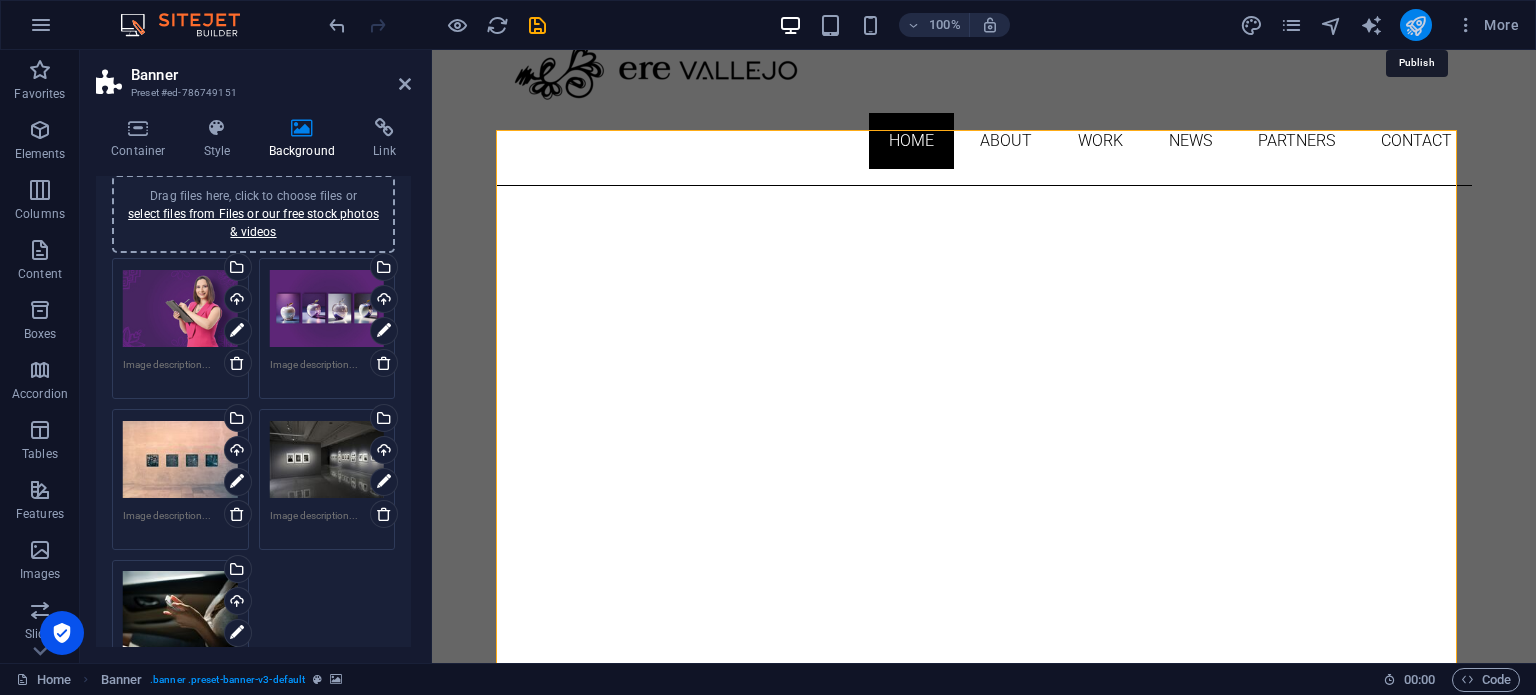 click at bounding box center [1415, 25] 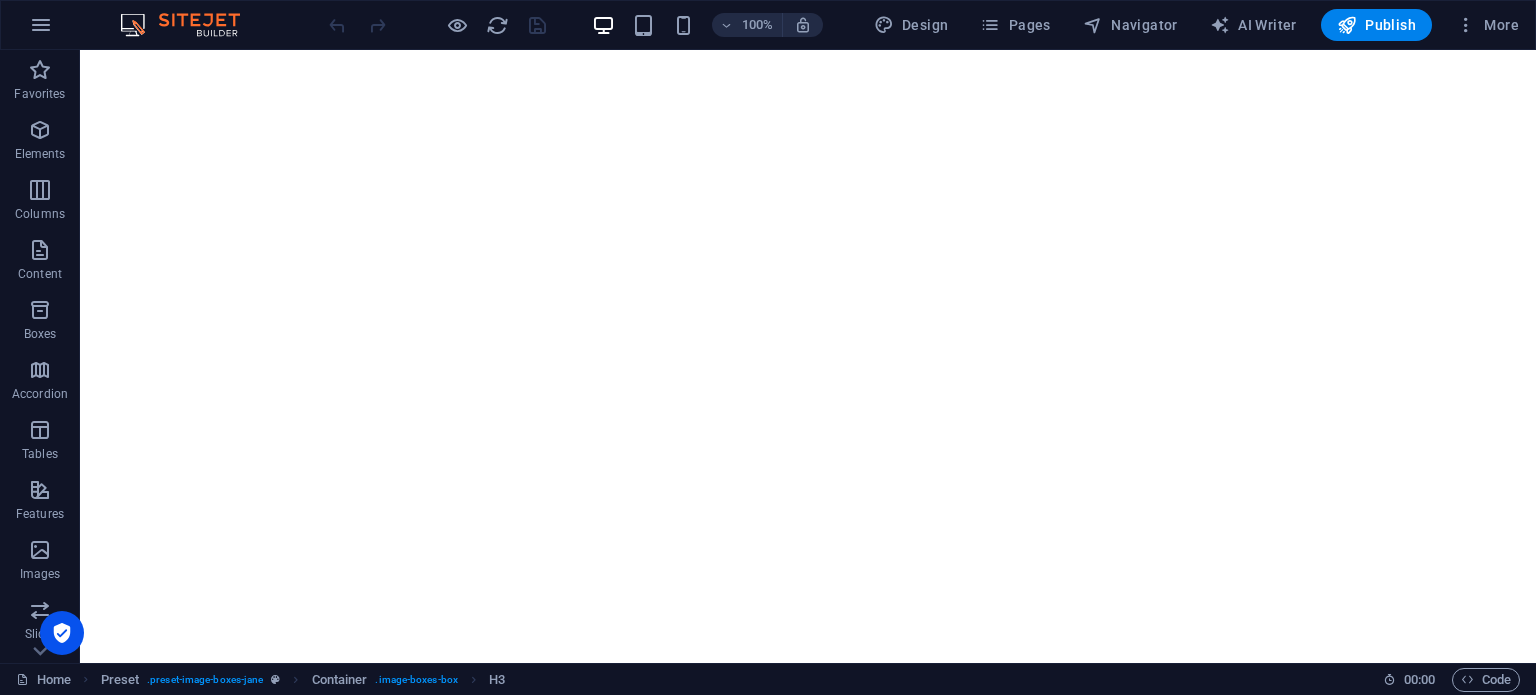 scroll, scrollTop: 0, scrollLeft: 0, axis: both 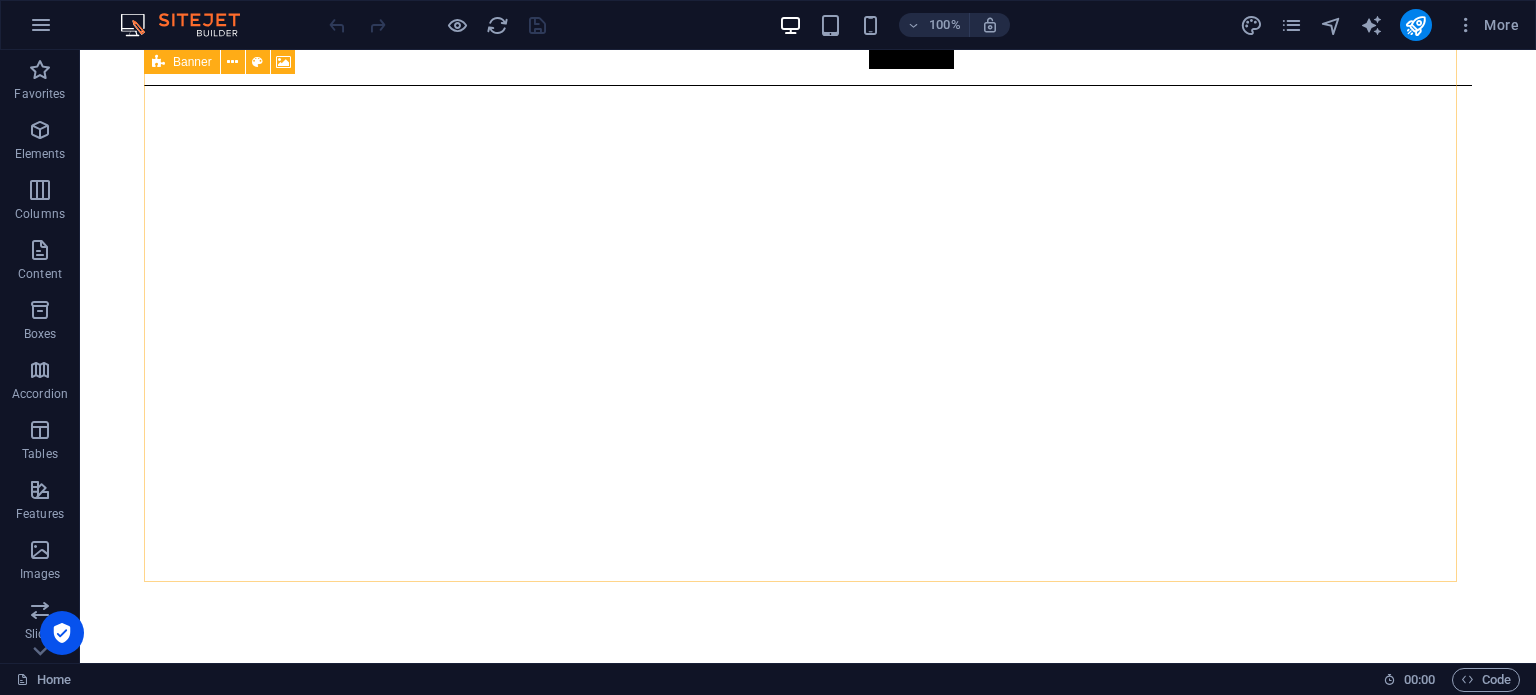 click at bounding box center [158, 62] 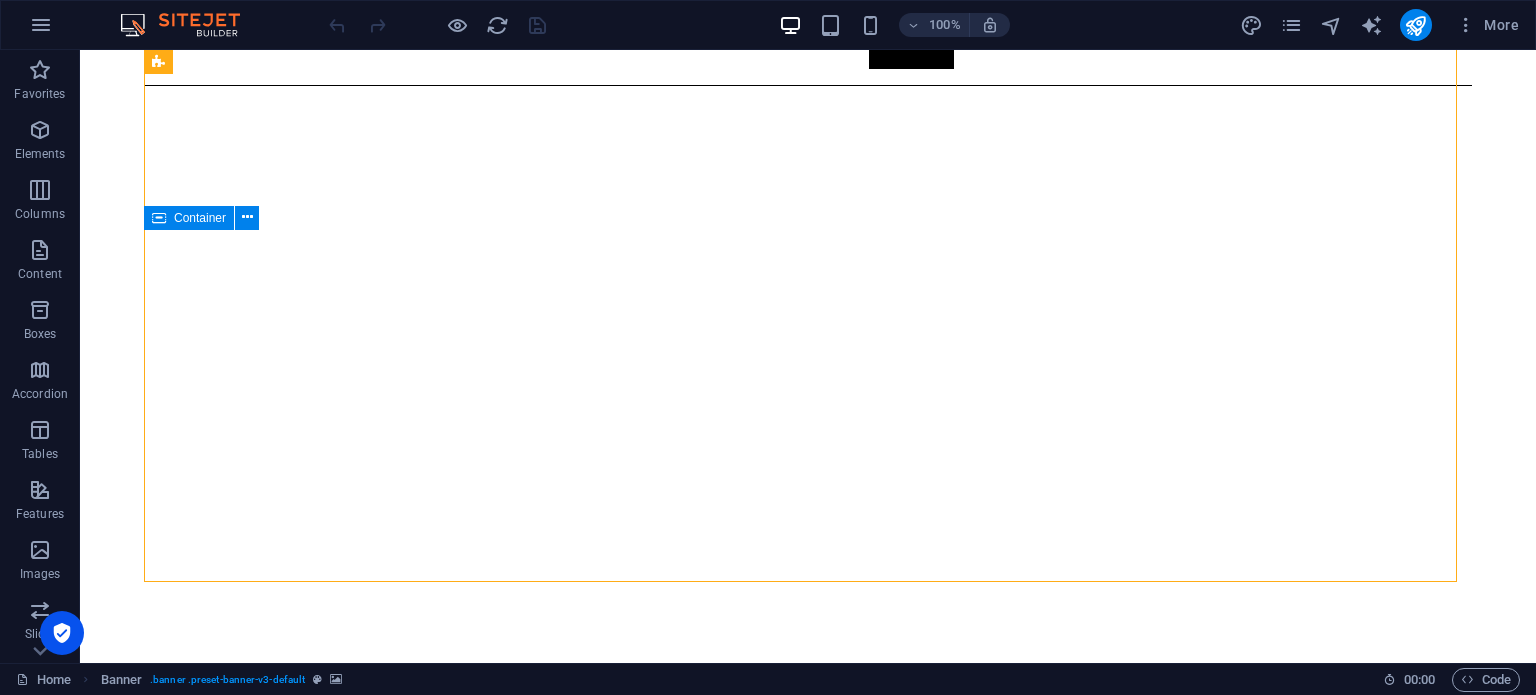 click on "About me My work Partners Contact" at bounding box center [808, 1038] 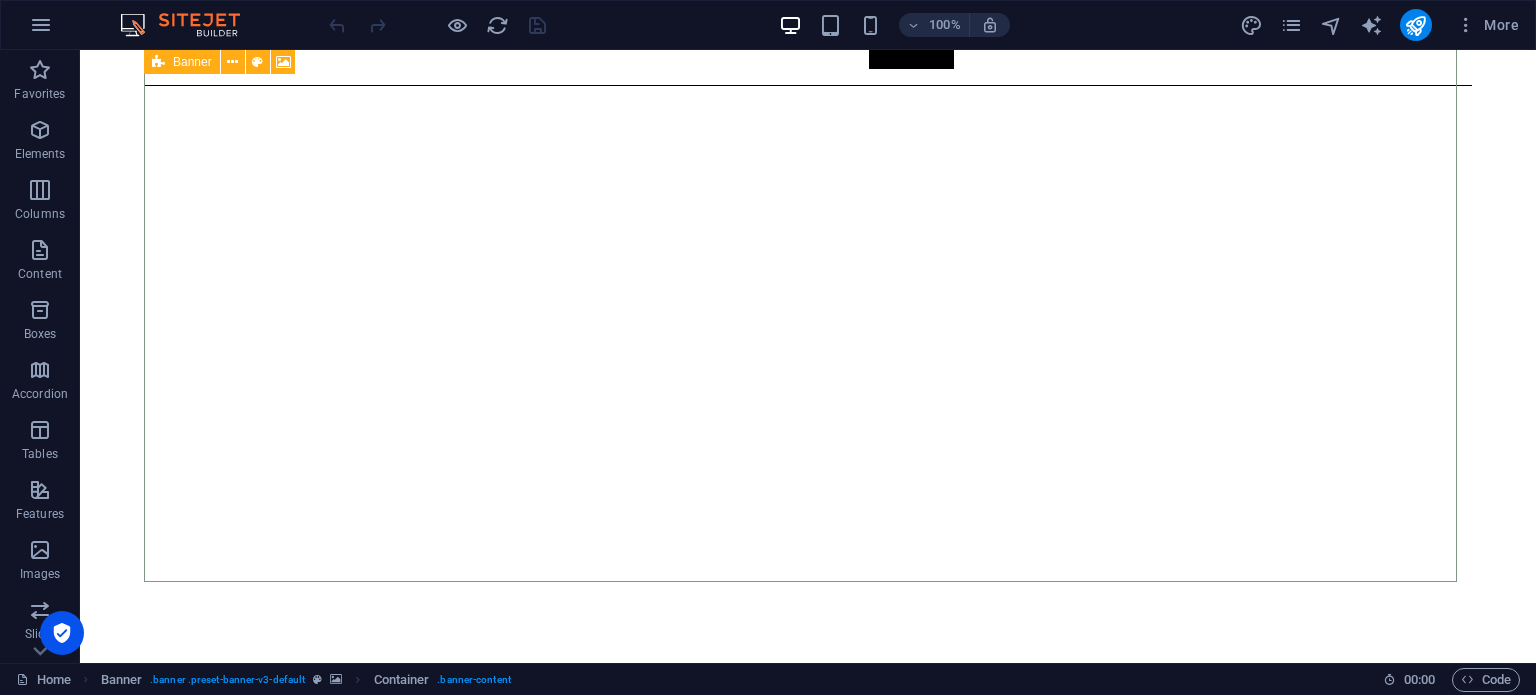 click at bounding box center [158, 62] 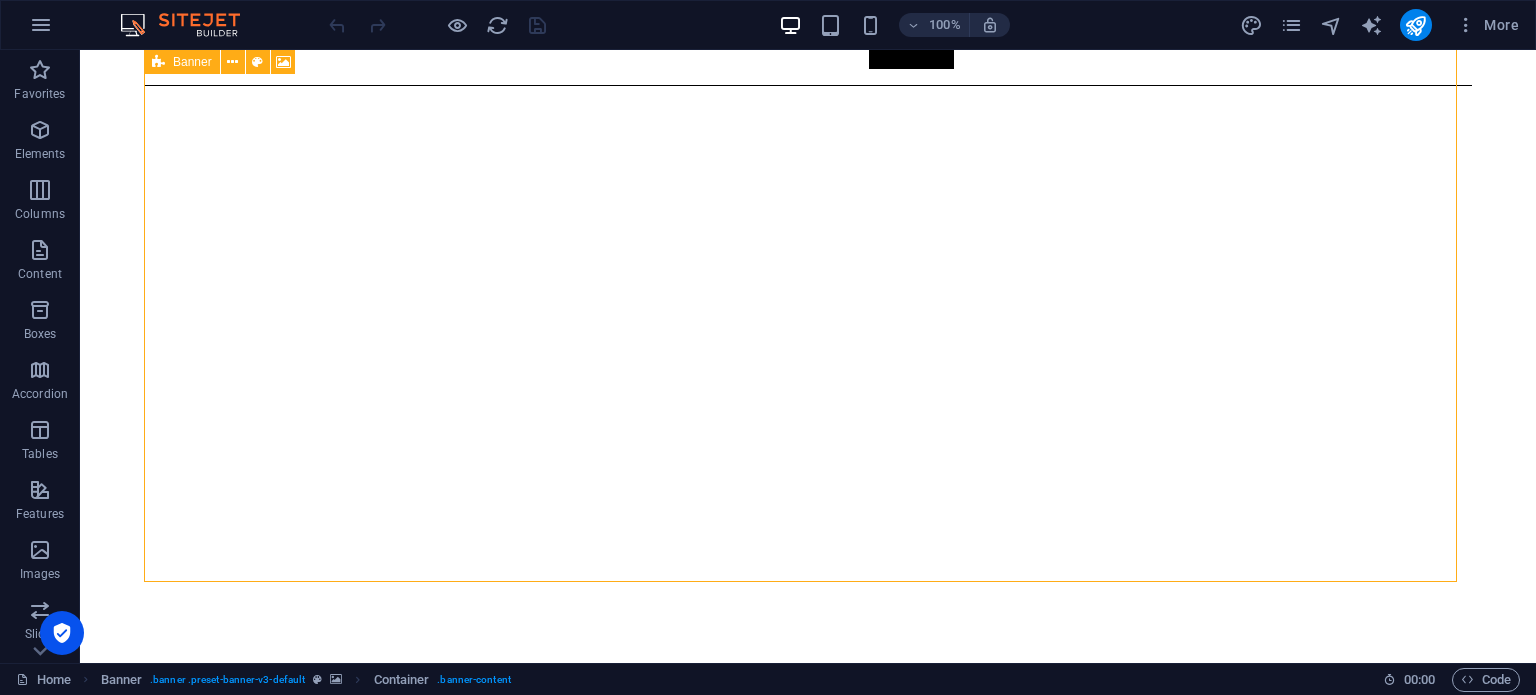 click at bounding box center [158, 62] 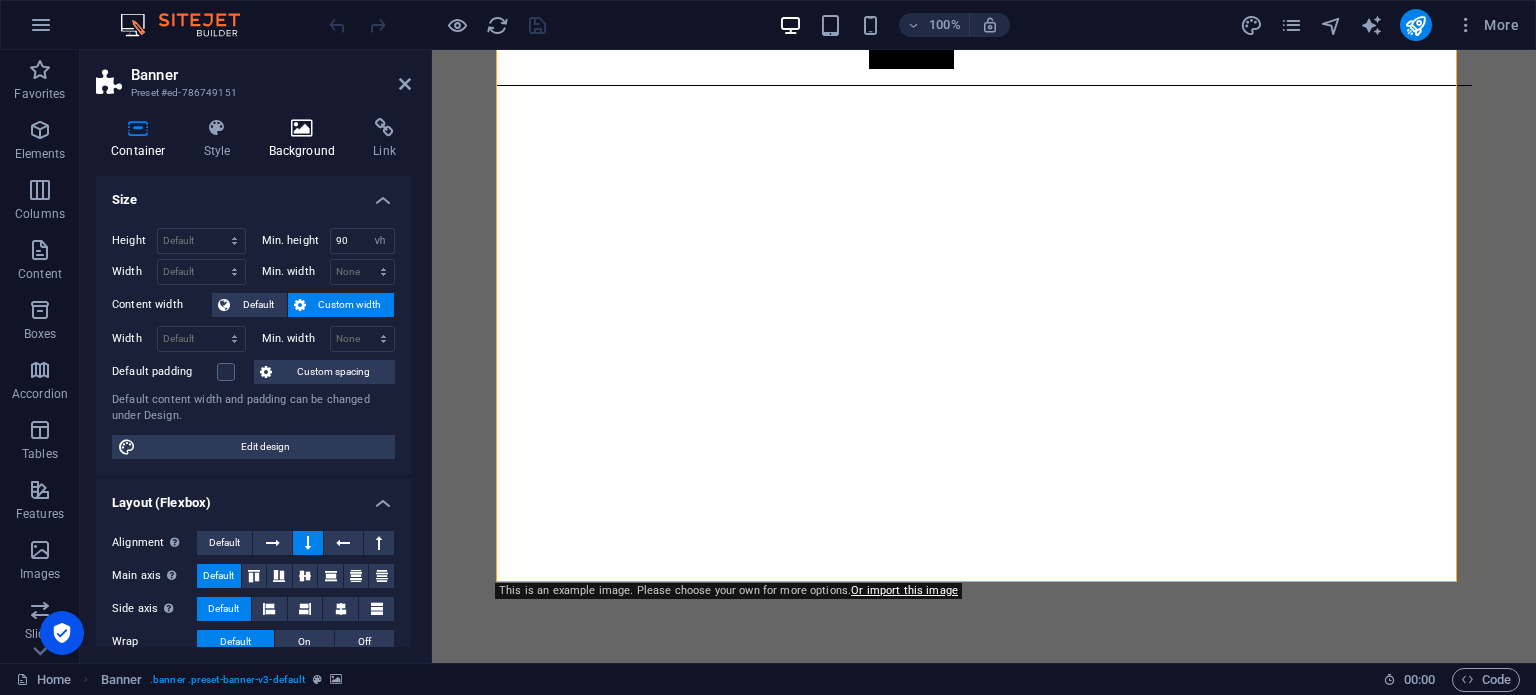 click at bounding box center (302, 128) 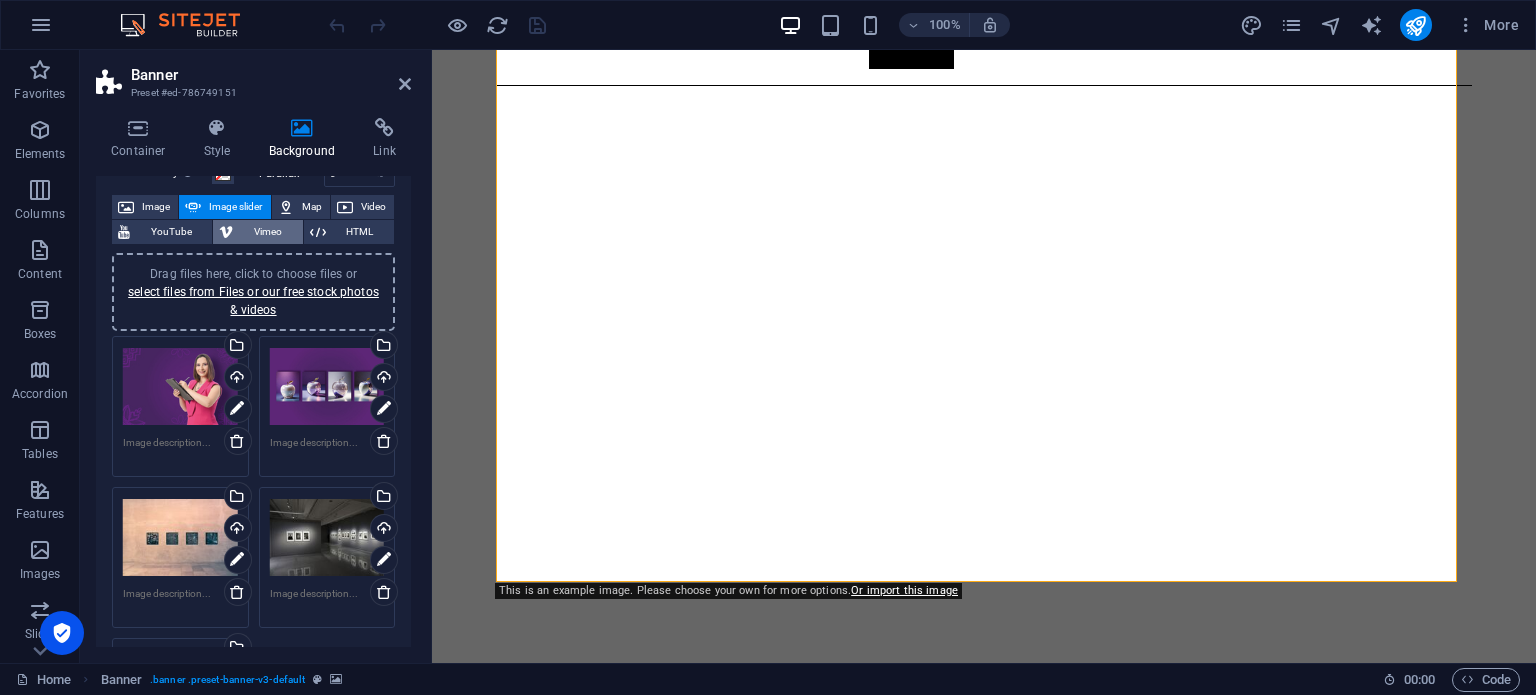 scroll, scrollTop: 200, scrollLeft: 0, axis: vertical 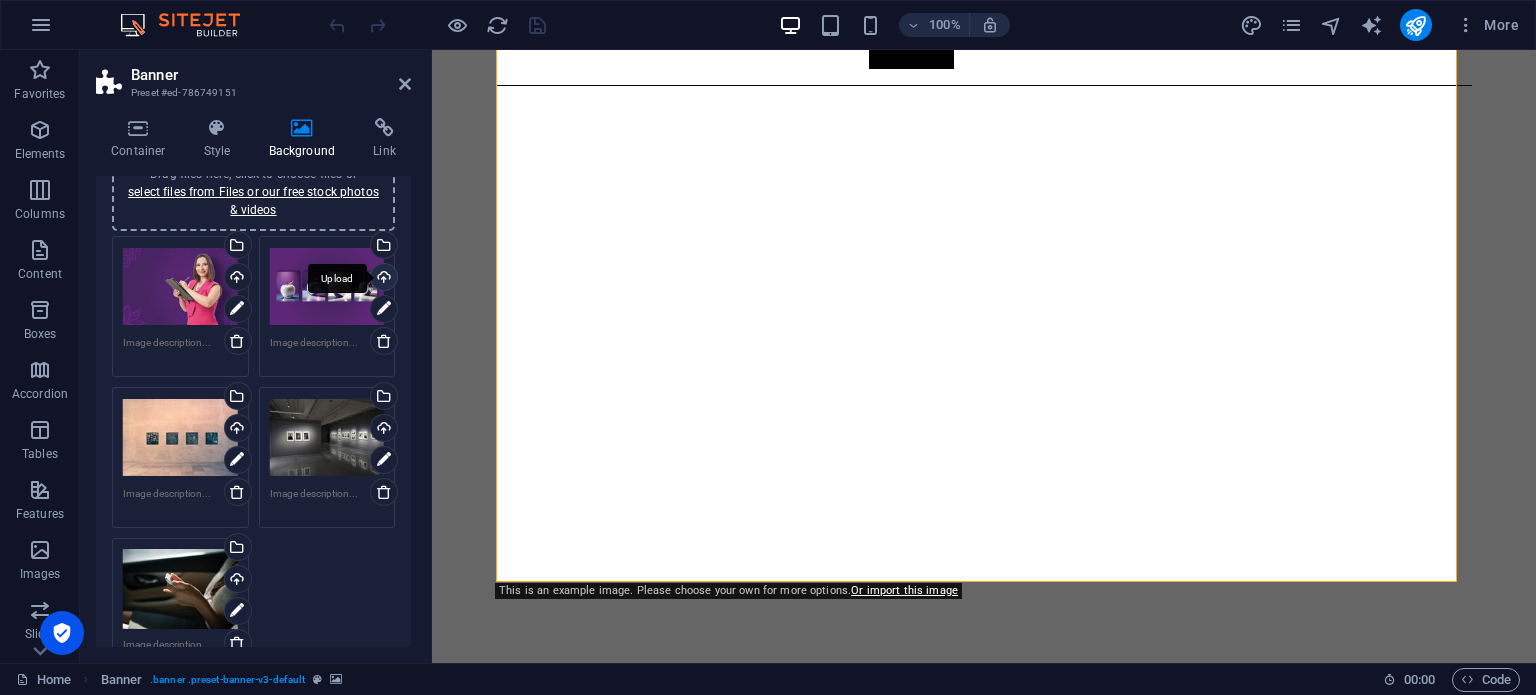 click on "Upload" at bounding box center [382, 279] 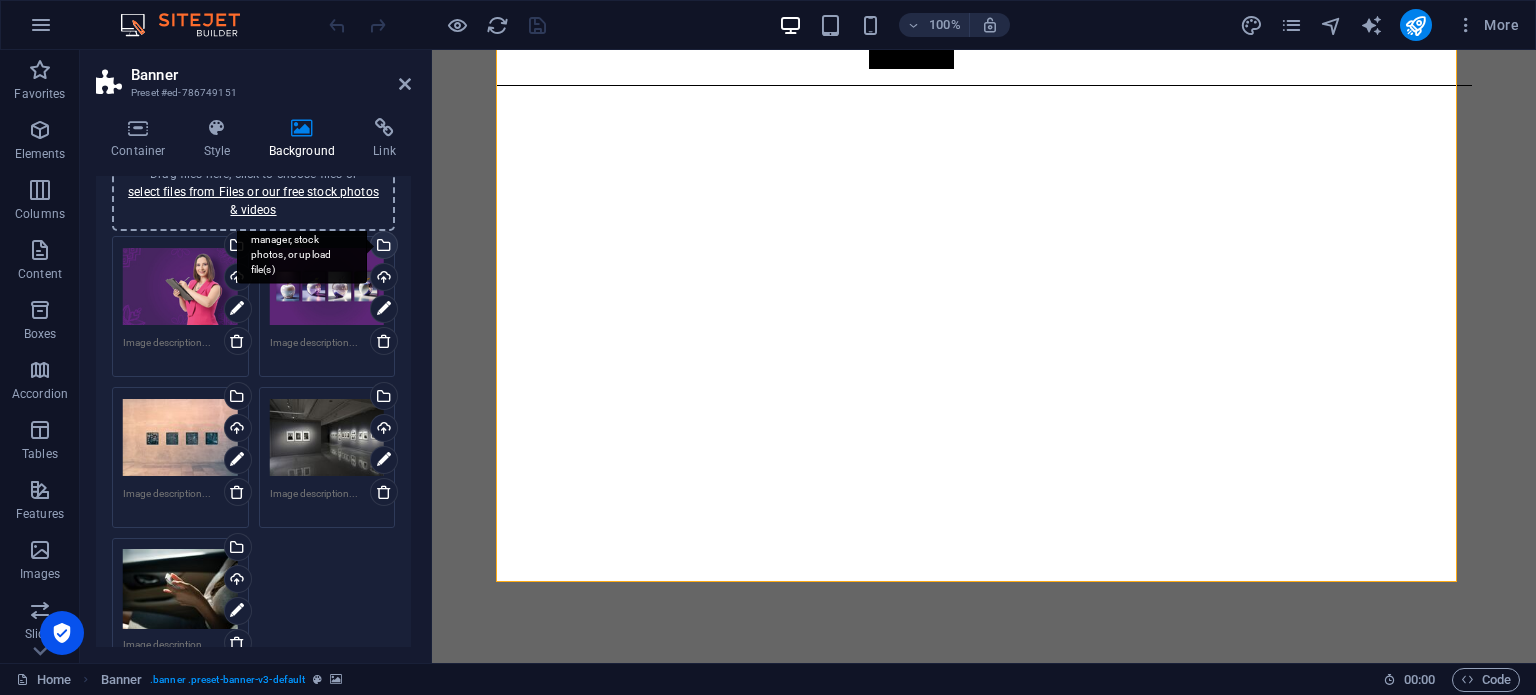click on "Select files from the file manager, stock photos, or upload file(s)" at bounding box center (382, 247) 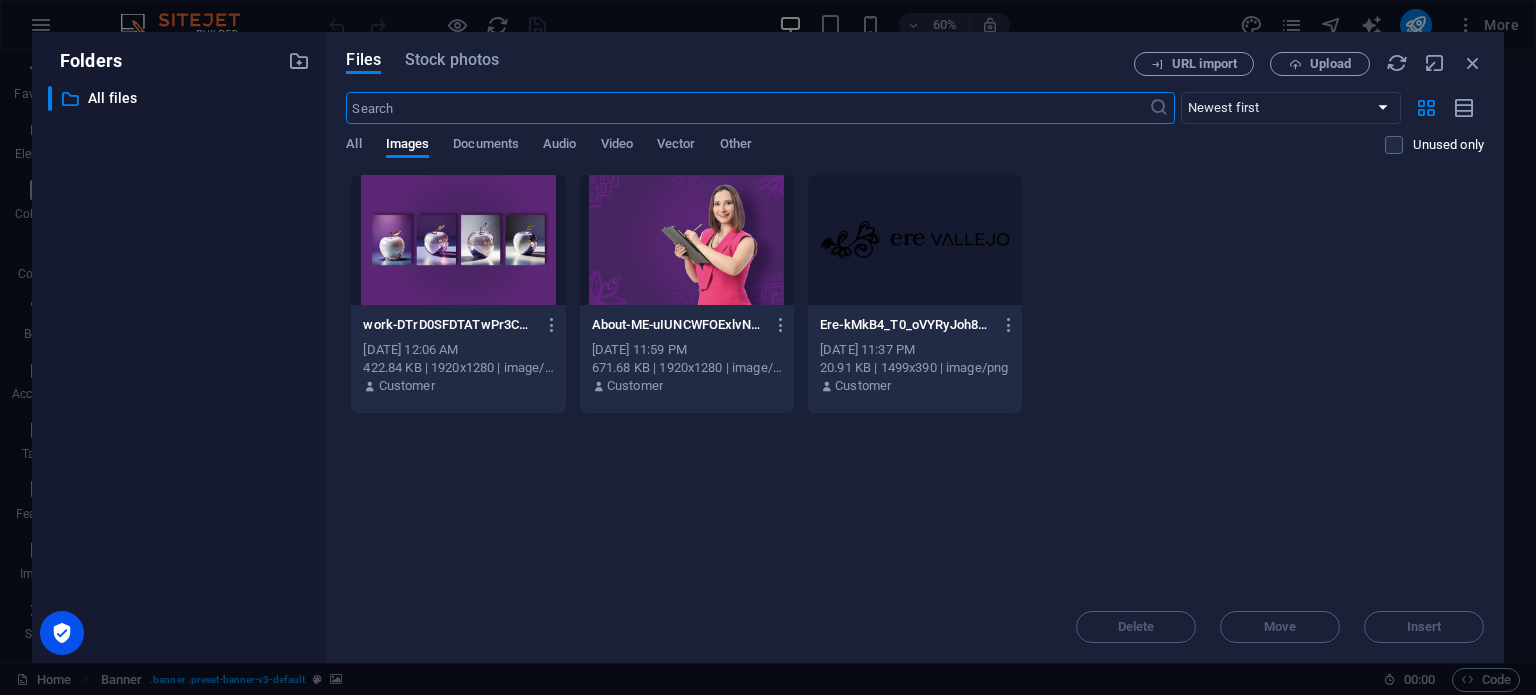 click at bounding box center [458, 240] 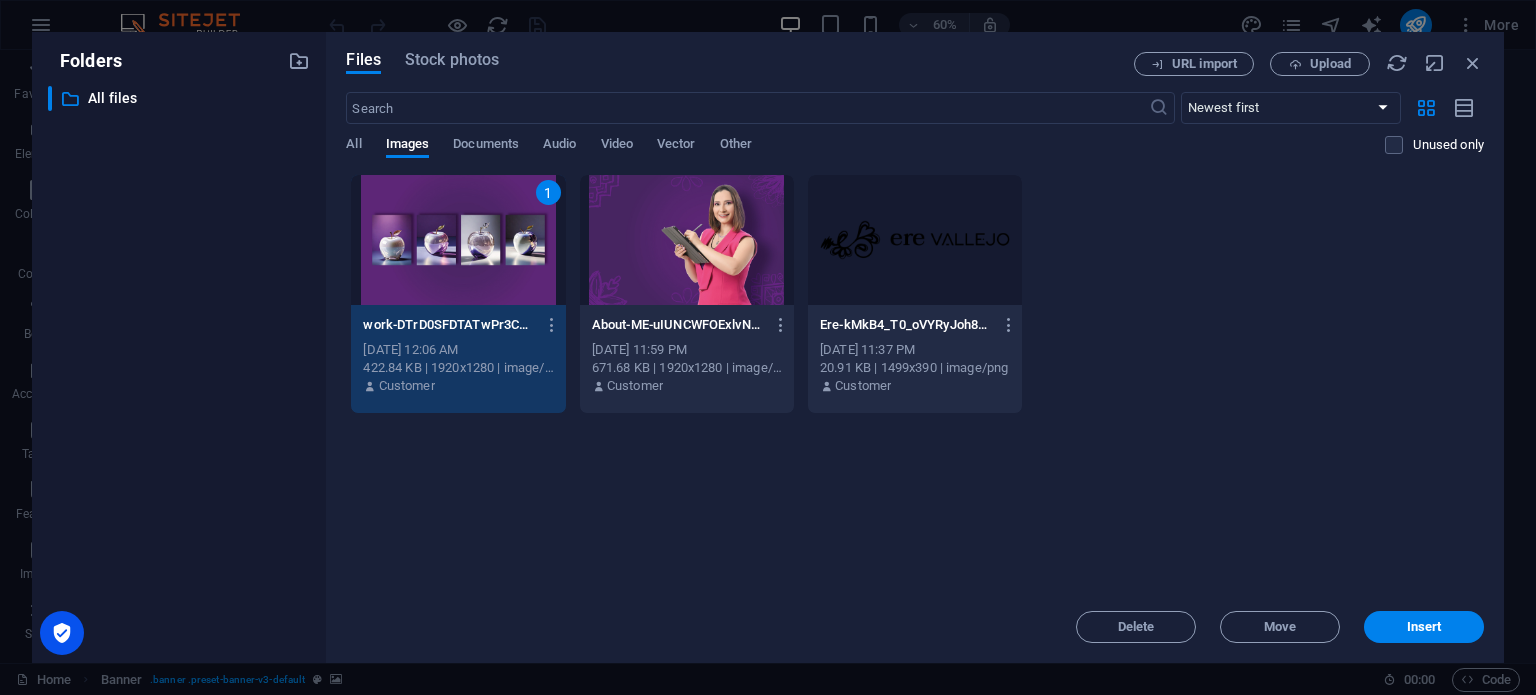 click at bounding box center (687, 240) 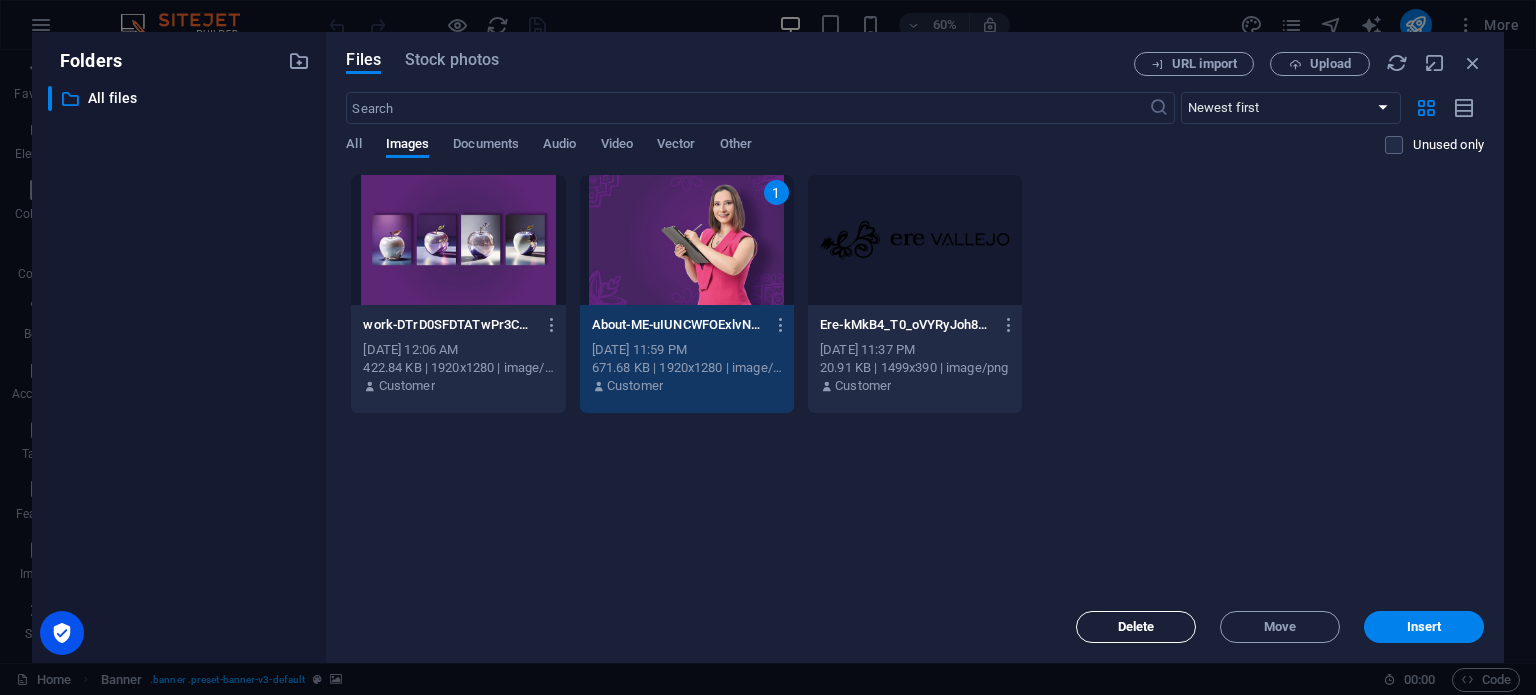 click on "Delete" at bounding box center [1136, 627] 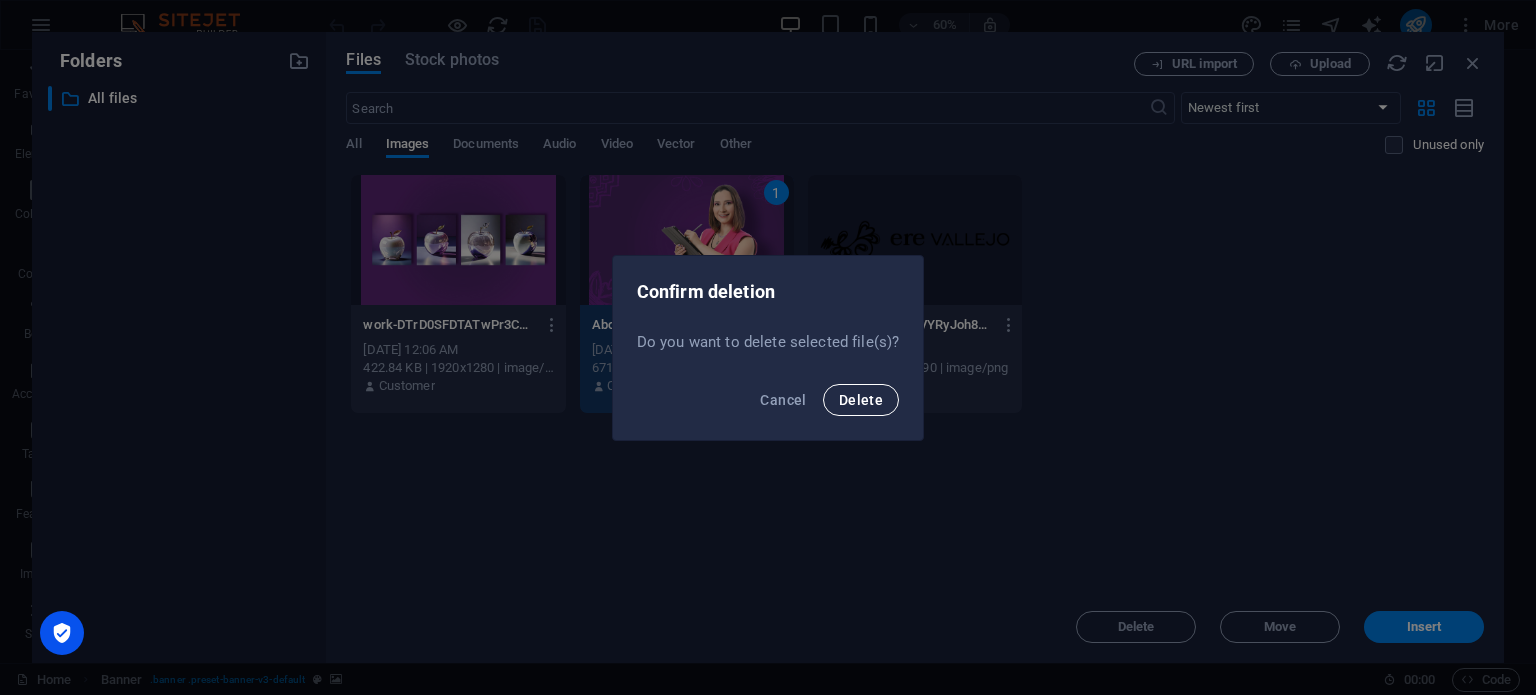 click on "Delete" at bounding box center [861, 400] 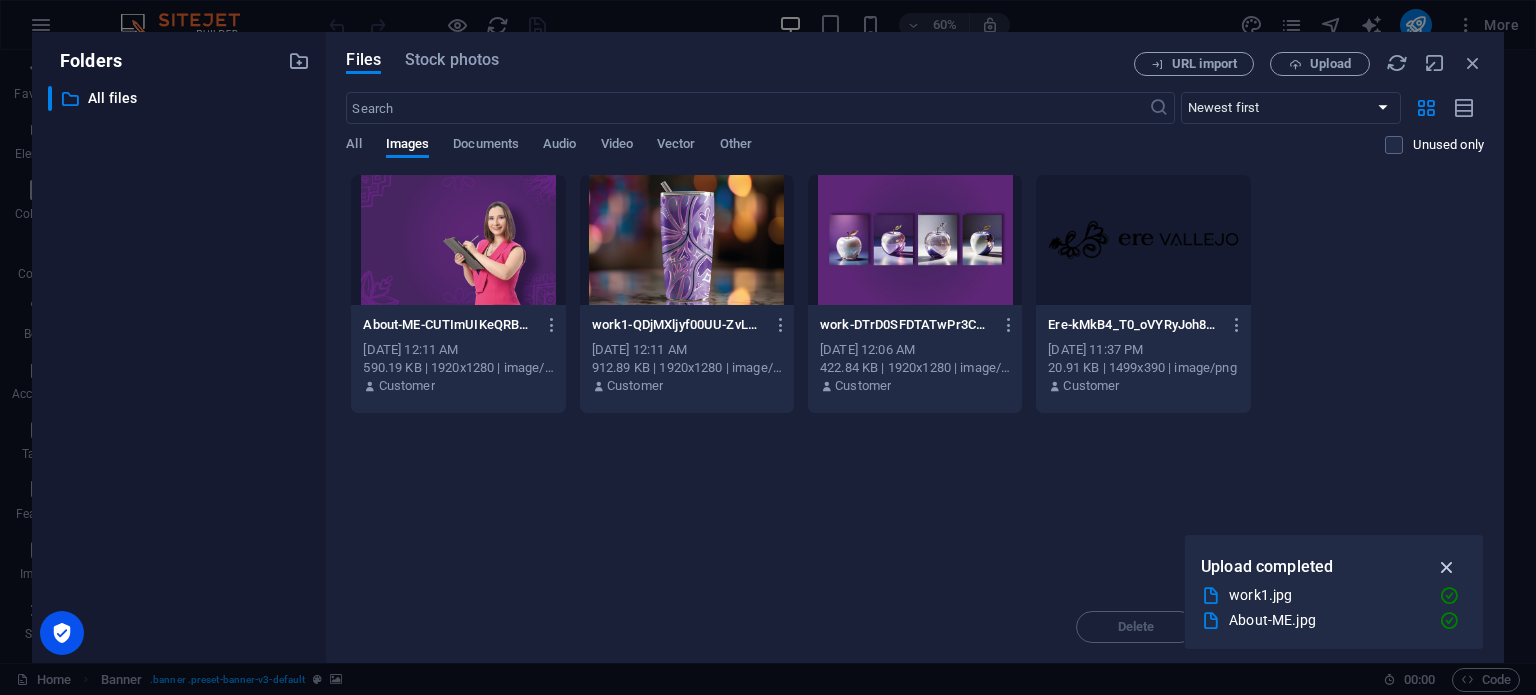 click at bounding box center (1447, 567) 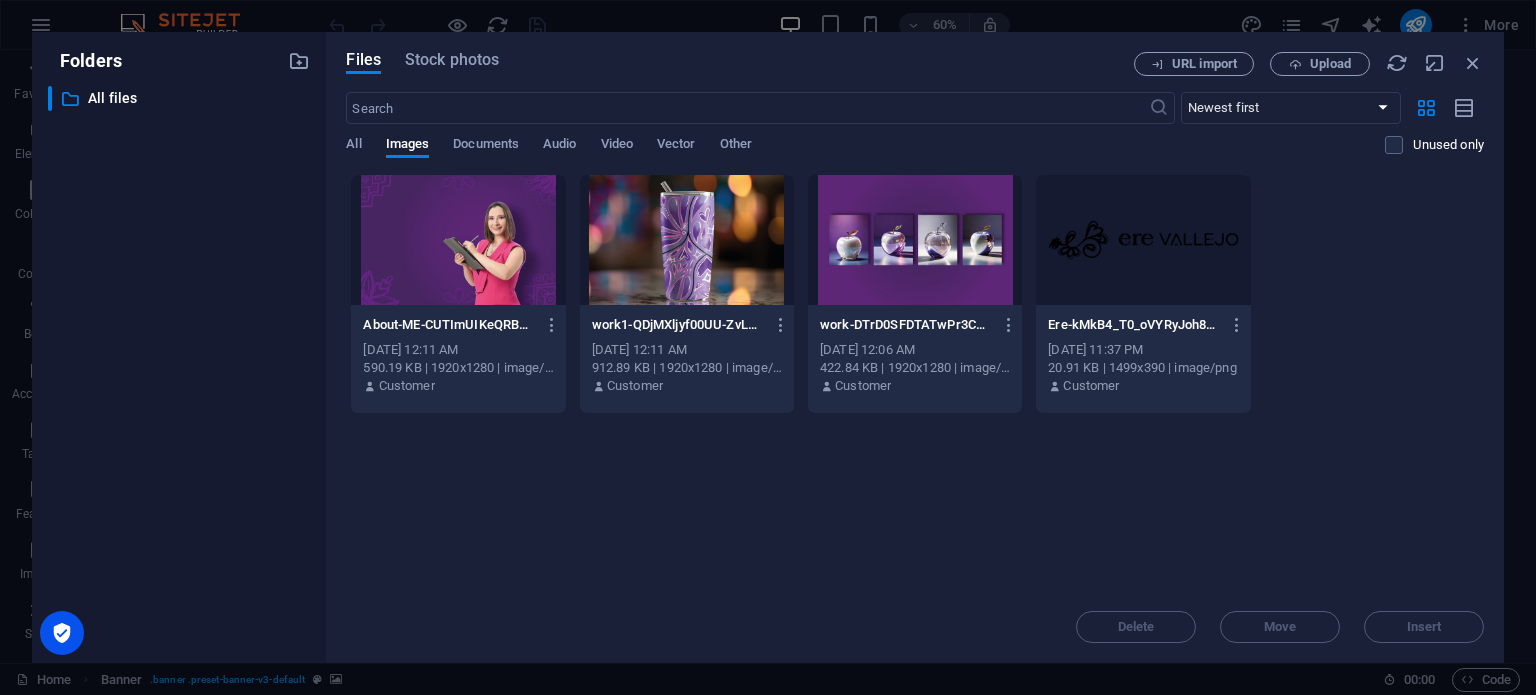 click at bounding box center (458, 240) 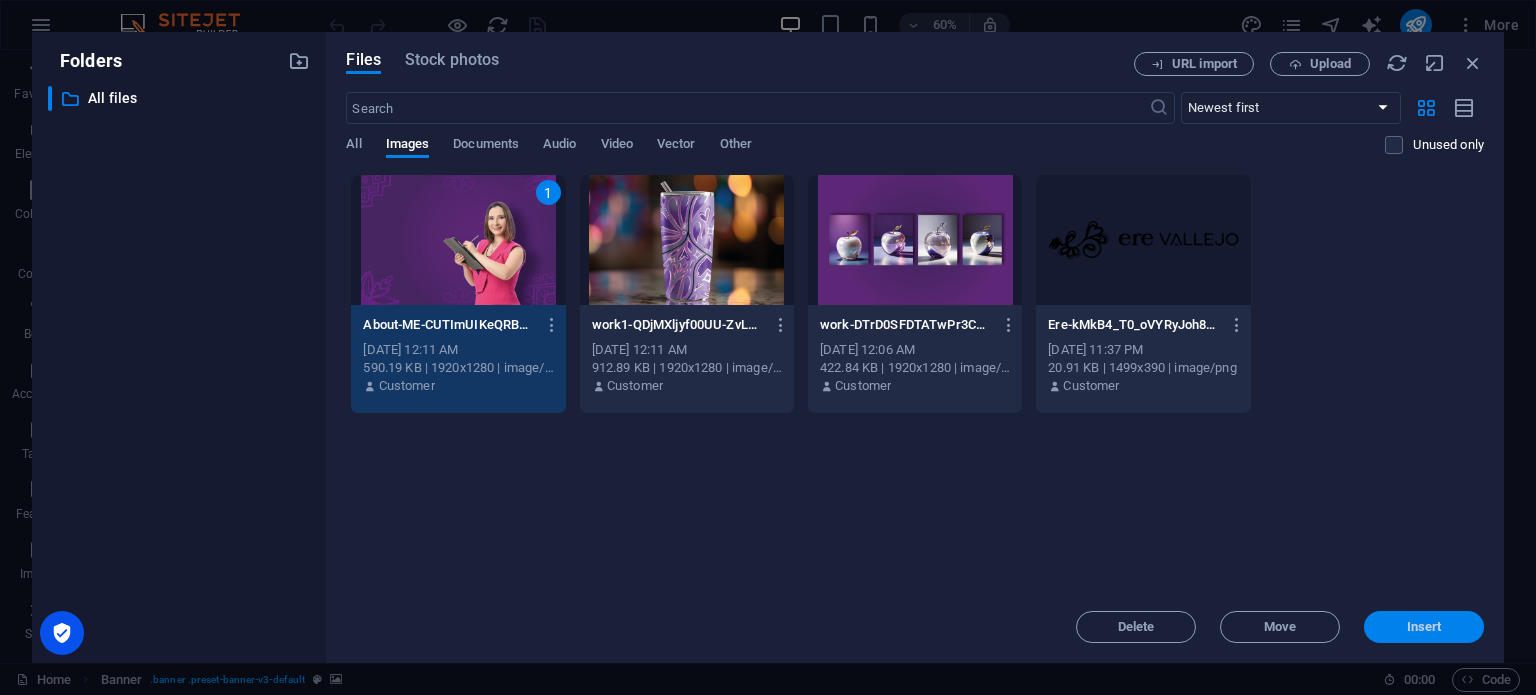 click on "Insert" at bounding box center [1424, 627] 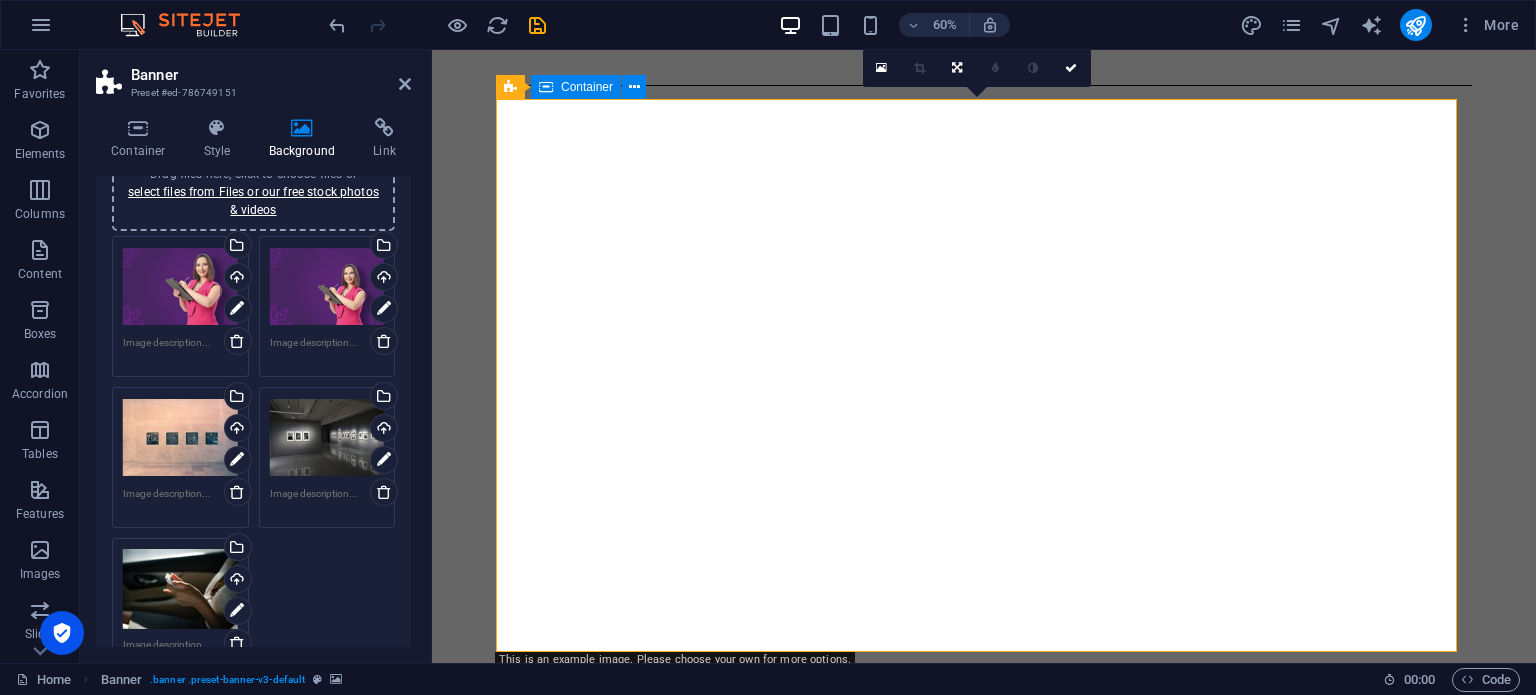 scroll, scrollTop: 130, scrollLeft: 0, axis: vertical 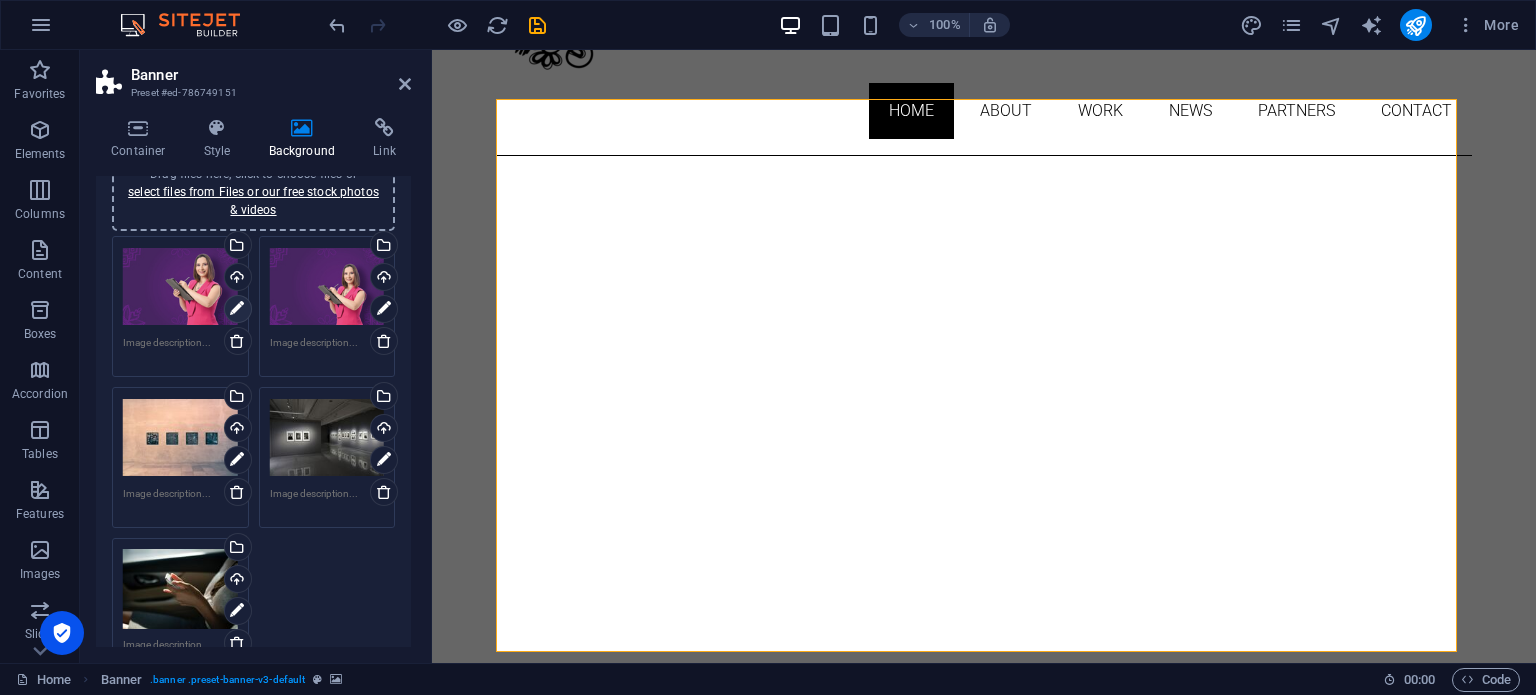 click at bounding box center (237, 309) 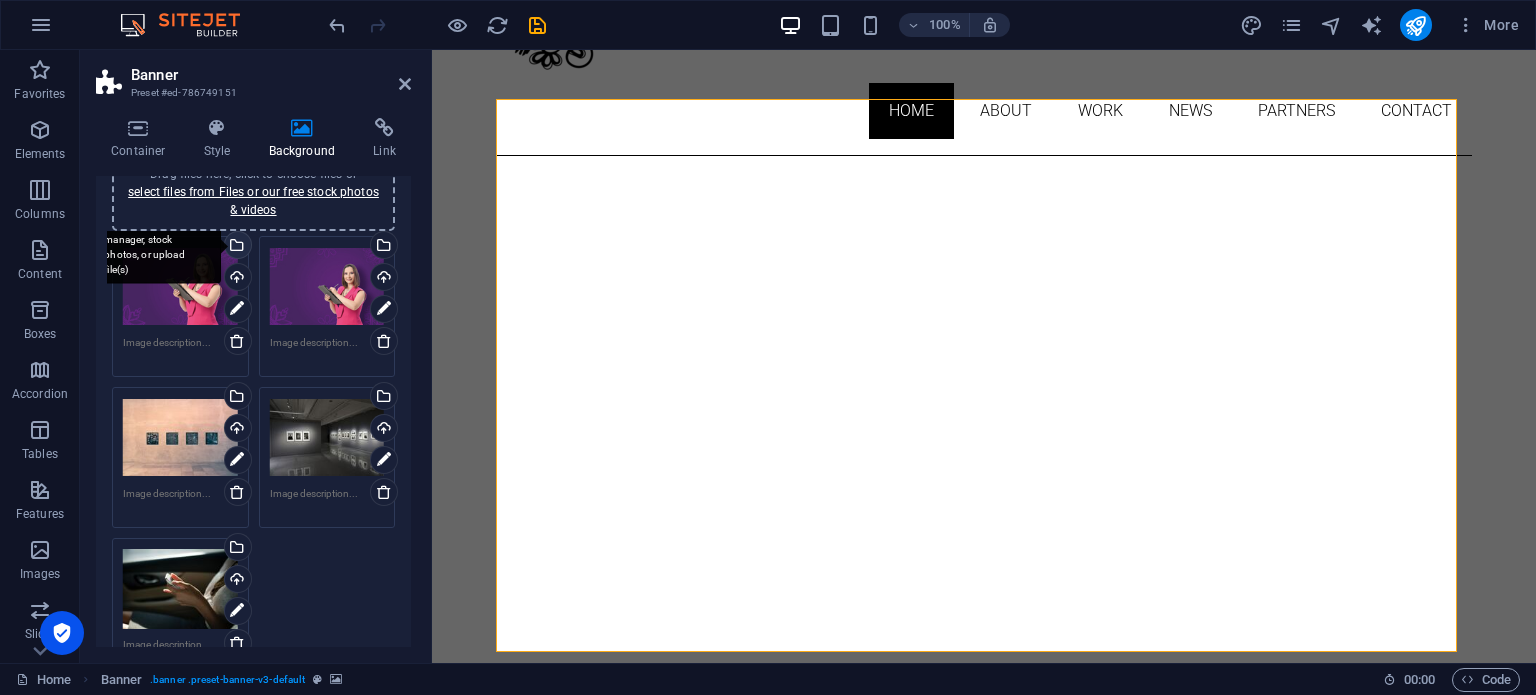 click on "Select files from the file manager, stock photos, or upload file(s)" at bounding box center (156, 246) 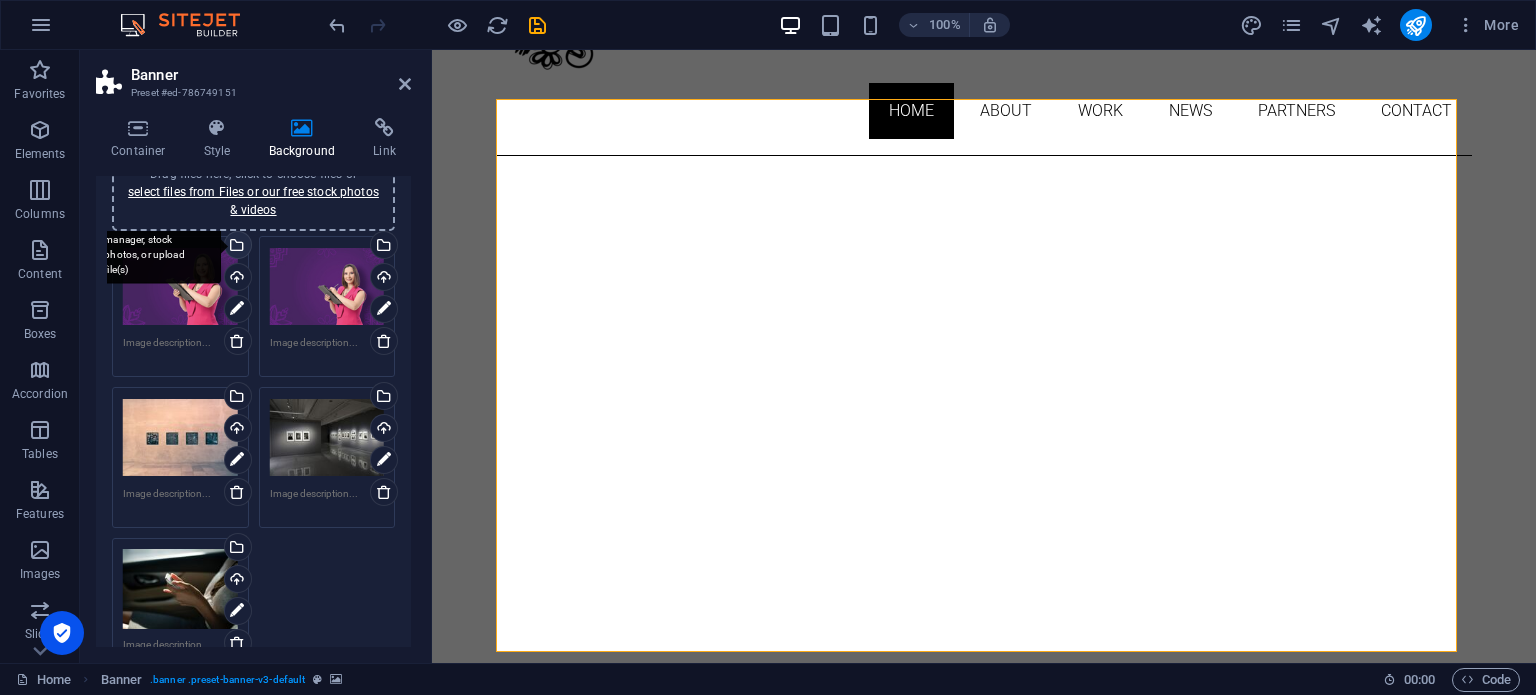 scroll, scrollTop: 200, scrollLeft: 0, axis: vertical 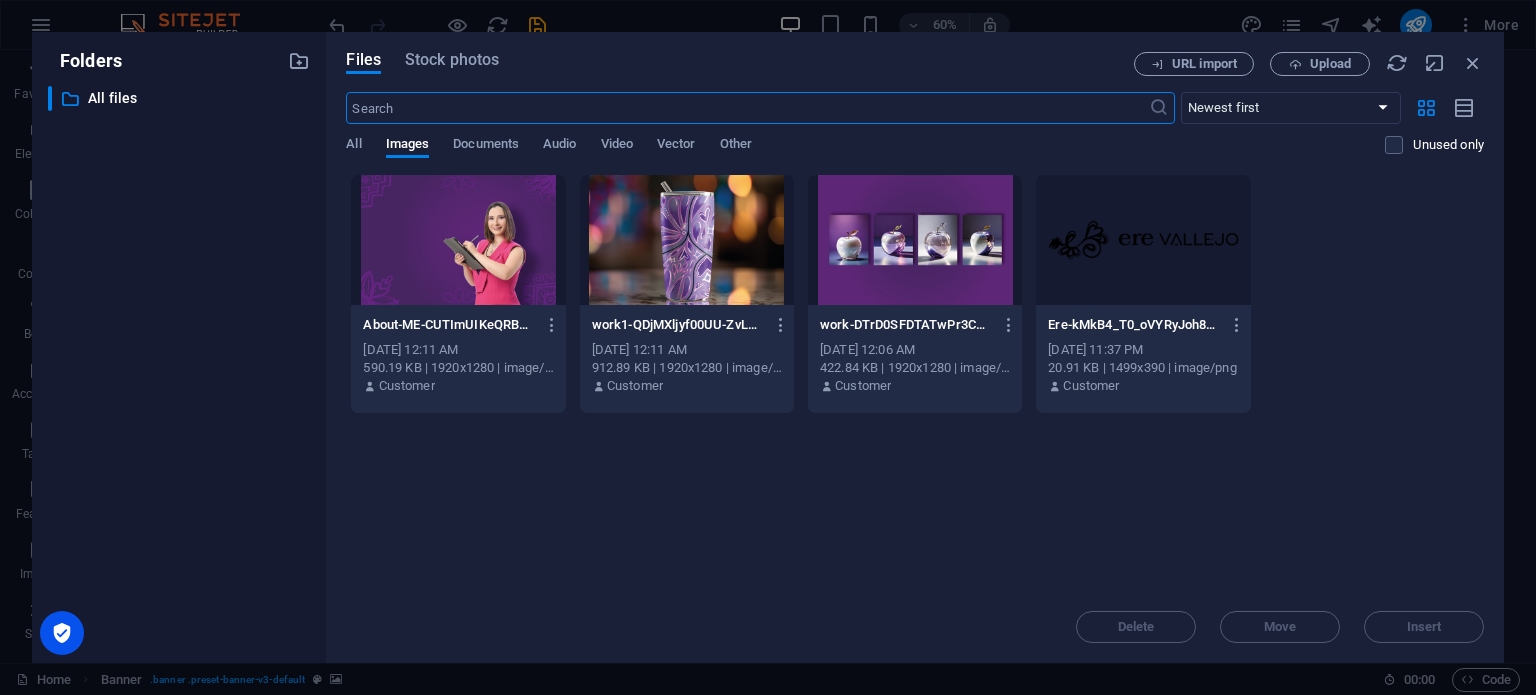 drag, startPoint x: 526, startPoint y: 271, endPoint x: 560, endPoint y: 297, distance: 42.80187 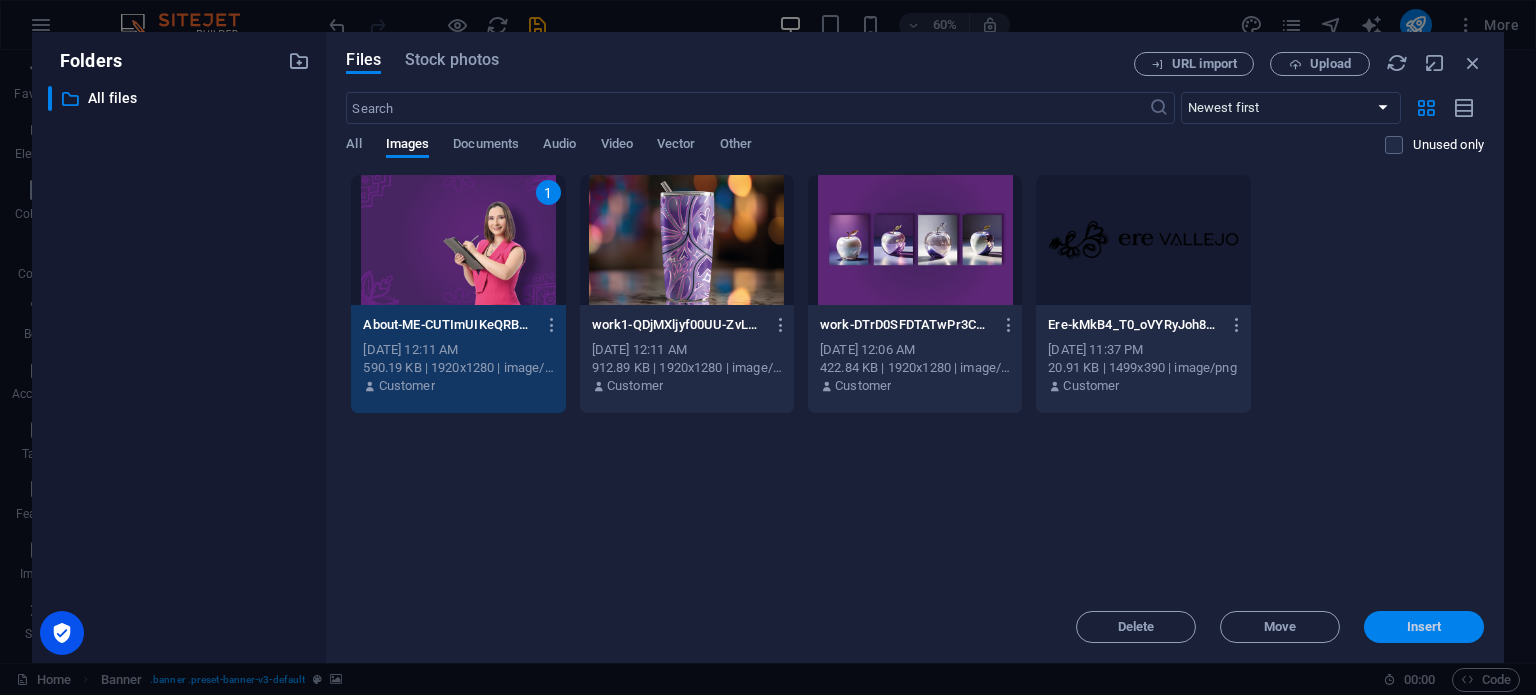 drag, startPoint x: 1439, startPoint y: 620, endPoint x: 912, endPoint y: 515, distance: 537.35834 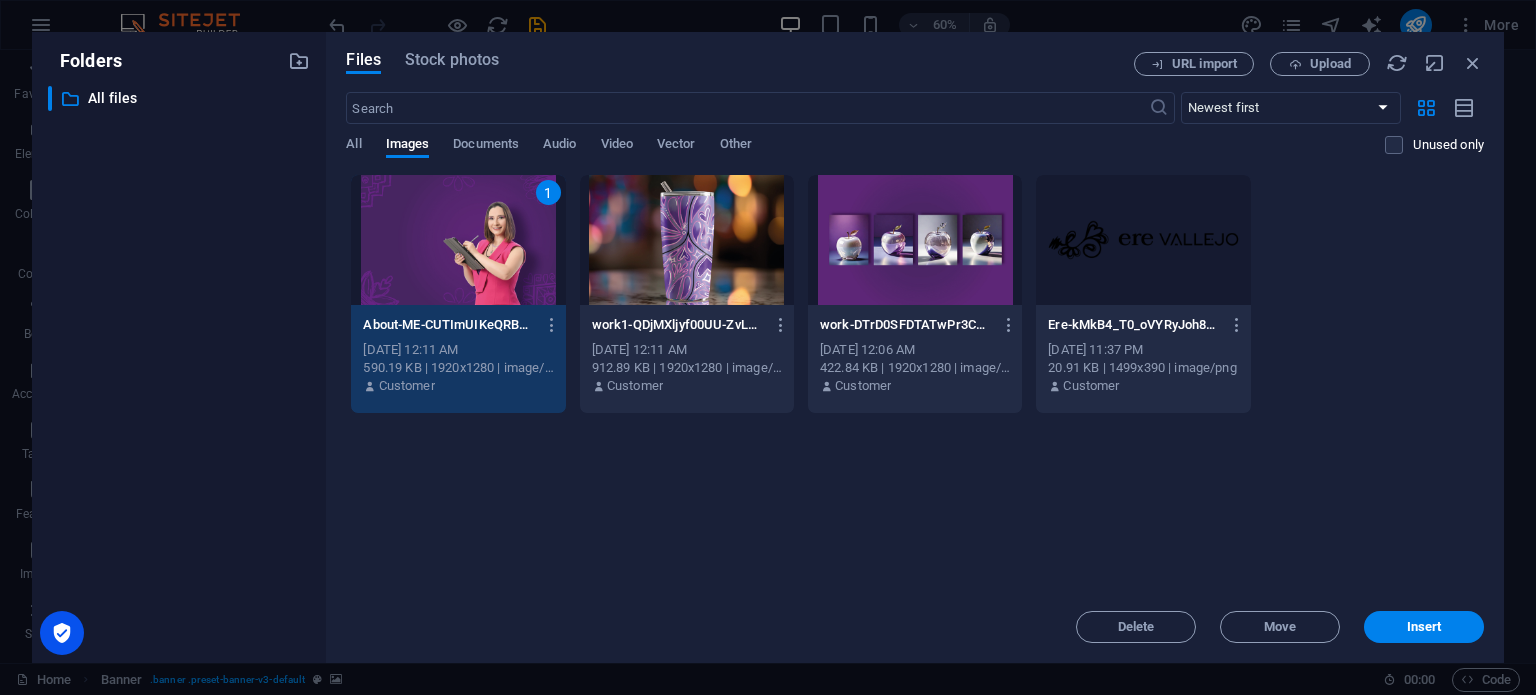 scroll, scrollTop: 130, scrollLeft: 0, axis: vertical 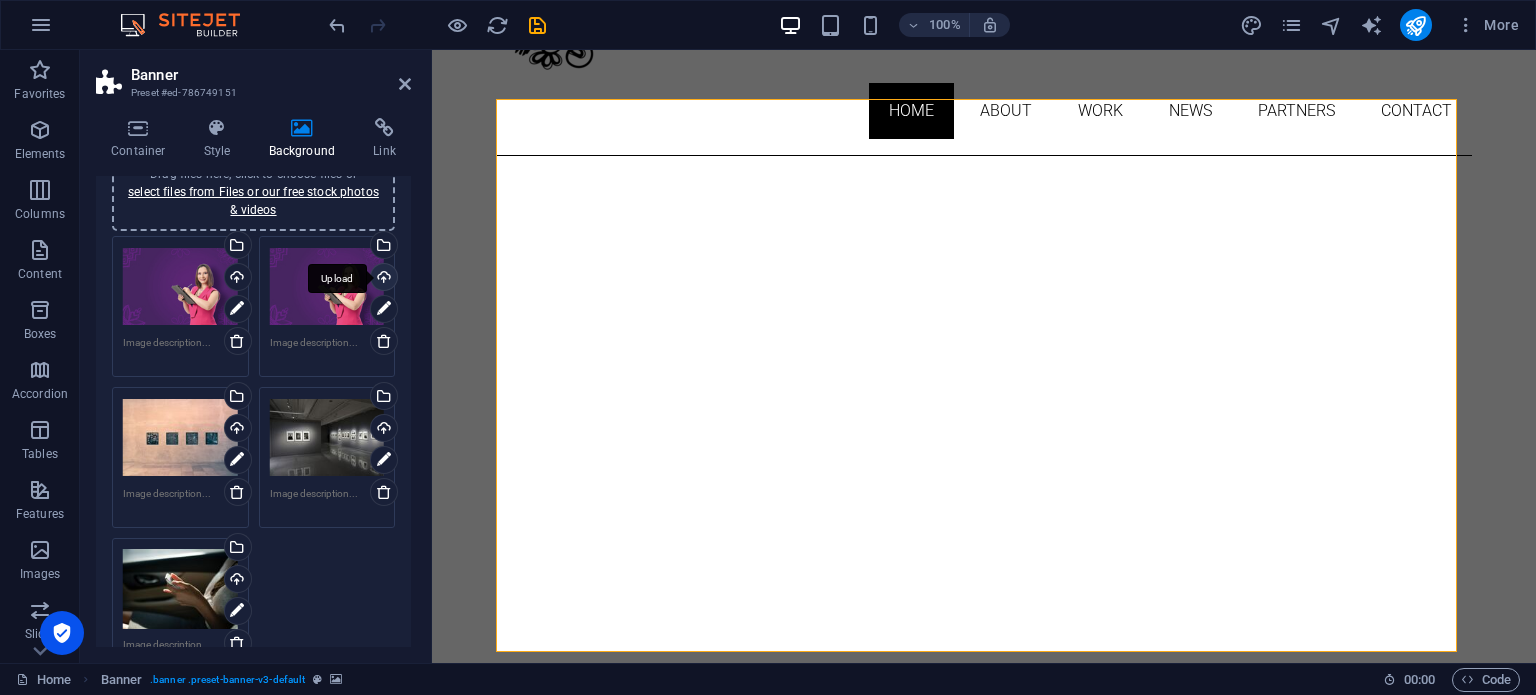 click on "Upload" at bounding box center [382, 279] 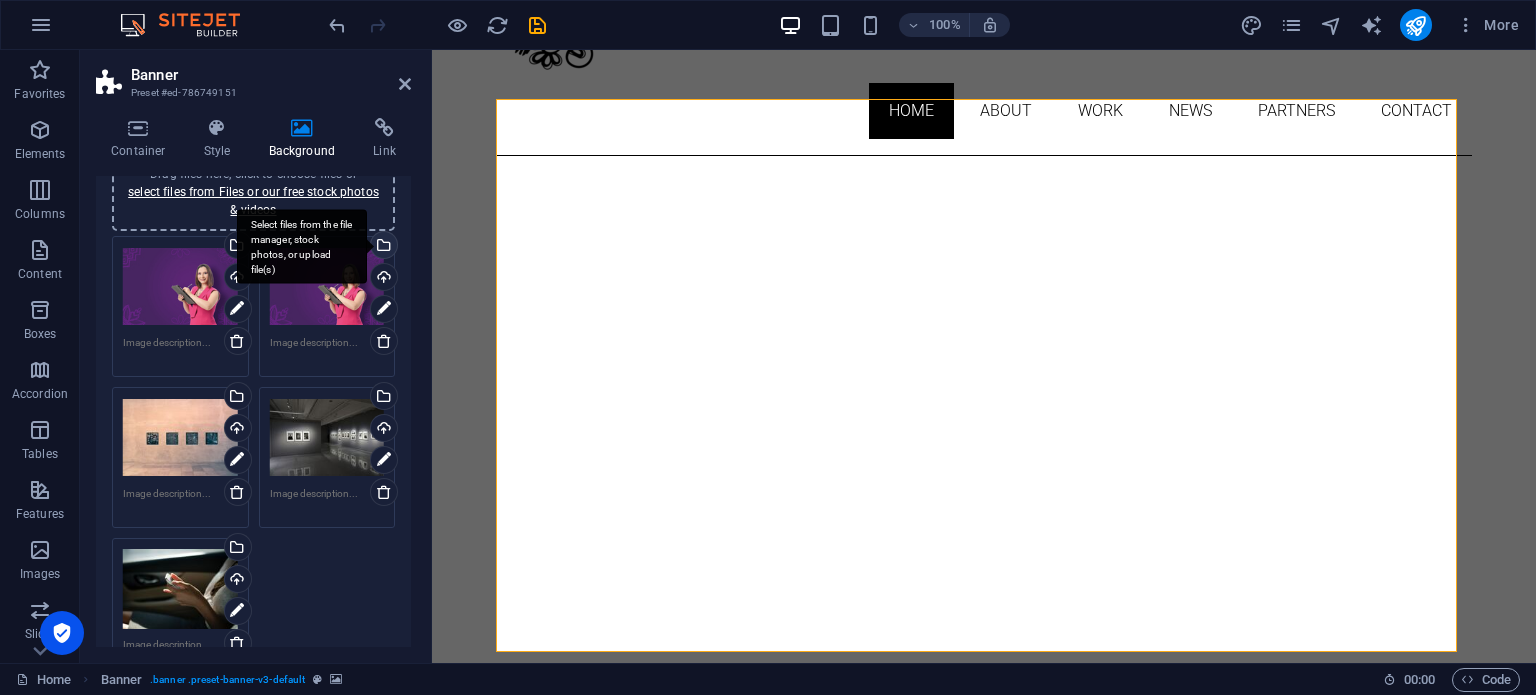 click on "Select files from the file manager, stock photos, or upload file(s)" at bounding box center [302, 246] 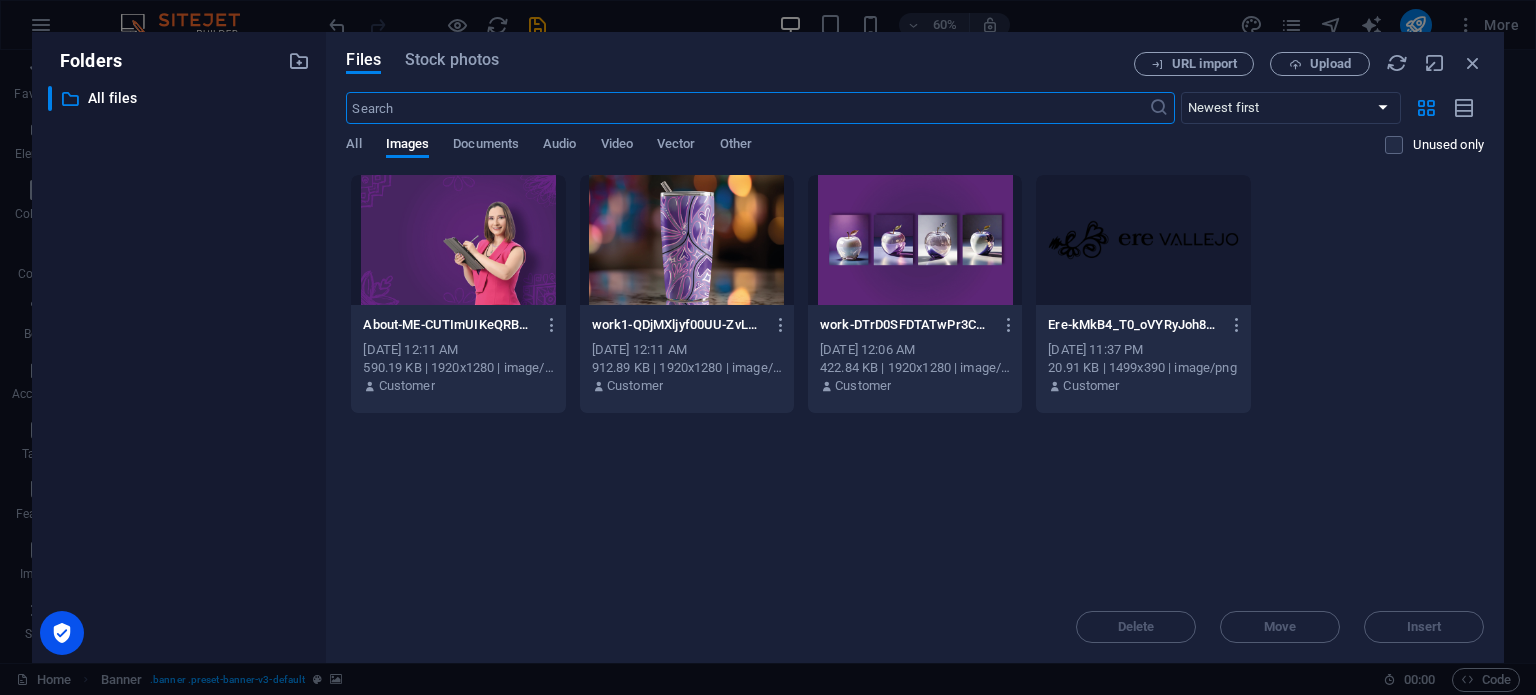 scroll, scrollTop: 200, scrollLeft: 0, axis: vertical 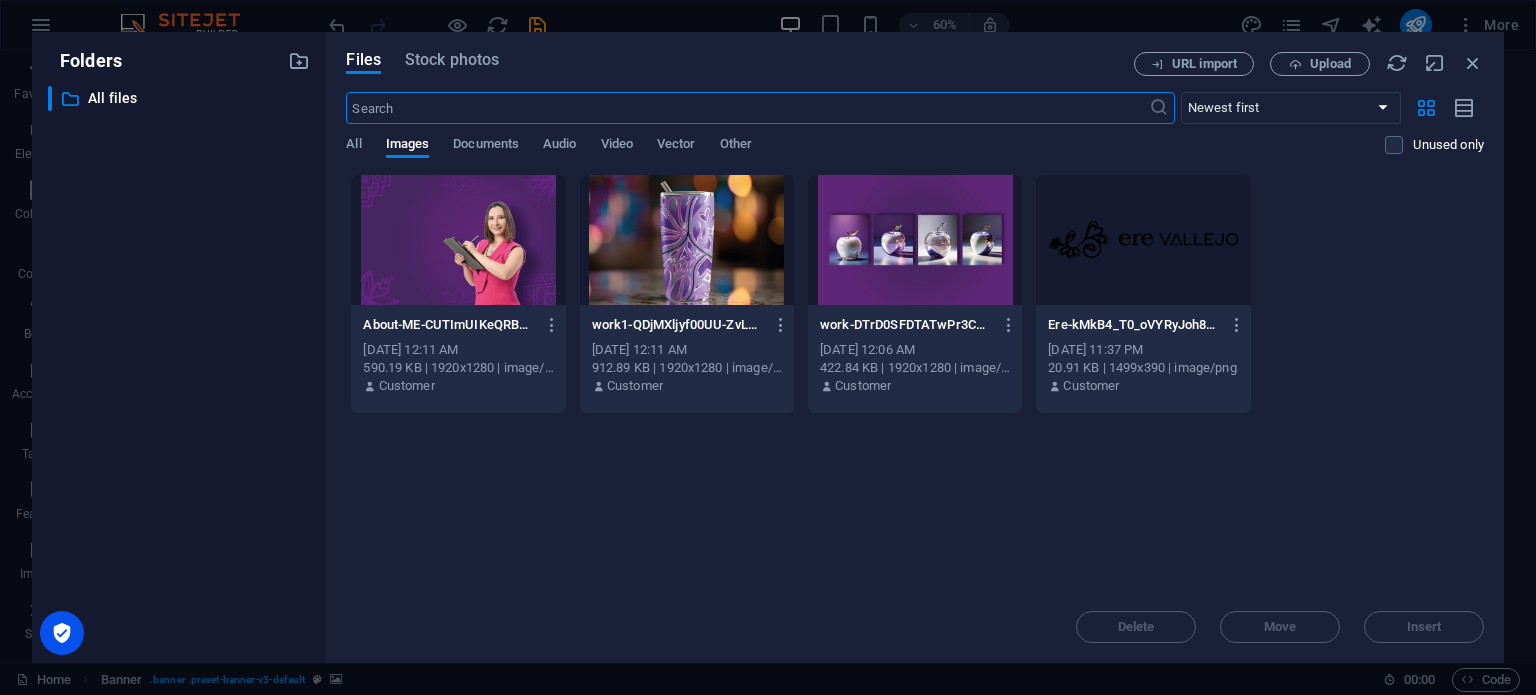 click at bounding box center (687, 240) 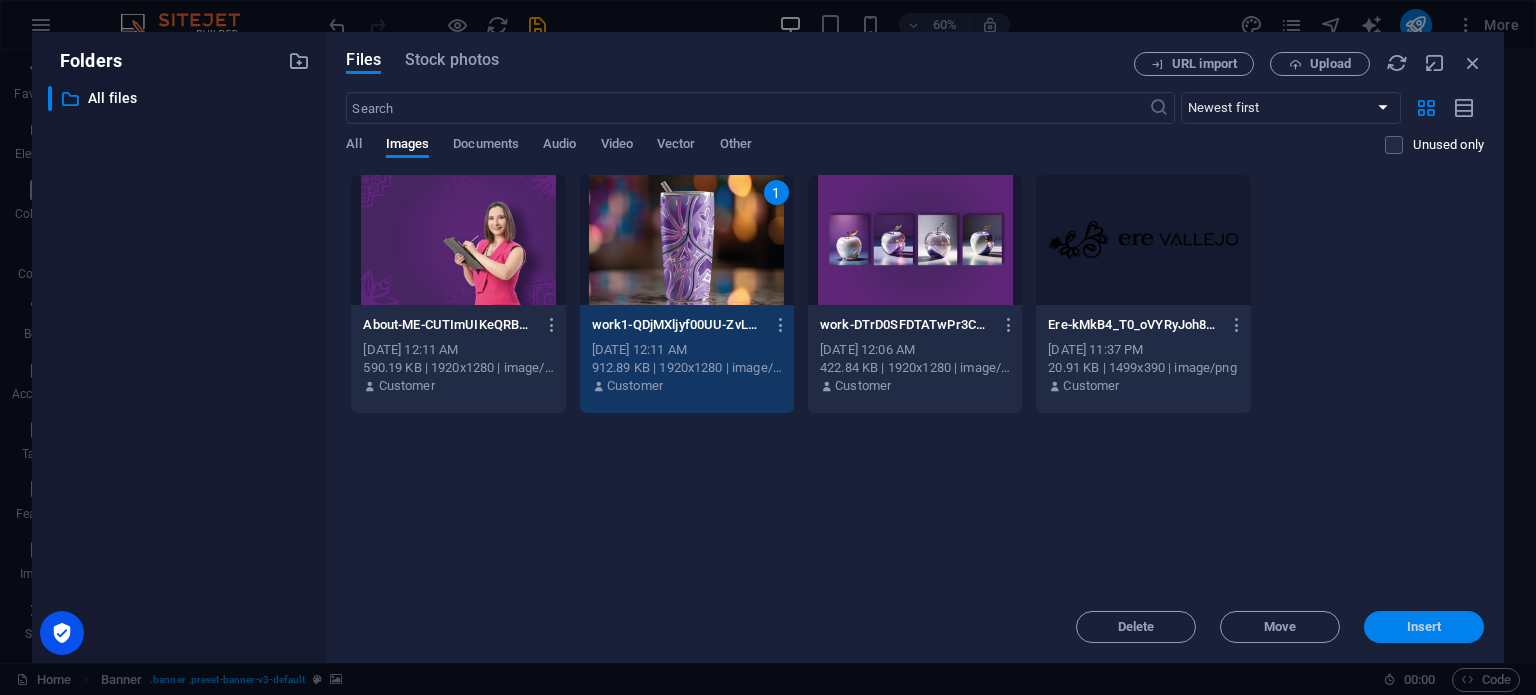 click on "Insert" at bounding box center (1424, 627) 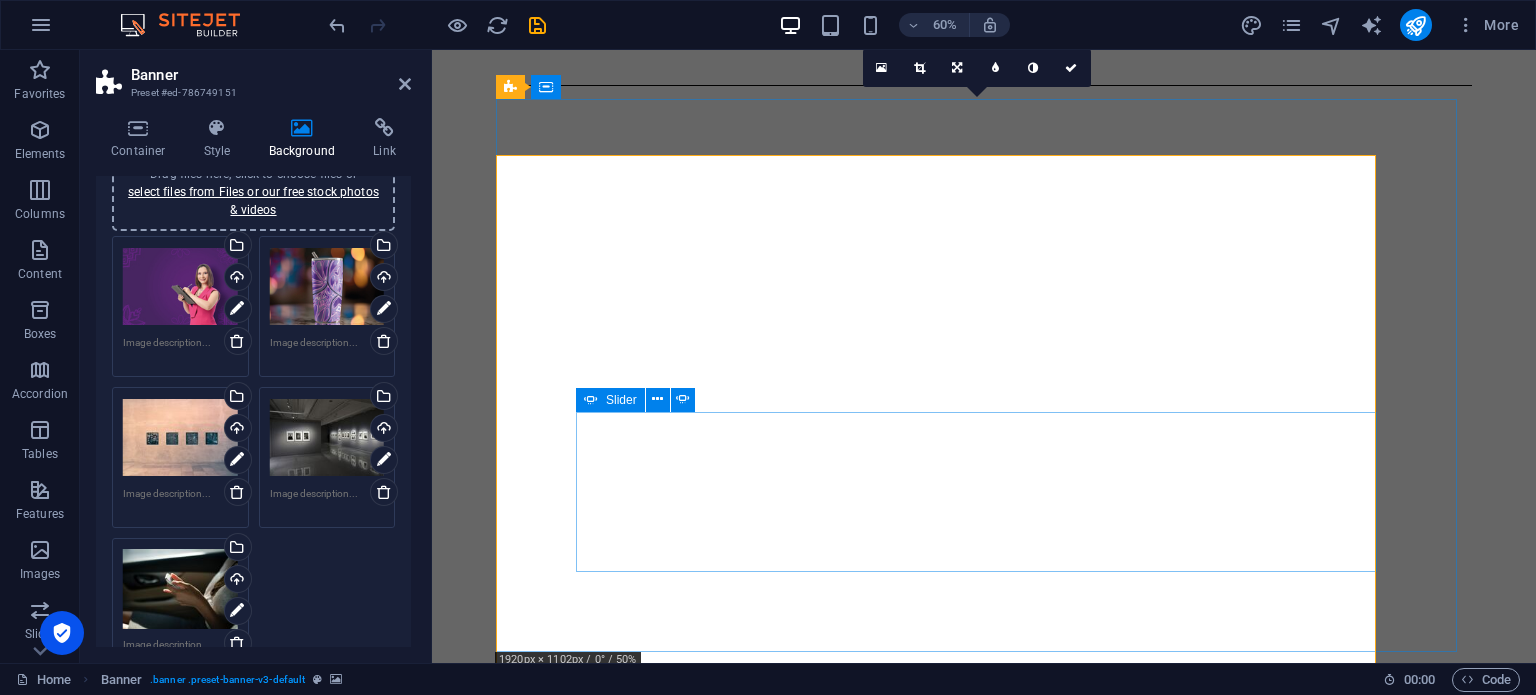 scroll, scrollTop: 130, scrollLeft: 0, axis: vertical 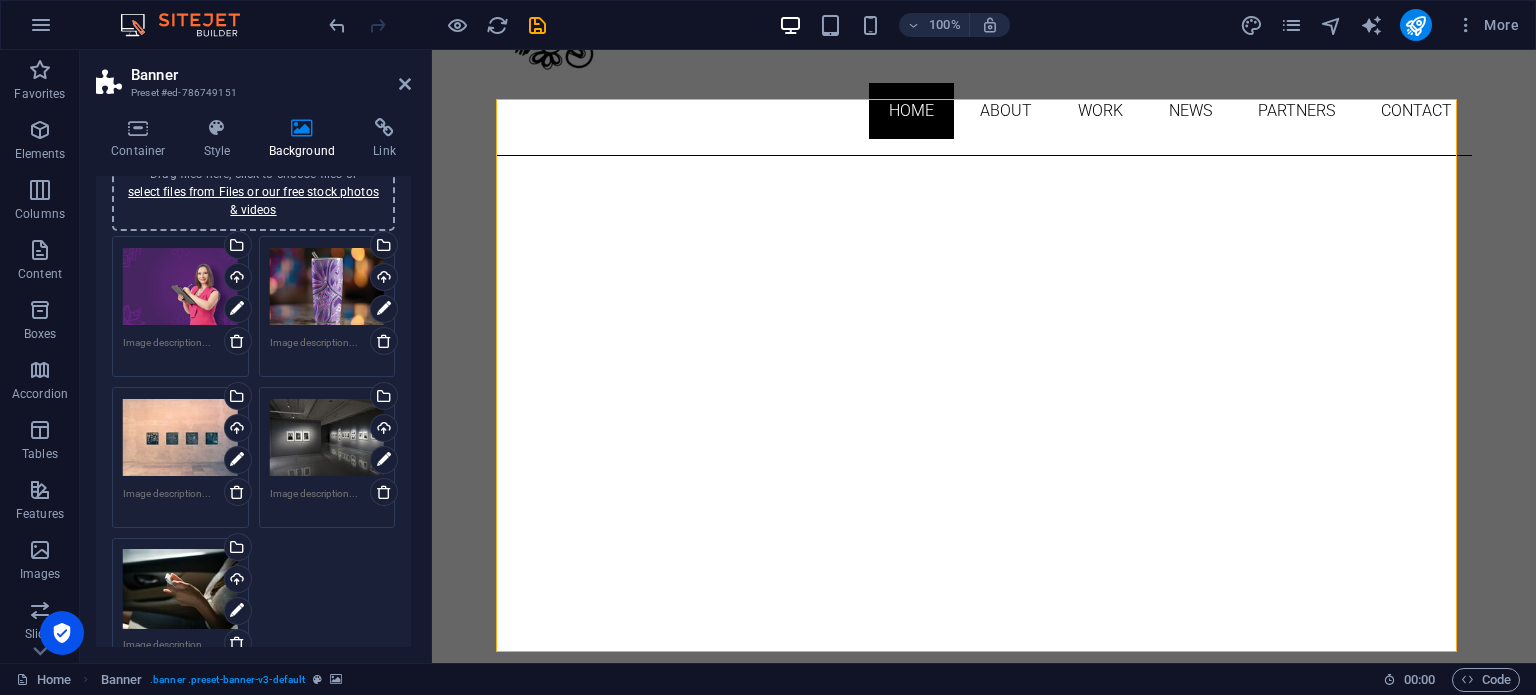 click on "Drag files here, click to choose files or select files from Files or our free stock photos & videos" at bounding box center (180, 438) 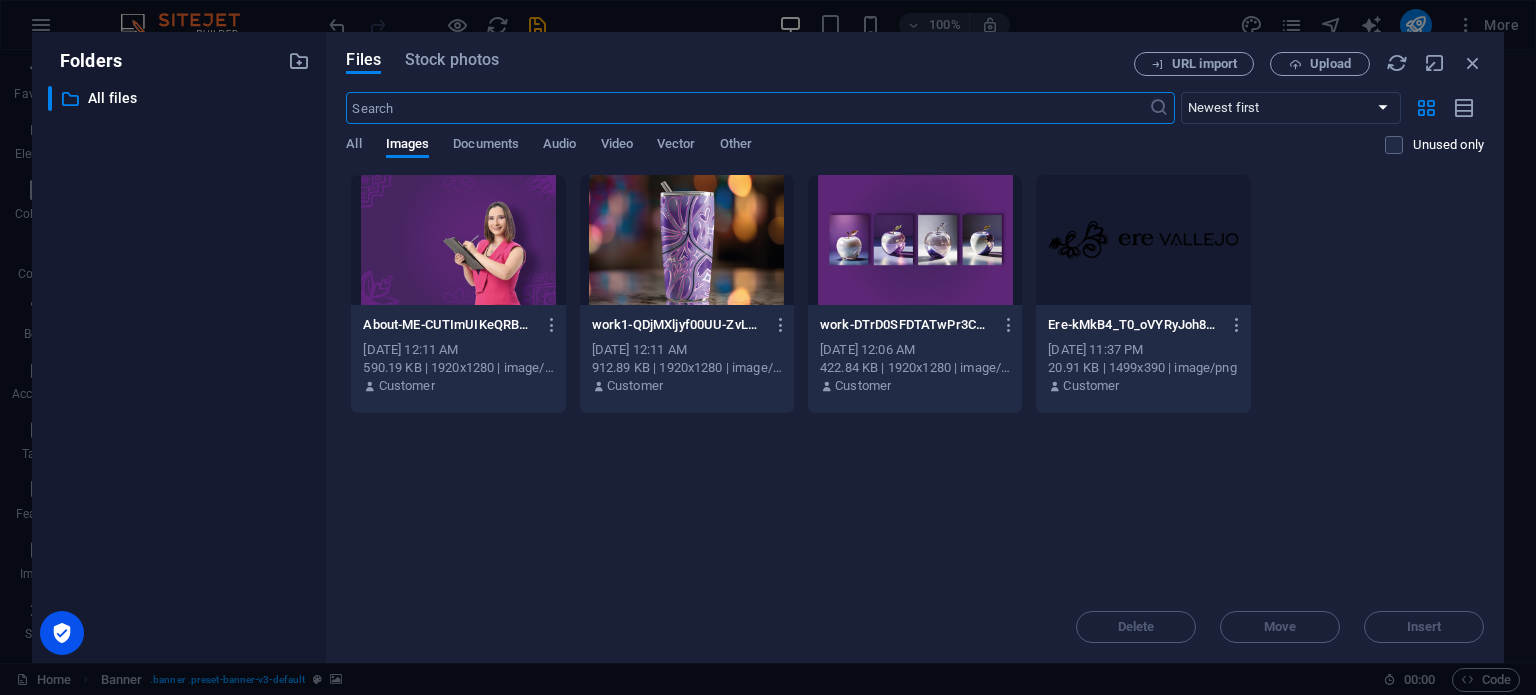 scroll, scrollTop: 200, scrollLeft: 0, axis: vertical 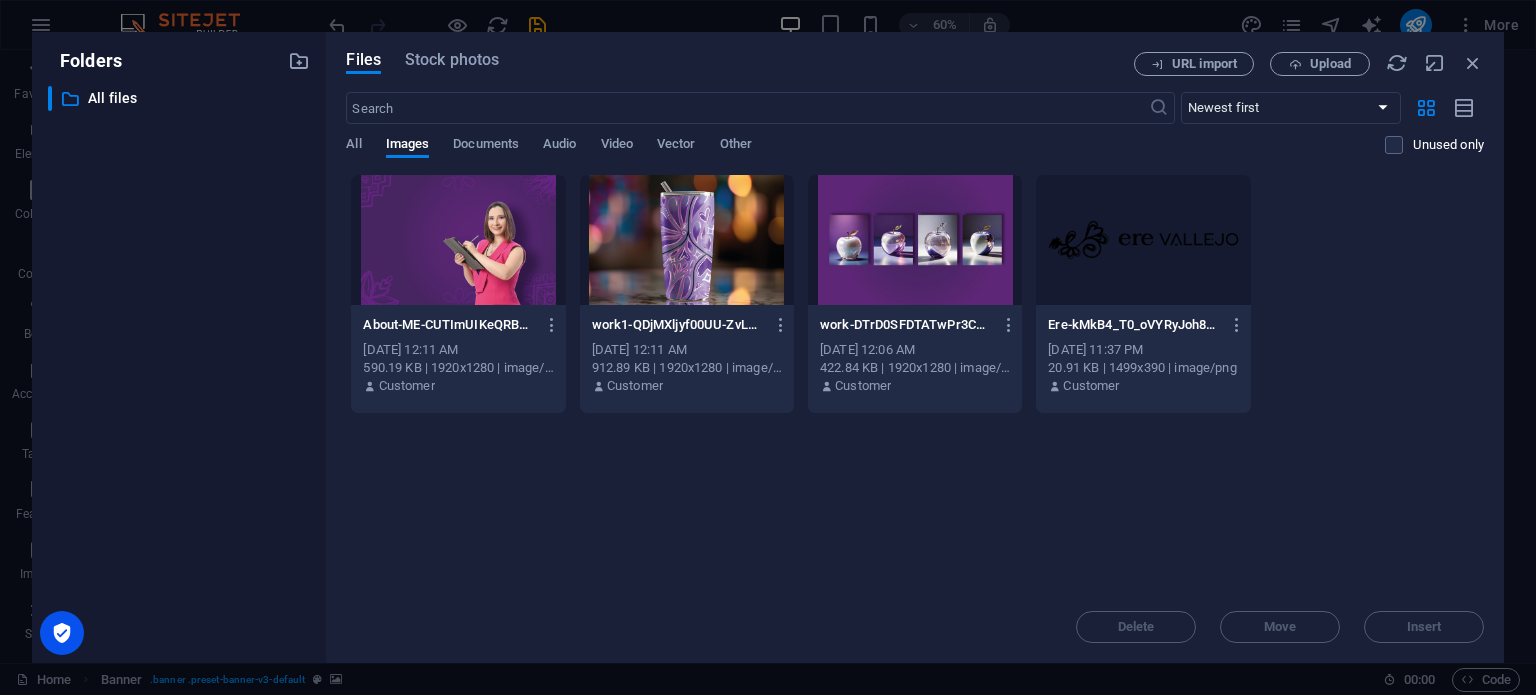 click at bounding box center [915, 240] 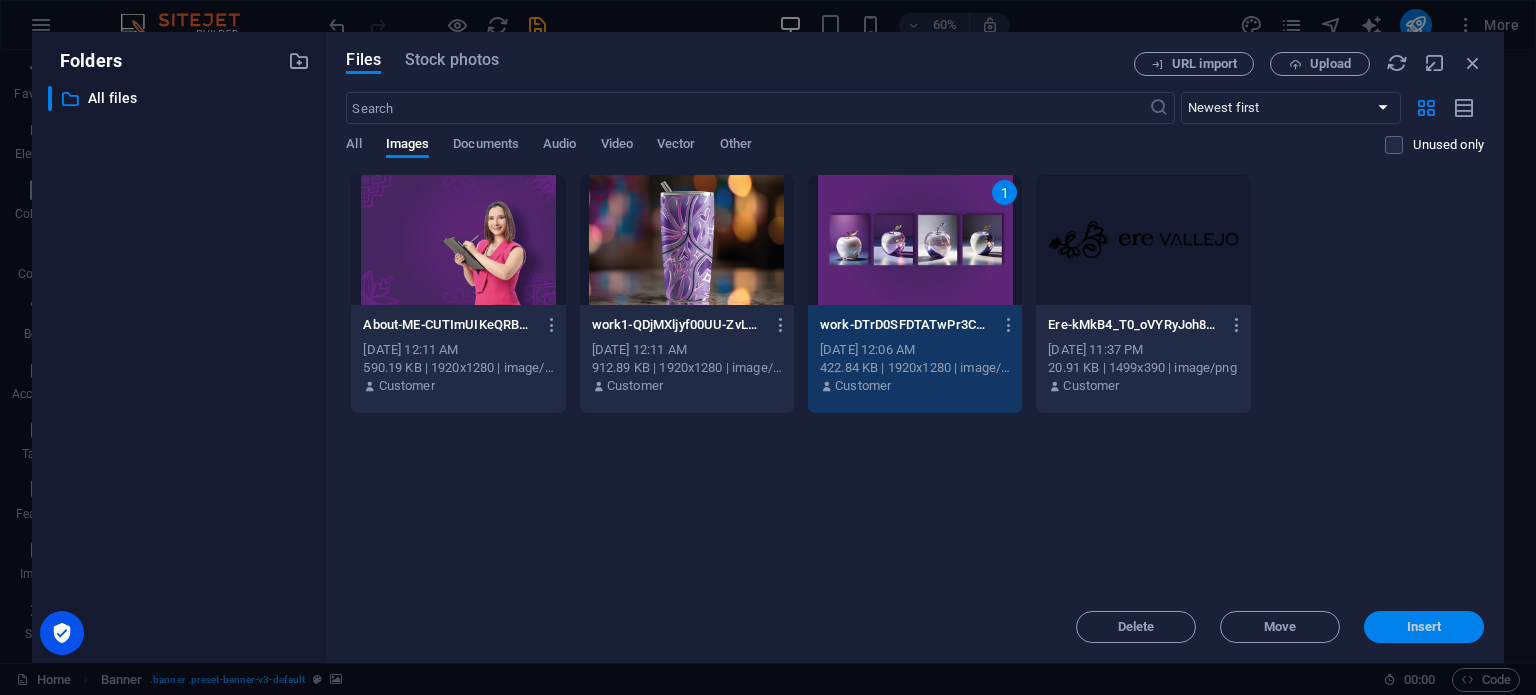 click on "Insert" at bounding box center [1424, 627] 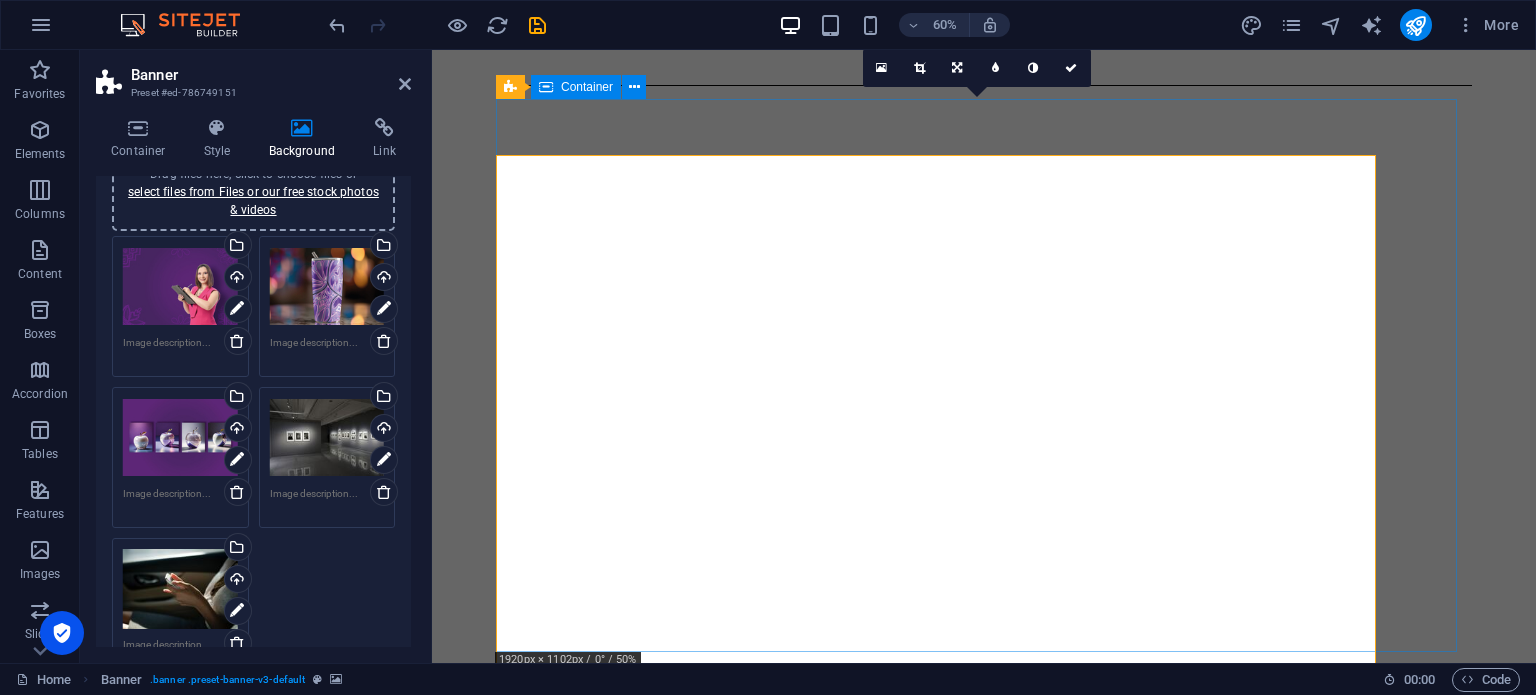 scroll, scrollTop: 130, scrollLeft: 0, axis: vertical 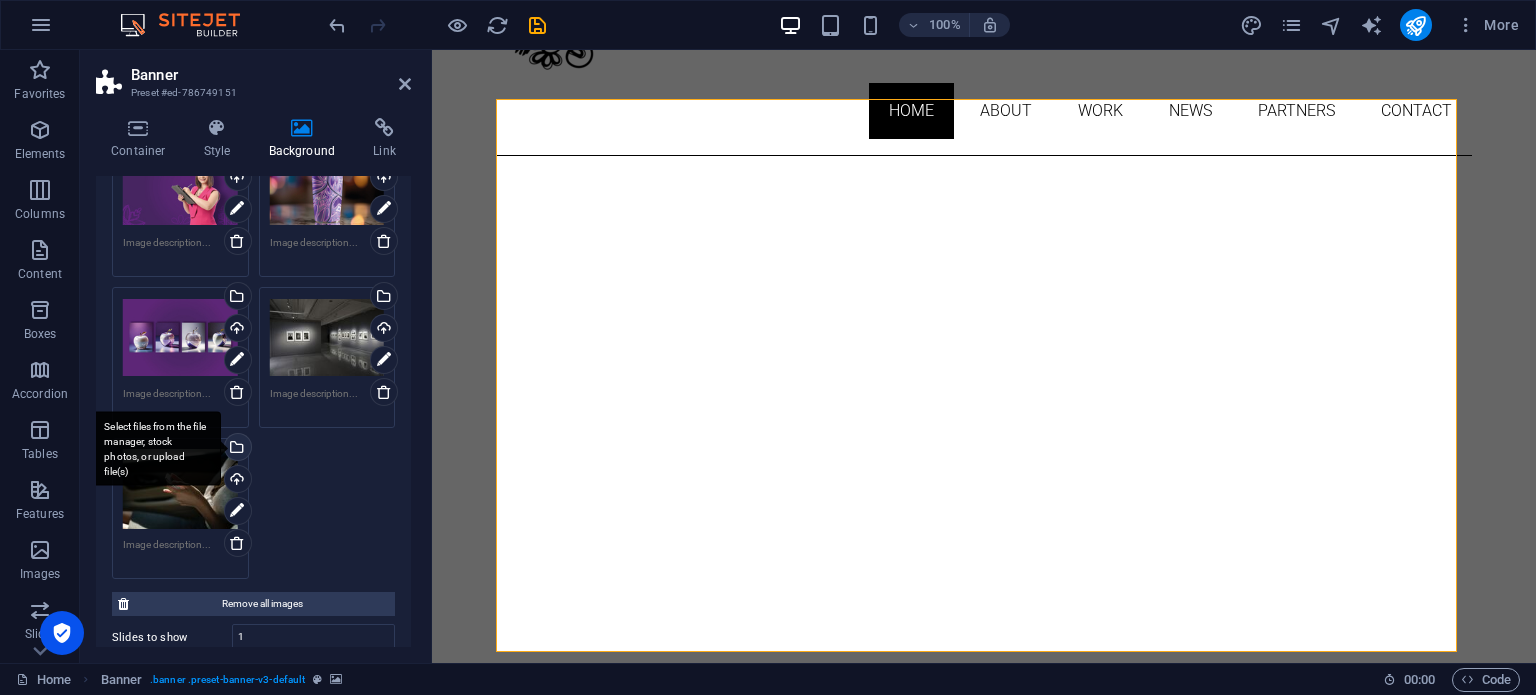 click on "Select files from the file manager, stock photos, or upload file(s)" at bounding box center [156, 448] 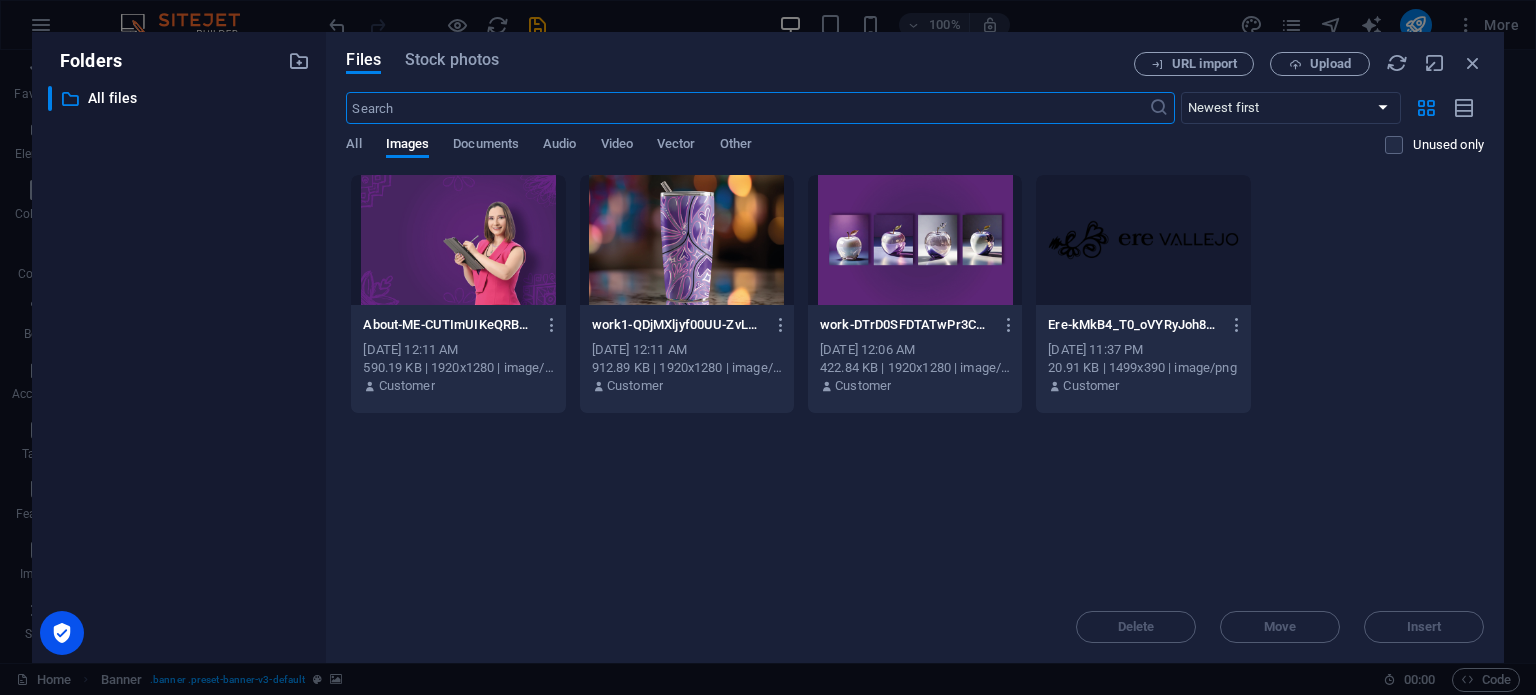 scroll, scrollTop: 200, scrollLeft: 0, axis: vertical 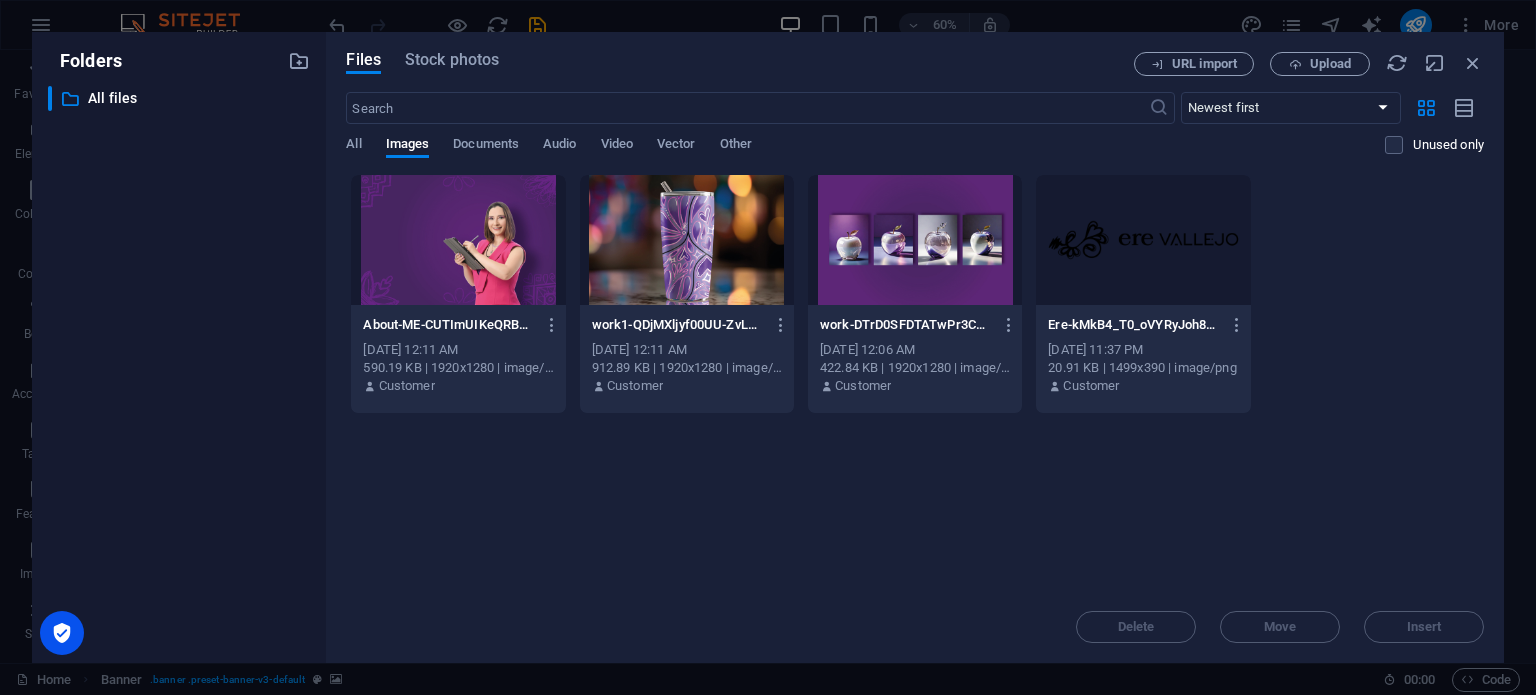 click at bounding box center (458, 240) 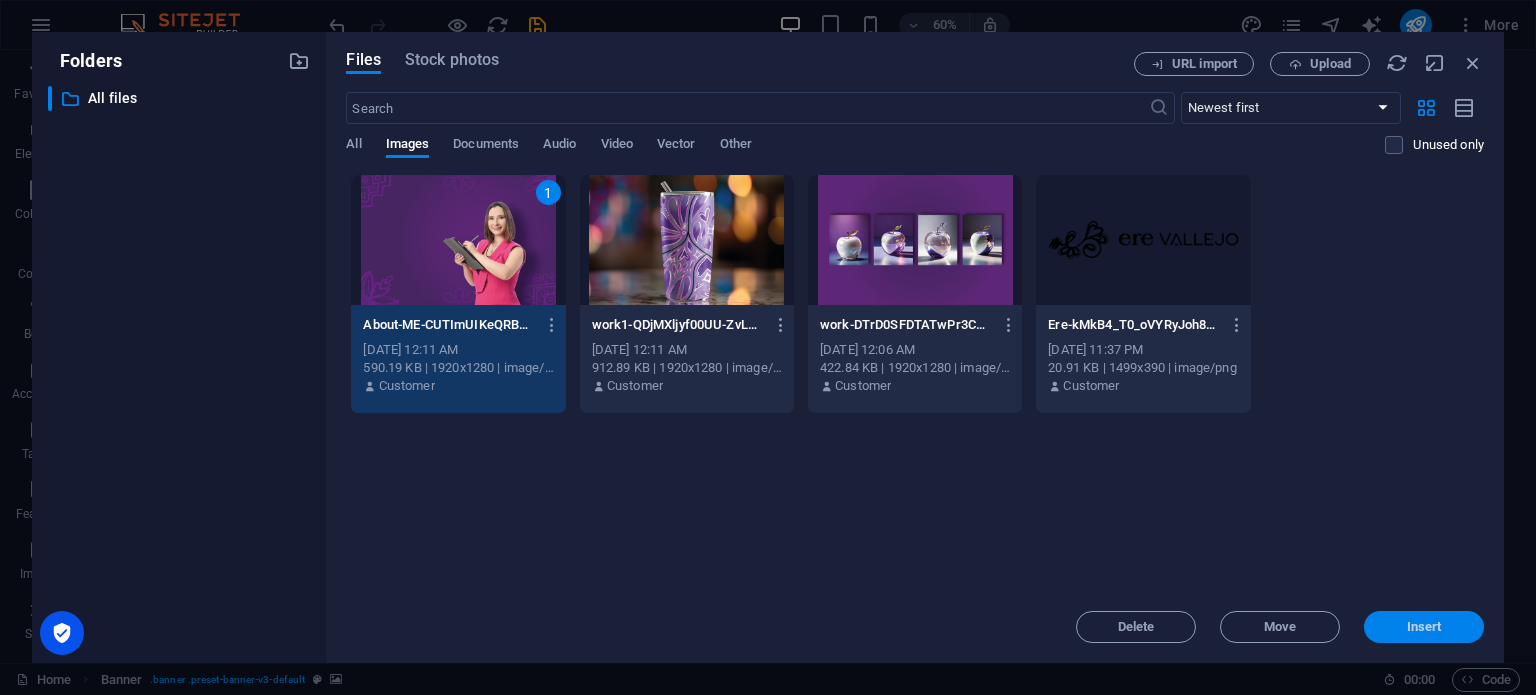 drag, startPoint x: 1446, startPoint y: 627, endPoint x: 1012, endPoint y: 577, distance: 436.8707 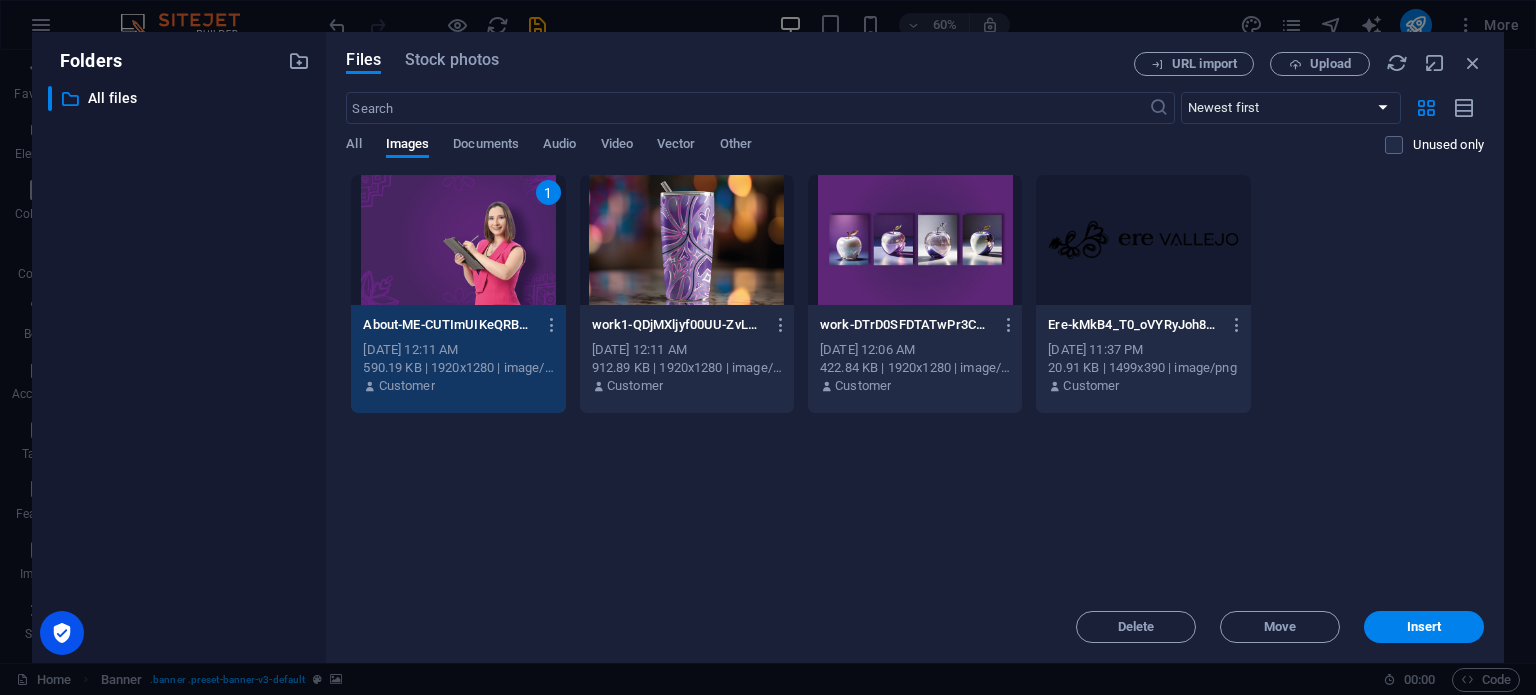 scroll, scrollTop: 130, scrollLeft: 0, axis: vertical 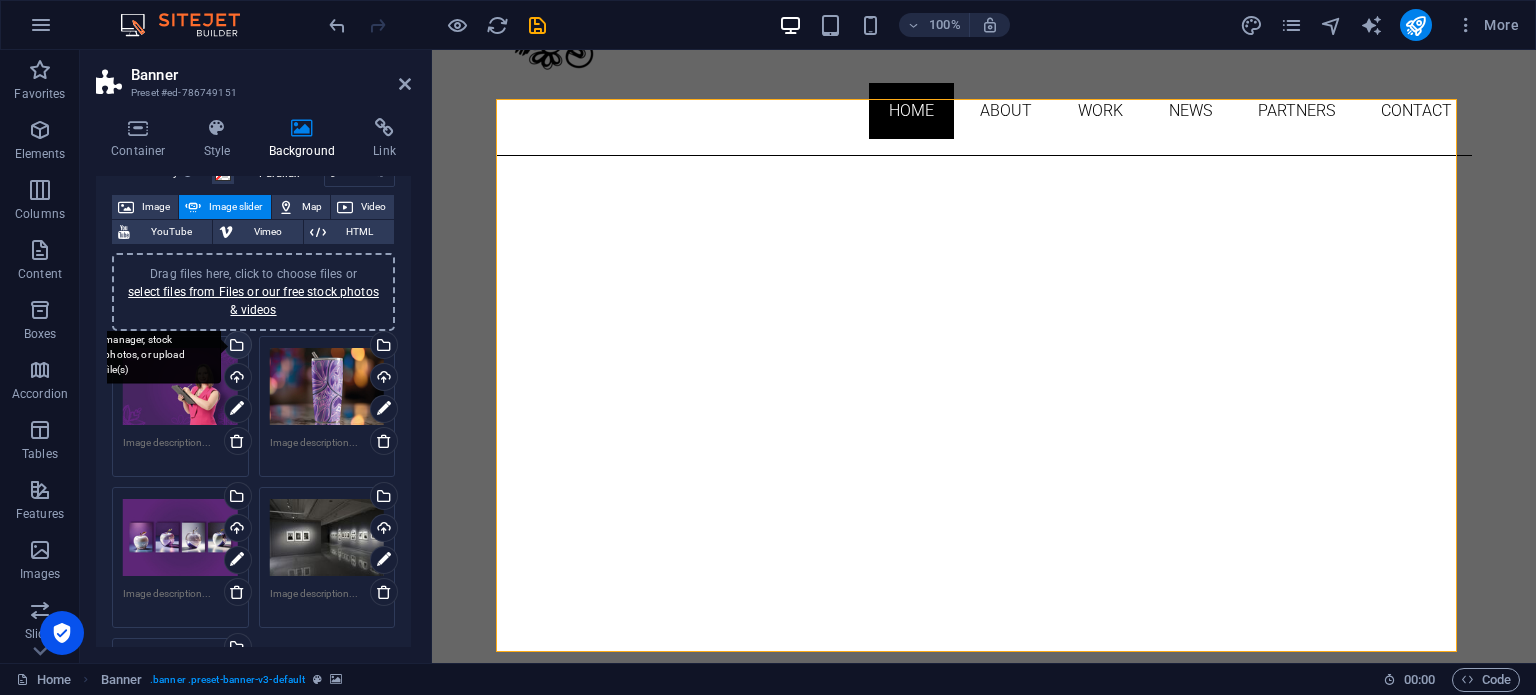 click on "Select files from the file manager, stock photos, or upload file(s)" at bounding box center [236, 347] 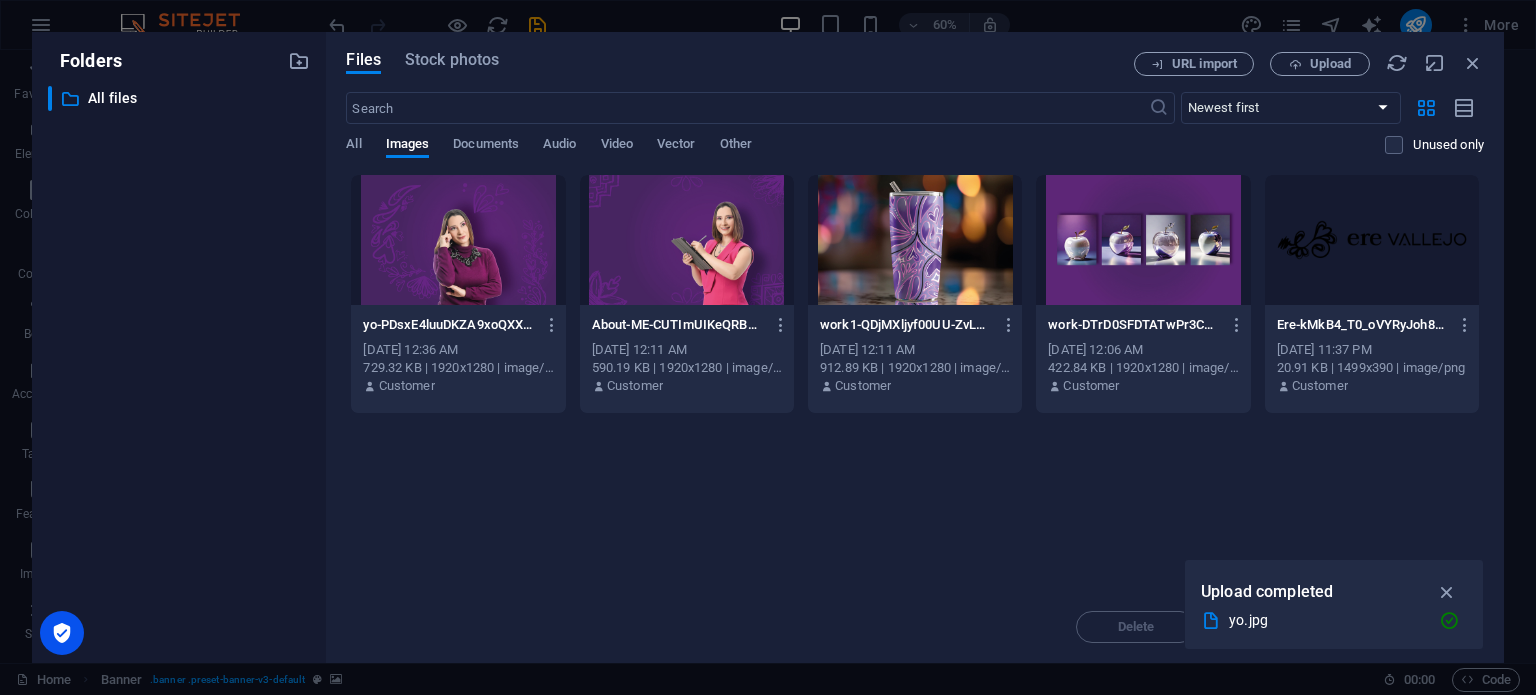click at bounding box center [458, 240] 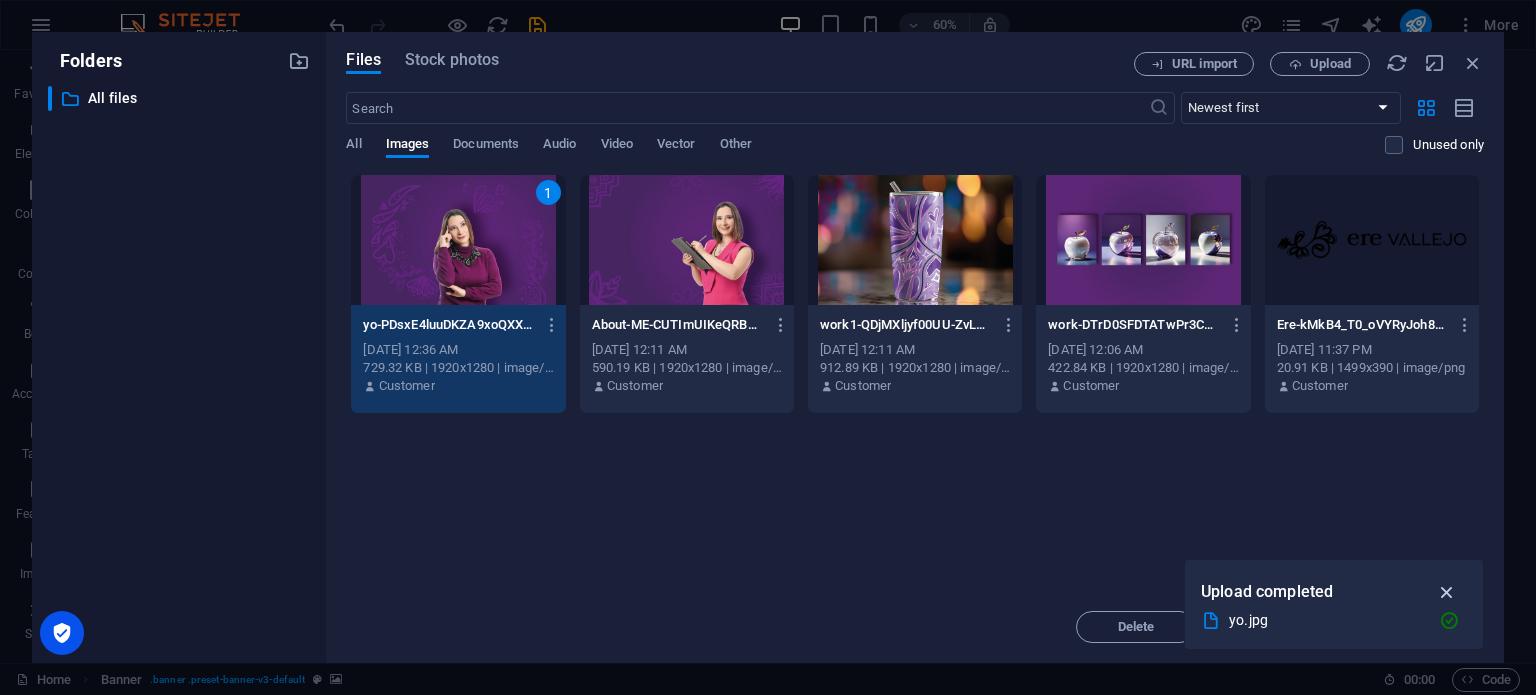 click at bounding box center [1447, 592] 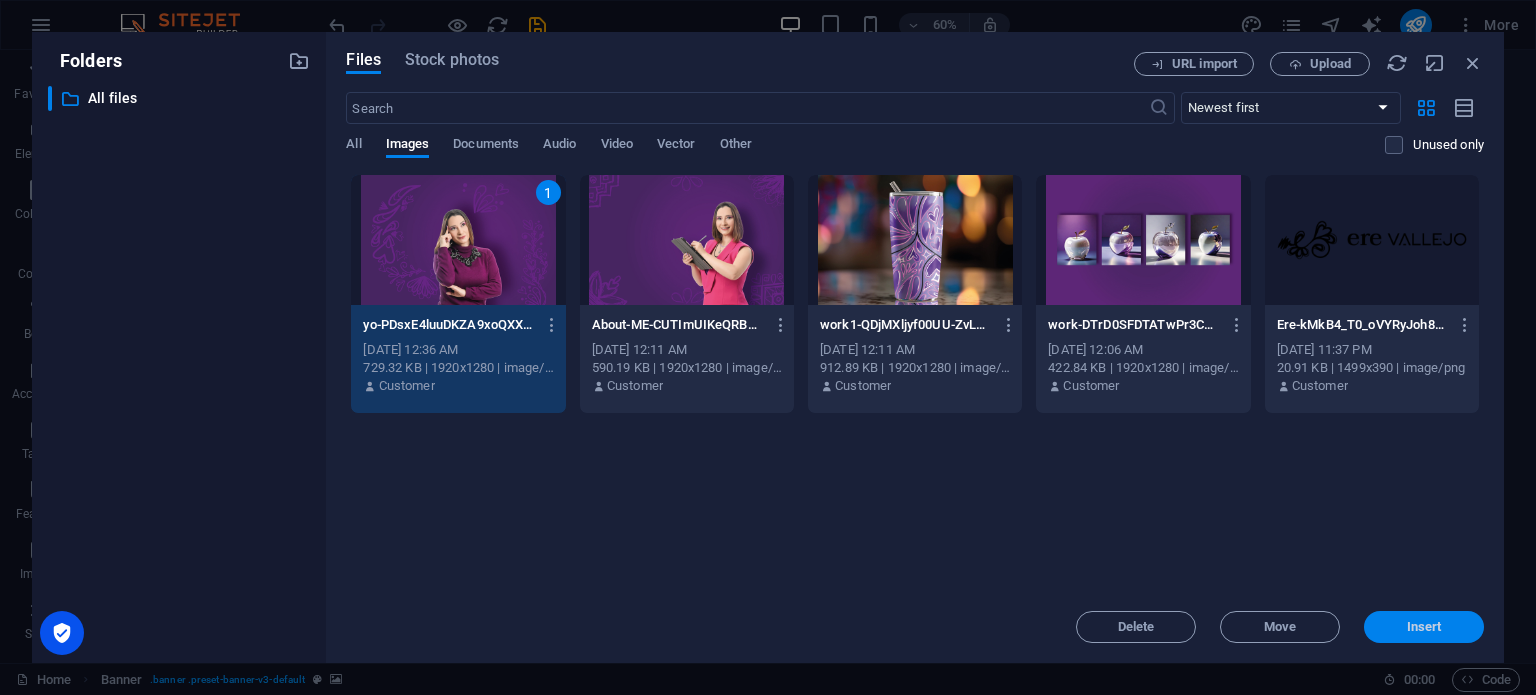 click on "Insert" at bounding box center (1424, 627) 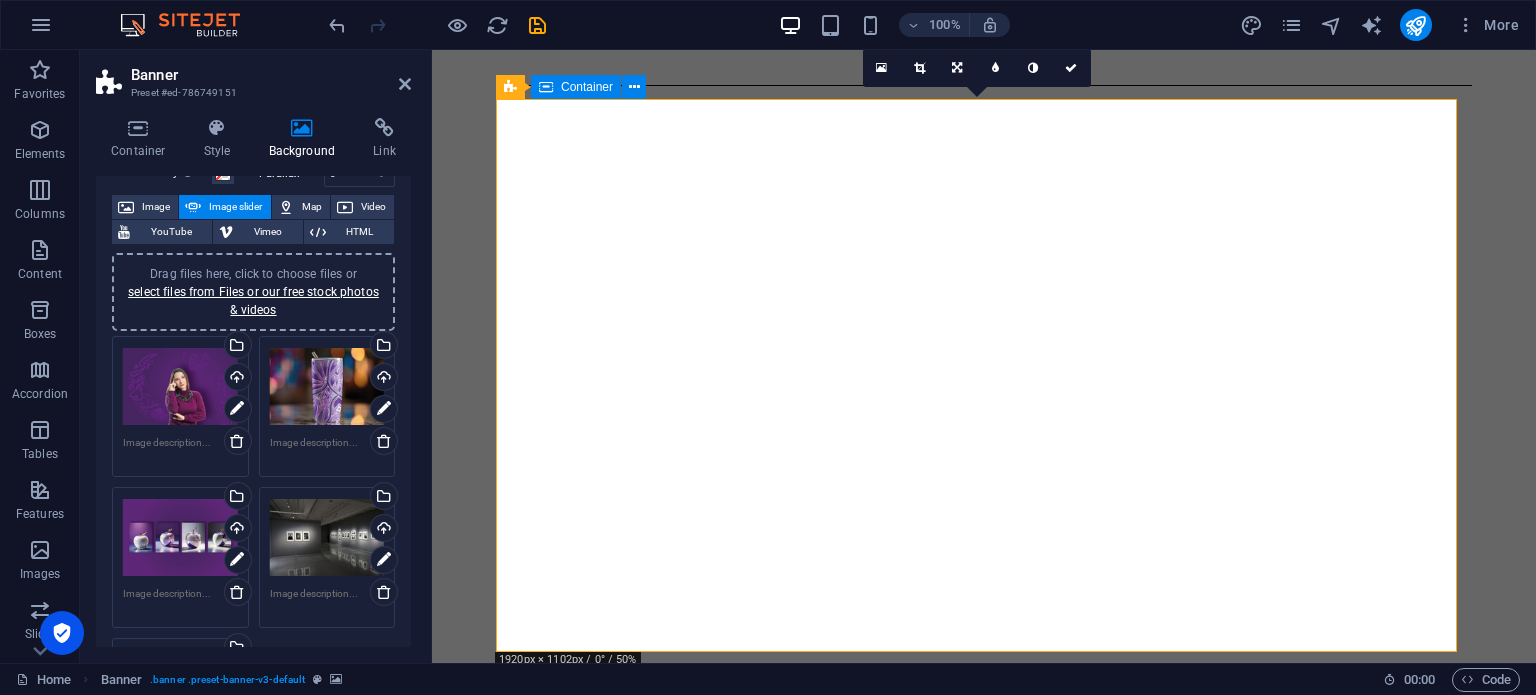 scroll, scrollTop: 130, scrollLeft: 0, axis: vertical 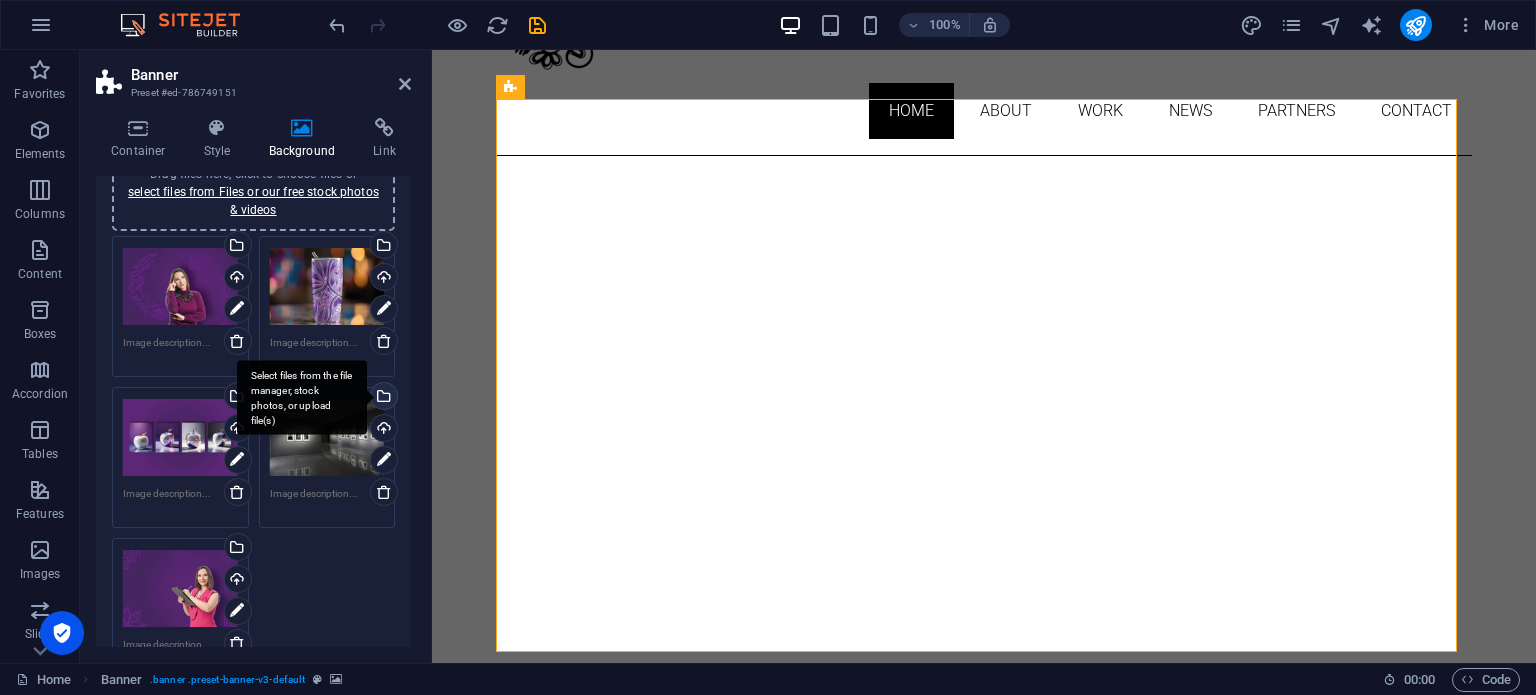 click on "Select files from the file manager, stock photos, or upload file(s)" at bounding box center [302, 397] 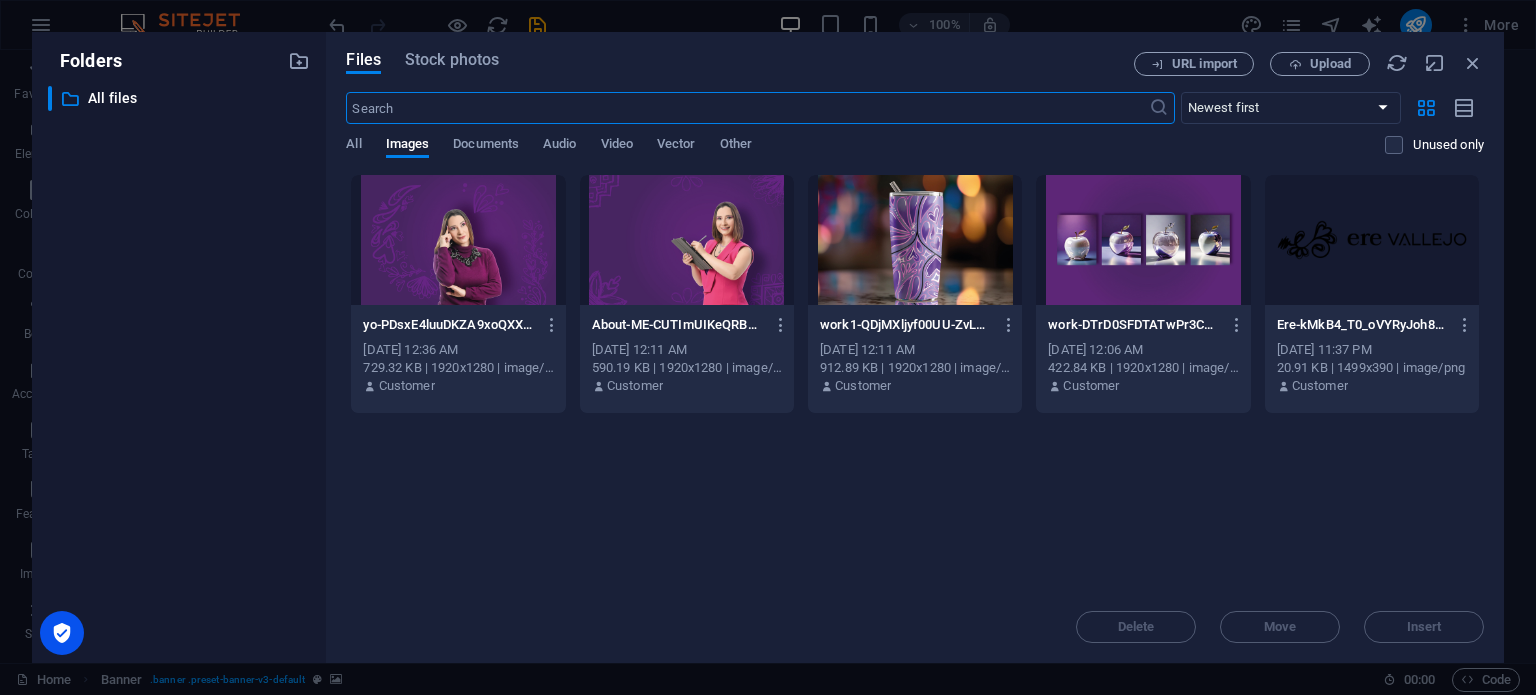 scroll, scrollTop: 200, scrollLeft: 0, axis: vertical 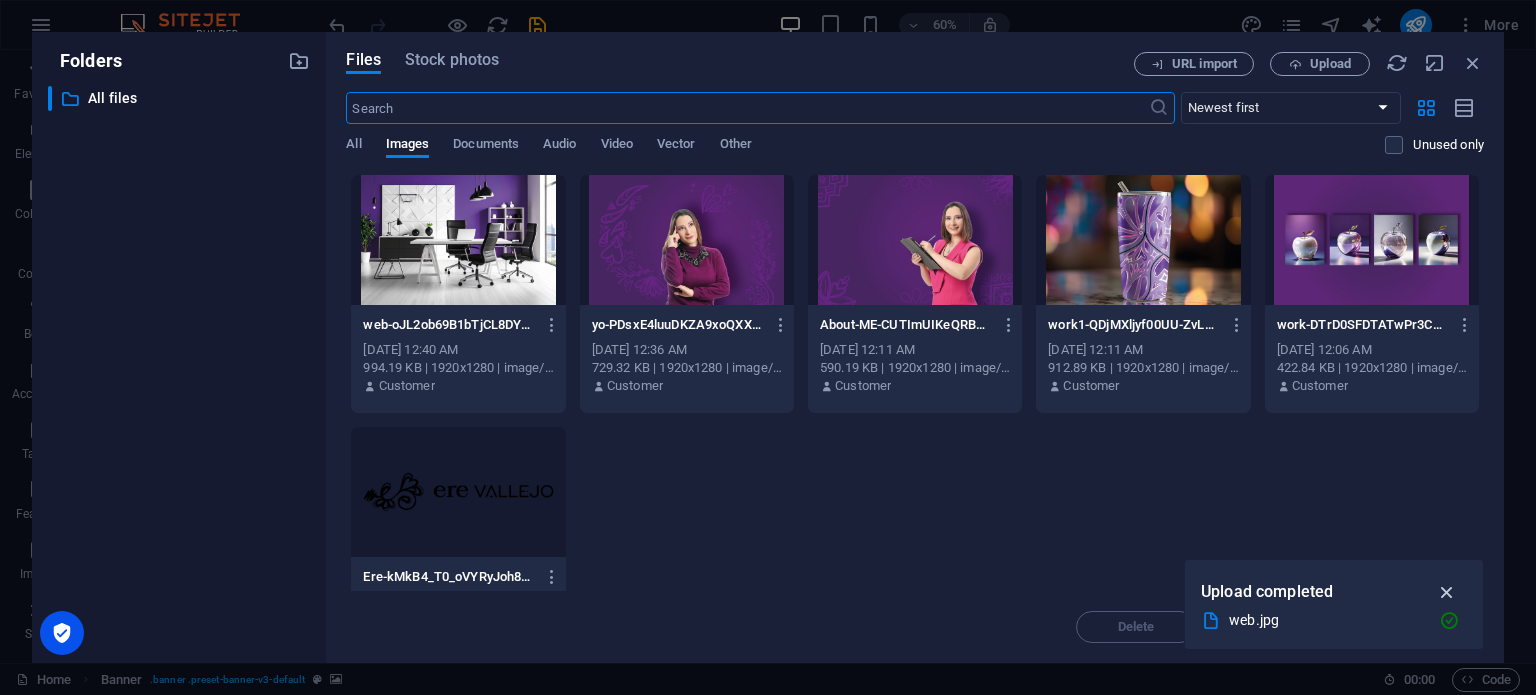 click at bounding box center [1447, 592] 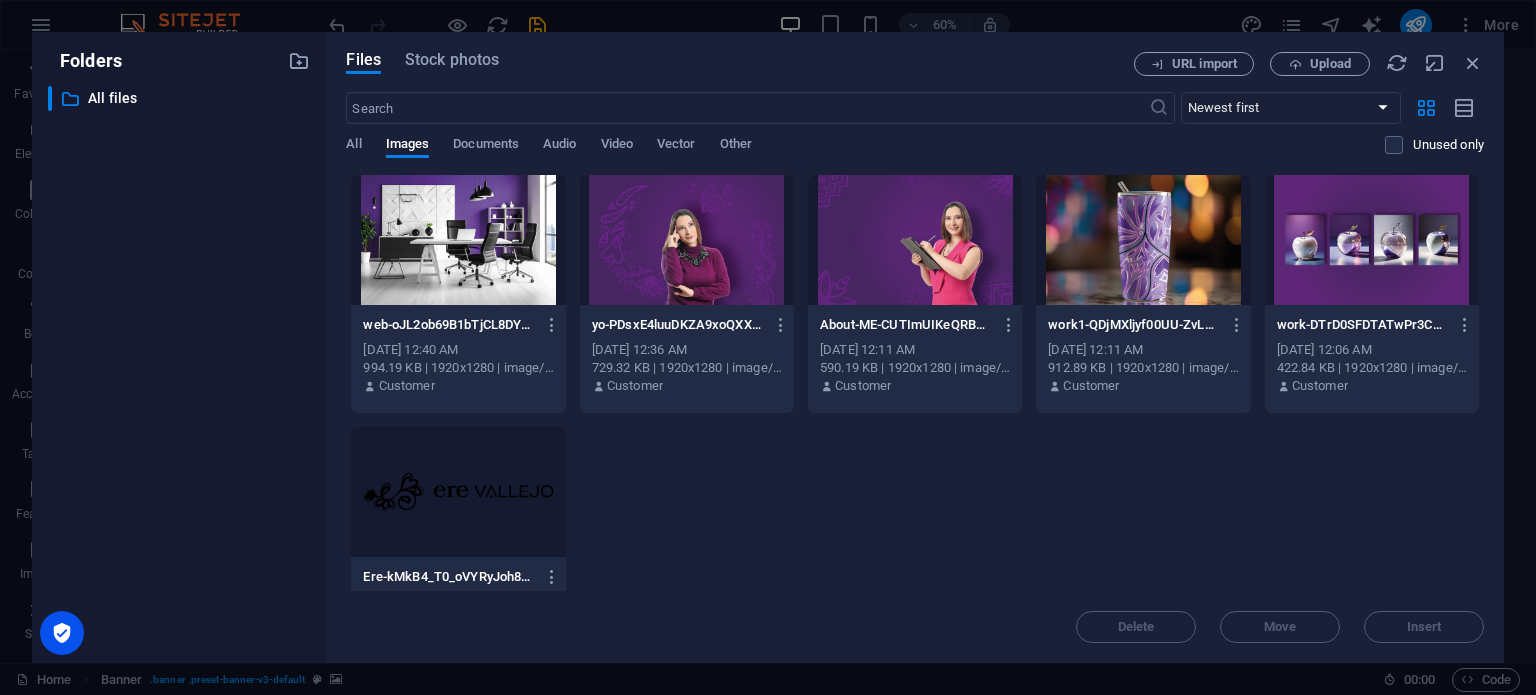 click at bounding box center (458, 240) 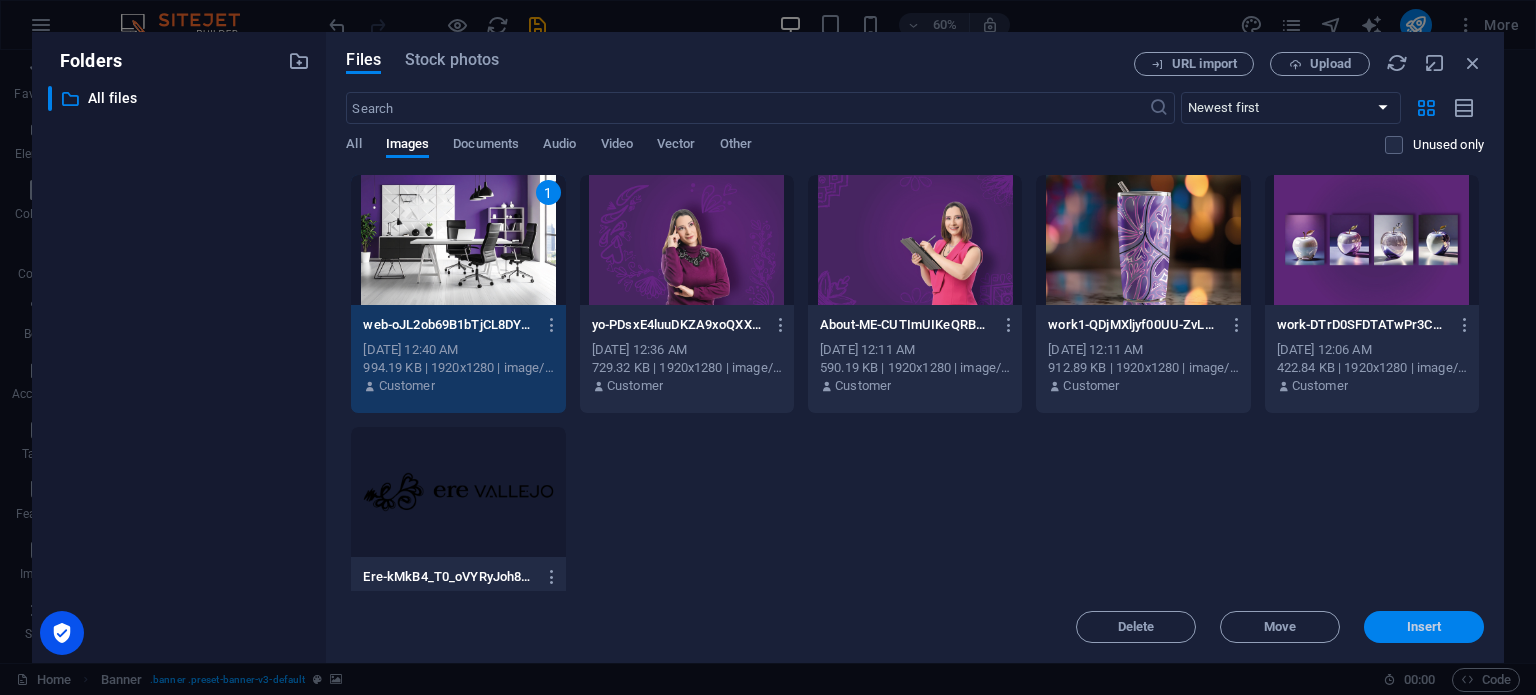 drag, startPoint x: 1434, startPoint y: 625, endPoint x: 988, endPoint y: 559, distance: 450.85696 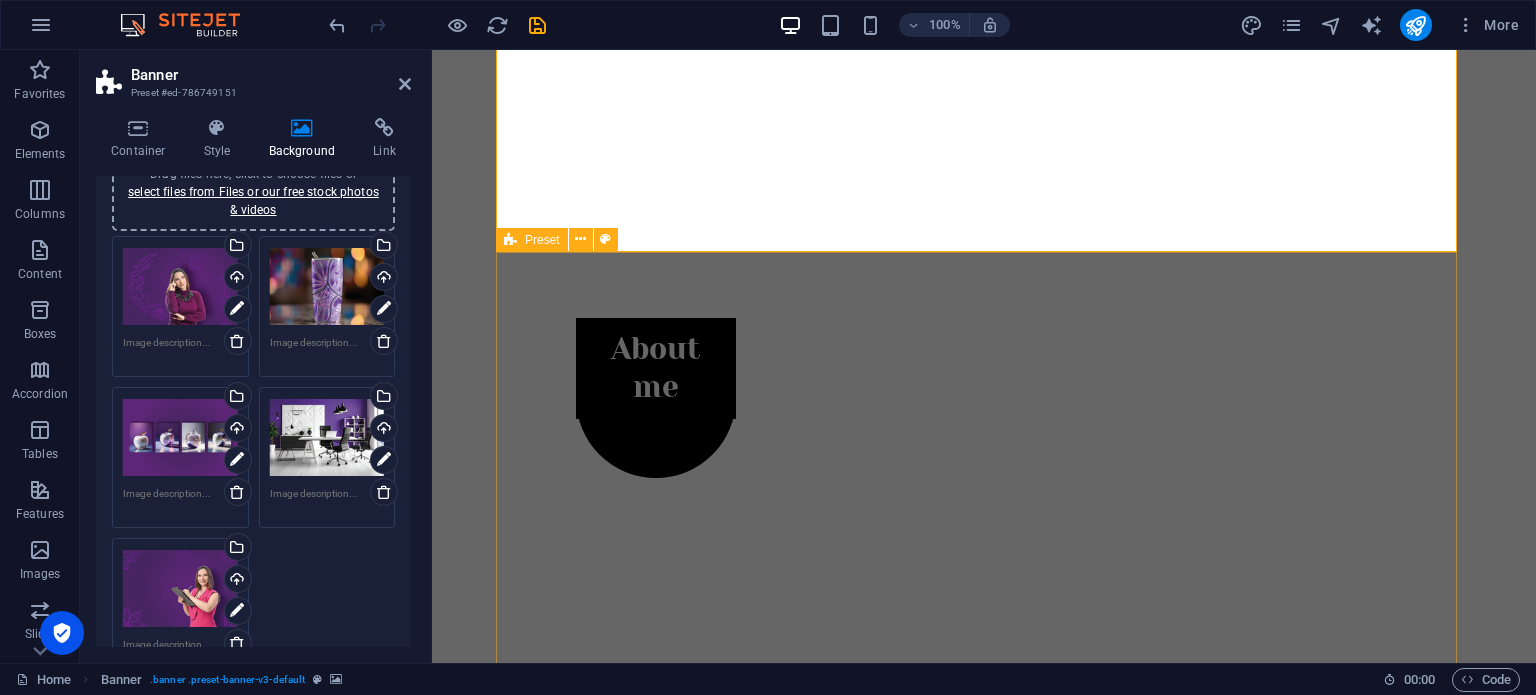 scroll, scrollTop: 630, scrollLeft: 0, axis: vertical 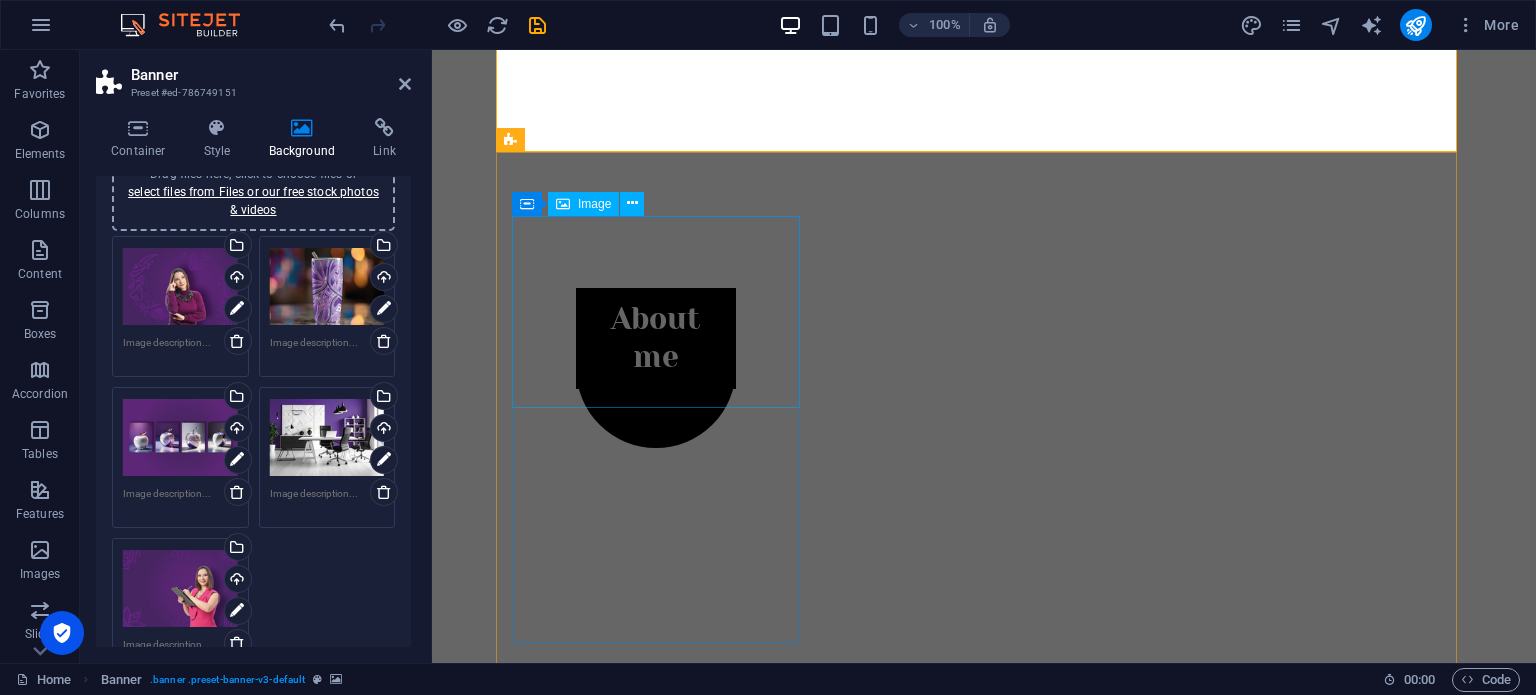 click at bounding box center (984, 1413) 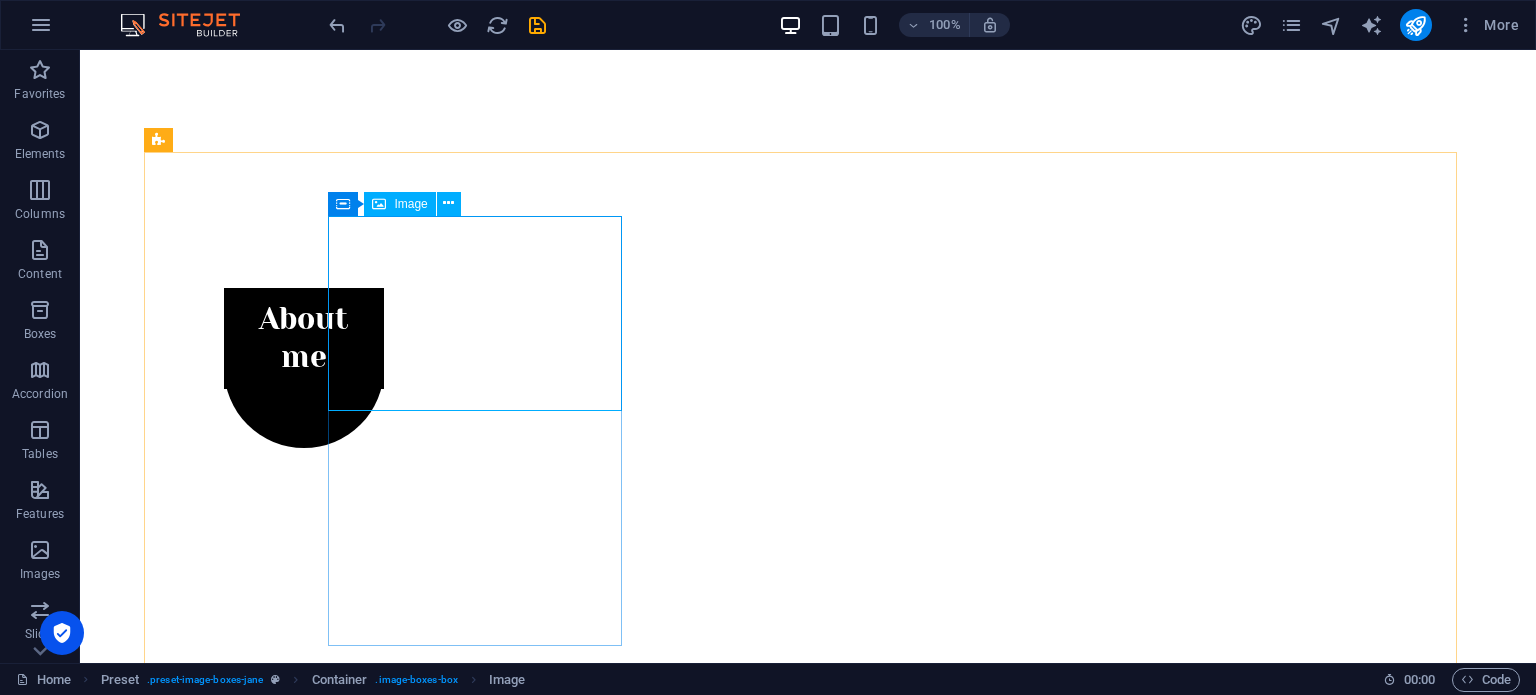 click on "Image" at bounding box center (399, 204) 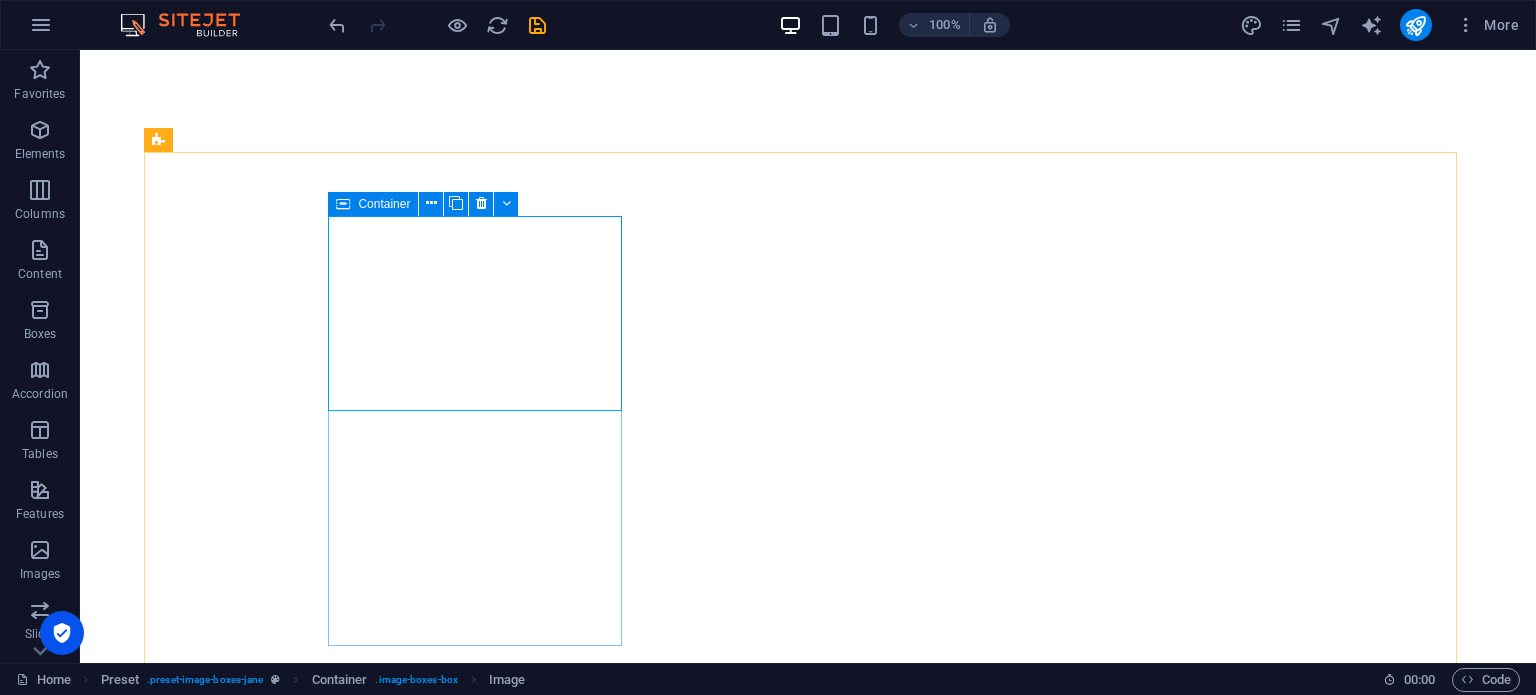 click at bounding box center (343, 204) 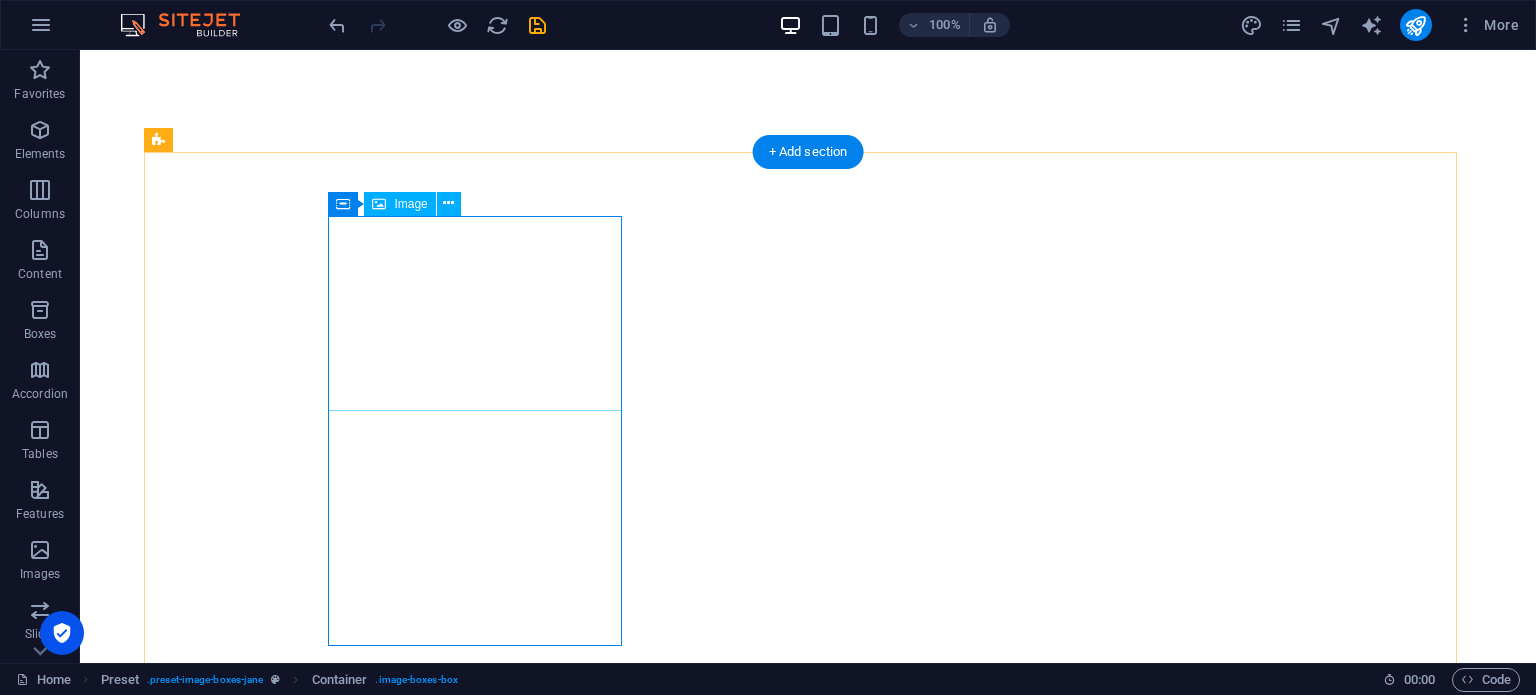 click at bounding box center (632, 1413) 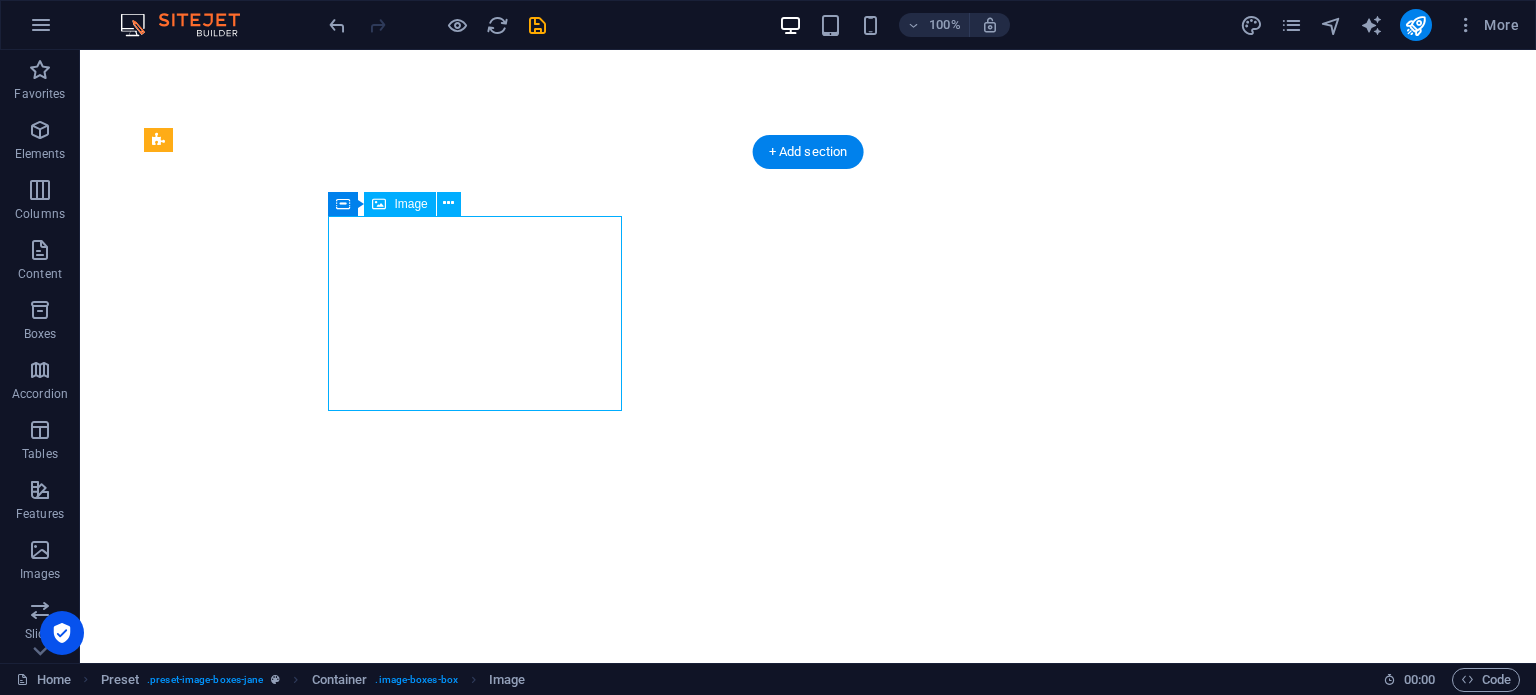 click at bounding box center (632, 1413) 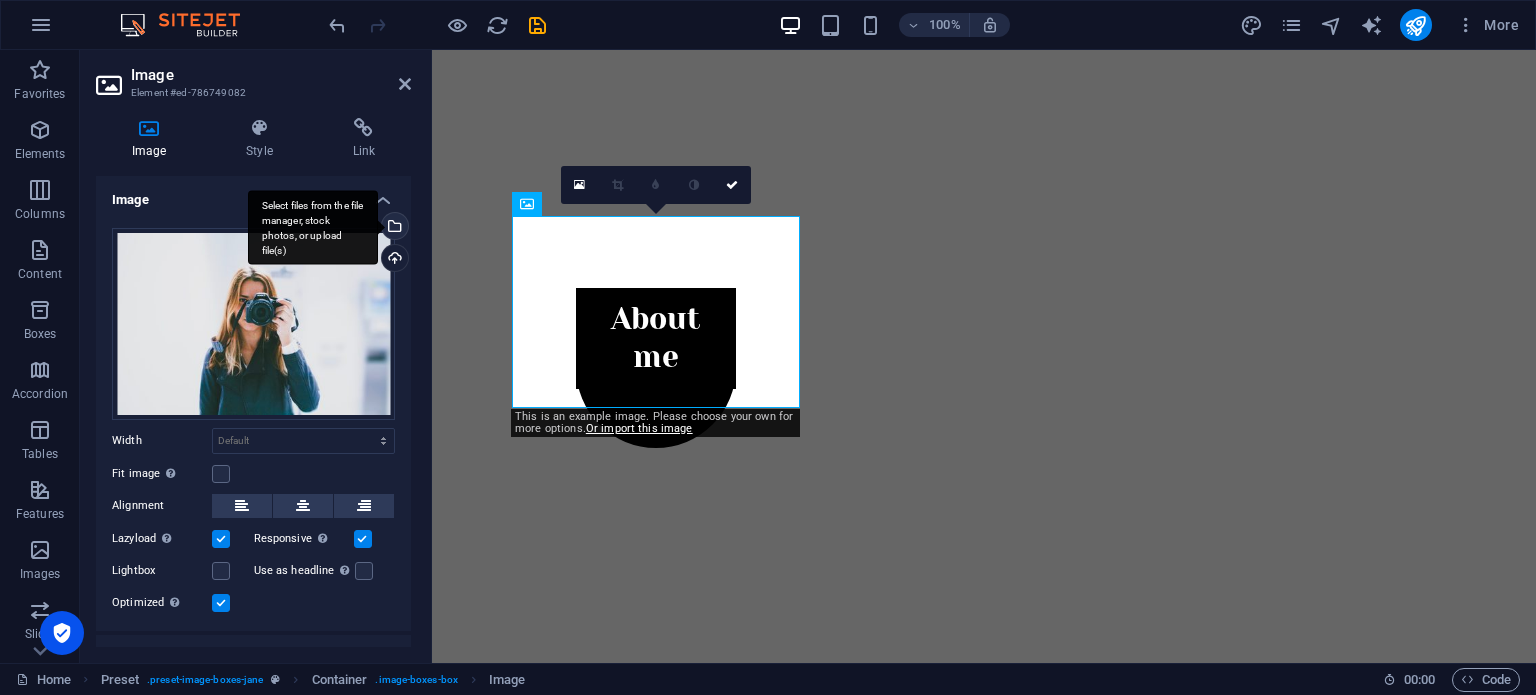 click on "Select files from the file manager, stock photos, or upload file(s)" at bounding box center (313, 227) 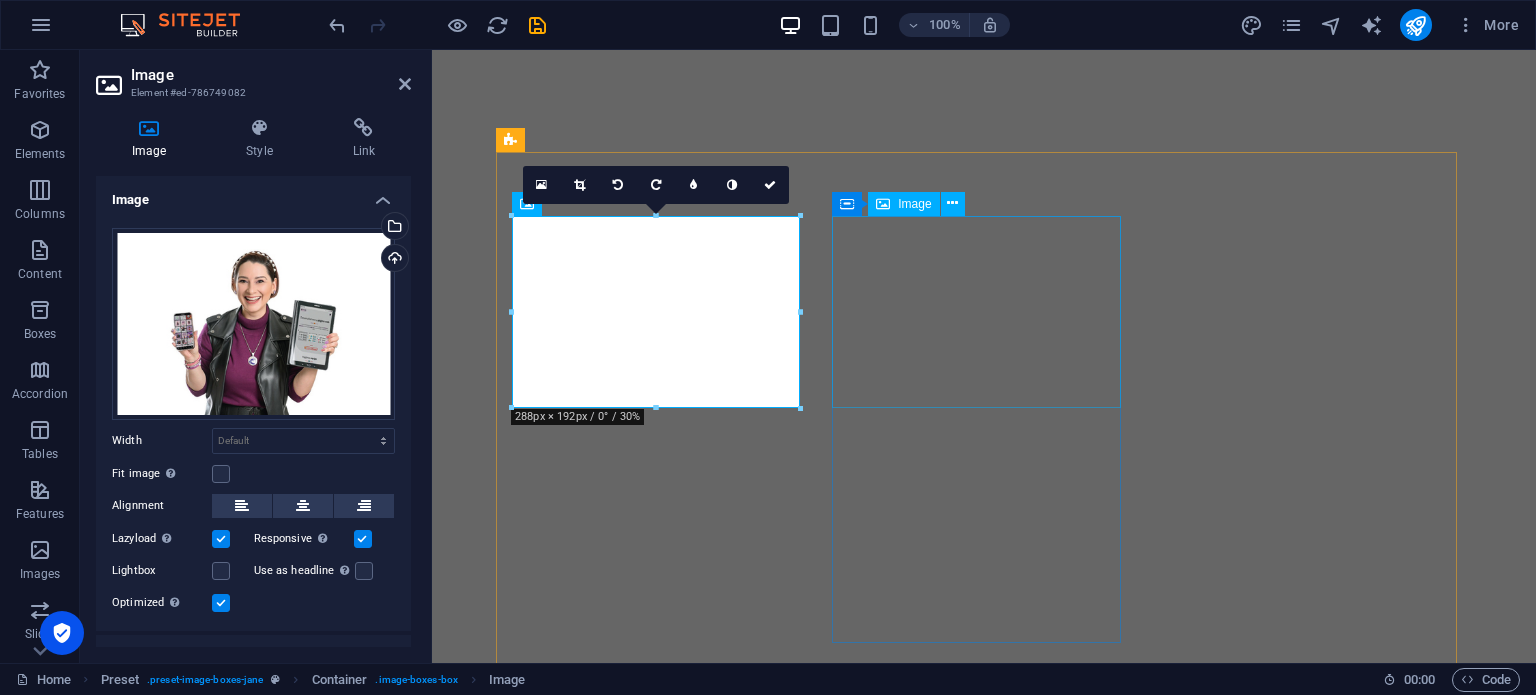 click at bounding box center (984, 2322) 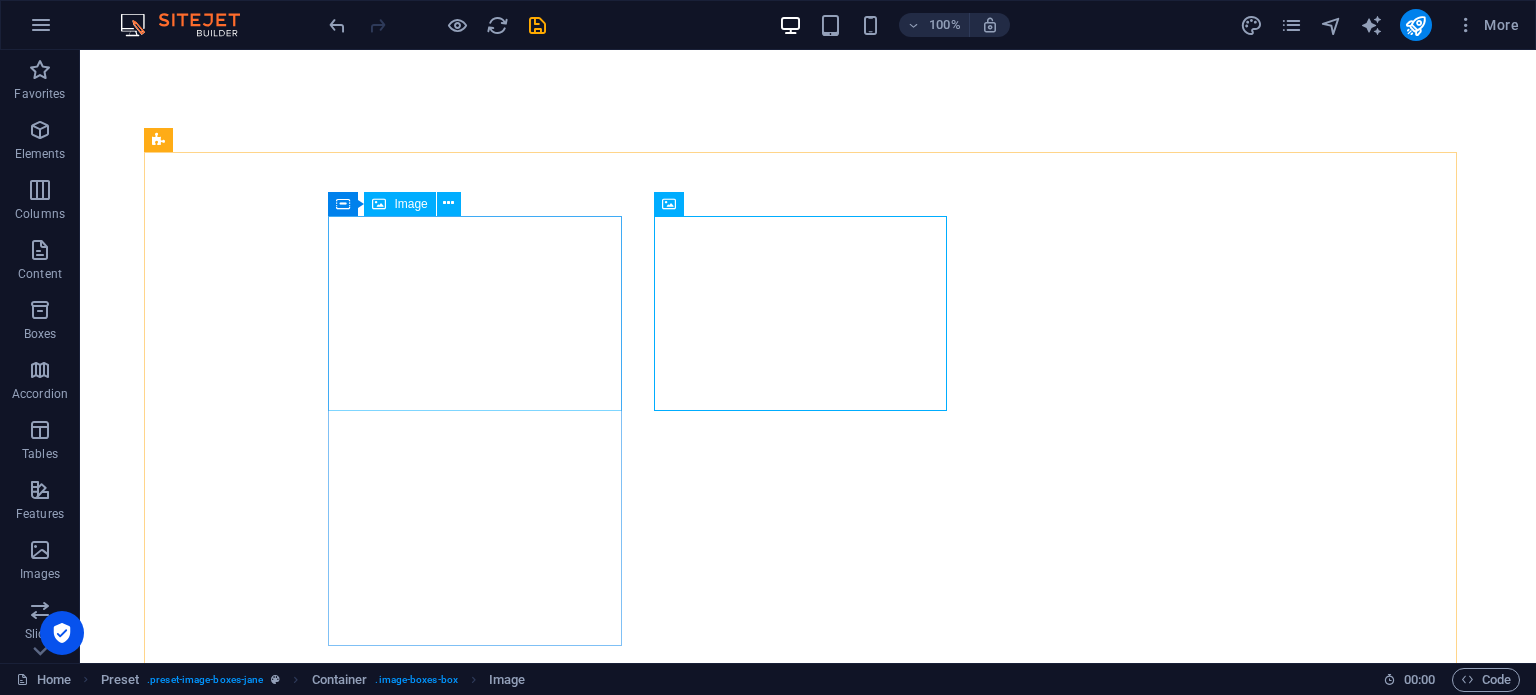 click on "Image" at bounding box center (410, 204) 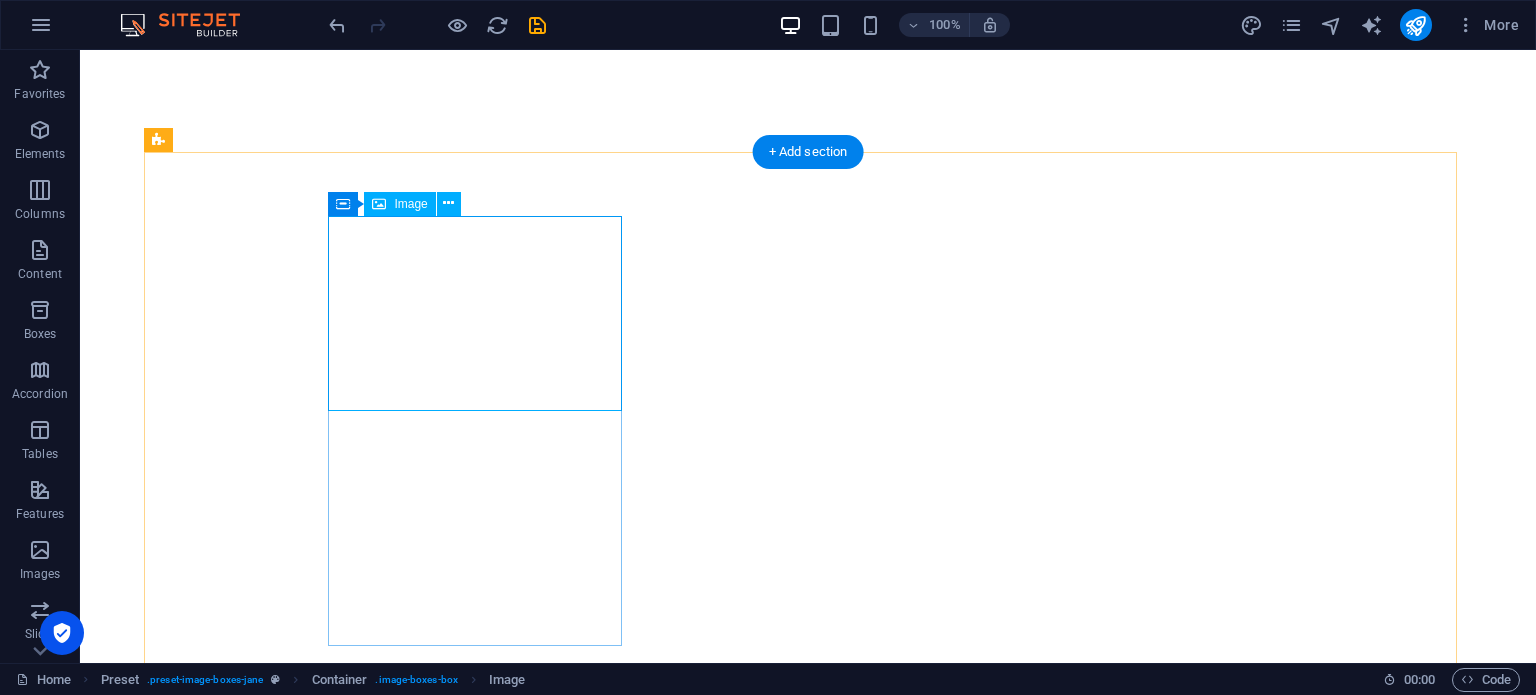 click at bounding box center [632, 1557] 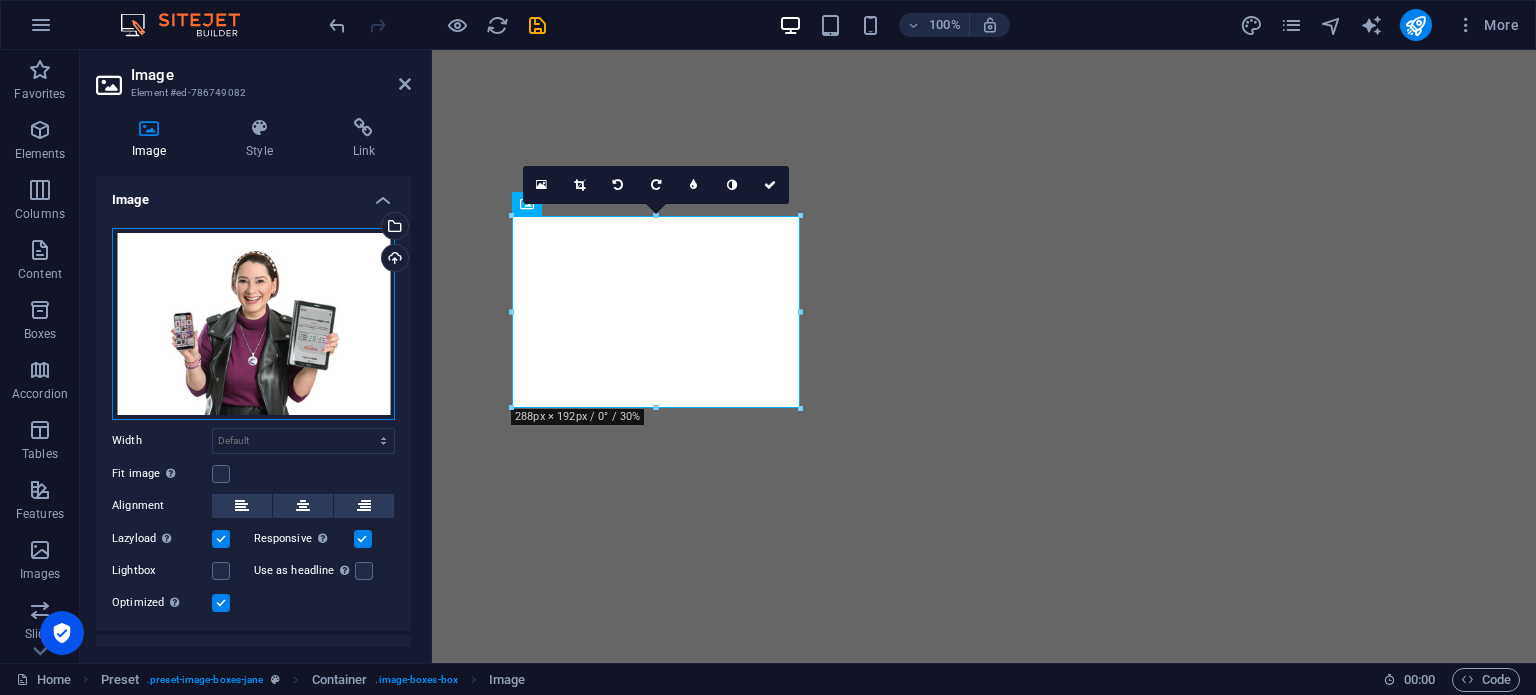 click on "Drag files here, click to choose files or select files from Files or our free stock photos & videos" at bounding box center (253, 324) 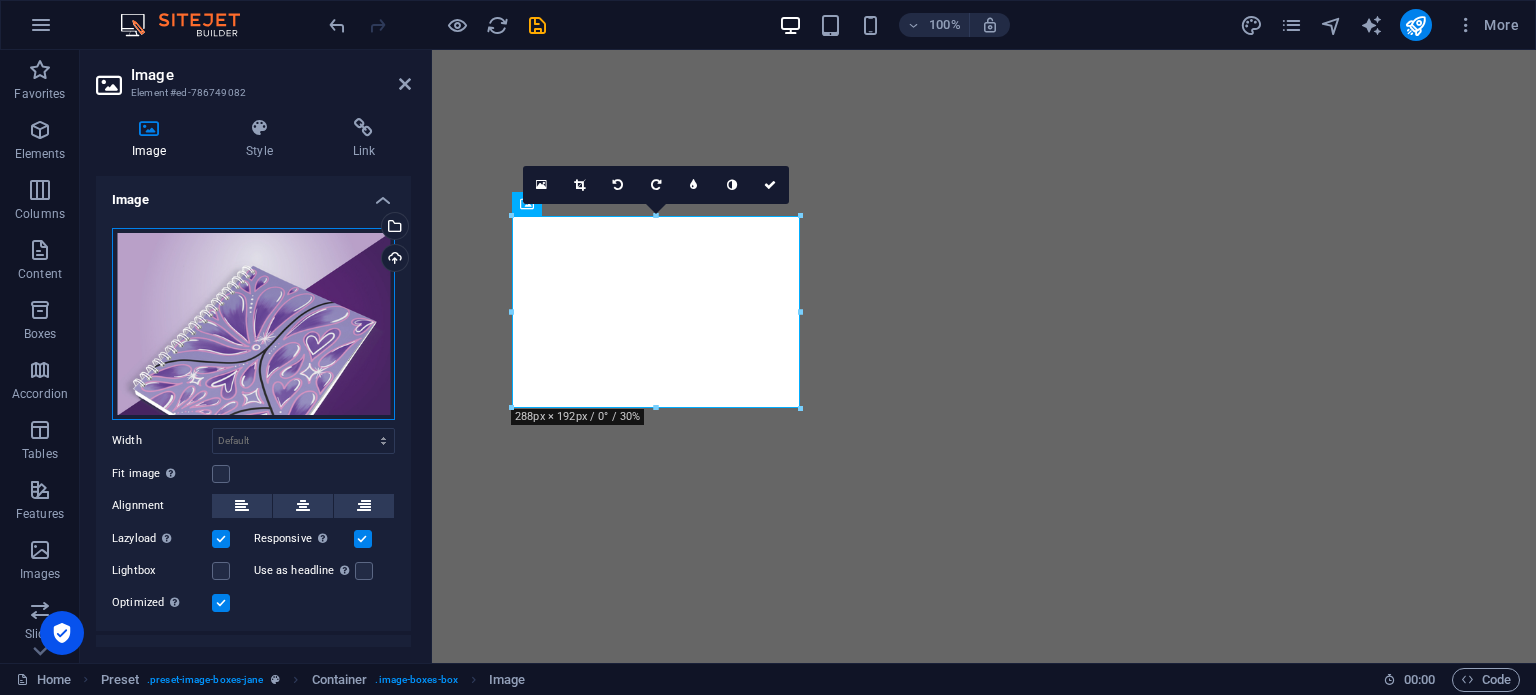 click on "Drag files here, click to choose files or select files from Files or our free stock photos & videos" at bounding box center (253, 324) 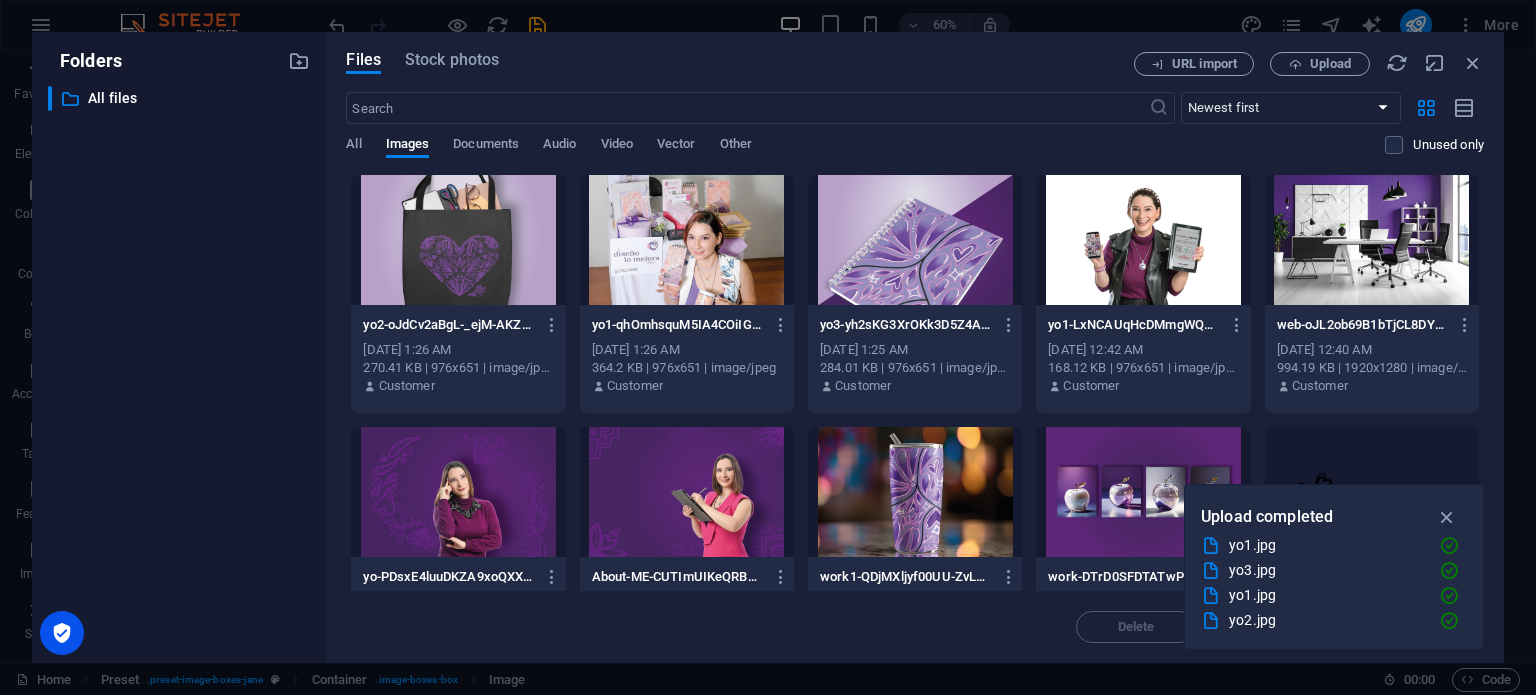 click on "​ All files All files" at bounding box center (179, 366) 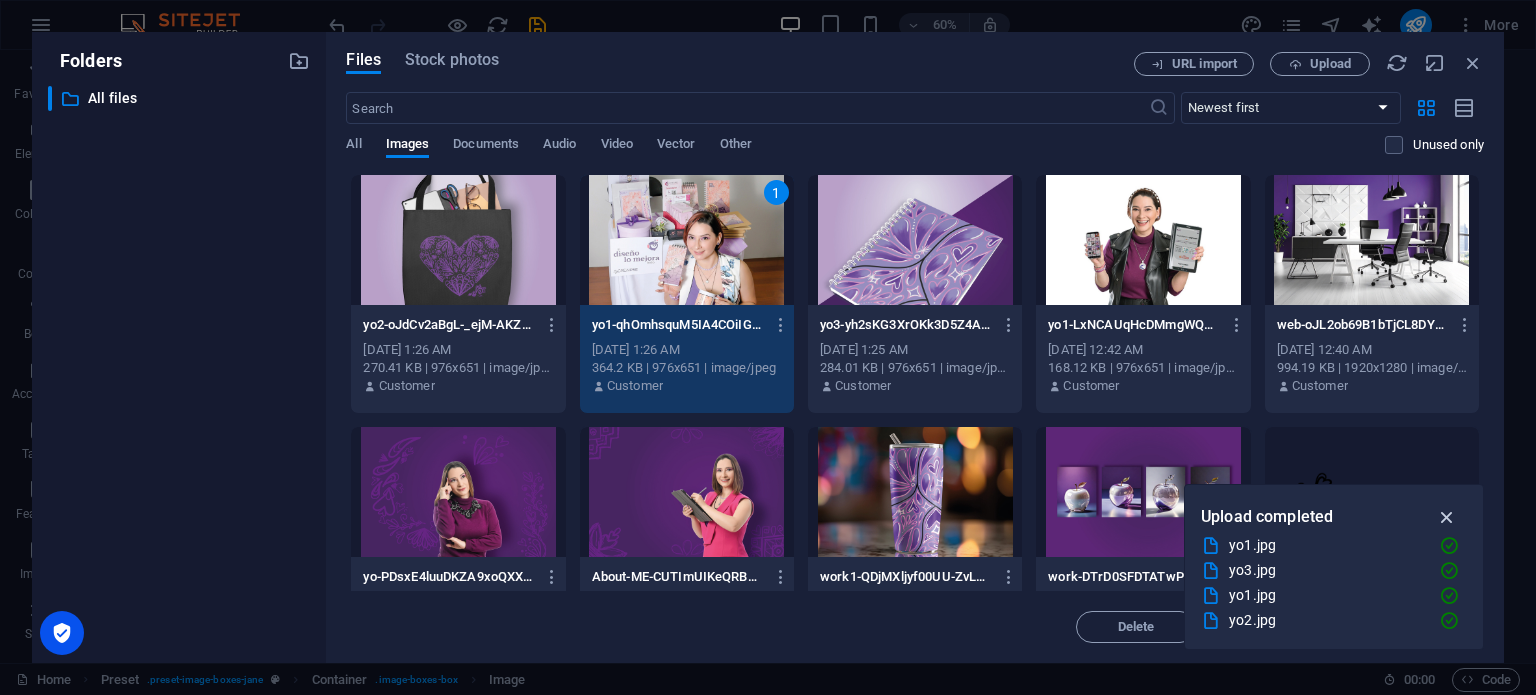 click at bounding box center (1447, 517) 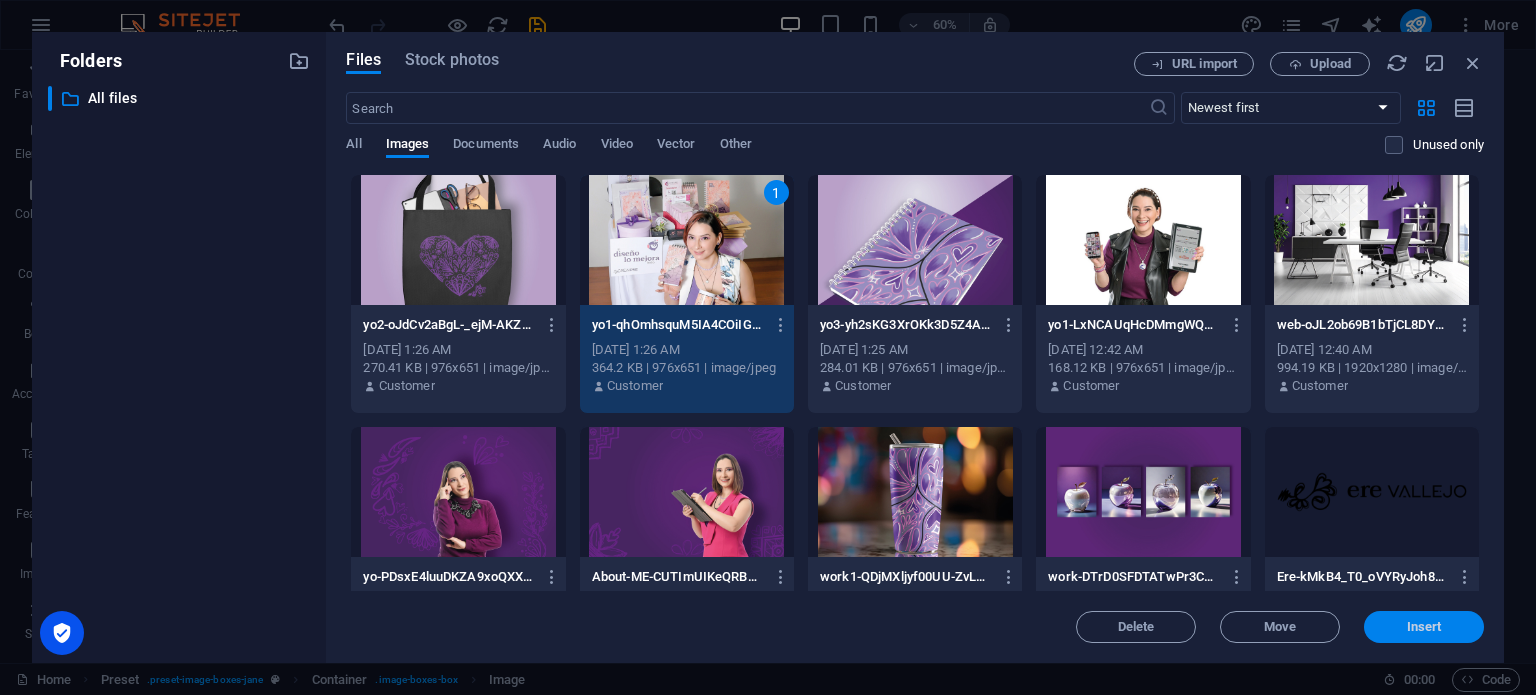 click on "Insert" at bounding box center [1424, 627] 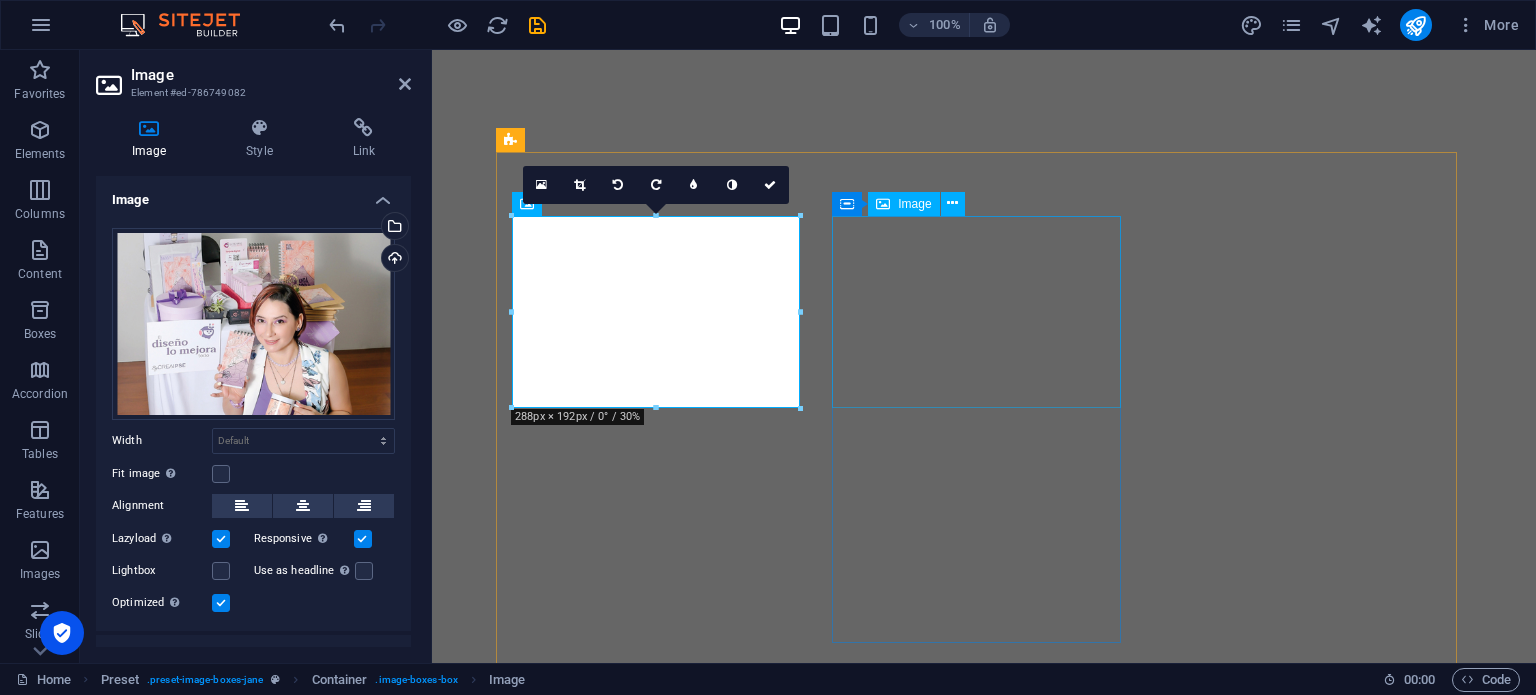 click at bounding box center [984, 2322] 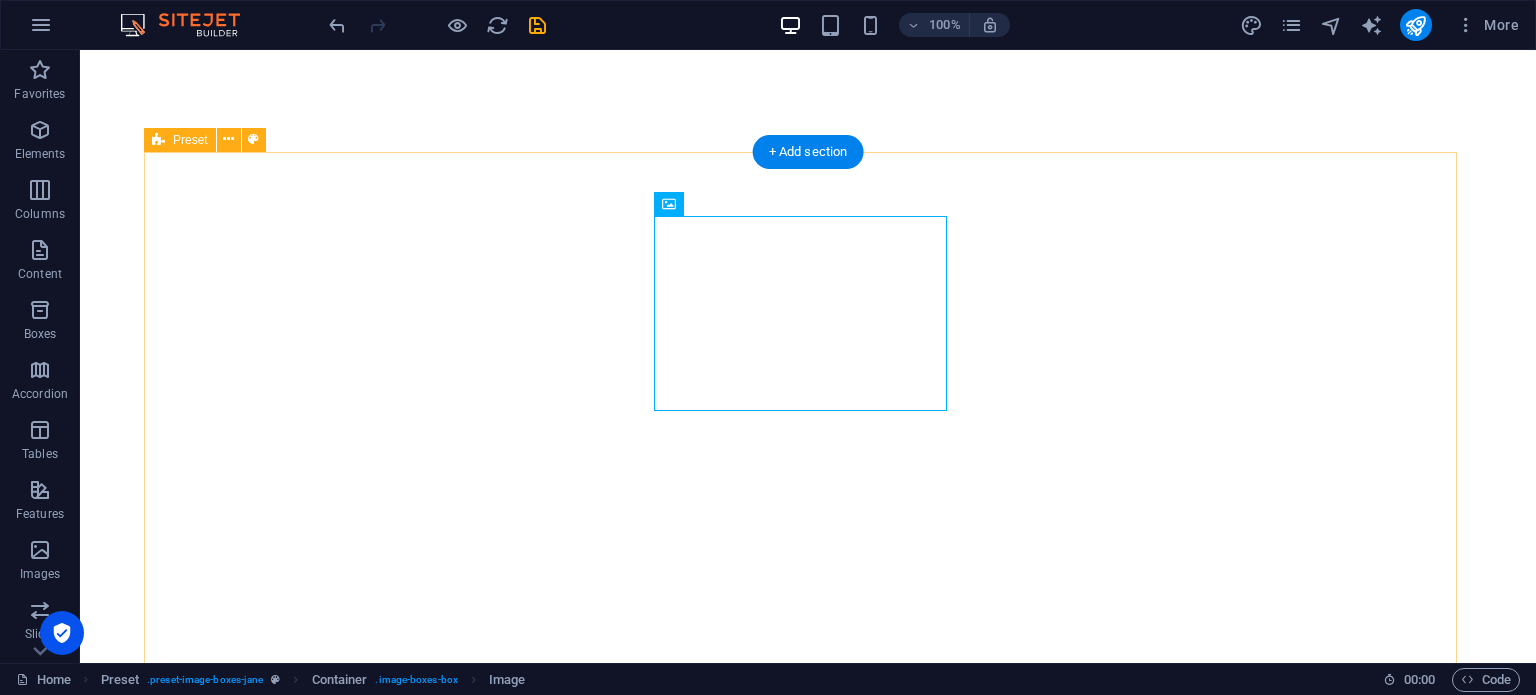 click on "About Lorem ipsum dolor sit amet, consectetuer adipiscing elit. Aenean commodo ligula eget dolor. Lorem ipsum dolor sit amet. see more Work Lorem ipsum dolor sit amet, consectetuer adipiscing elit. Aenean commodo ligula eget dolor. Lorem ipsum dolor sit amet. see more Blog Lorem ipsum dolor sit amet, consectetuer adipiscing elit. Aenean commodo ligula eget dolor. Lorem ipsum dolor sit amet. see more" at bounding box center [808, 2504] 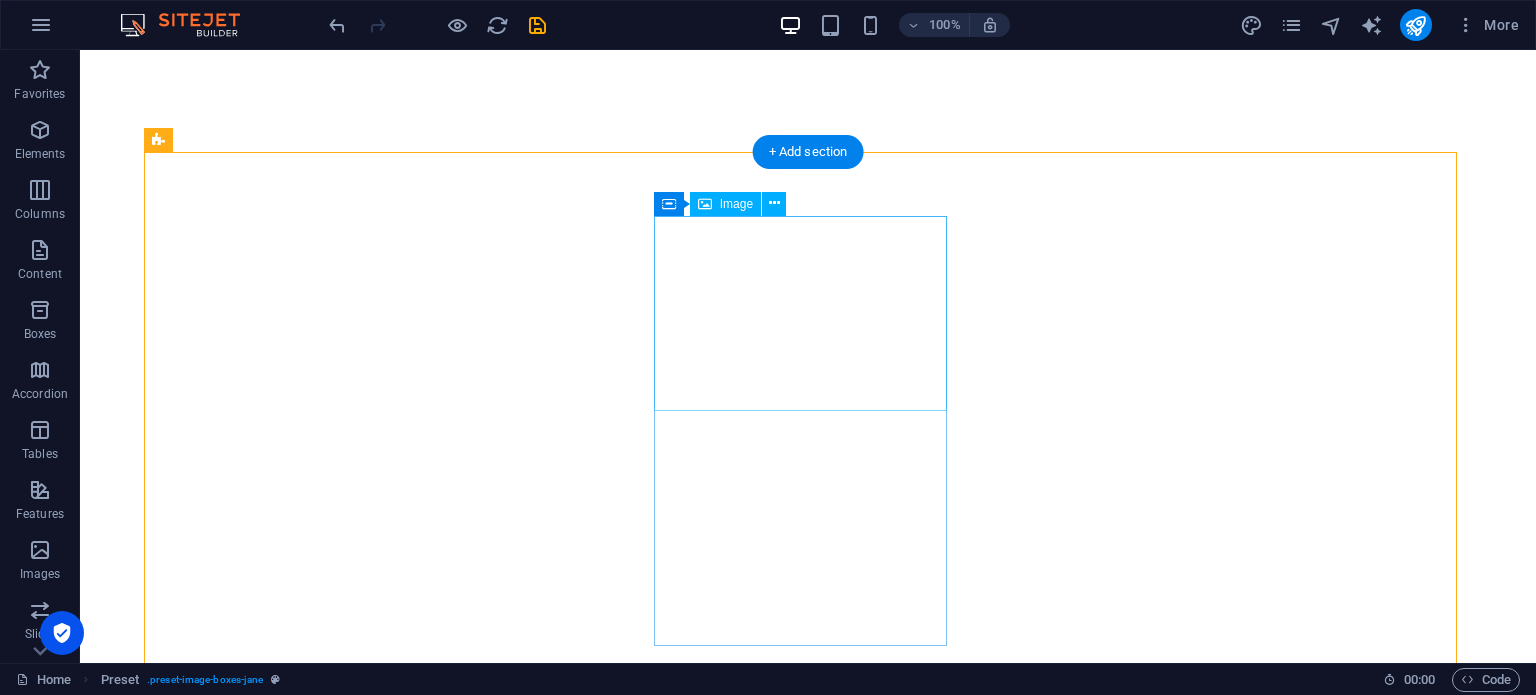 click at bounding box center (632, 2557) 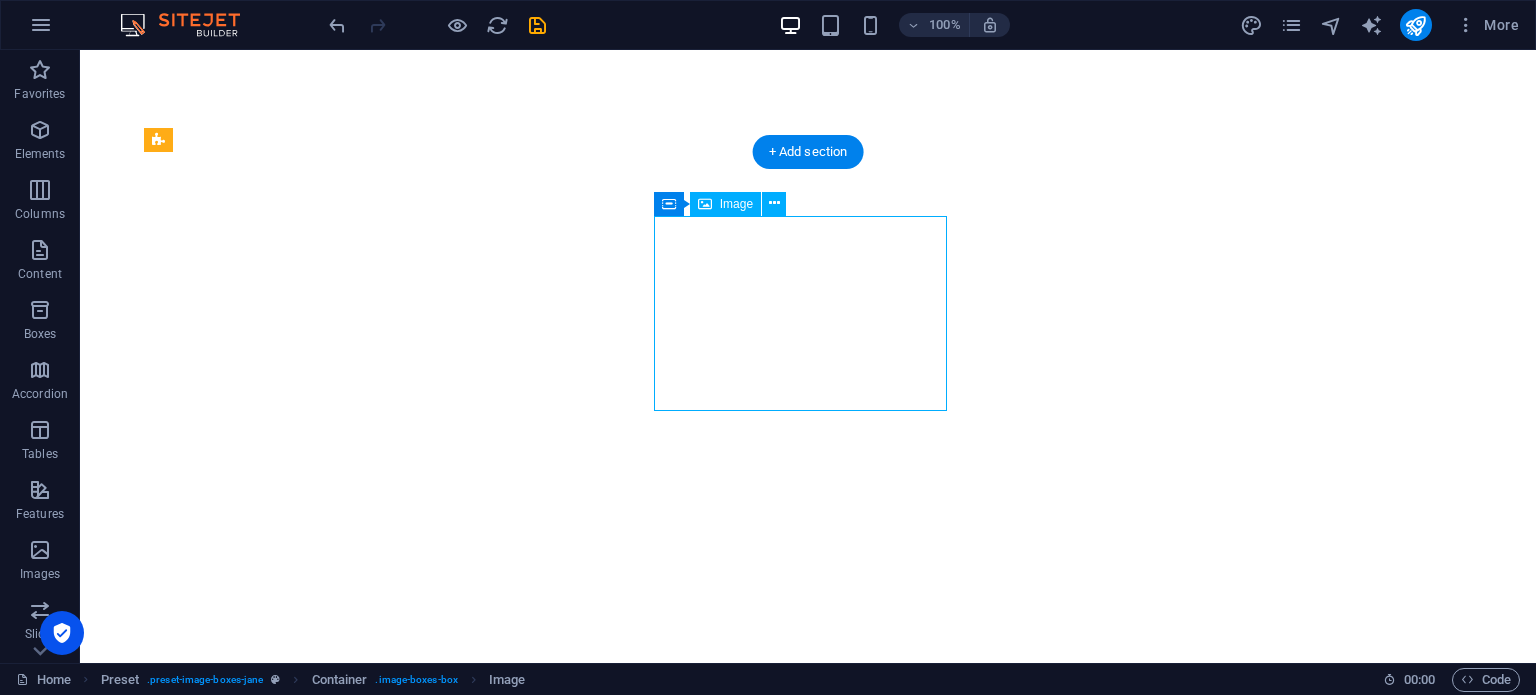 click at bounding box center [632, 2557] 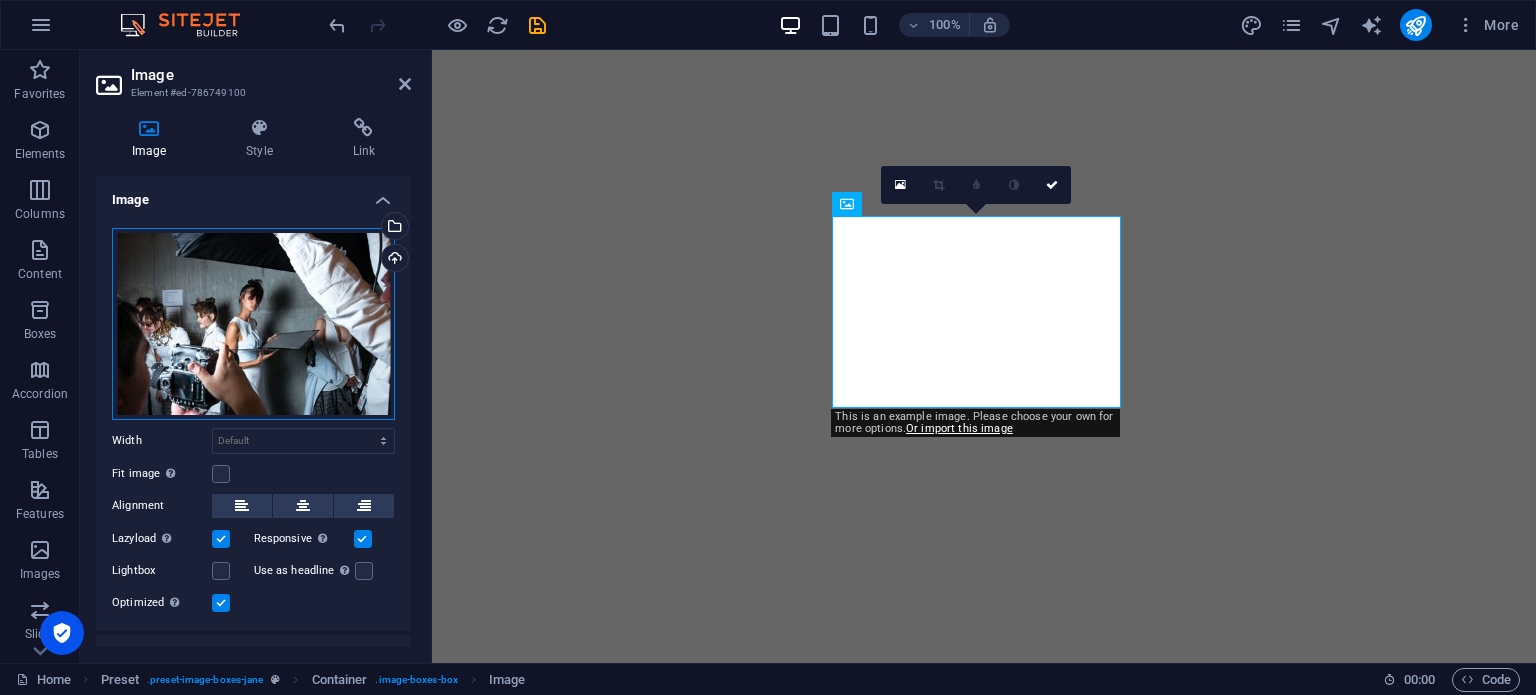 click on "Drag files here, click to choose files or select files from Files or our free stock photos & videos" at bounding box center [253, 324] 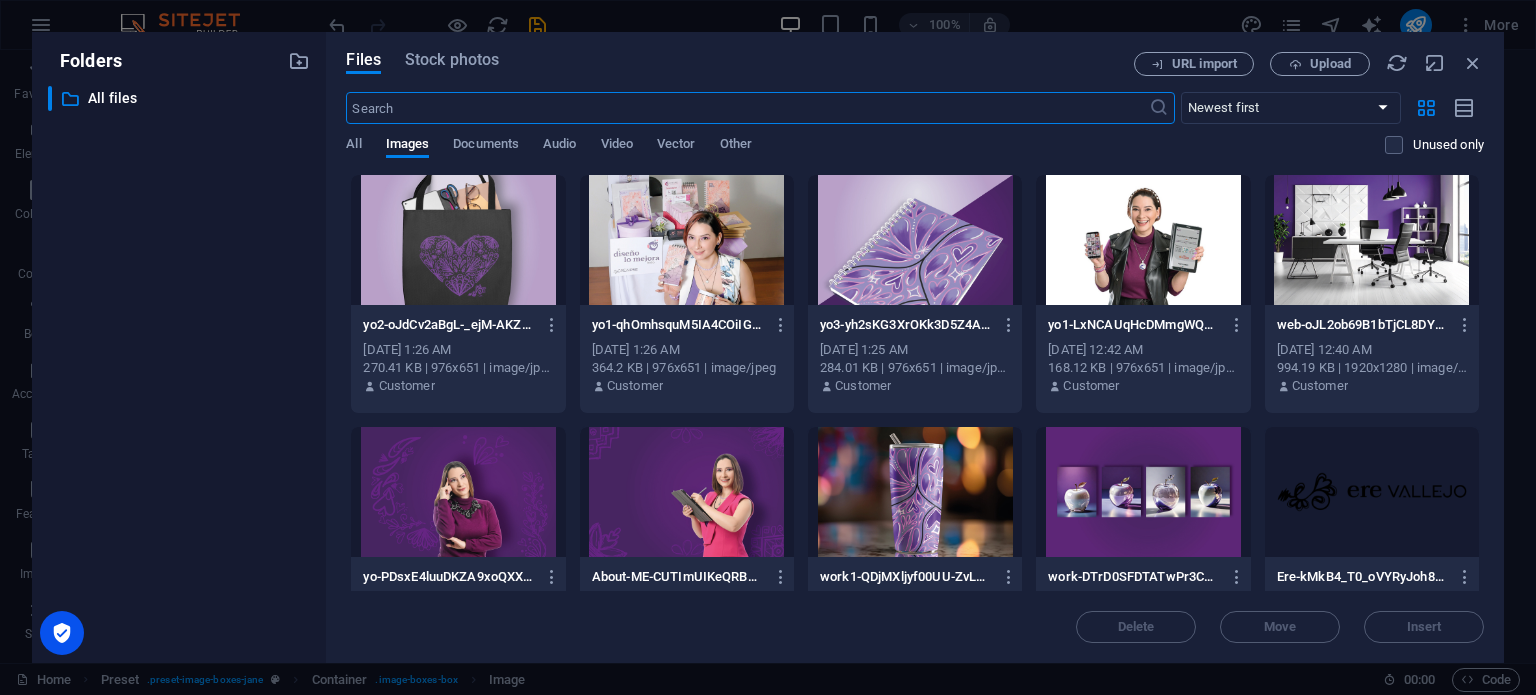 click on "​ All files All files" at bounding box center (179, 366) 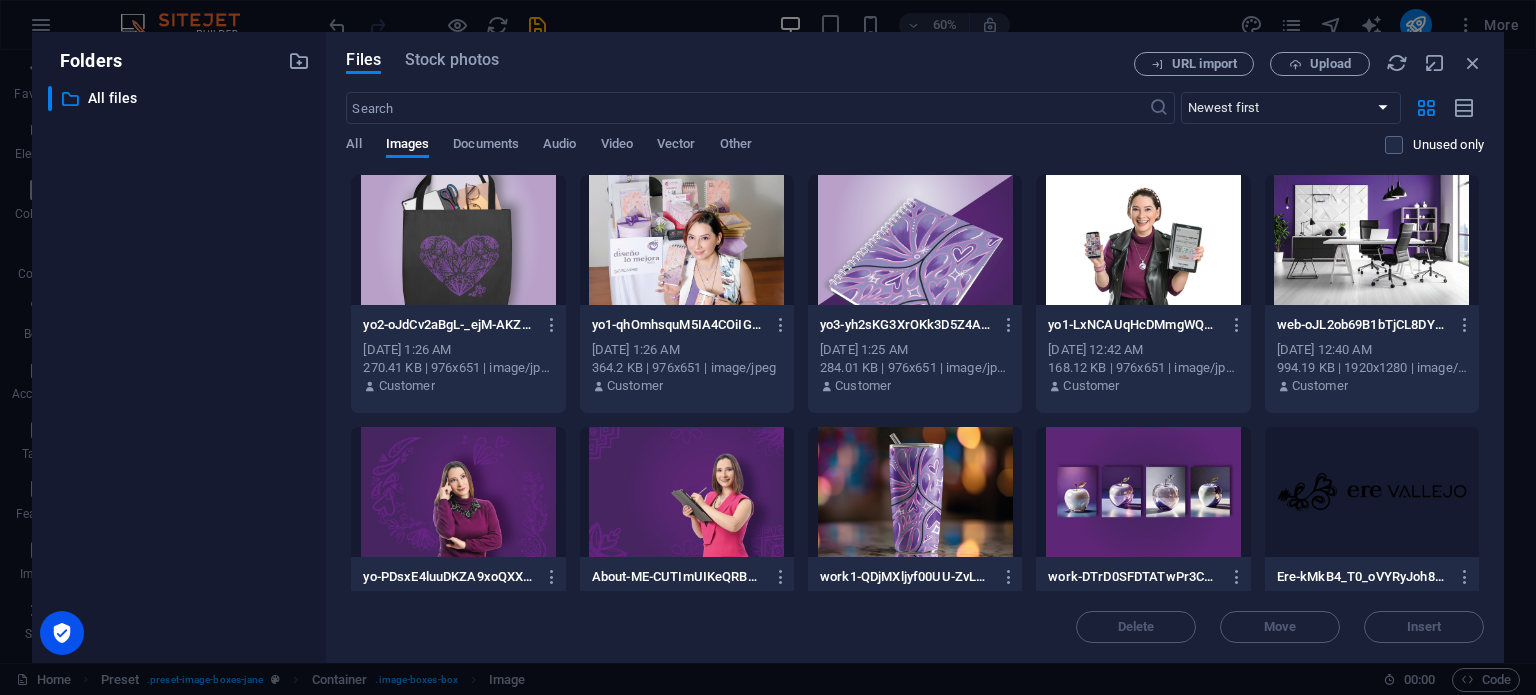 click at bounding box center (458, 240) 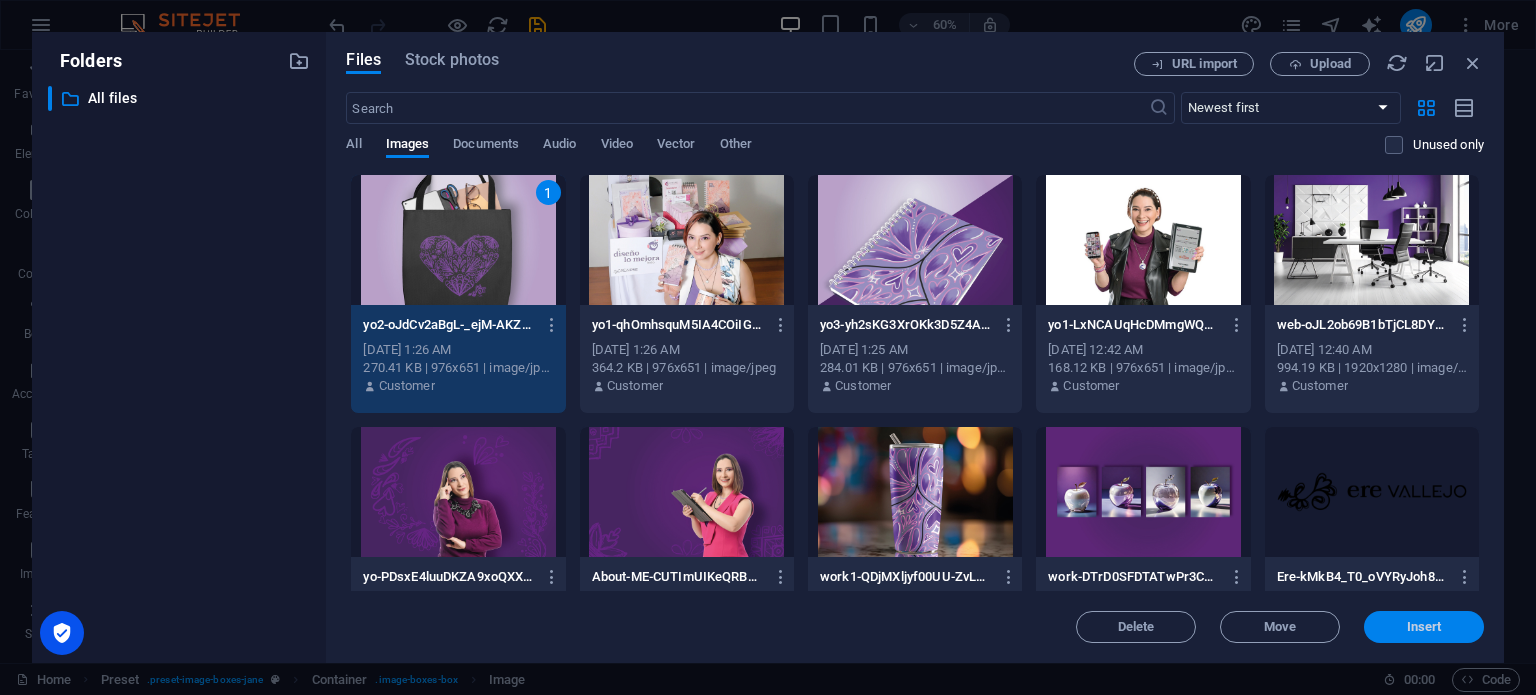 click on "Insert" at bounding box center (1424, 627) 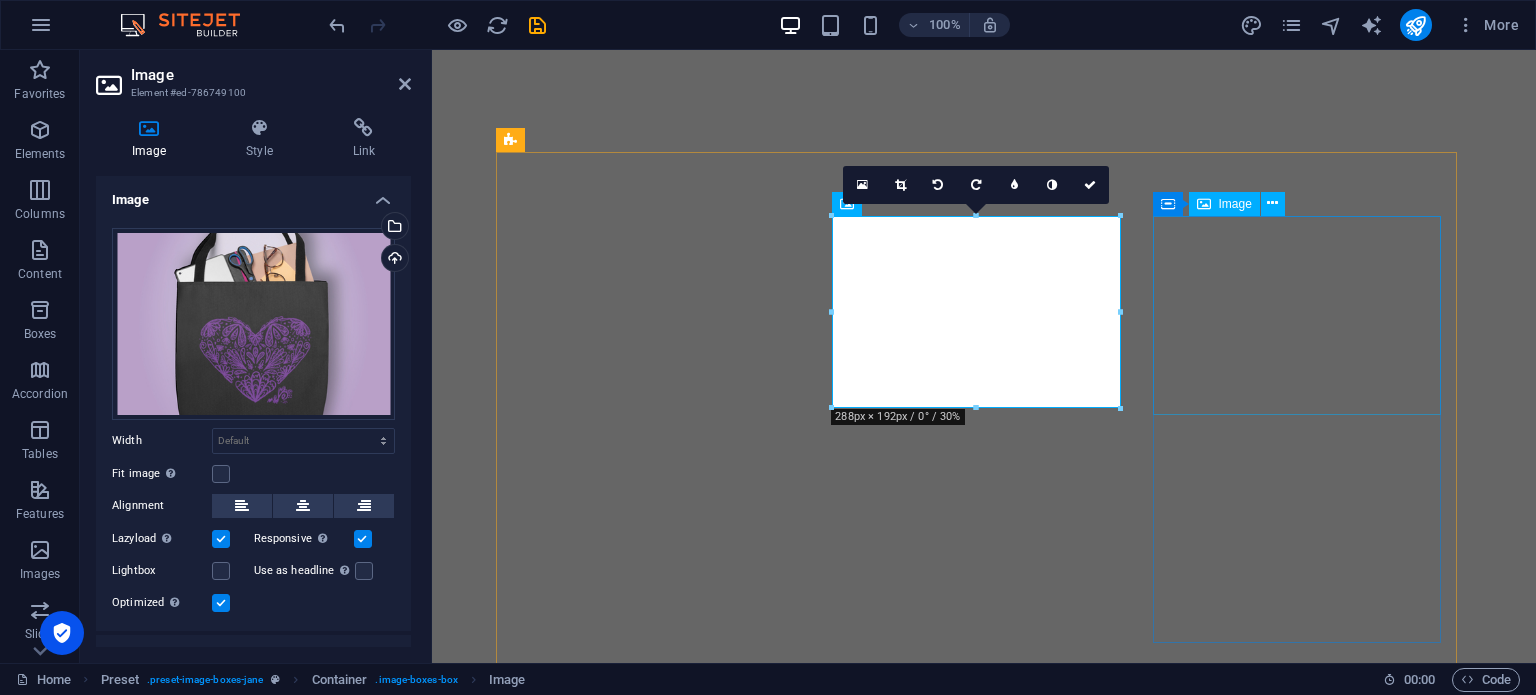 click at bounding box center [984, 3244] 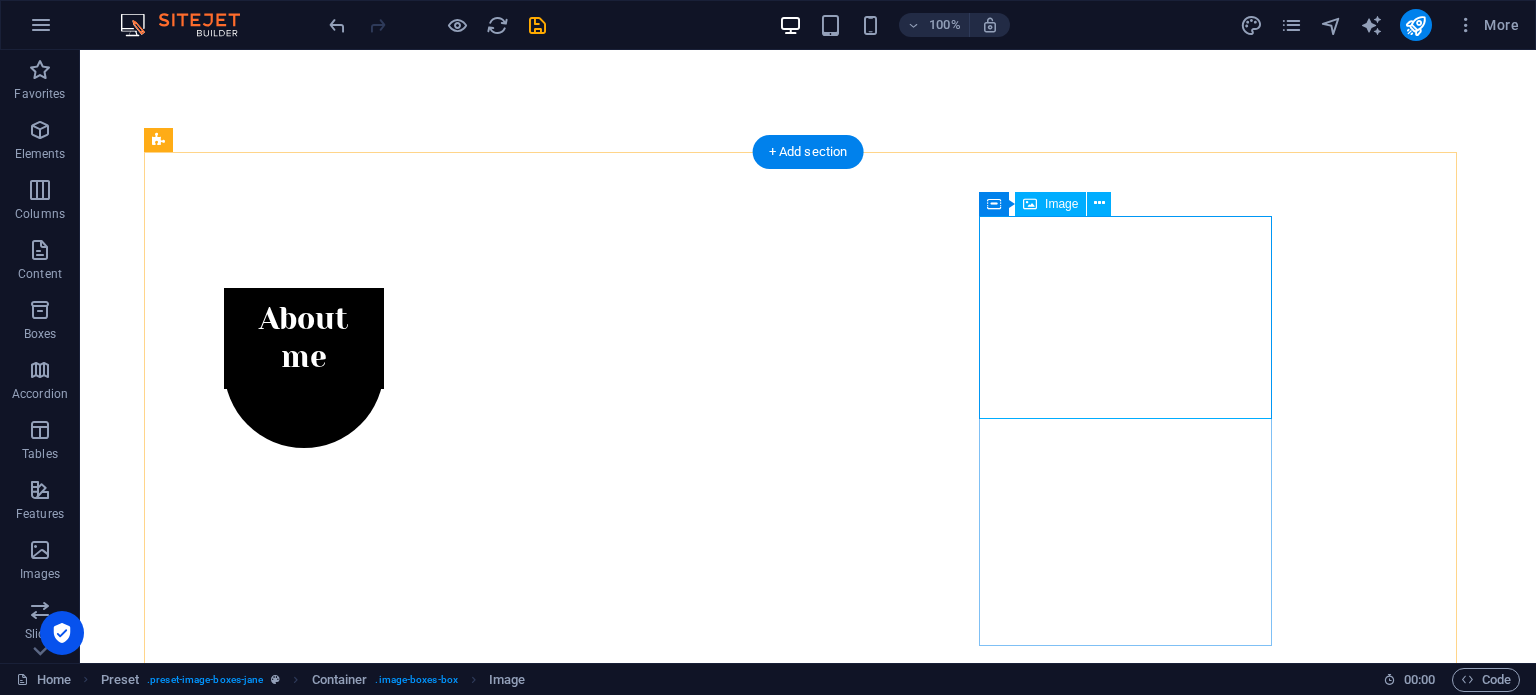 click at bounding box center (632, 3713) 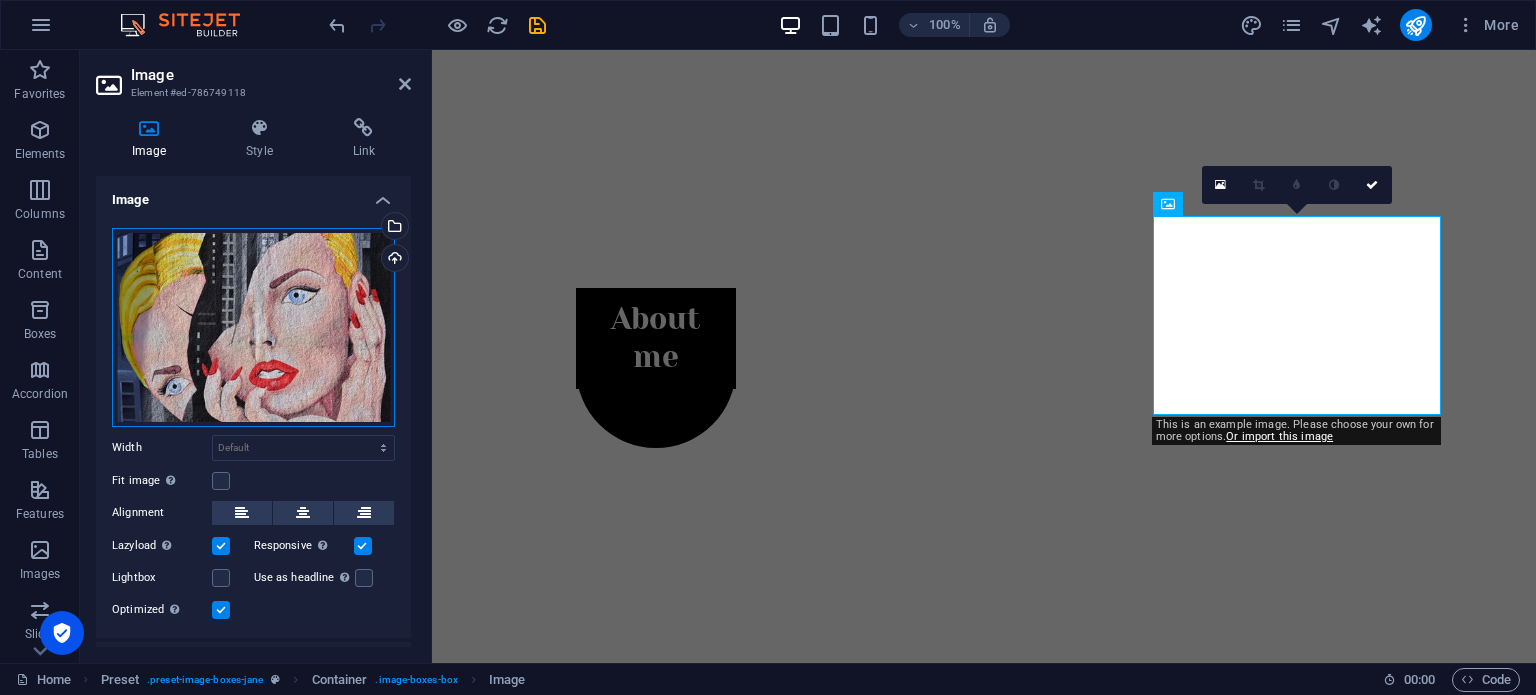 click on "Drag files here, click to choose files or select files from Files or our free stock photos & videos" at bounding box center [253, 327] 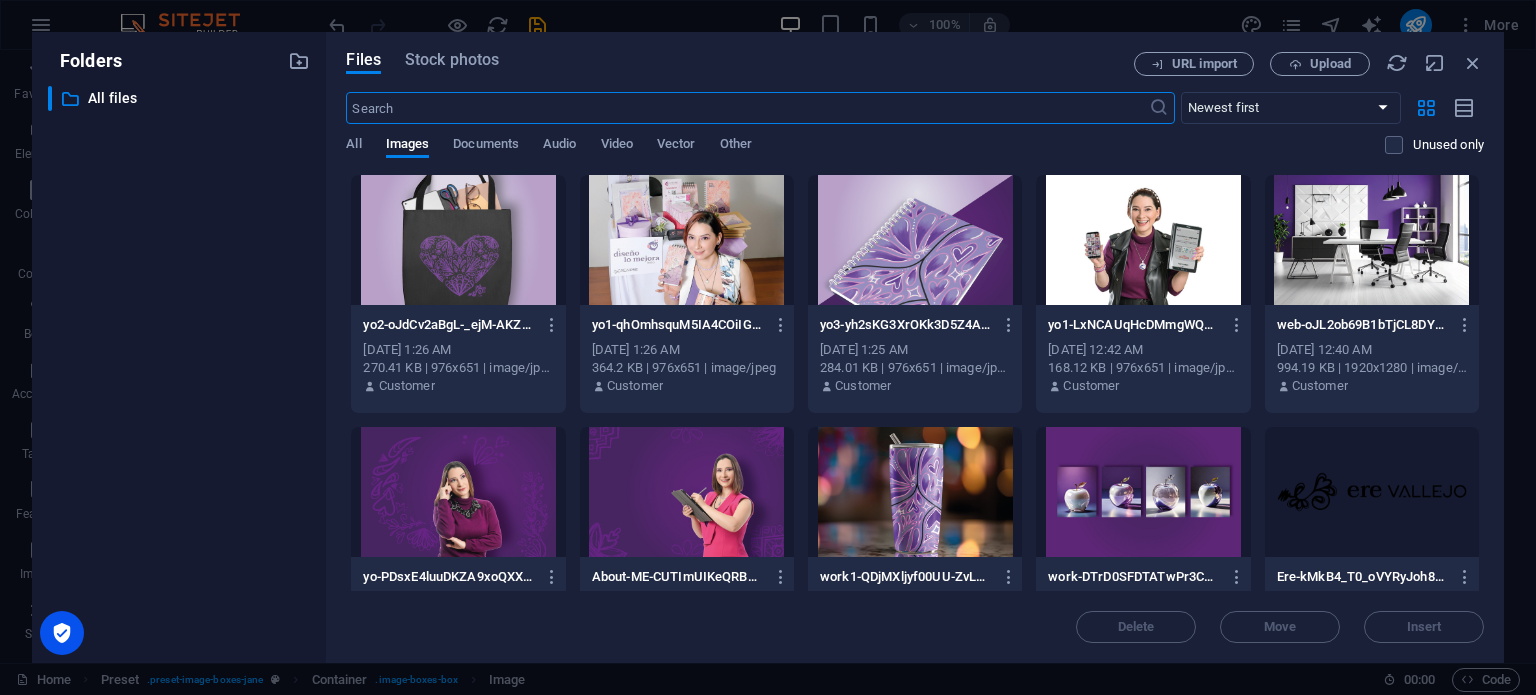 click on "​ All files All files" at bounding box center [179, 366] 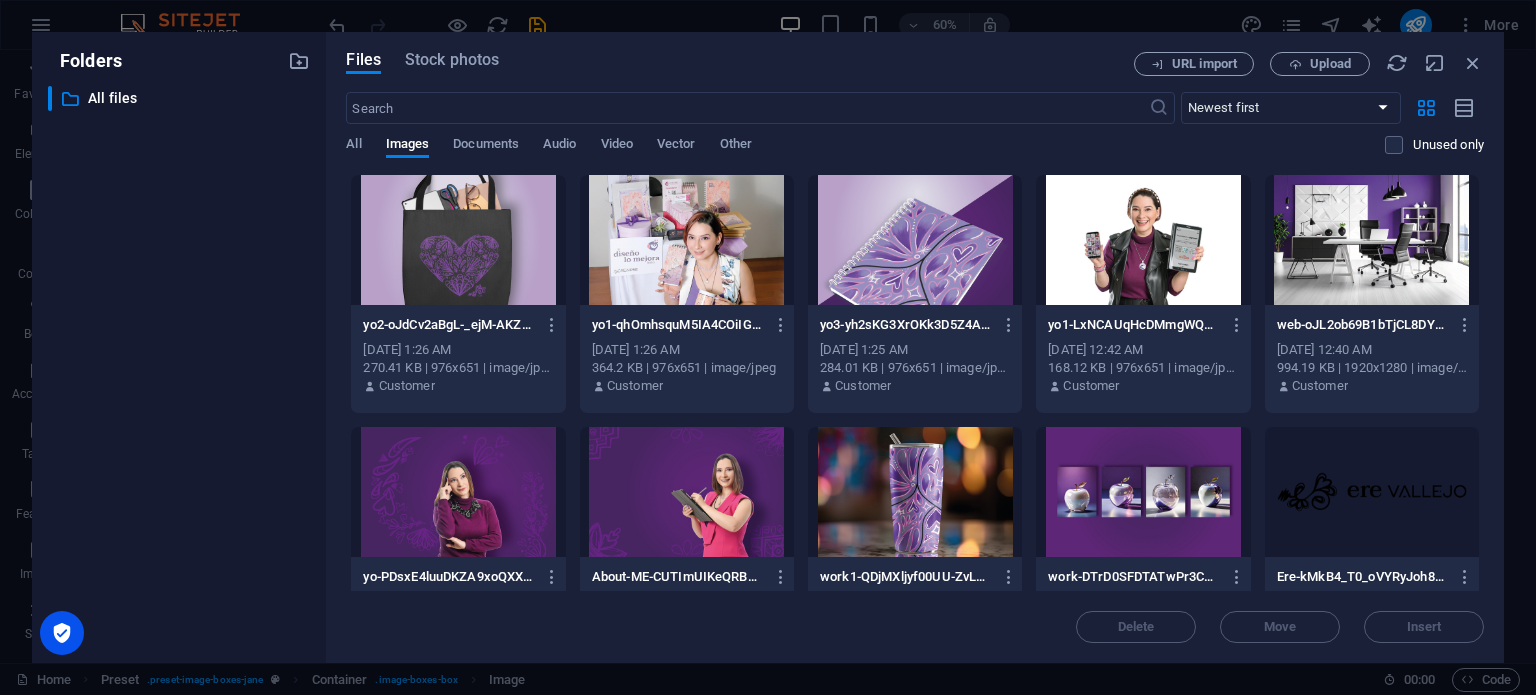 click at bounding box center [915, 240] 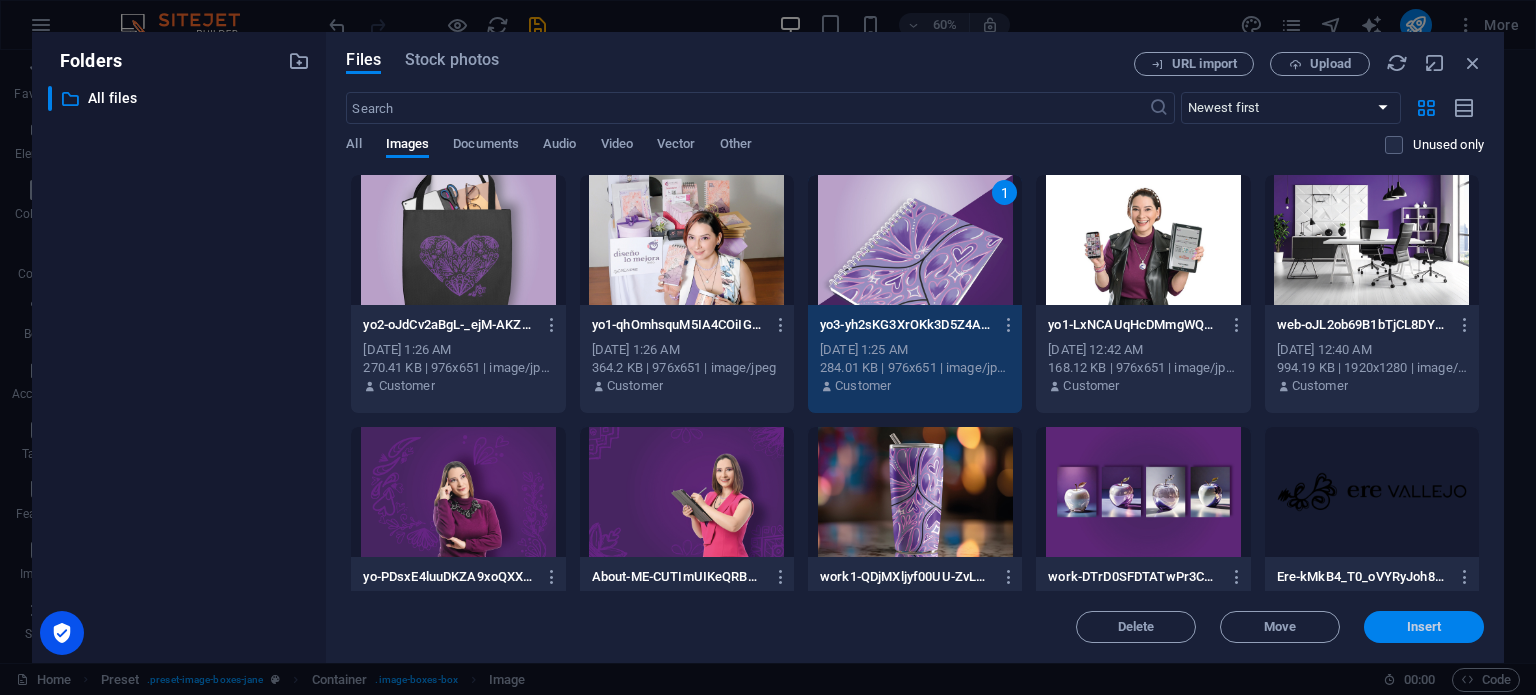 click on "Insert" at bounding box center [1424, 627] 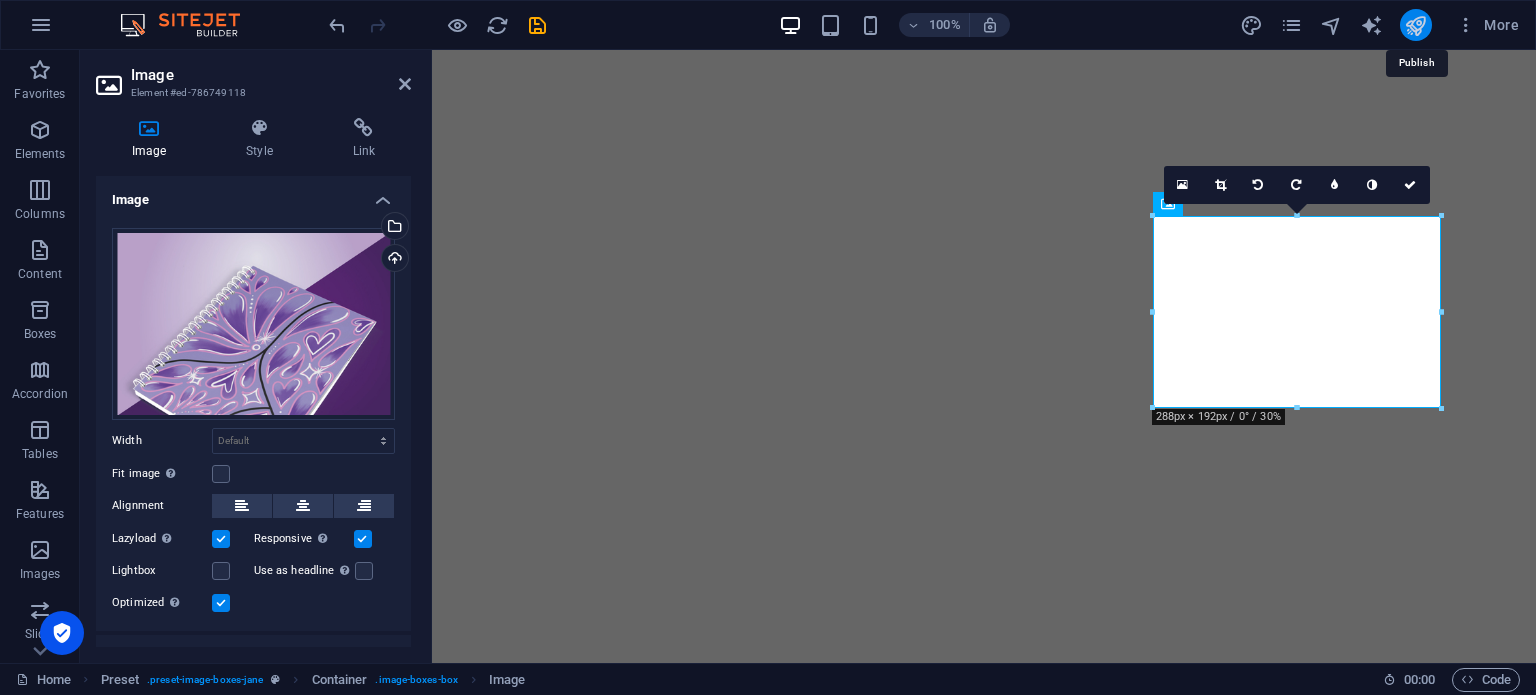 click at bounding box center (1415, 25) 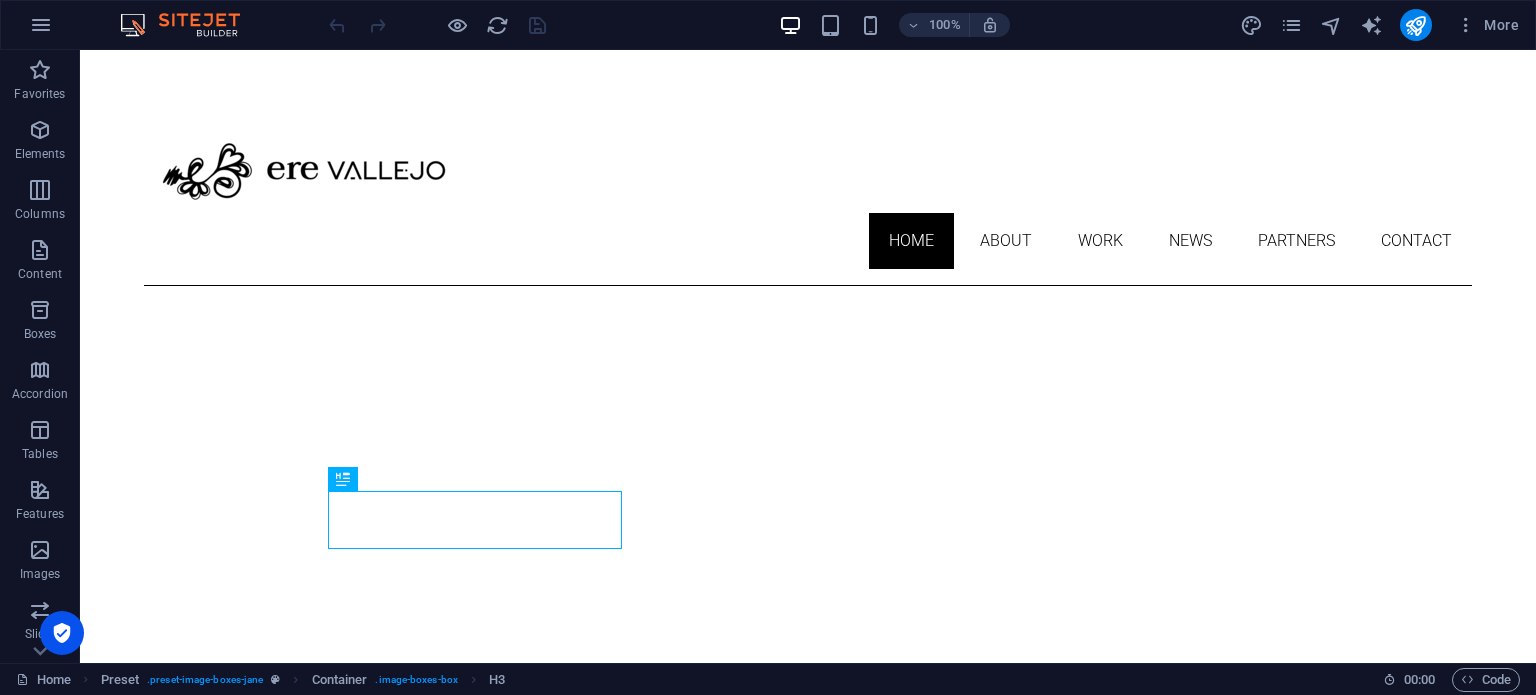 scroll, scrollTop: 550, scrollLeft: 0, axis: vertical 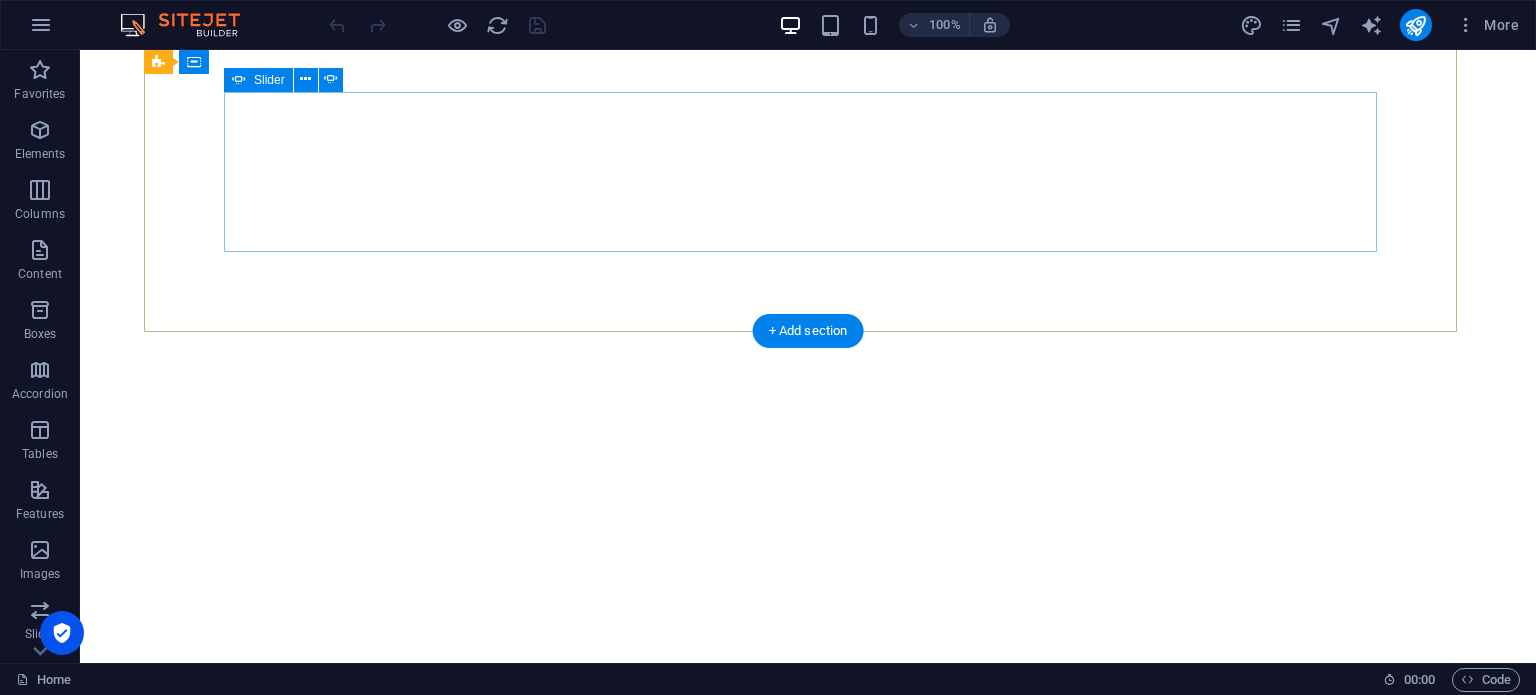 click on "About me My work Partners Contact" at bounding box center [808, 788] 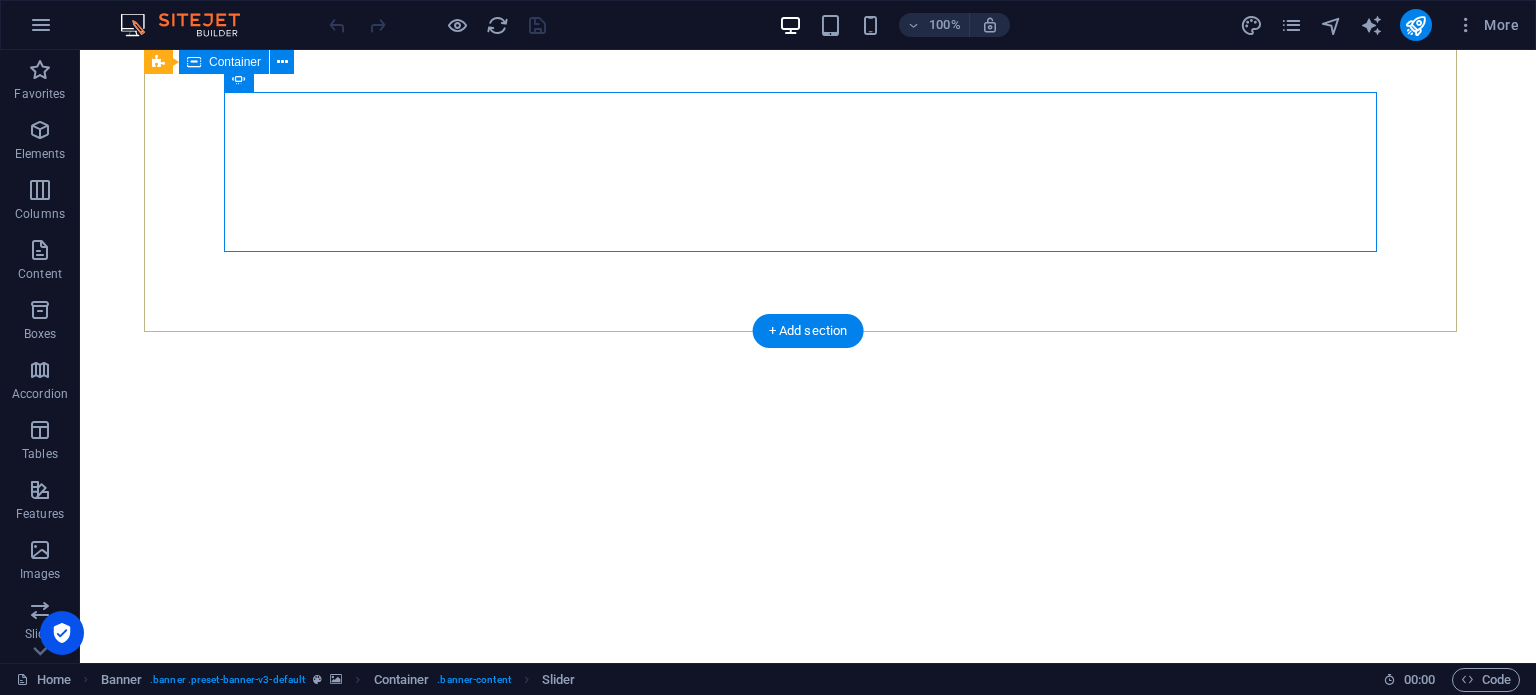 click on "About me My work Partners Contact" at bounding box center (808, 788) 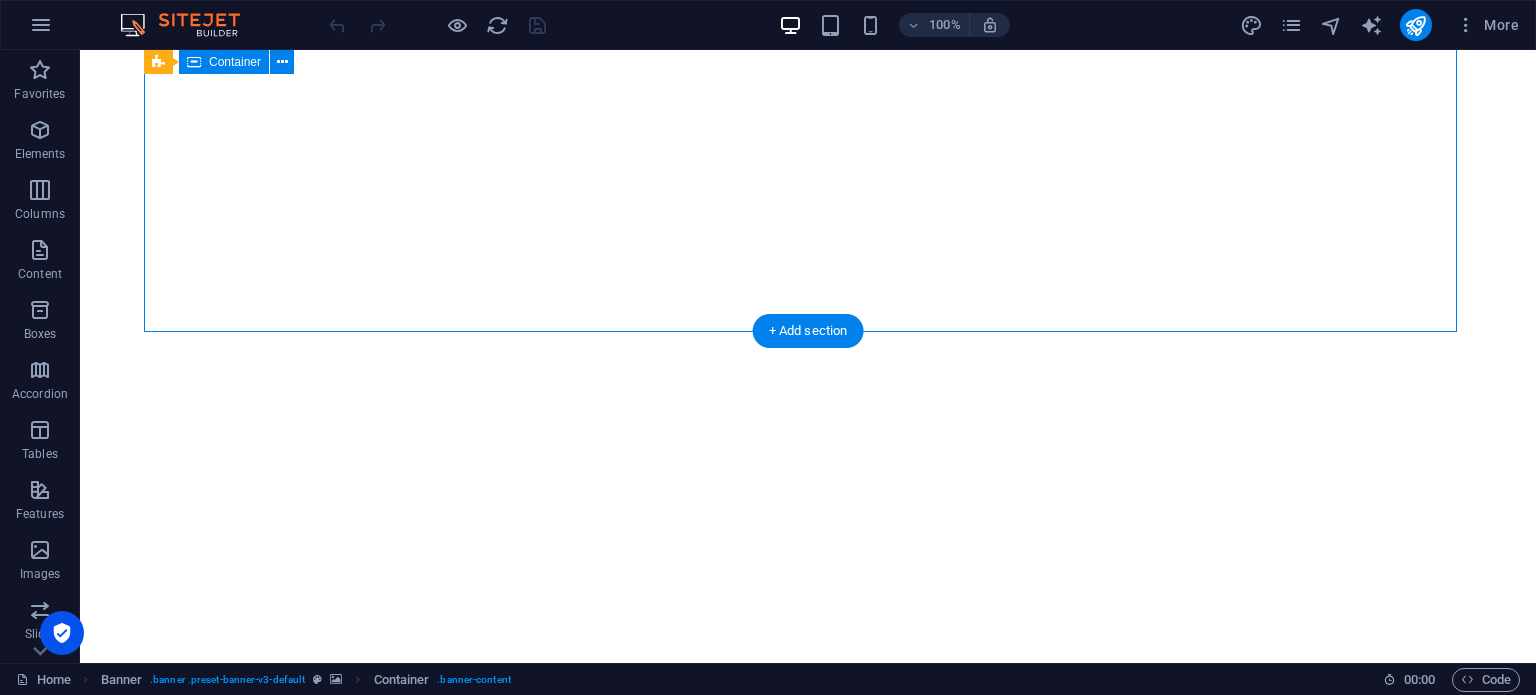 click on "About me My work Partners Contact" at bounding box center (808, 788) 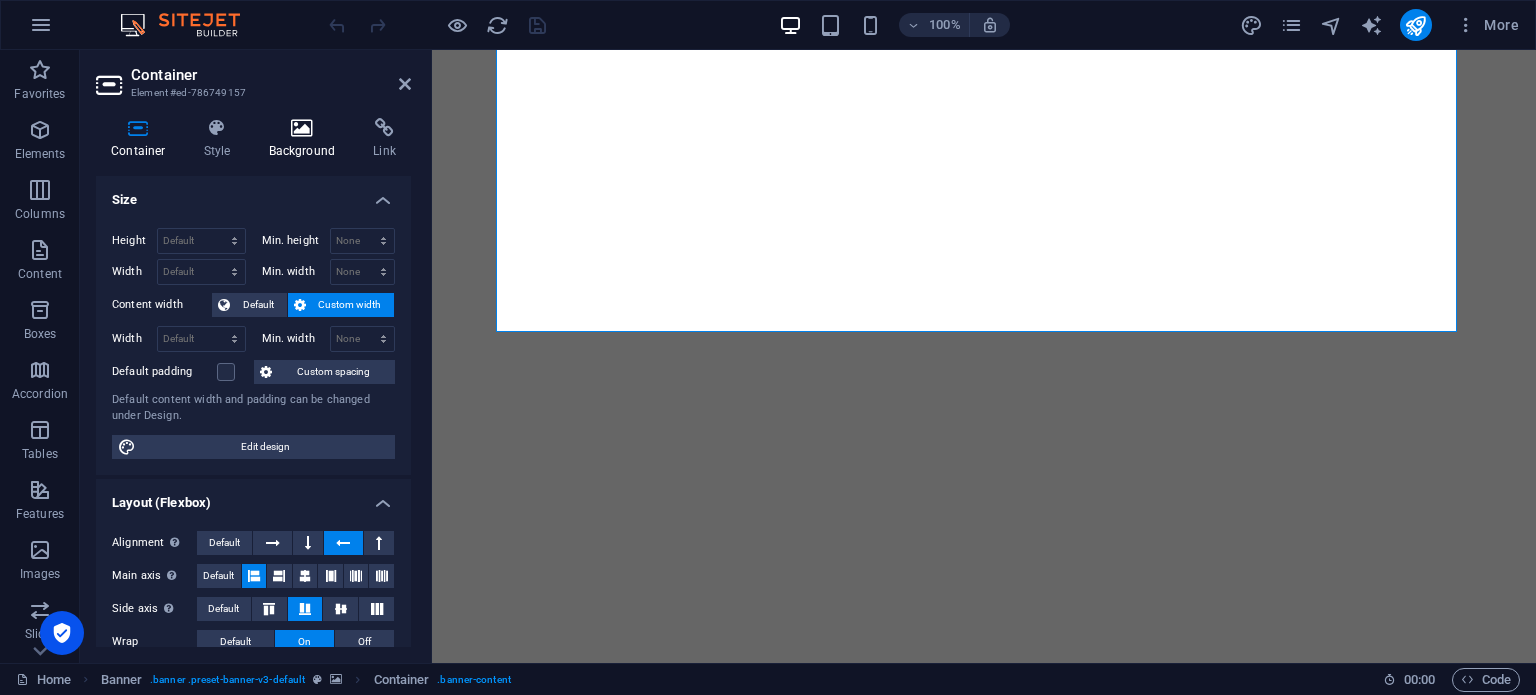 click at bounding box center [302, 128] 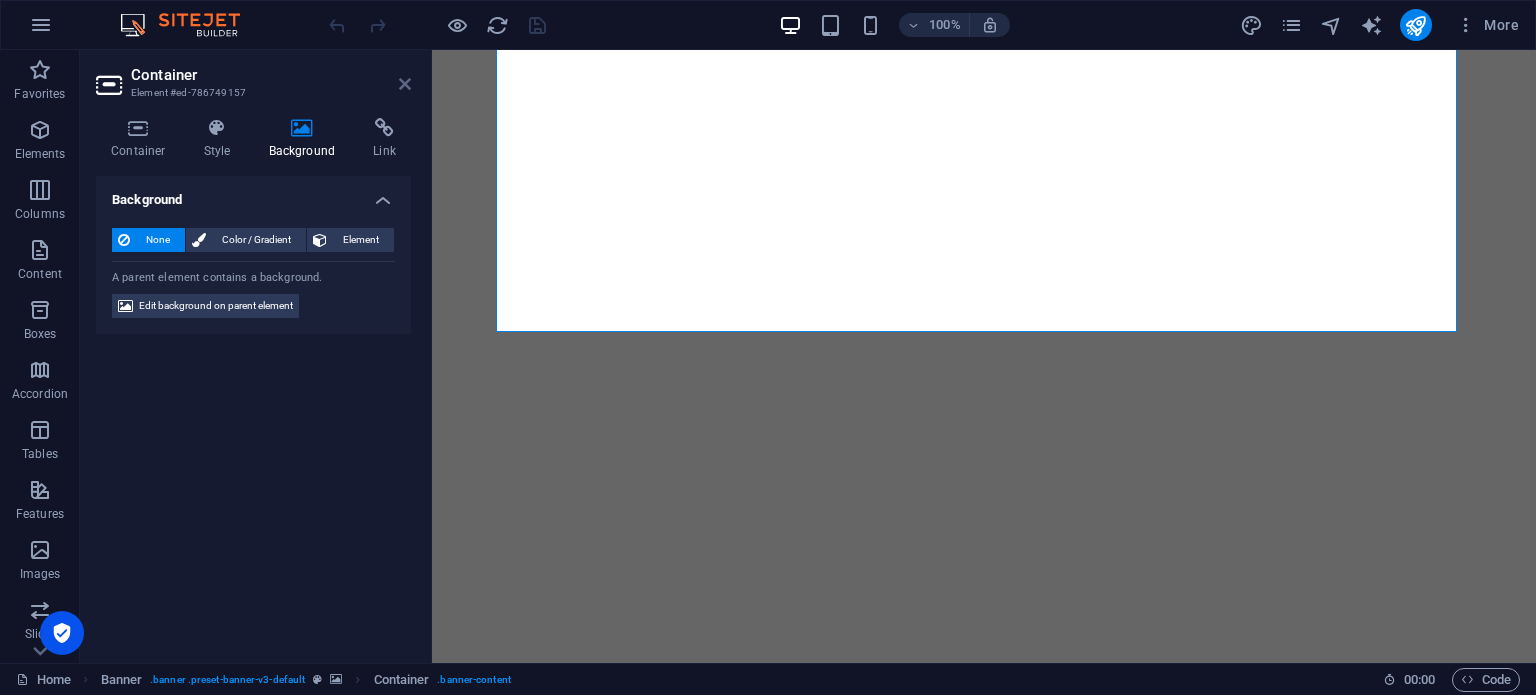 click at bounding box center (405, 84) 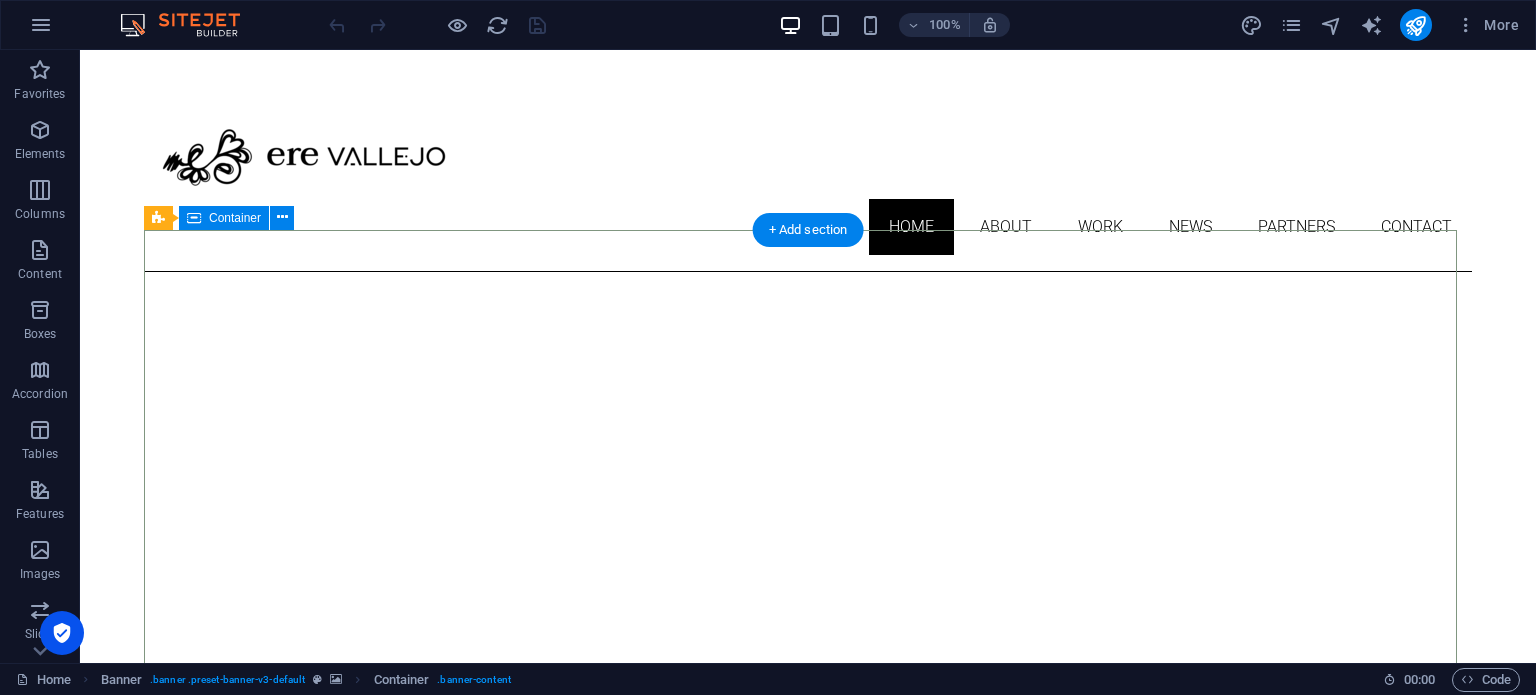 scroll, scrollTop: 0, scrollLeft: 0, axis: both 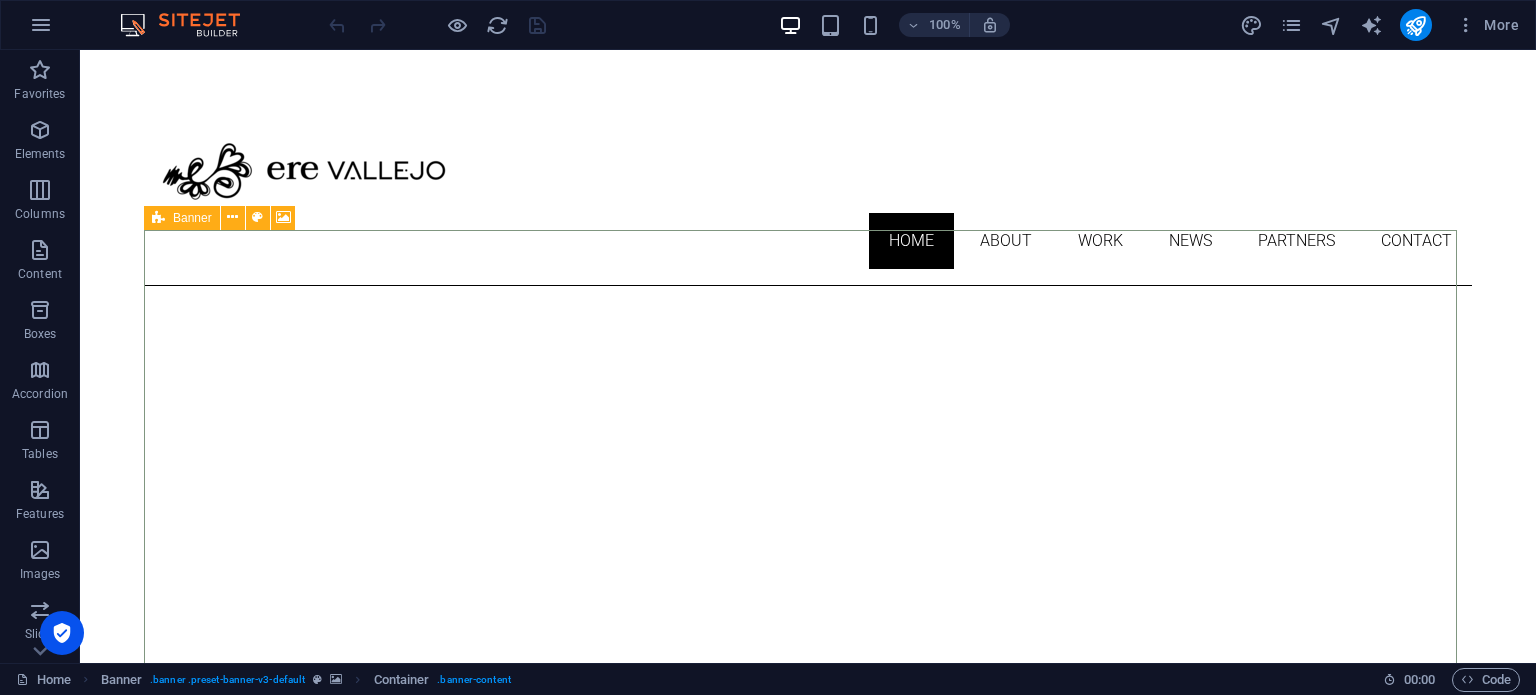 click at bounding box center [158, 218] 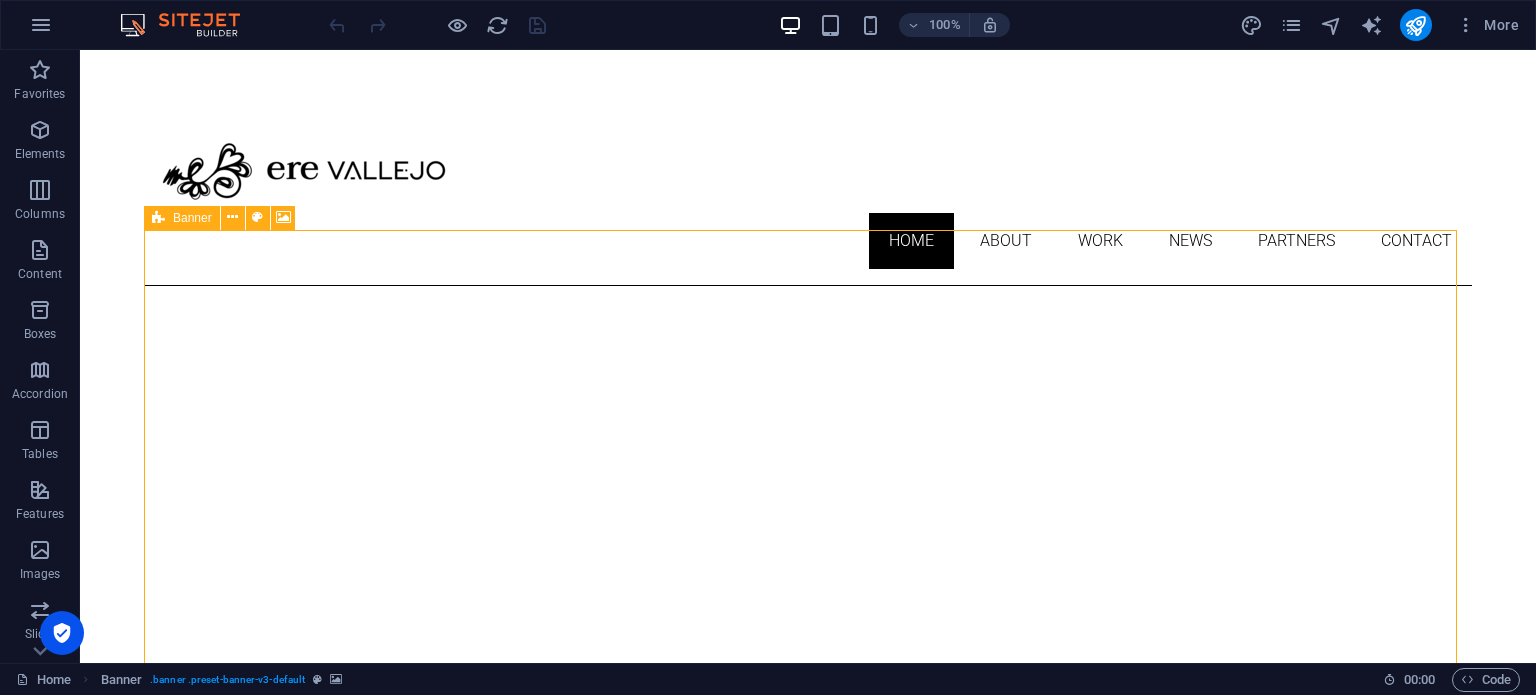 click on "Banner" at bounding box center (192, 218) 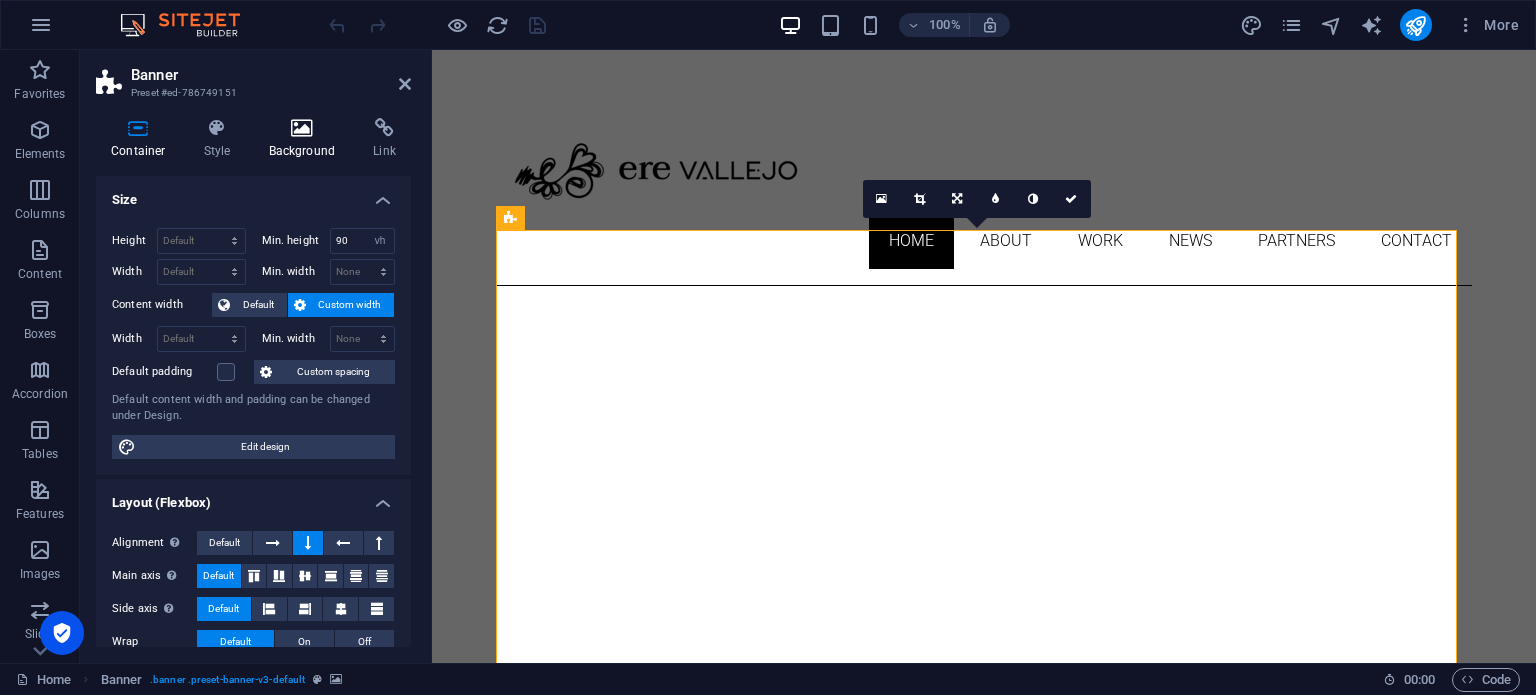 click at bounding box center [302, 128] 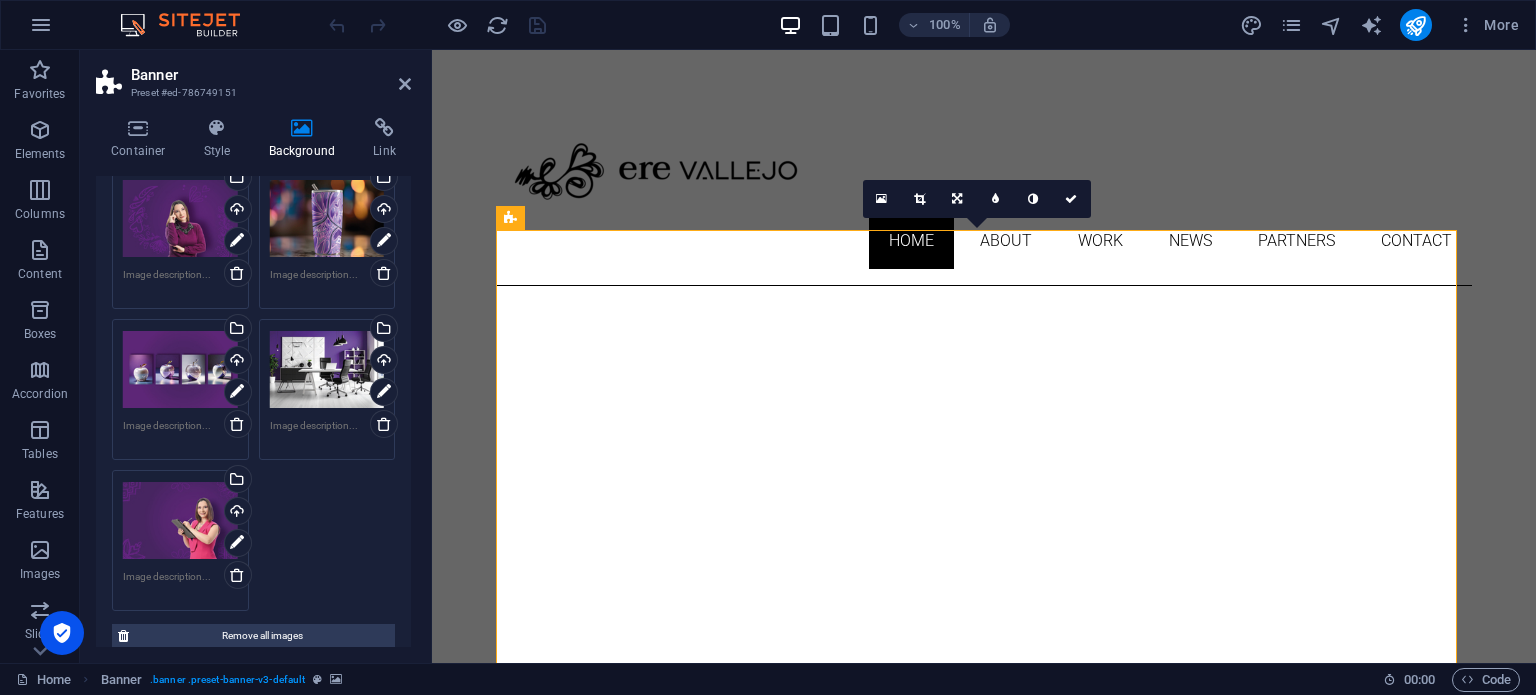 scroll, scrollTop: 300, scrollLeft: 0, axis: vertical 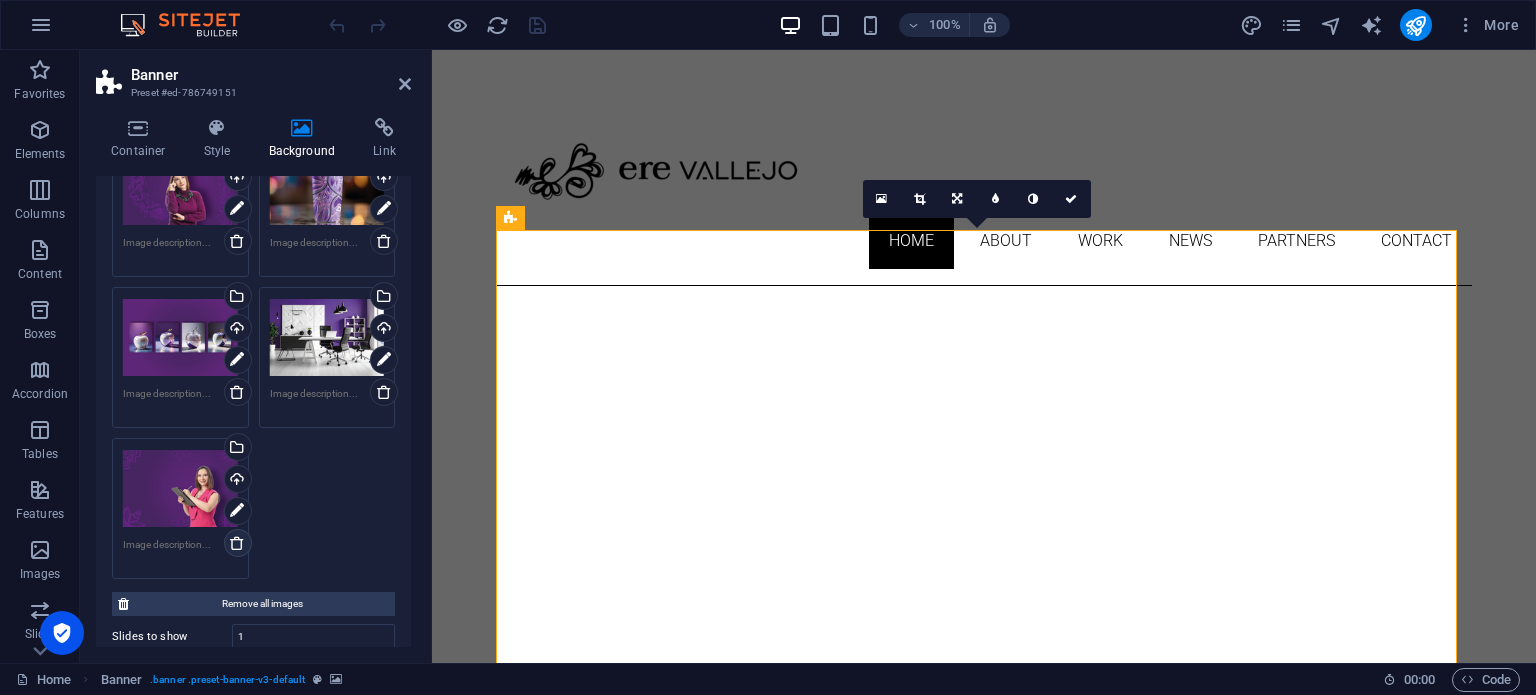 click at bounding box center [237, 543] 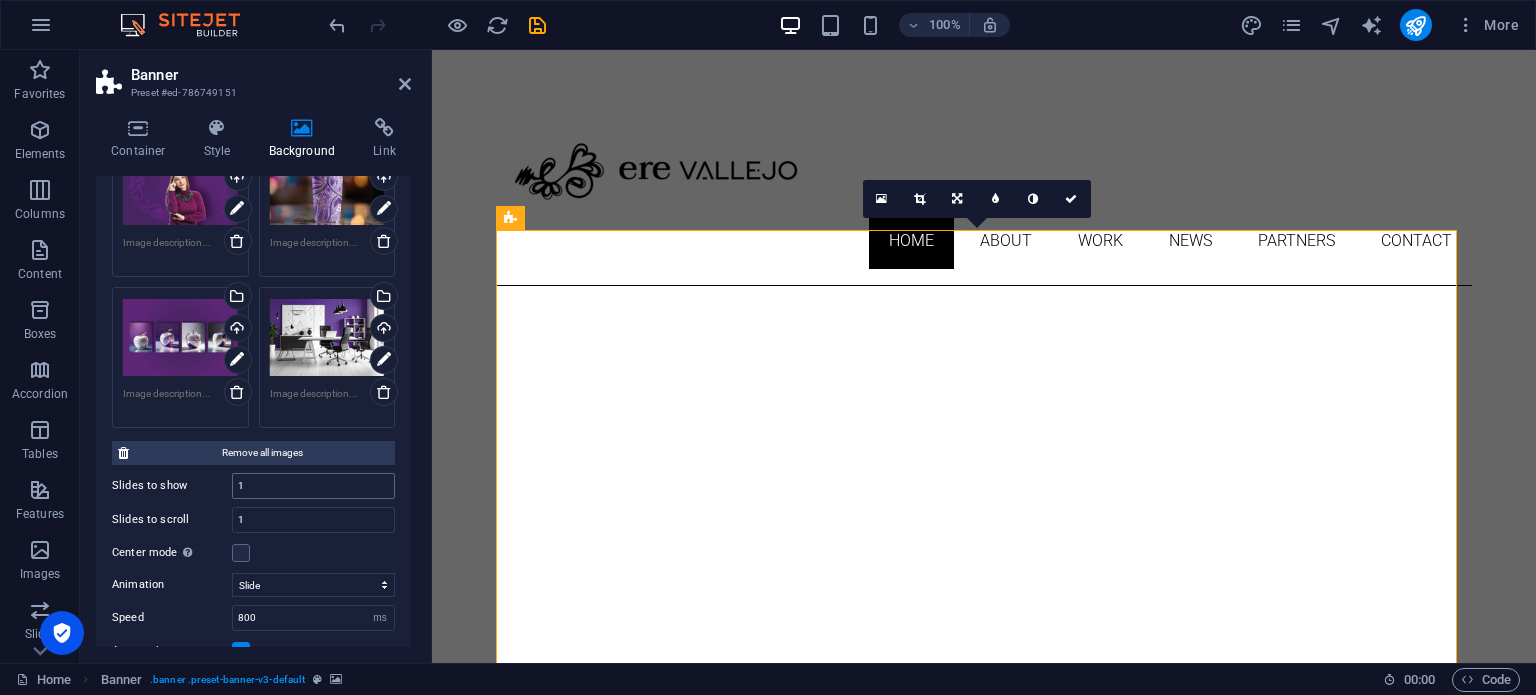 scroll, scrollTop: 100, scrollLeft: 0, axis: vertical 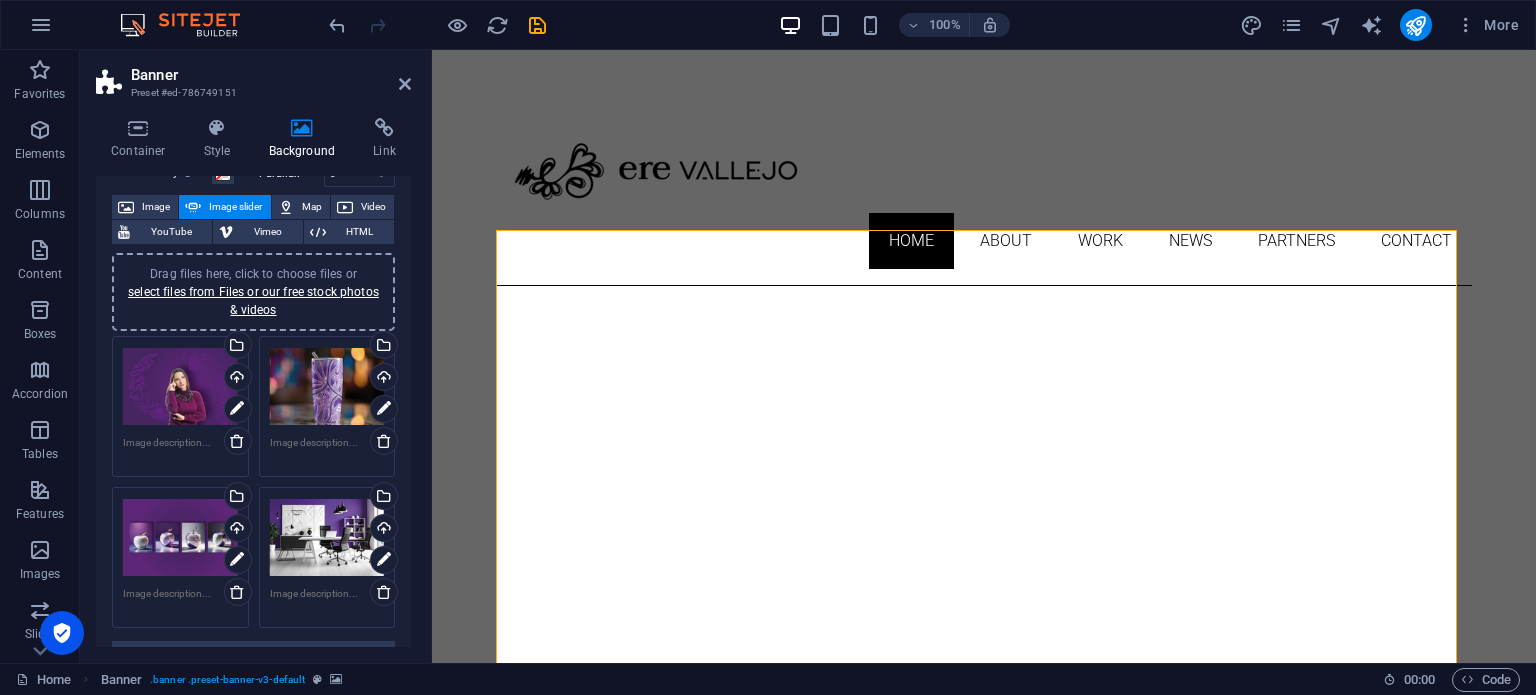 click on "Skip to main content
Home About Work News Partners Contact About me My work Partners Contact About Lorem ipsum dolor sit amet, consectetuer adipiscing elit. Aenean commodo ligula eget dolor. Lorem ipsum dolor sit amet. see more Work Lorem ipsum dolor sit amet, consectetuer adipiscing elit. Aenean commodo ligula eget dolor. Lorem ipsum dolor sit amet. see more Blog Lorem ipsum dolor sit amet, consectetuer adipiscing elit. Aenean commodo ligula eget dolor. Lorem ipsum dolor sit amet. see more Phone Call me! [PHONE_NUMBER] Social Facebook Instagram Twitter Contact [EMAIL_ADDRESS] Legal Notice Privacy" at bounding box center [984, 2516] 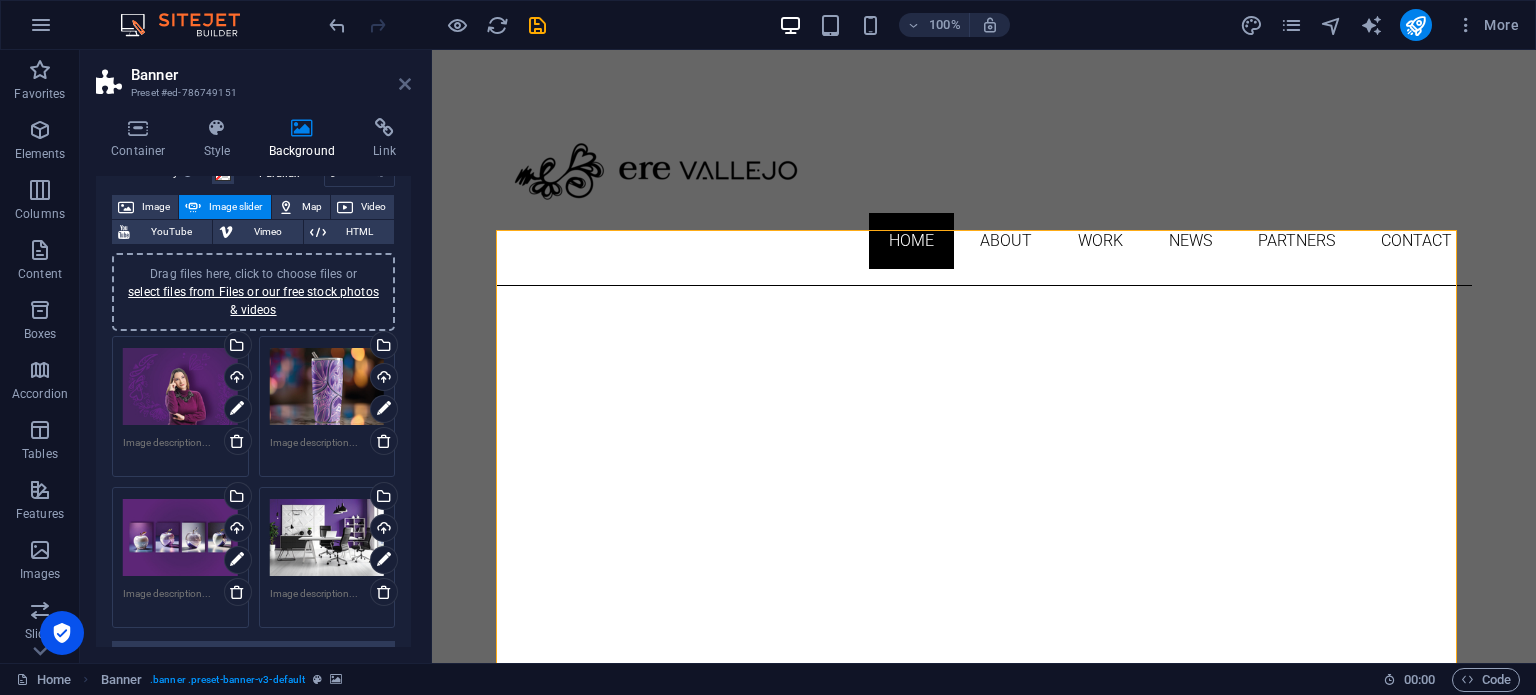 click at bounding box center [405, 84] 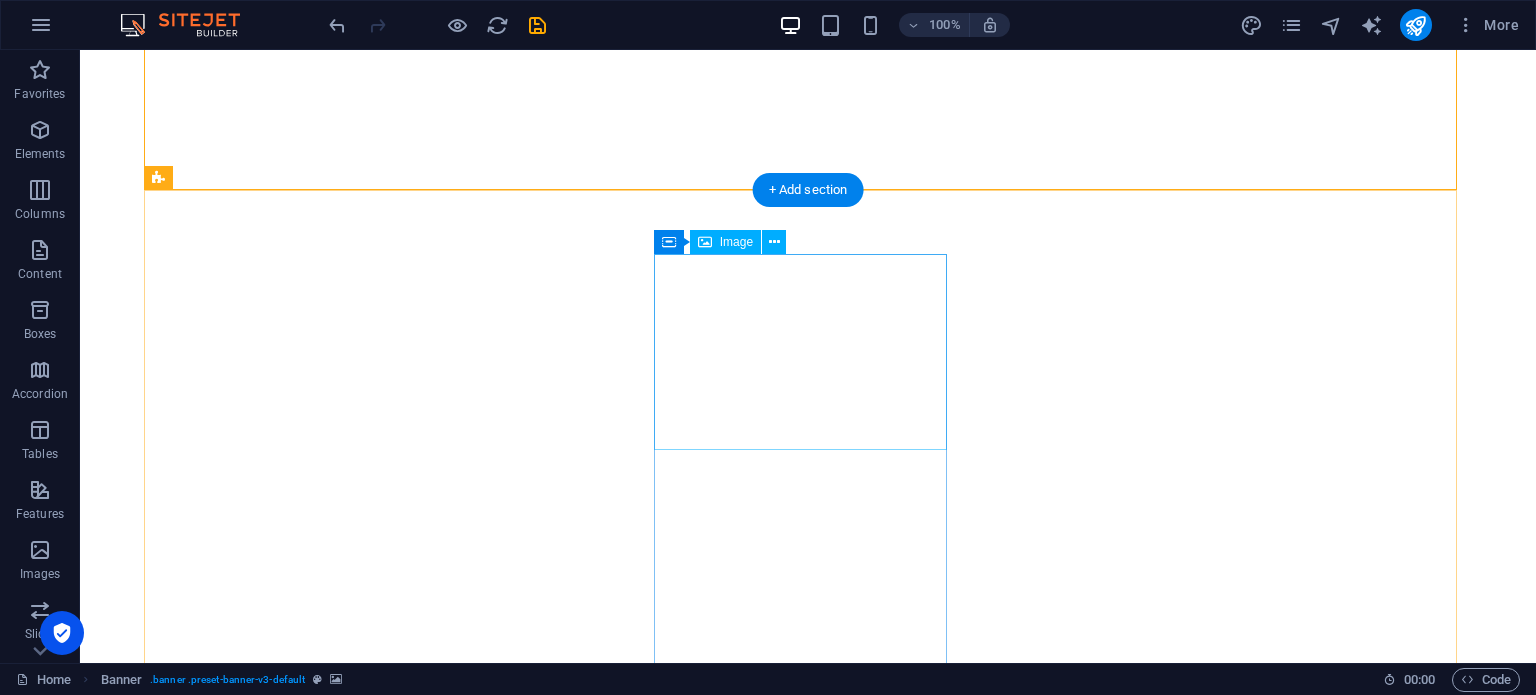 scroll, scrollTop: 700, scrollLeft: 0, axis: vertical 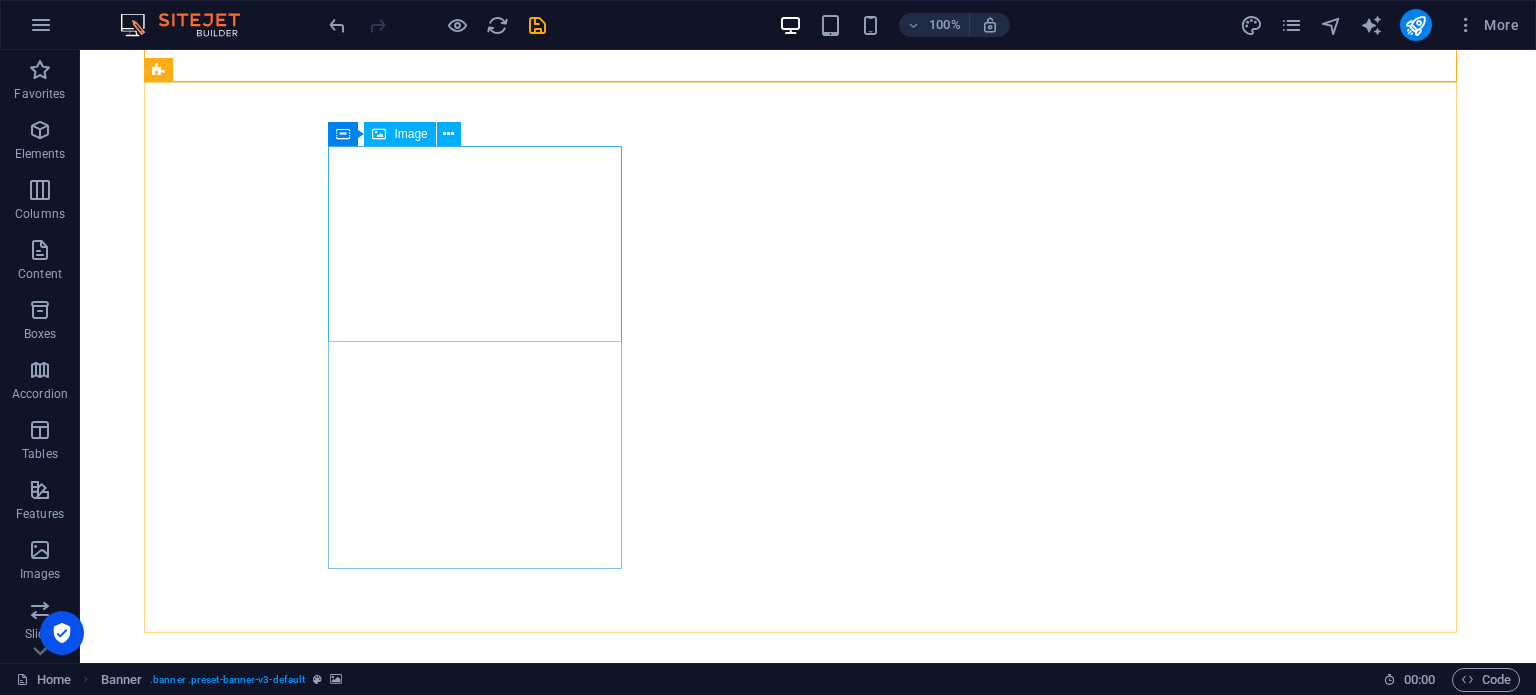 click on "Image" at bounding box center [399, 134] 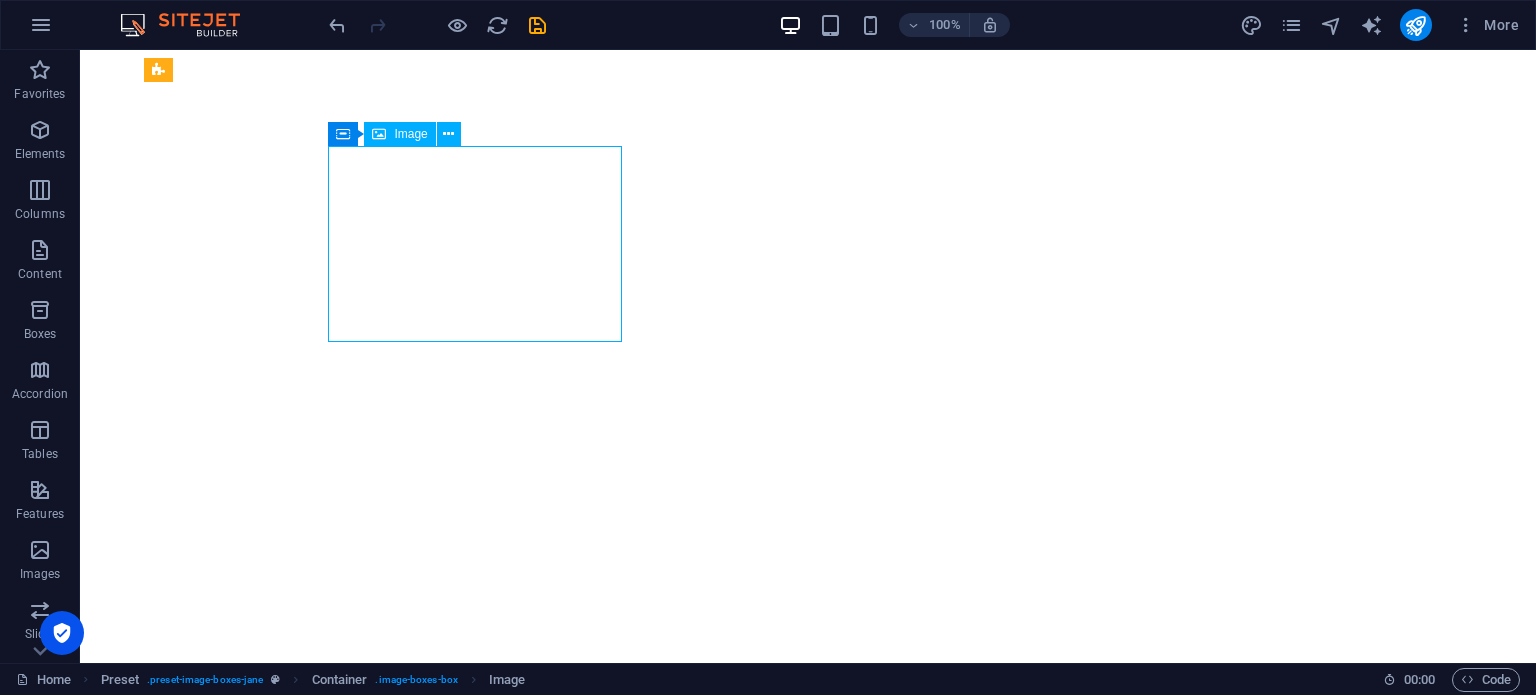 click on "Image" at bounding box center [399, 134] 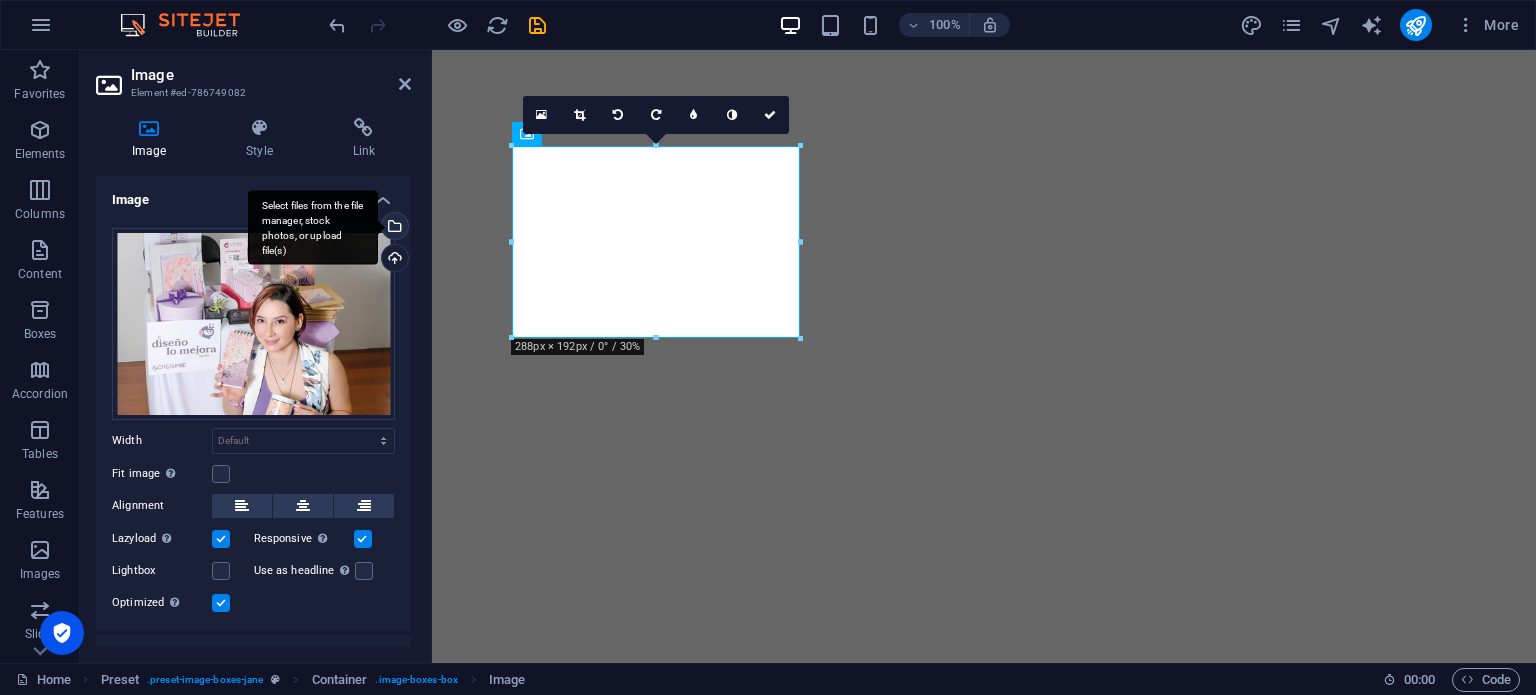 click on "Select files from the file manager, stock photos, or upload file(s)" at bounding box center (313, 227) 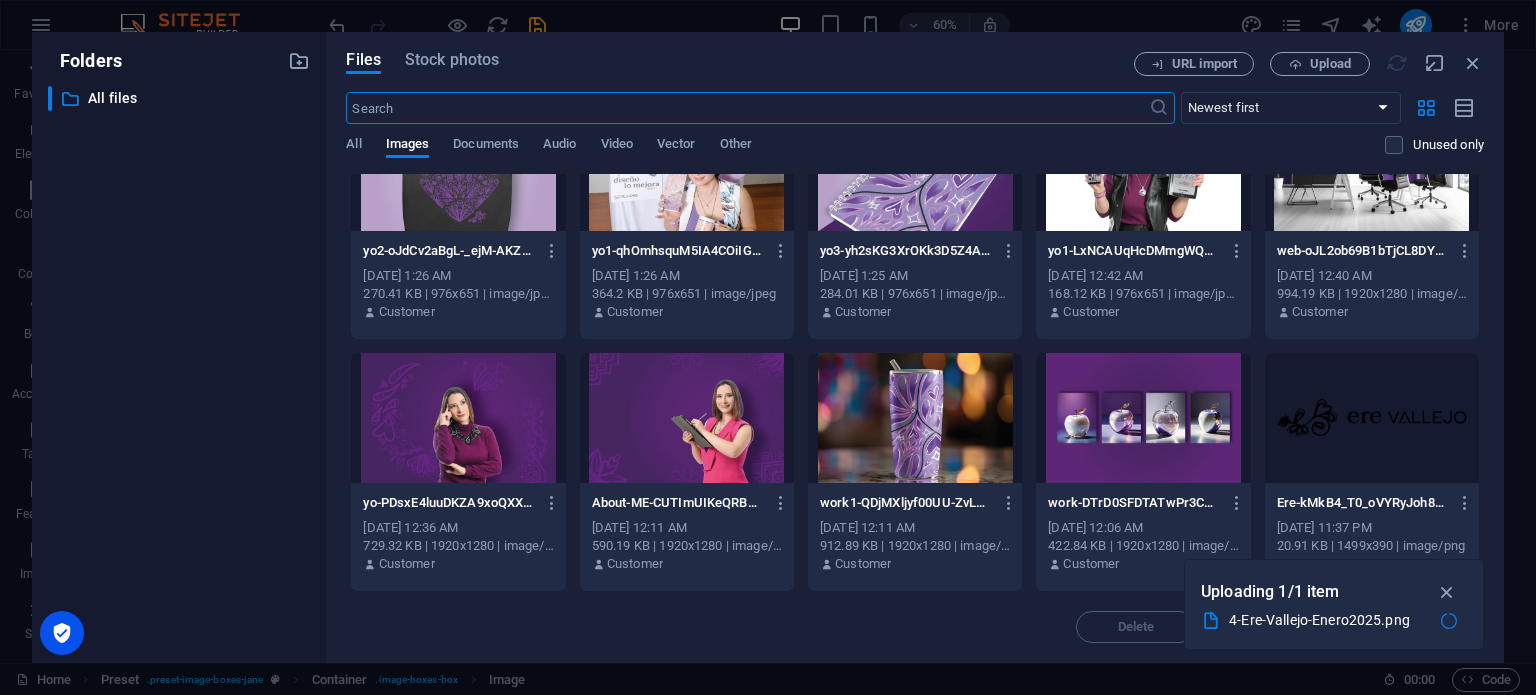 scroll, scrollTop: 13, scrollLeft: 0, axis: vertical 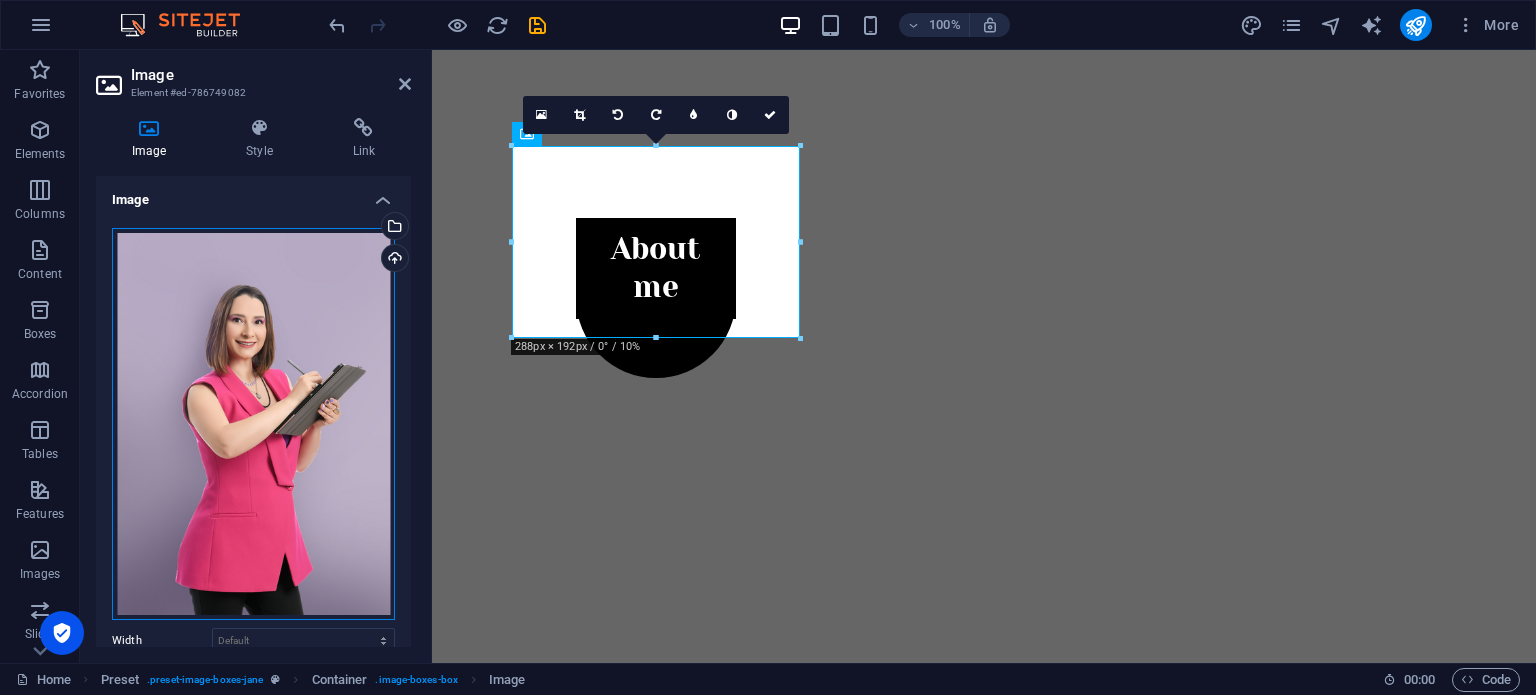 click on "Drag files here, click to choose files or select files from Files or our free stock photos & videos" at bounding box center (253, 424) 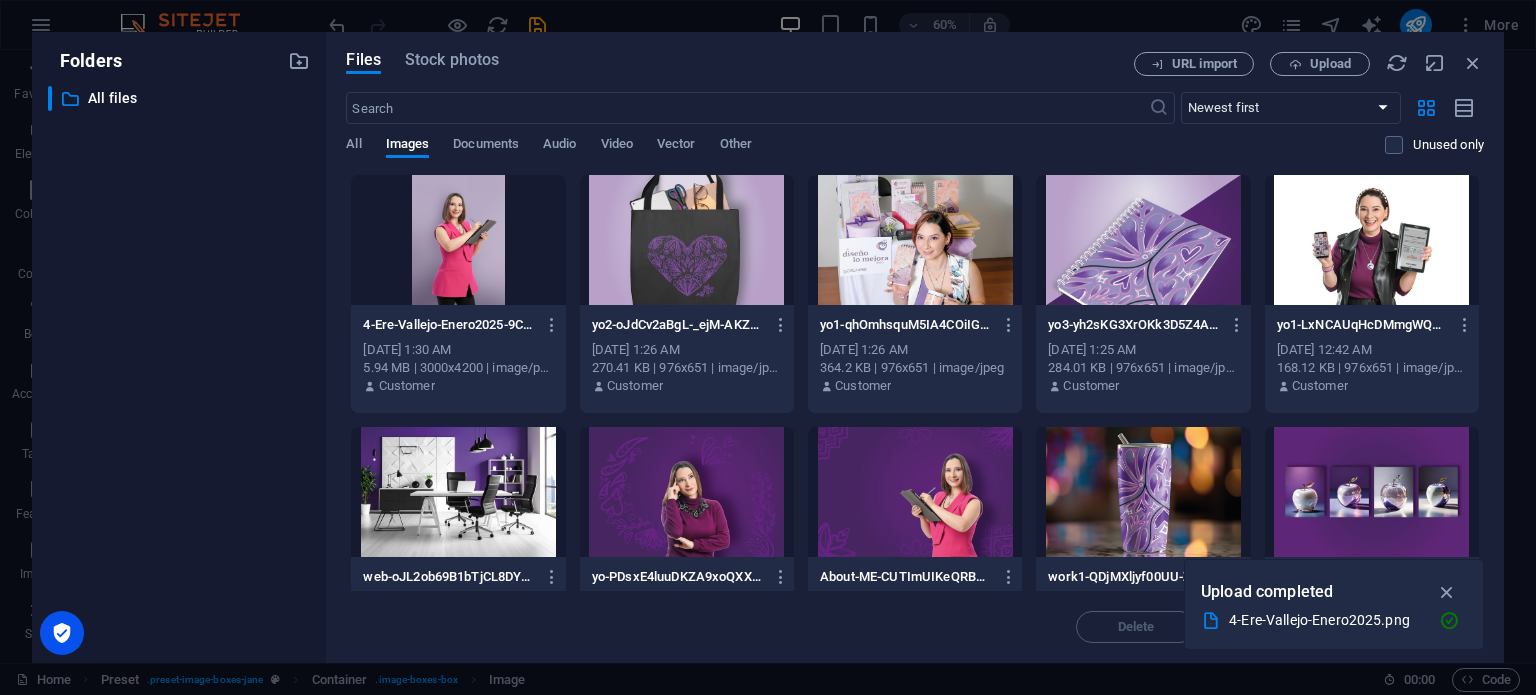 click at bounding box center (458, 240) 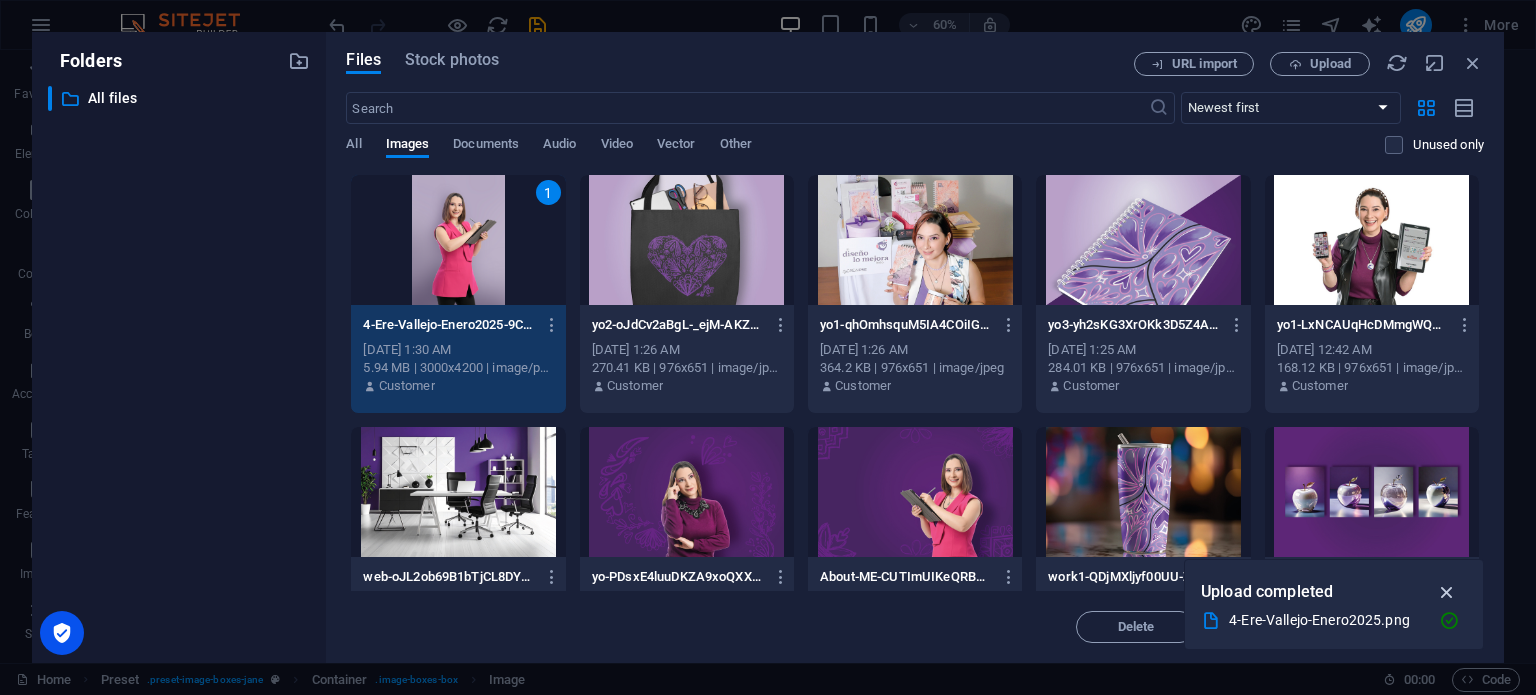 click at bounding box center [1447, 592] 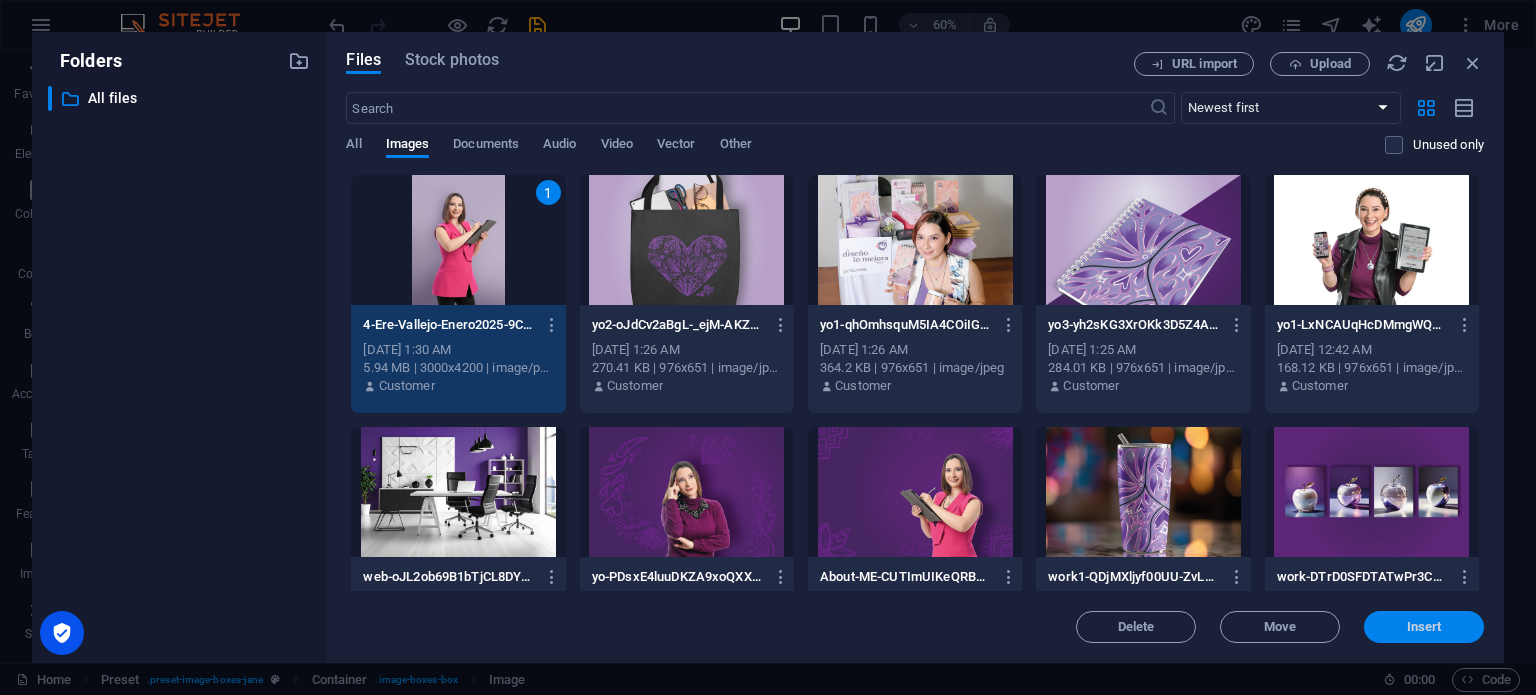 click on "Insert" at bounding box center [1424, 627] 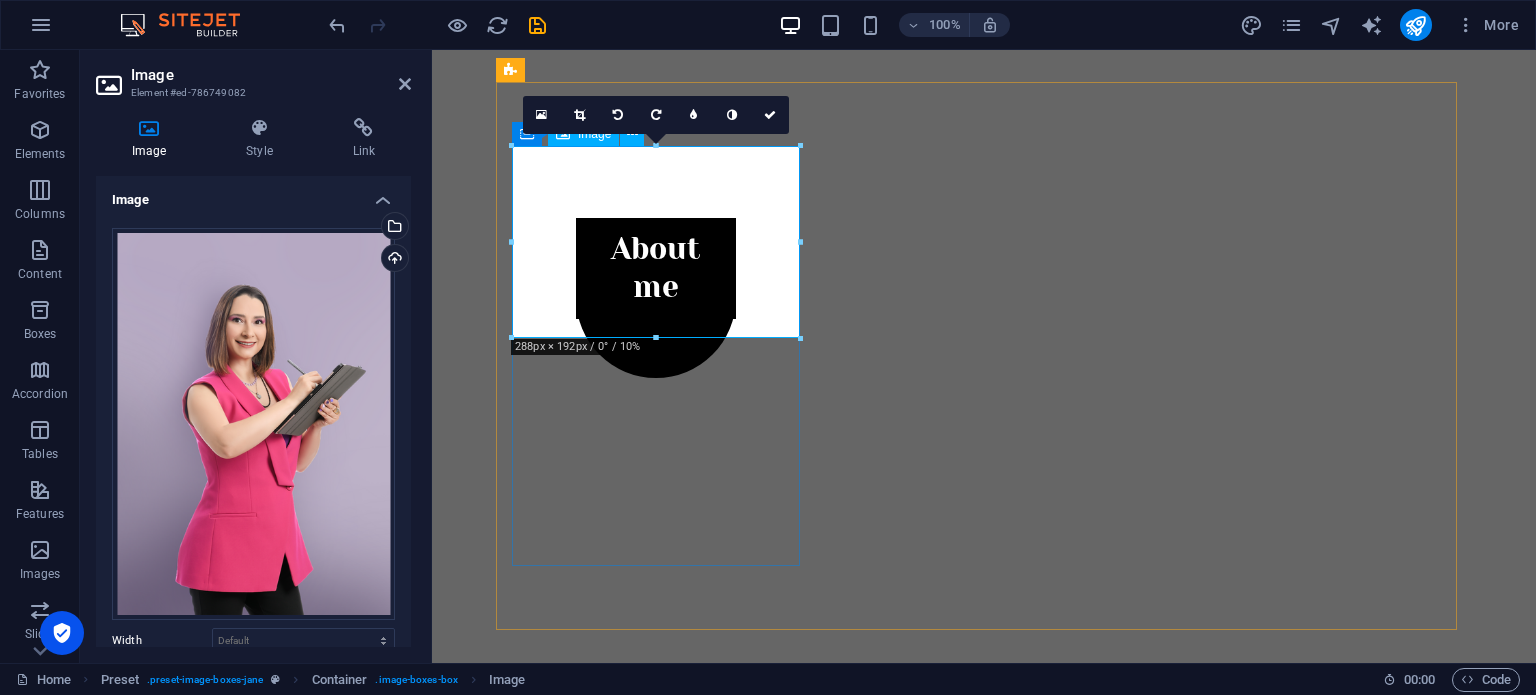 click at bounding box center (984, 1719) 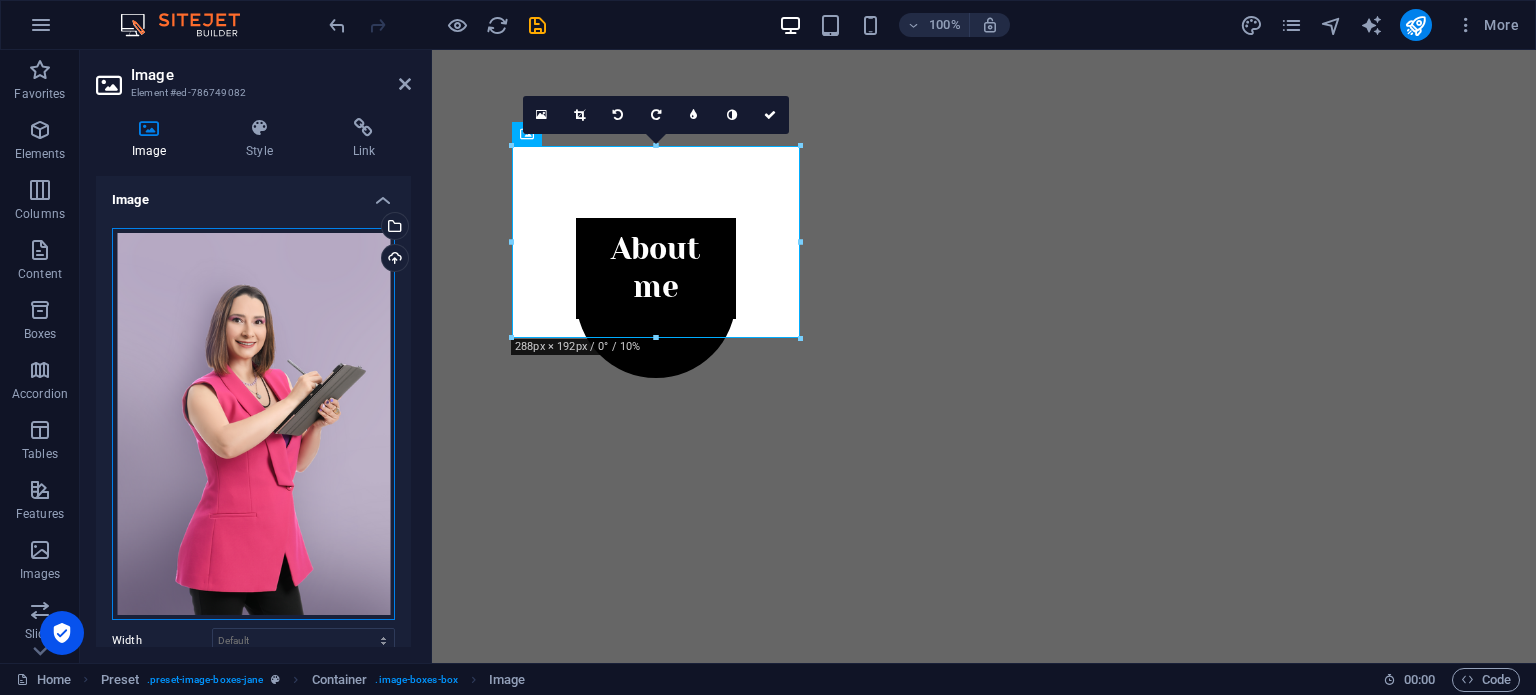 click on "Drag files here, click to choose files or select files from Files or our free stock photos & videos" at bounding box center [253, 424] 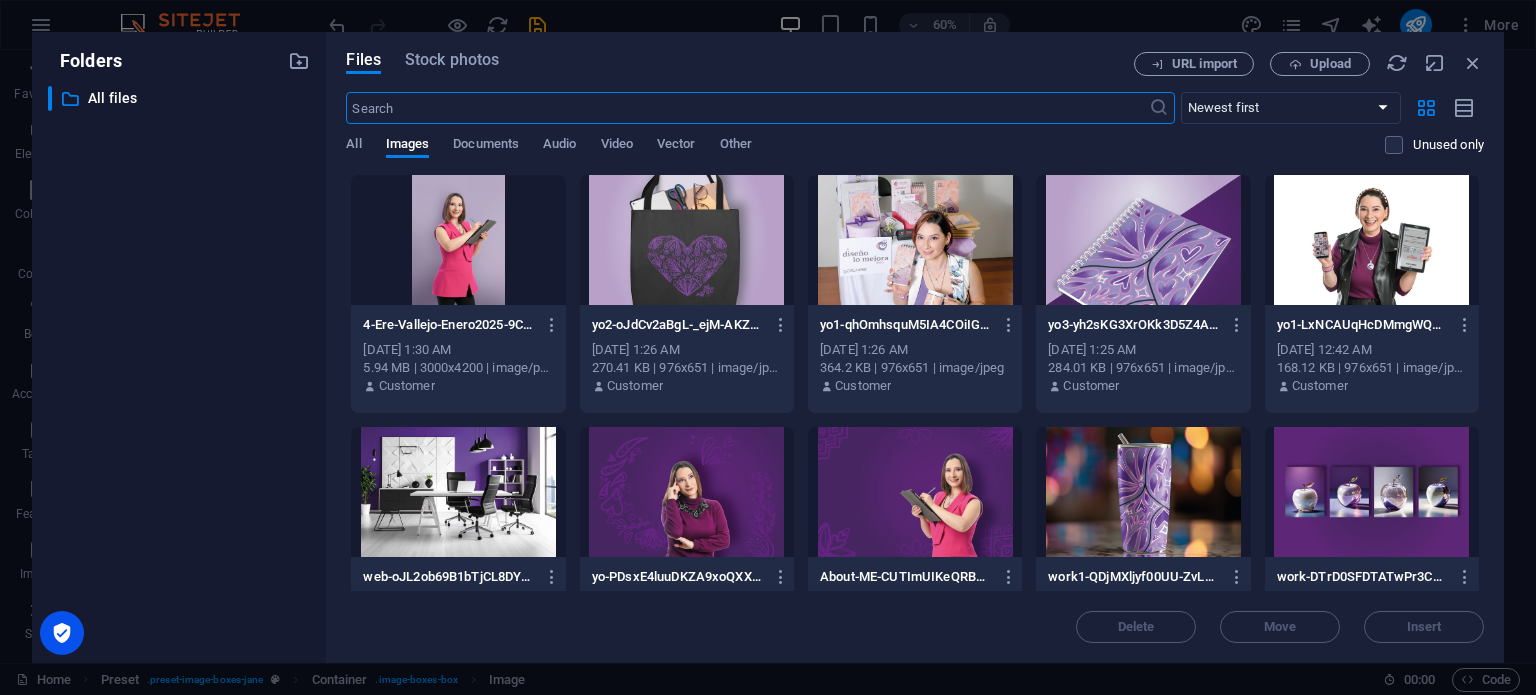 click at bounding box center [458, 240] 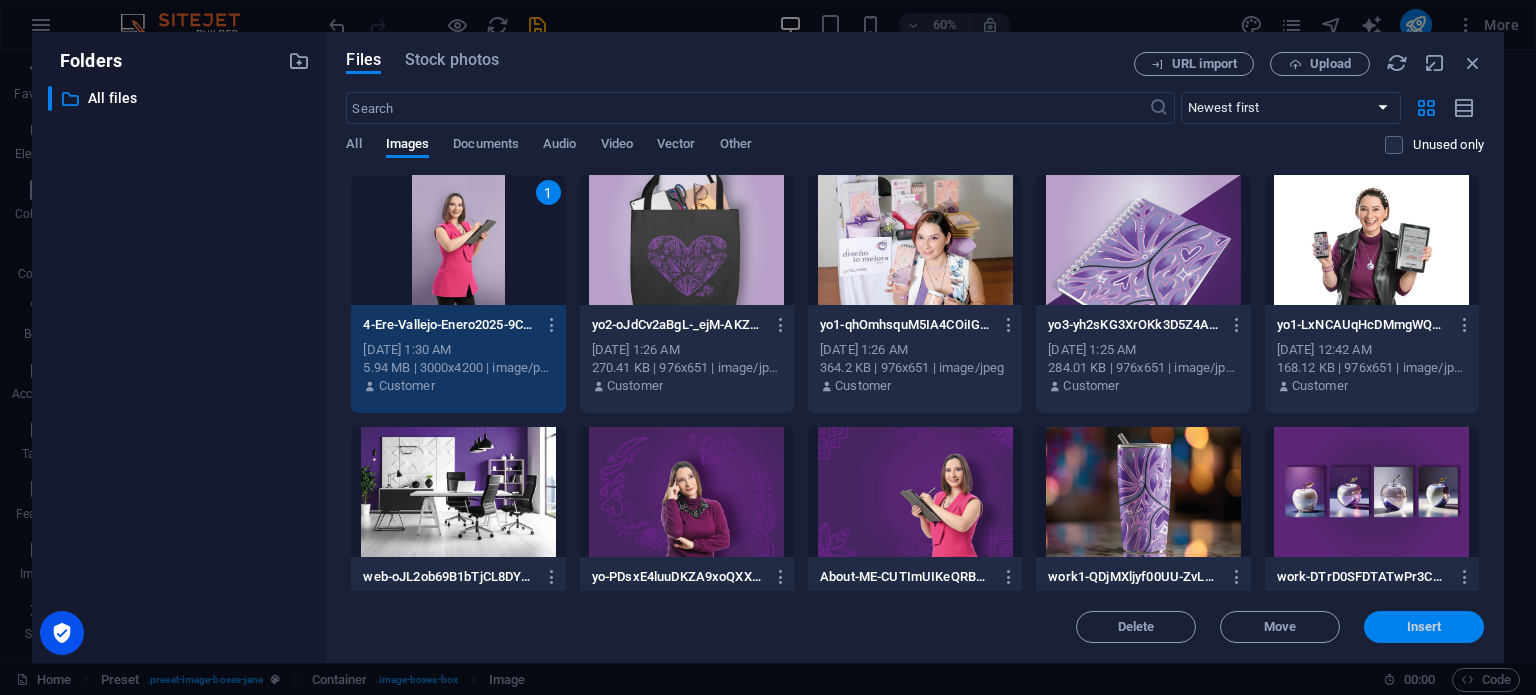click on "Insert" at bounding box center [1424, 627] 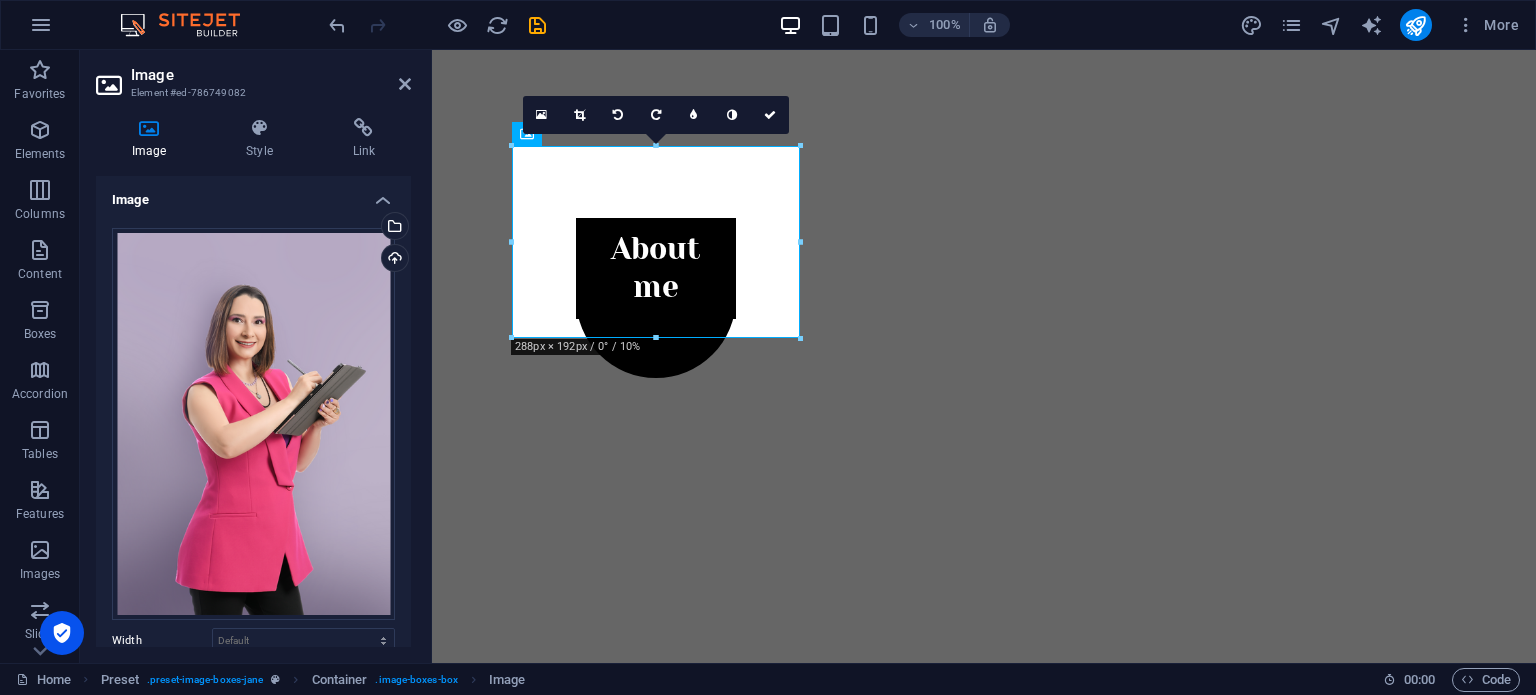 click on "Skip to main content
Home About Work News Partners Contact About me My work Partners Contact About Lorem ipsum dolor sit amet, consectetuer adipiscing elit. Aenean commodo ligula eget dolor. Lorem ipsum dolor sit amet. see more Work Lorem ipsum dolor sit amet, consectetuer adipiscing elit. Aenean commodo ligula eget dolor. Lorem ipsum dolor sit amet. see more Blog Lorem ipsum dolor sit amet, consectetuer adipiscing elit. Aenean commodo ligula eget dolor. Lorem ipsum dolor sit amet. see more Phone Call me! [PHONE_NUMBER] Social Facebook Instagram Twitter Contact [EMAIL_ADDRESS] Legal Notice Privacy" at bounding box center [984, 2165] 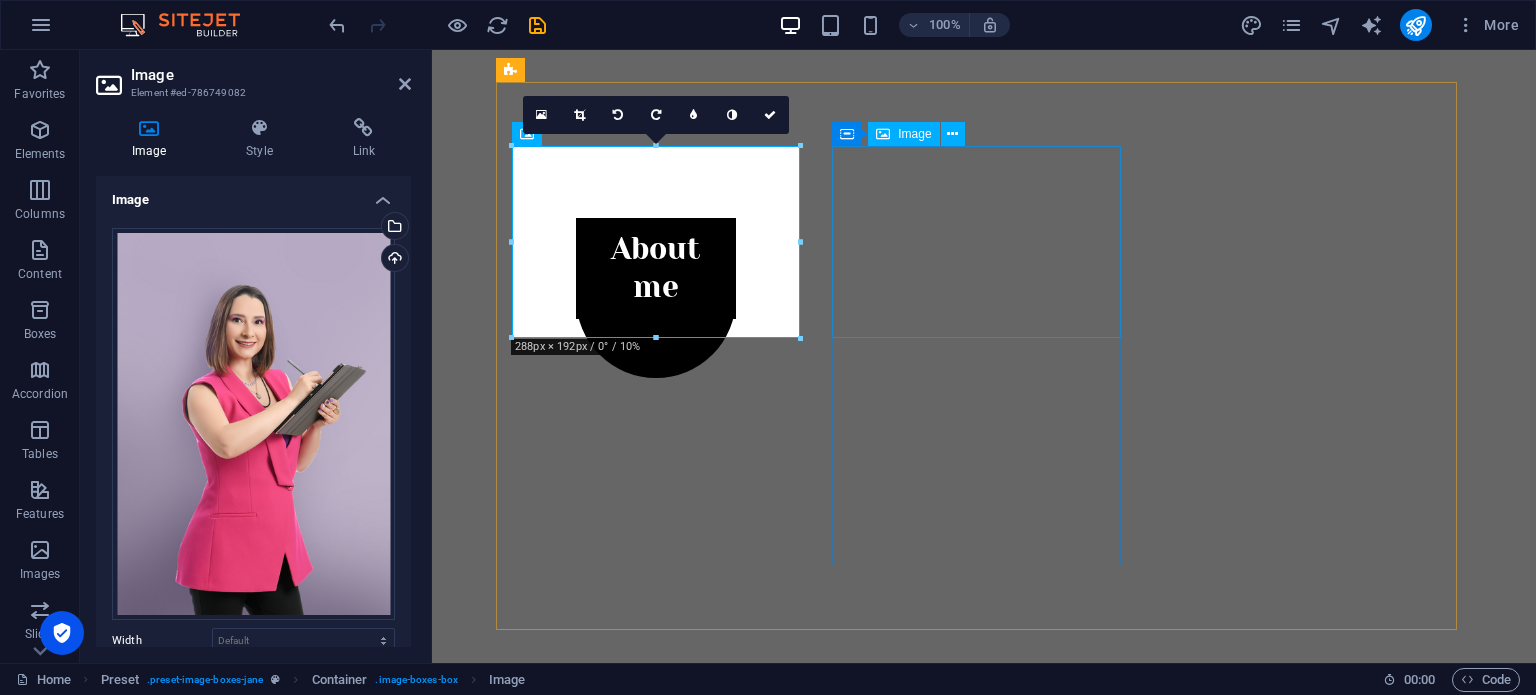 click on "About Lorem ipsum dolor sit amet, consectetuer adipiscing elit. Aenean commodo ligula eget dolor. Lorem ipsum dolor sit amet. see more Work Lorem ipsum dolor sit amet, consectetuer adipiscing elit. Aenean commodo ligula eget dolor. Lorem ipsum dolor sit amet. see more Blog Lorem ipsum dolor sit amet, consectetuer adipiscing elit. Aenean commodo ligula eget dolor. Lorem ipsum dolor sit amet. see more" at bounding box center (984, 2705) 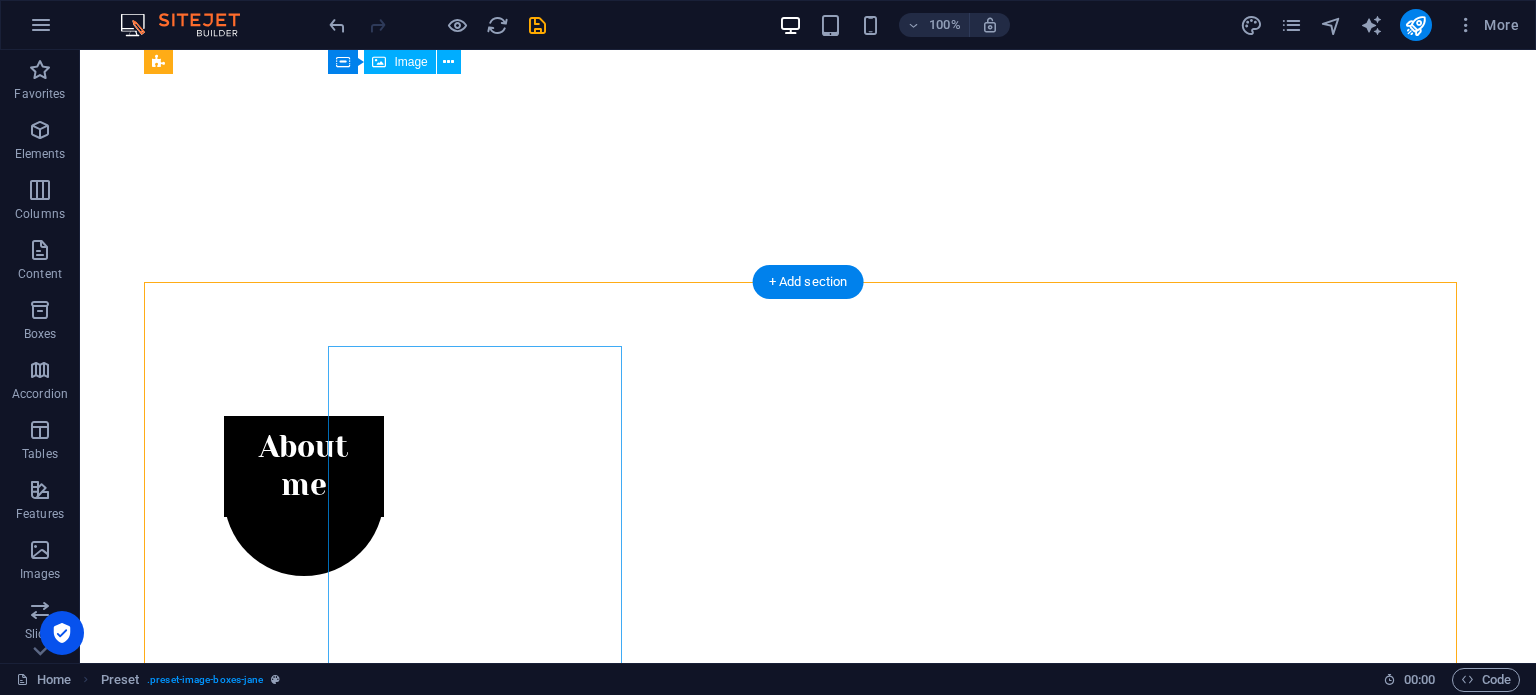 scroll, scrollTop: 500, scrollLeft: 0, axis: vertical 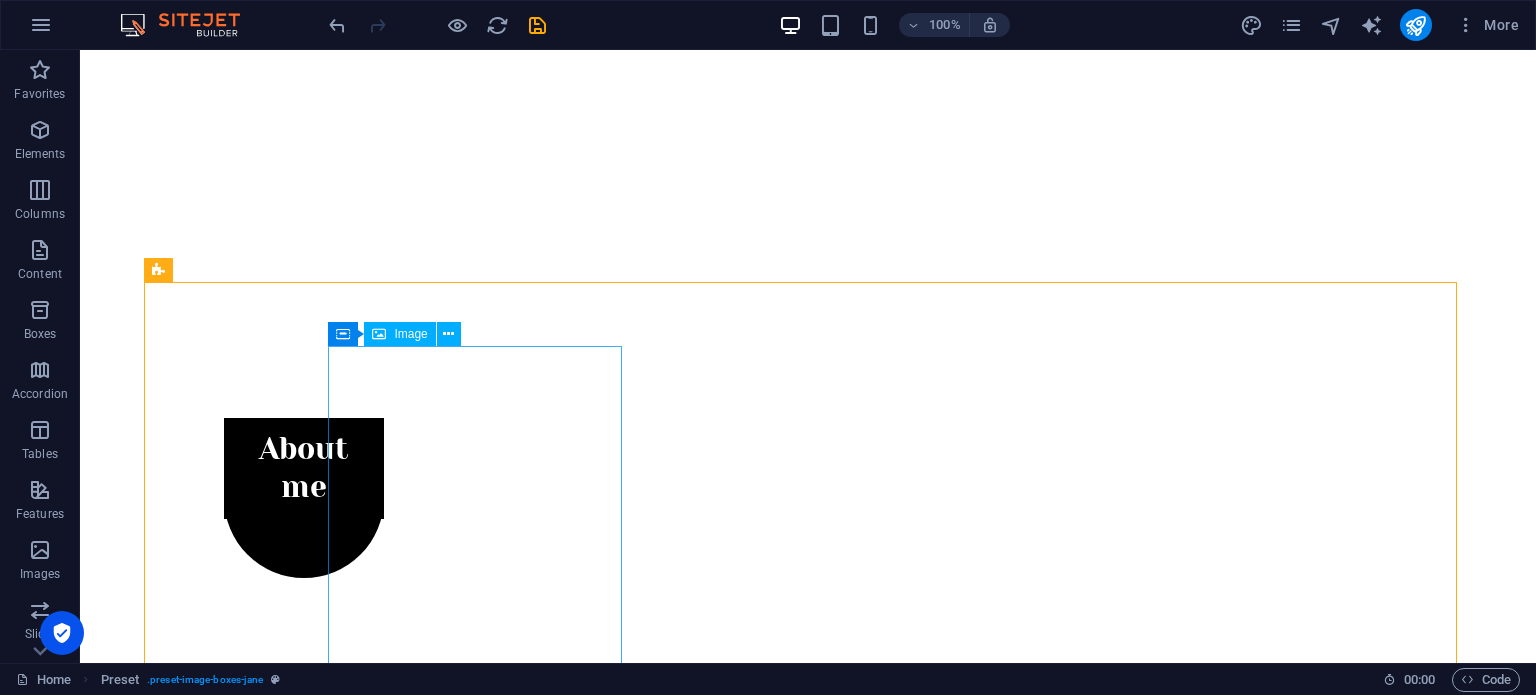 click on "About Lorem ipsum dolor sit amet, consectetuer adipiscing elit. Aenean commodo ligula eget dolor. Lorem ipsum dolor sit amet. see more Work Lorem ipsum dolor sit amet, consectetuer adipiscing elit. Aenean commodo ligula eget dolor. Lorem ipsum dolor sit amet. see more Blog Lorem ipsum dolor sit amet, consectetuer adipiscing elit. Aenean commodo ligula eget dolor. Lorem ipsum dolor sit amet. see more" at bounding box center (808, 3140) 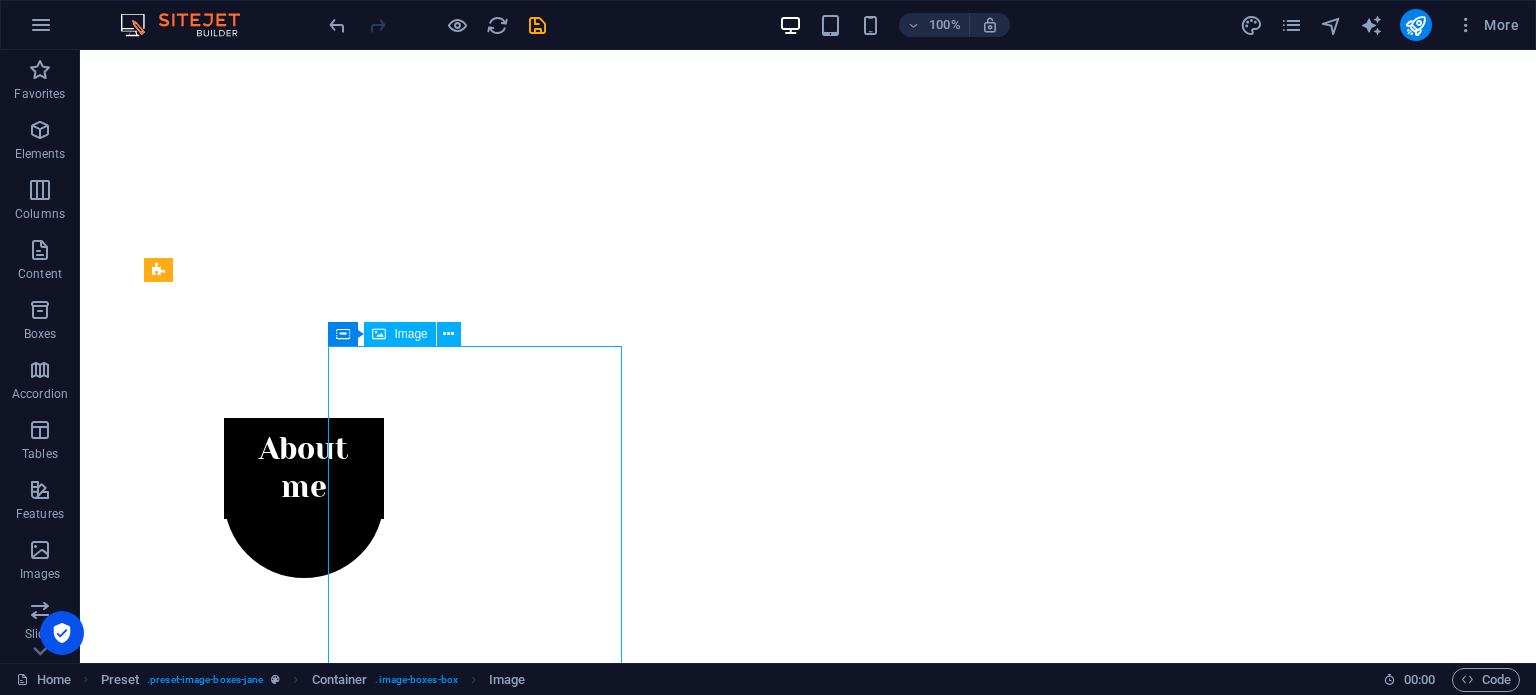 click on "Image" at bounding box center (410, 334) 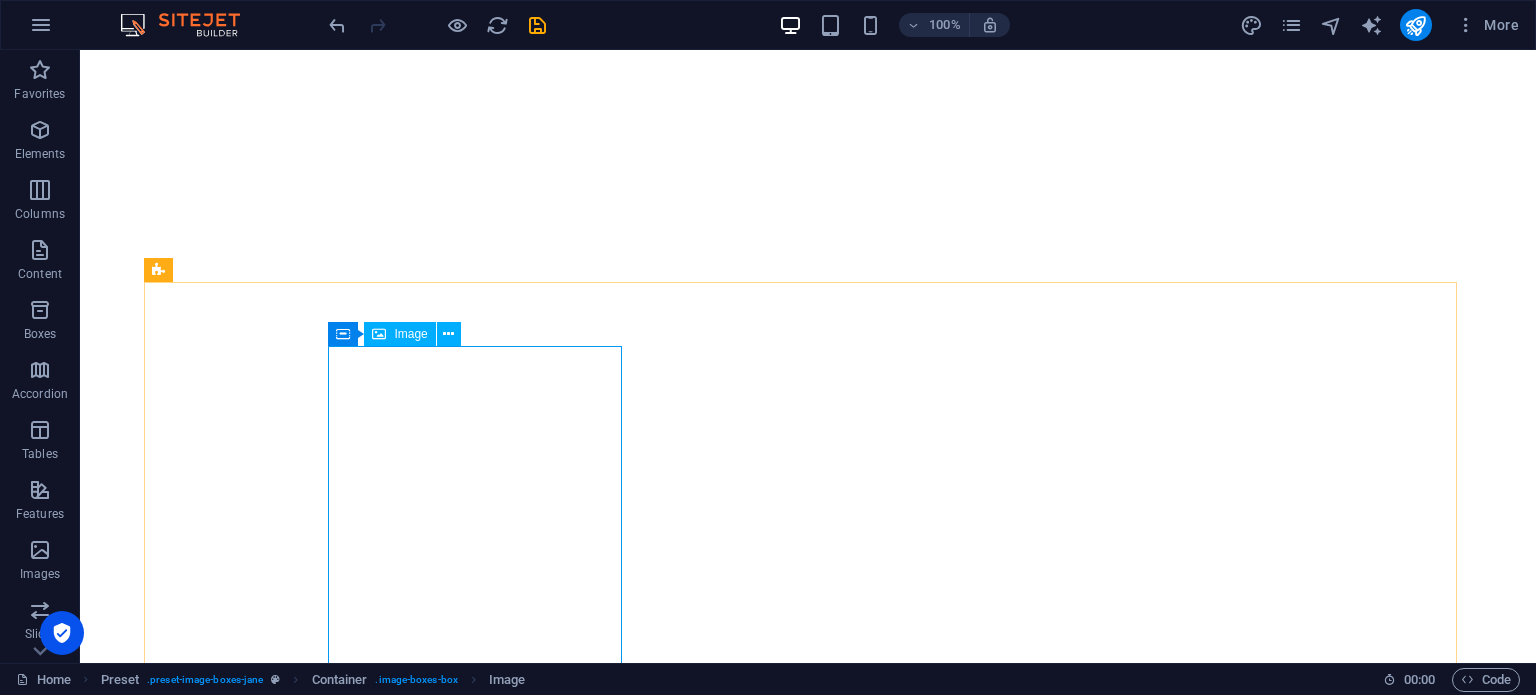 click on "Image" at bounding box center (410, 334) 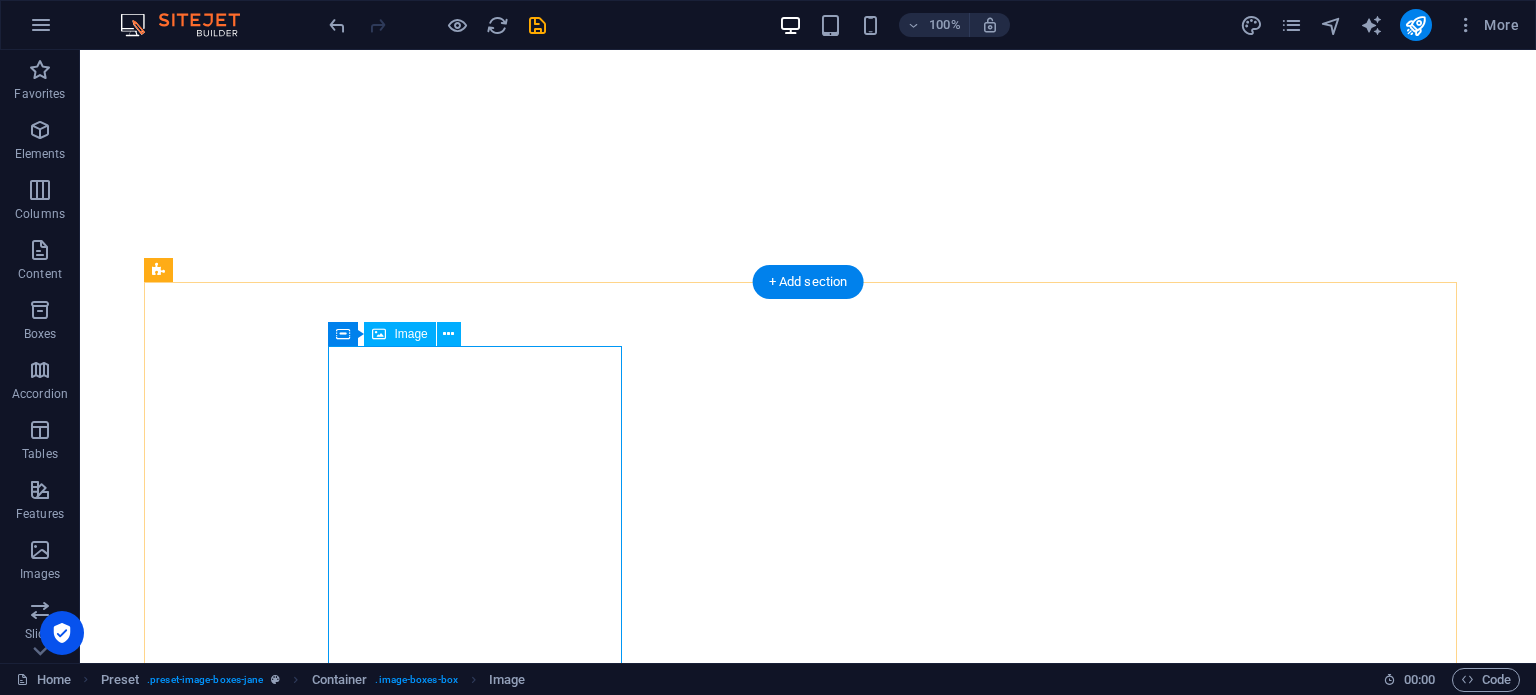 click at bounding box center (632, 1919) 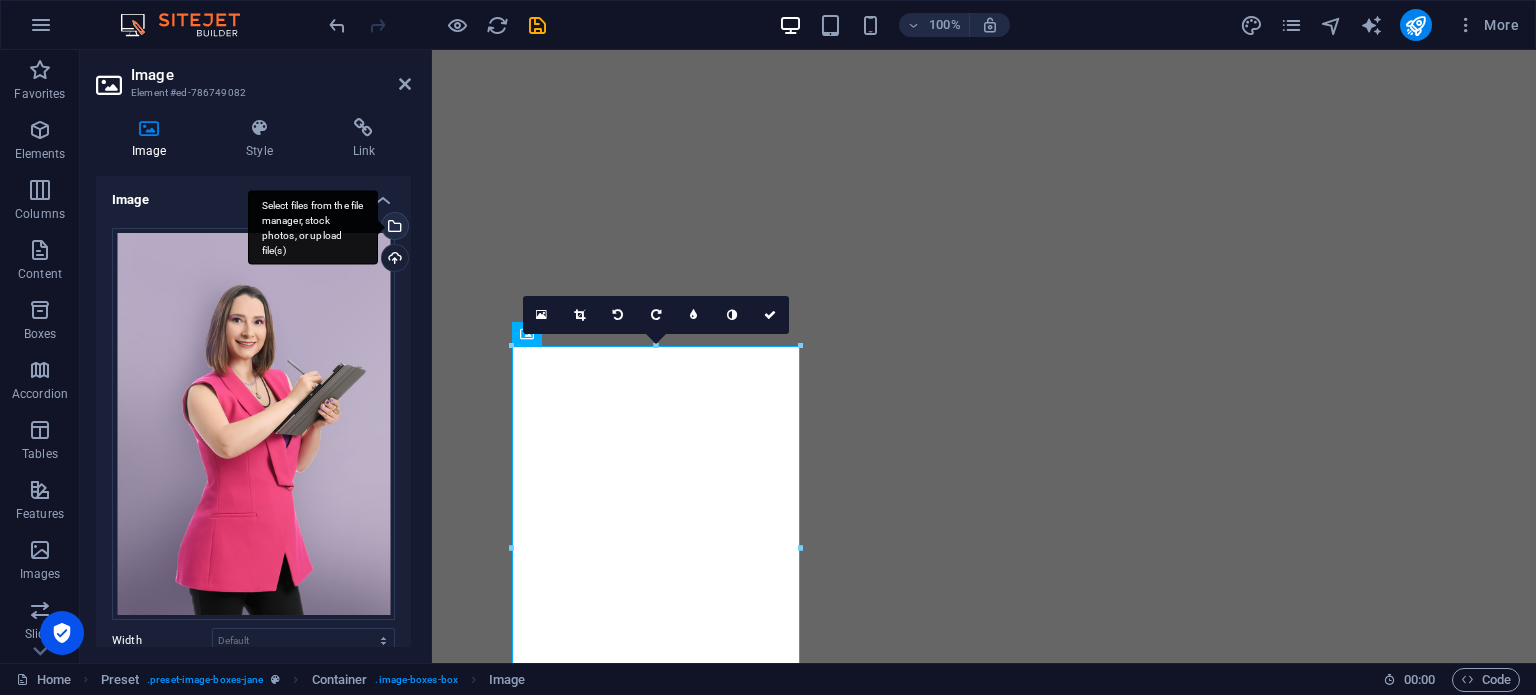 click on "Select files from the file manager, stock photos, or upload file(s)" at bounding box center [393, 228] 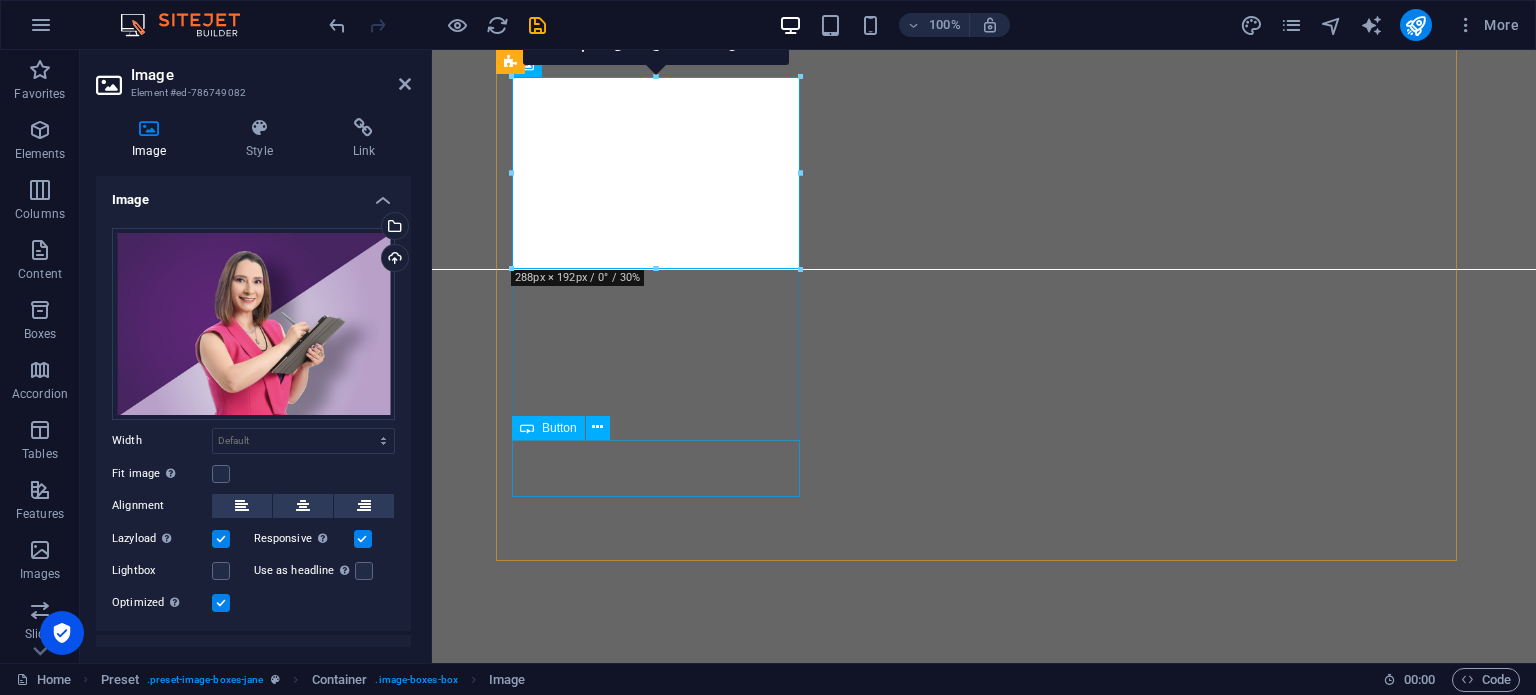 scroll, scrollTop: 800, scrollLeft: 0, axis: vertical 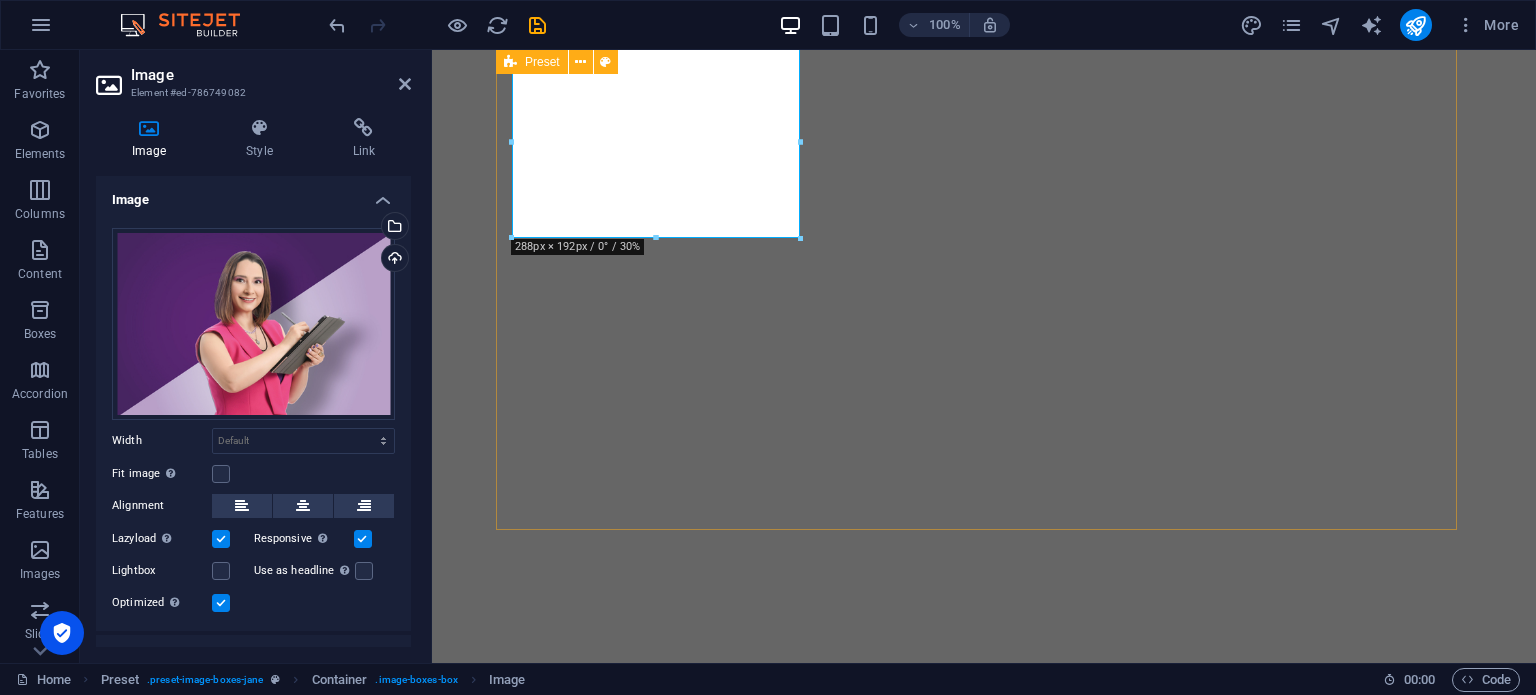 click on "About Lorem ipsum dolor sit amet, consectetuer adipiscing elit. Aenean commodo ligula eget dolor. Lorem ipsum dolor sit amet. see more Work Lorem ipsum dolor sit amet, consectetuer adipiscing elit. Aenean commodo ligula eget dolor. Lorem ipsum dolor sit amet. see more Blog Lorem ipsum dolor sit amet, consectetuer adipiscing elit. Aenean commodo ligula eget dolor. Lorem ipsum dolor sit amet. see more" at bounding box center (984, 2256) 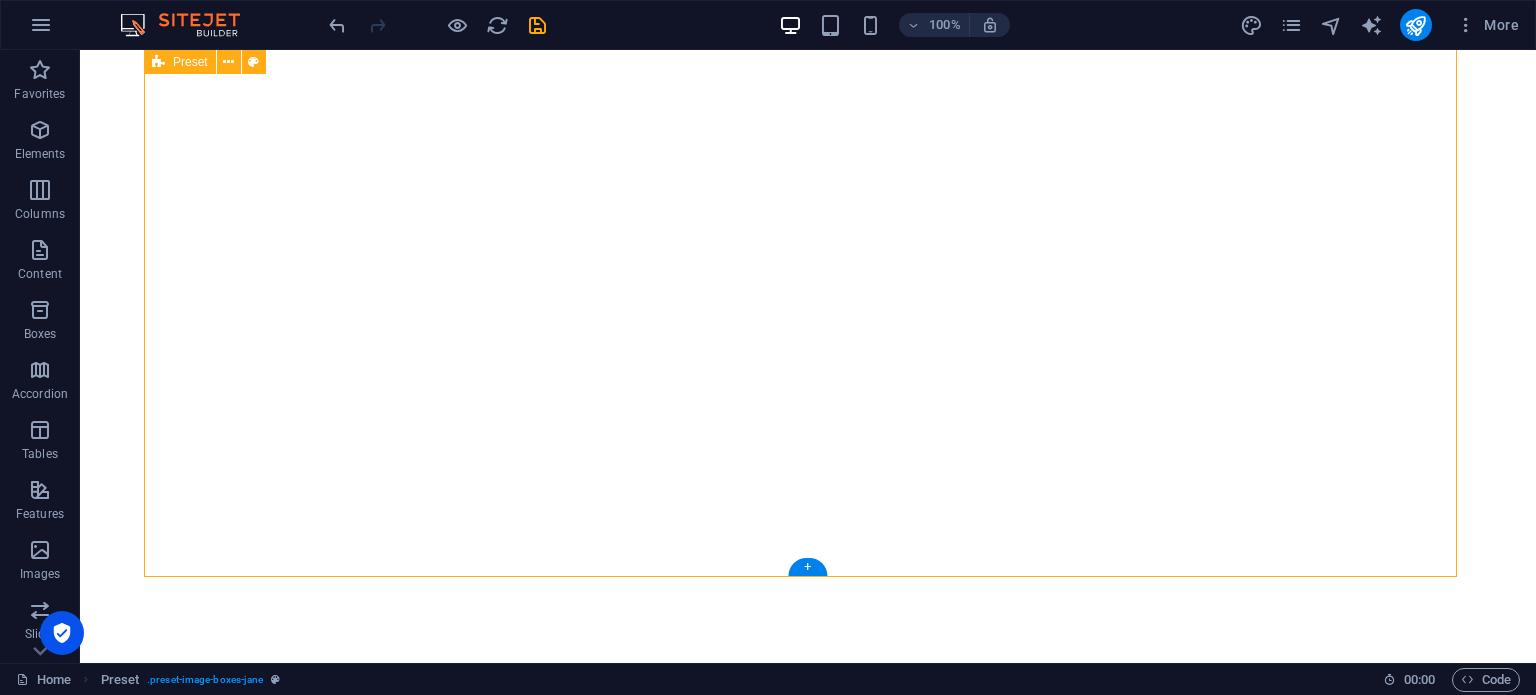 scroll, scrollTop: 600, scrollLeft: 0, axis: vertical 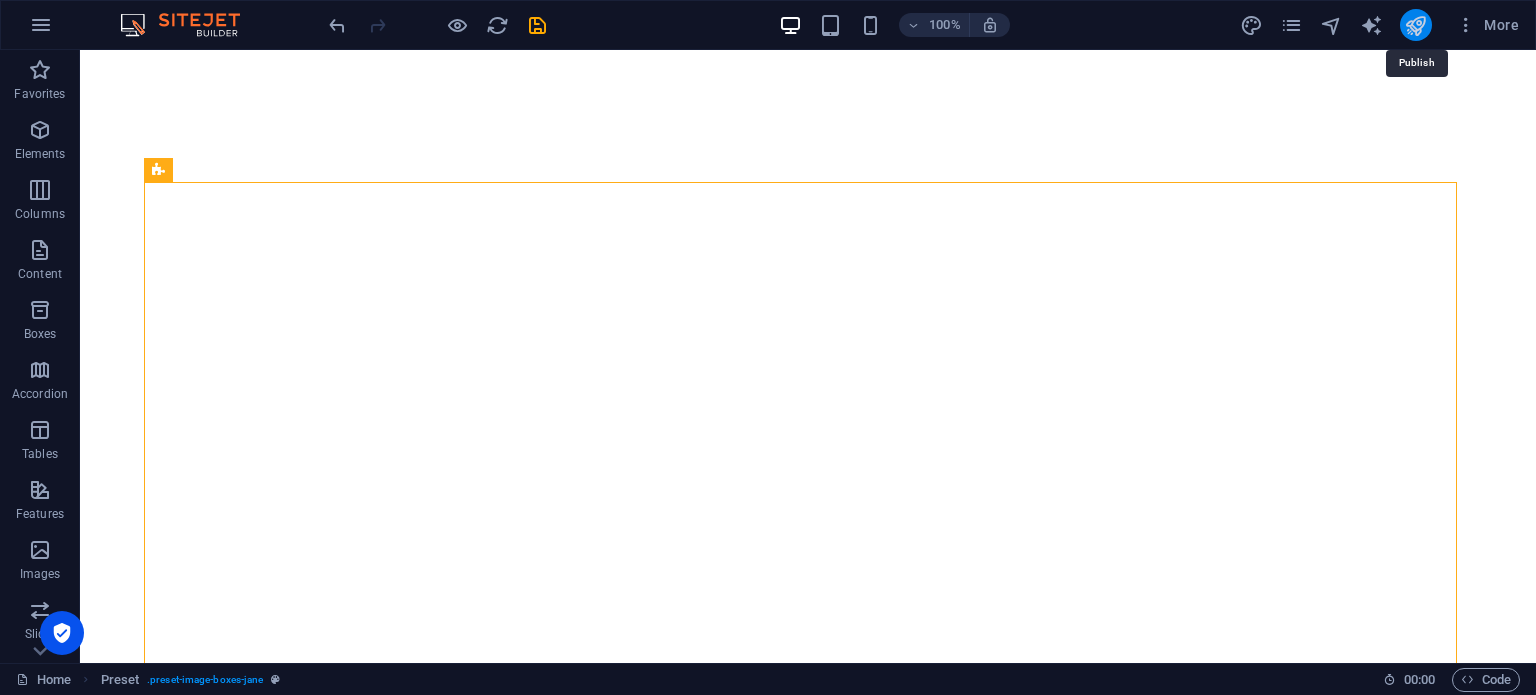 click at bounding box center [1415, 25] 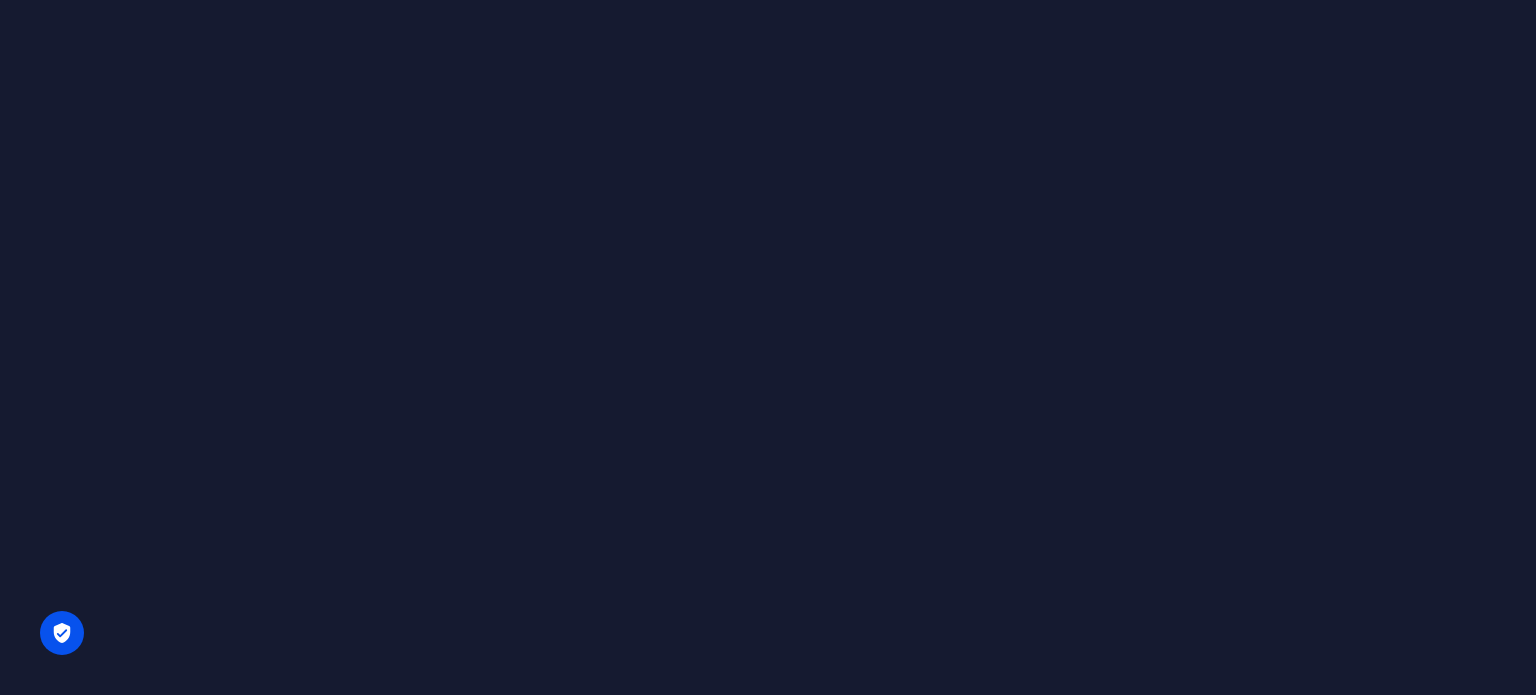 scroll, scrollTop: 0, scrollLeft: 0, axis: both 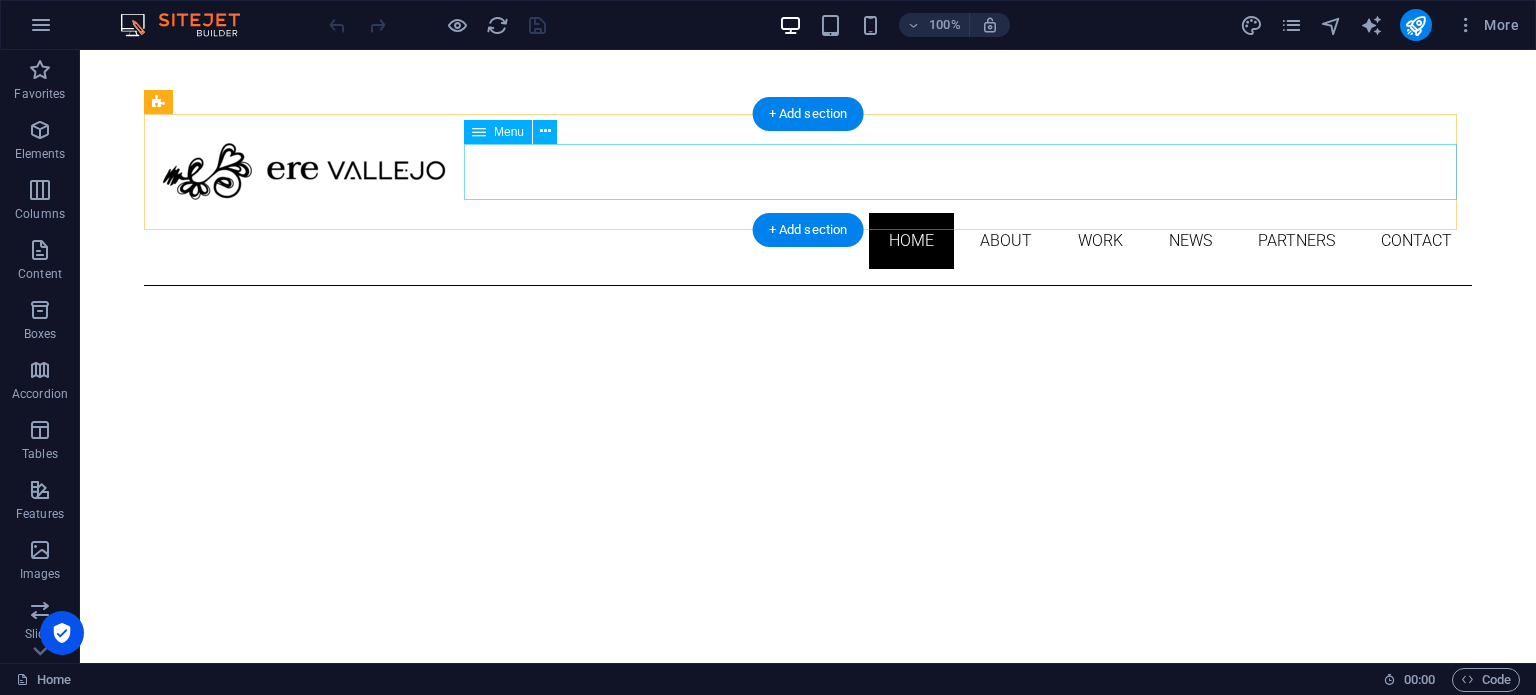 click on "Home About Work News Partners Contact" at bounding box center [808, 241] 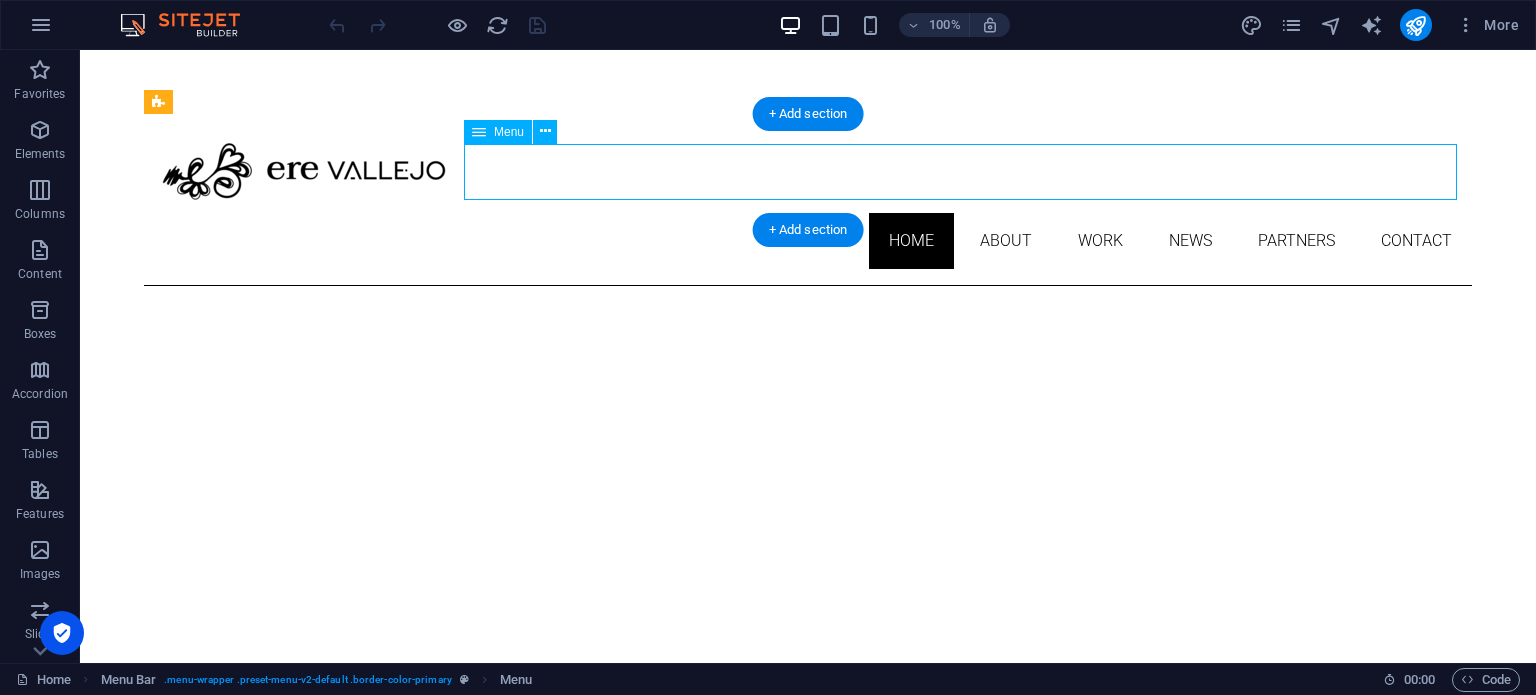 click on "Home About Work News Partners Contact" at bounding box center [808, 241] 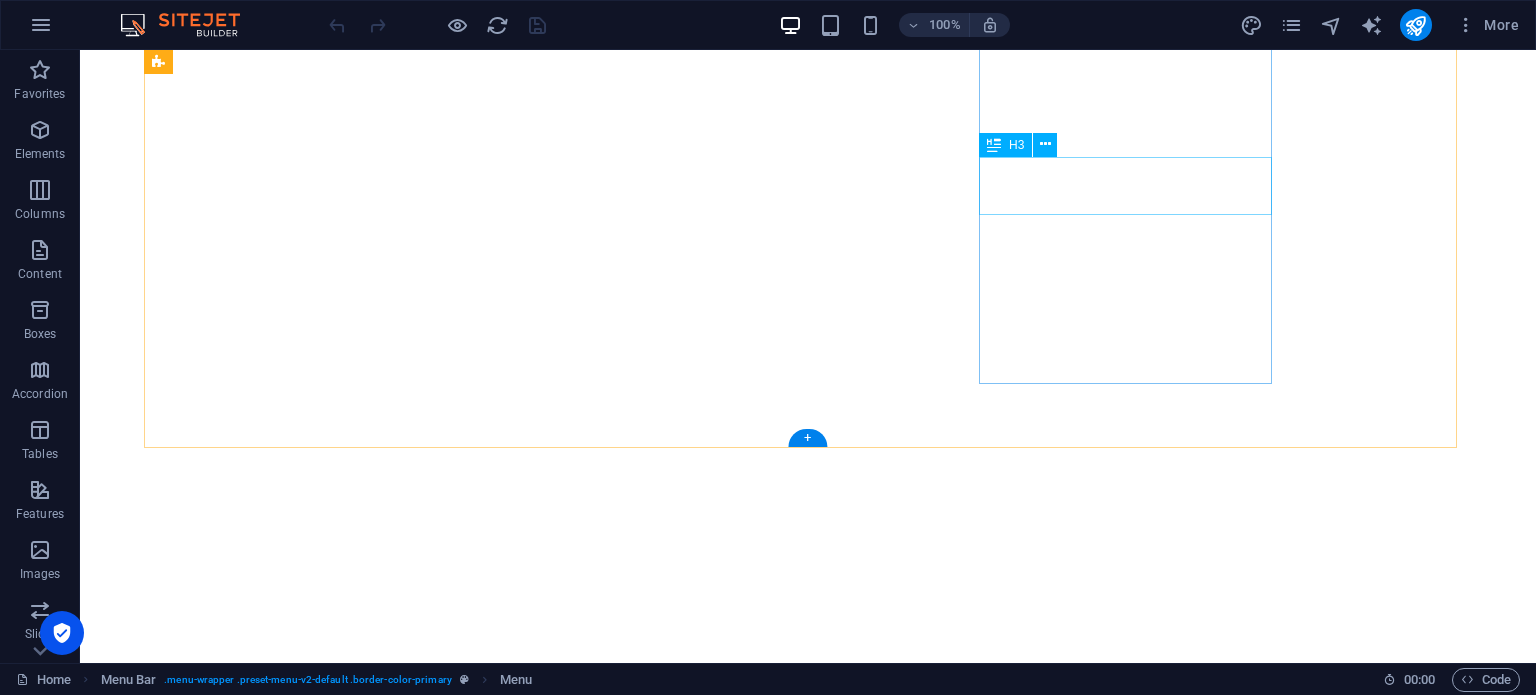 scroll, scrollTop: 900, scrollLeft: 0, axis: vertical 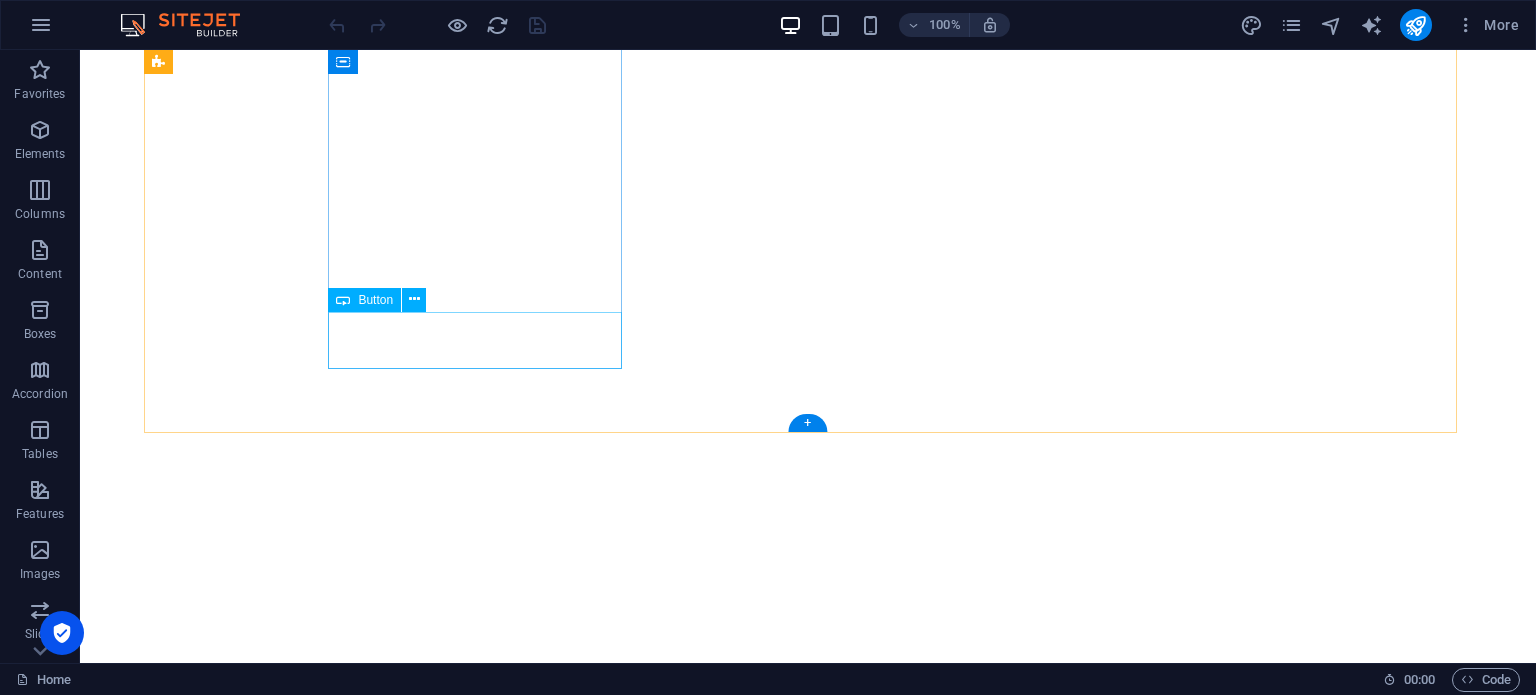 click on "see more" at bounding box center (632, 1900) 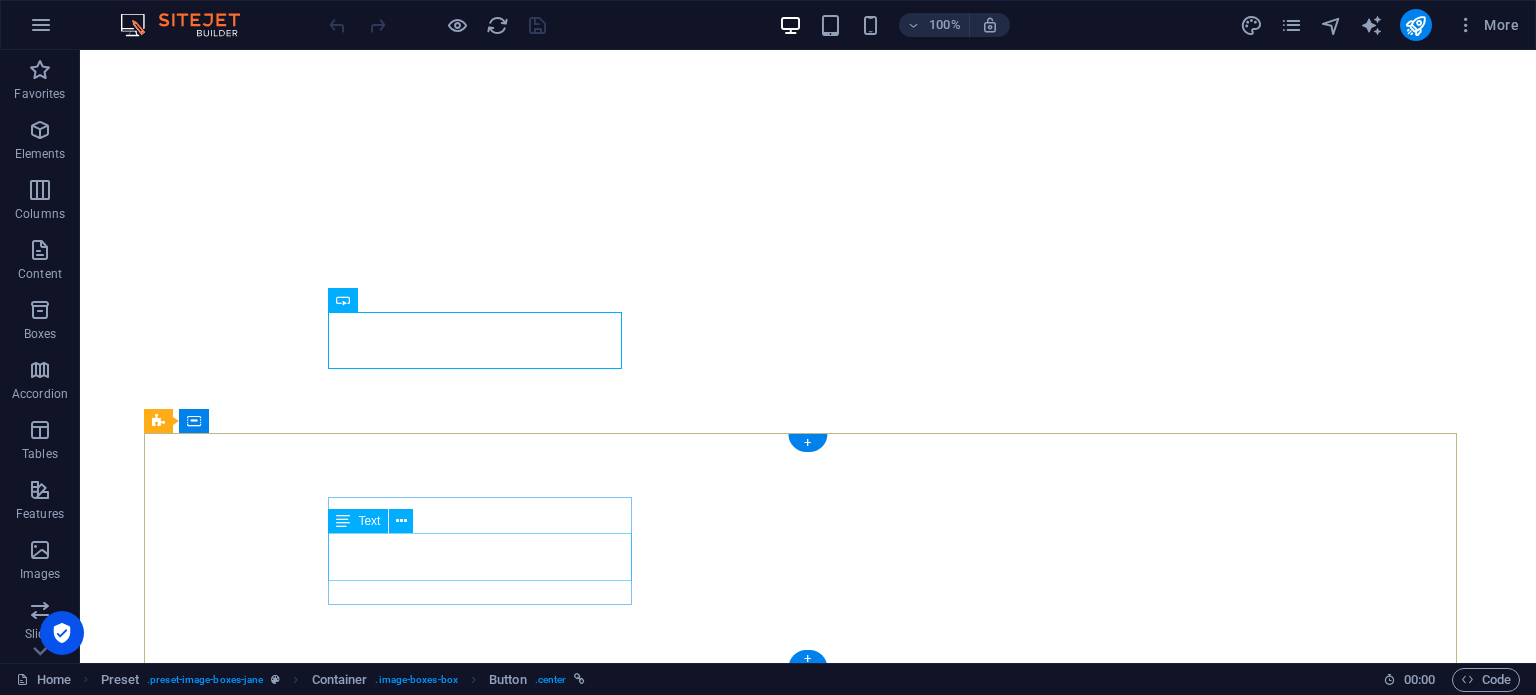 click on "Call me! [PHONE_NUMBER]" at bounding box center [632, 4403] 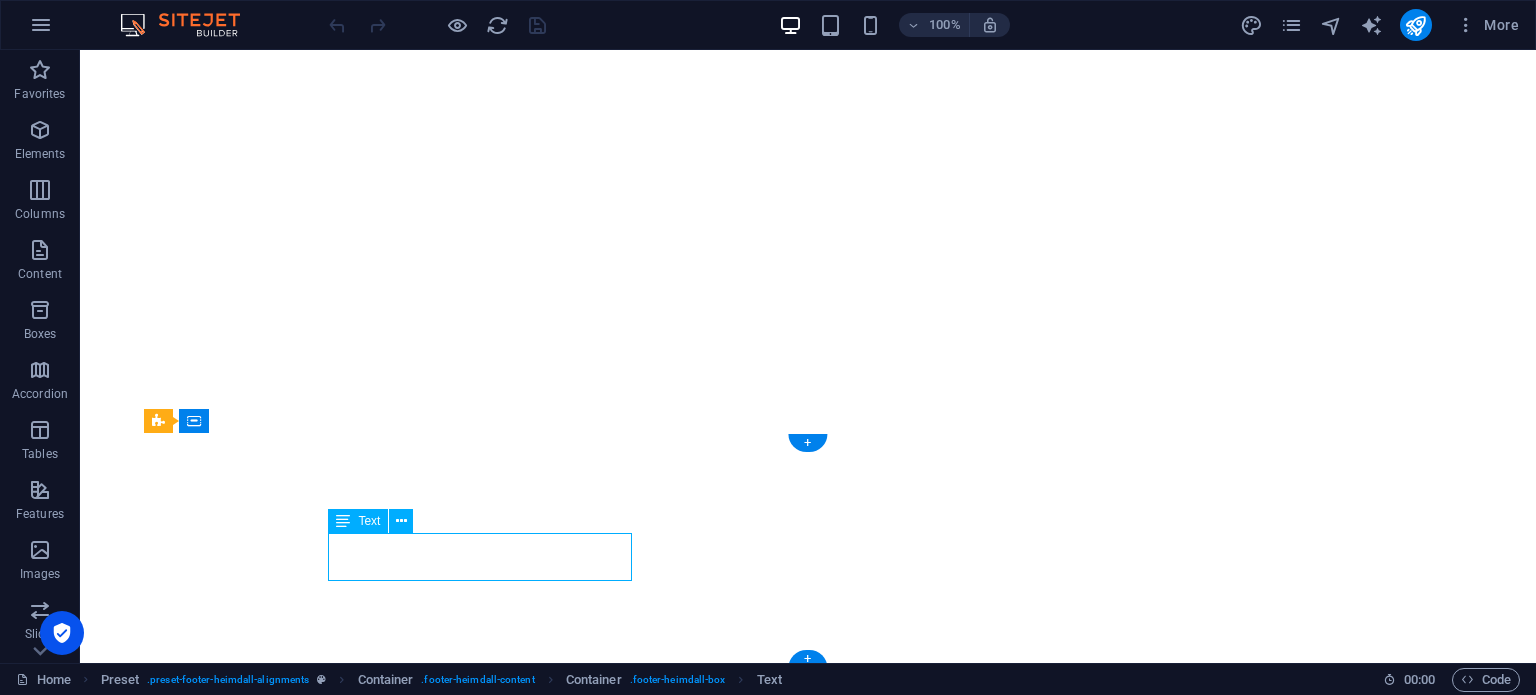 click on "Call me! [PHONE_NUMBER]" at bounding box center (632, 4403) 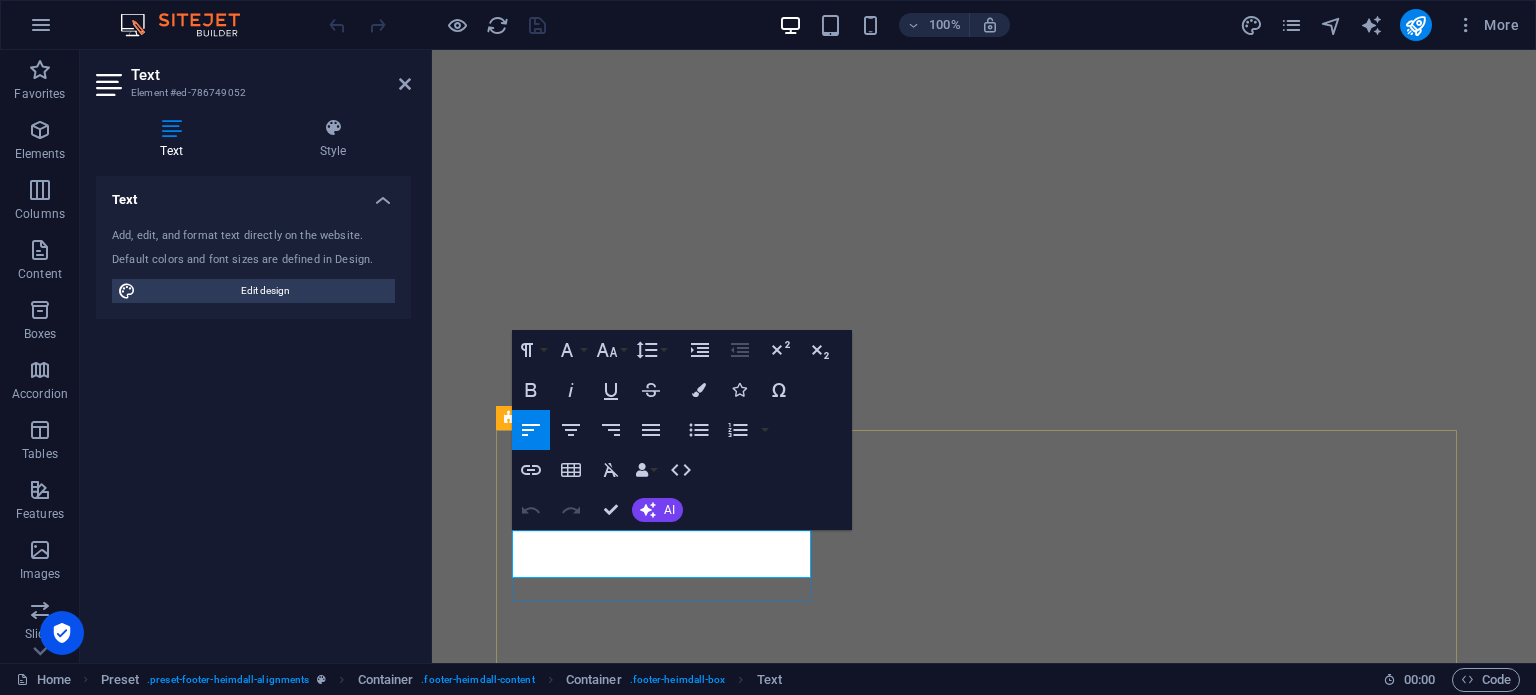 click on "+1-123-456-7890" at bounding box center [573, 3710] 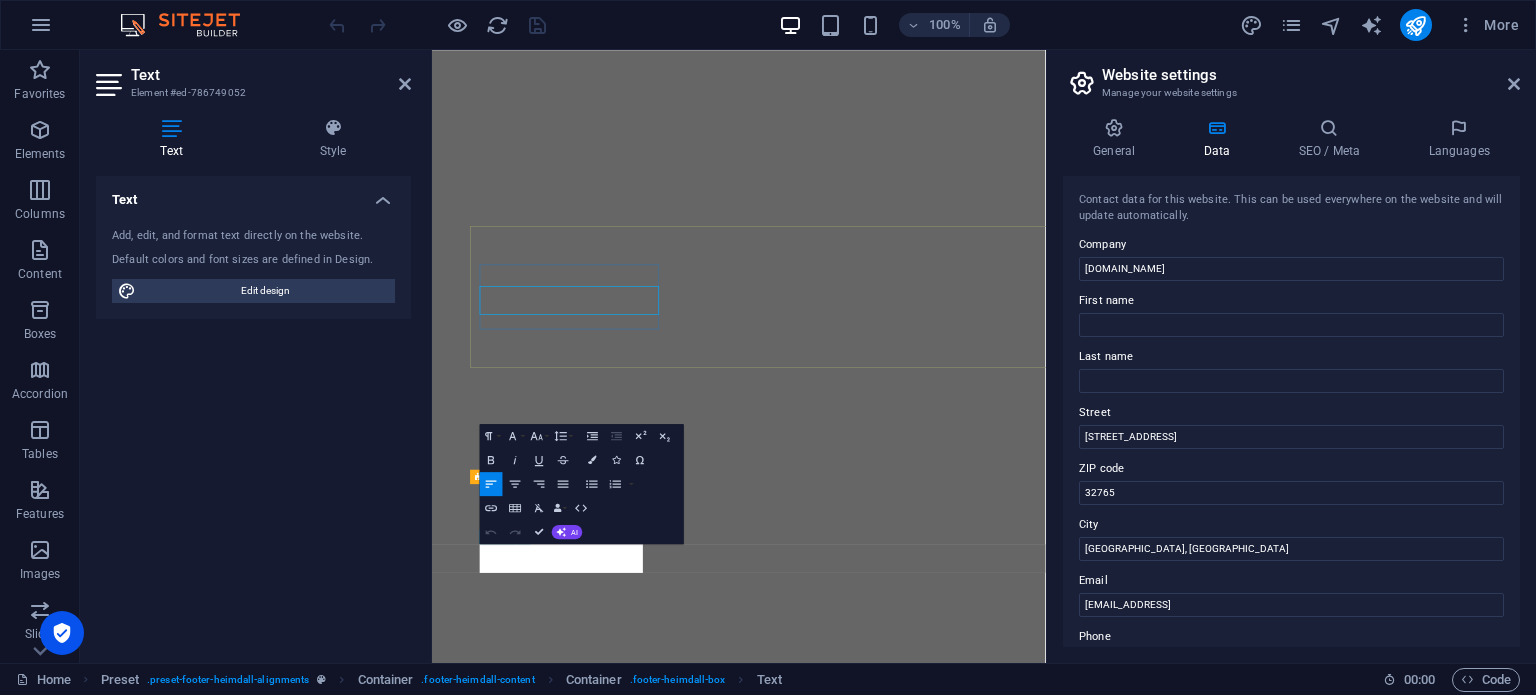 scroll, scrollTop: 987, scrollLeft: 0, axis: vertical 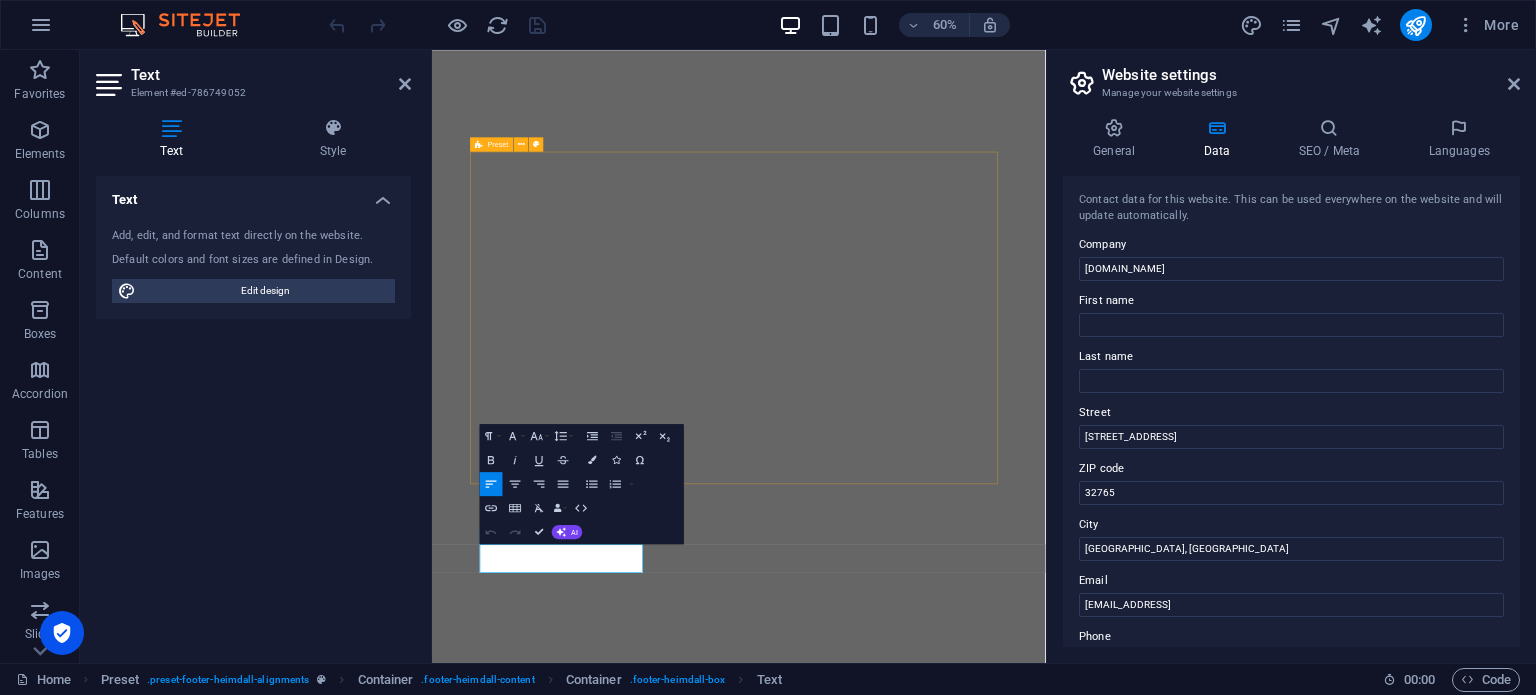 click on "About Lorem ipsum dolor sit amet, consectetuer adipiscing elit. Aenean commodo ligula eget dolor. Lorem ipsum dolor sit amet. see more Work Lorem ipsum dolor sit amet, consectetuer adipiscing elit. Aenean commodo ligula eget dolor. Lorem ipsum dolor sit amet. see more Blog Lorem ipsum dolor sit amet, consectetuer adipiscing elit. Aenean commodo ligula eget dolor. Lorem ipsum dolor sit amet. see more" at bounding box center [943, 2392] 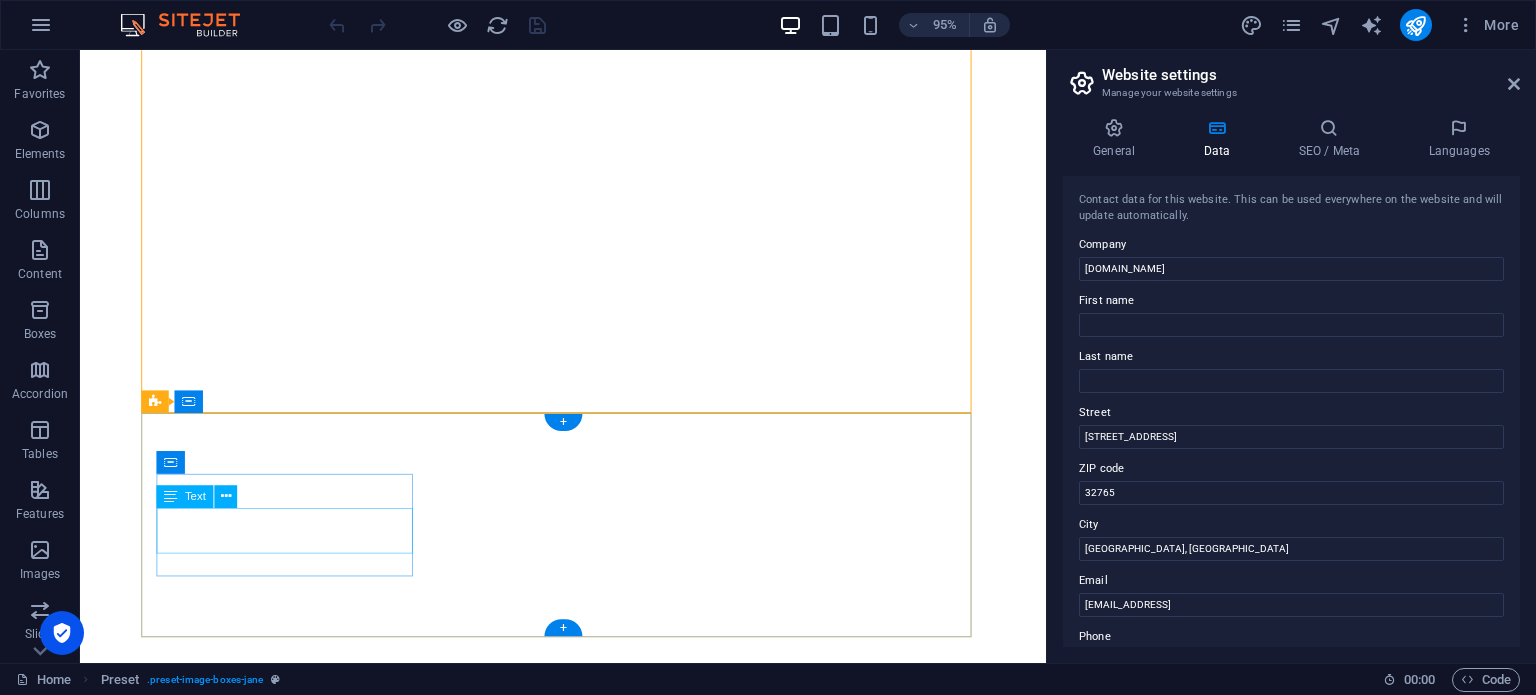 click on "Call me! [PHONE_NUMBER]" at bounding box center (588, 3878) 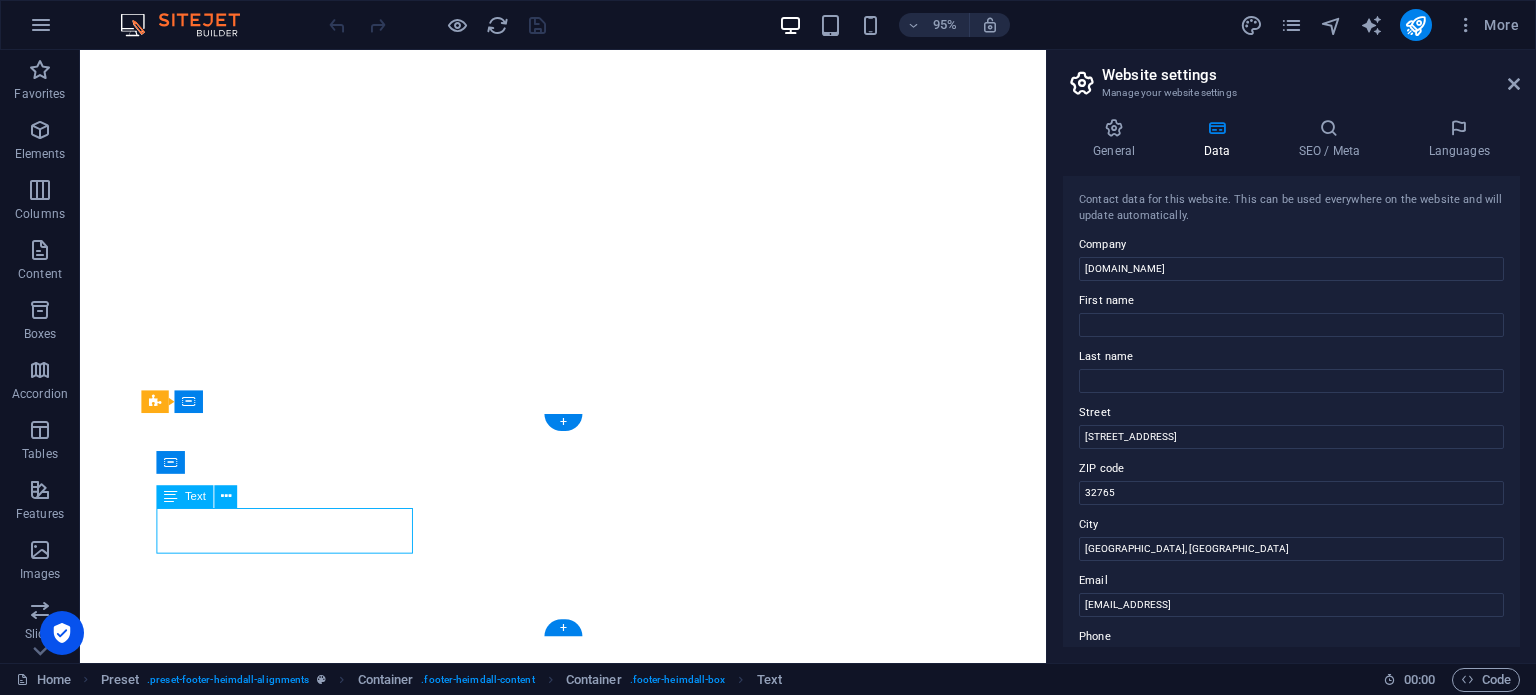 click on "Call me! [PHONE_NUMBER]" at bounding box center [588, 3878] 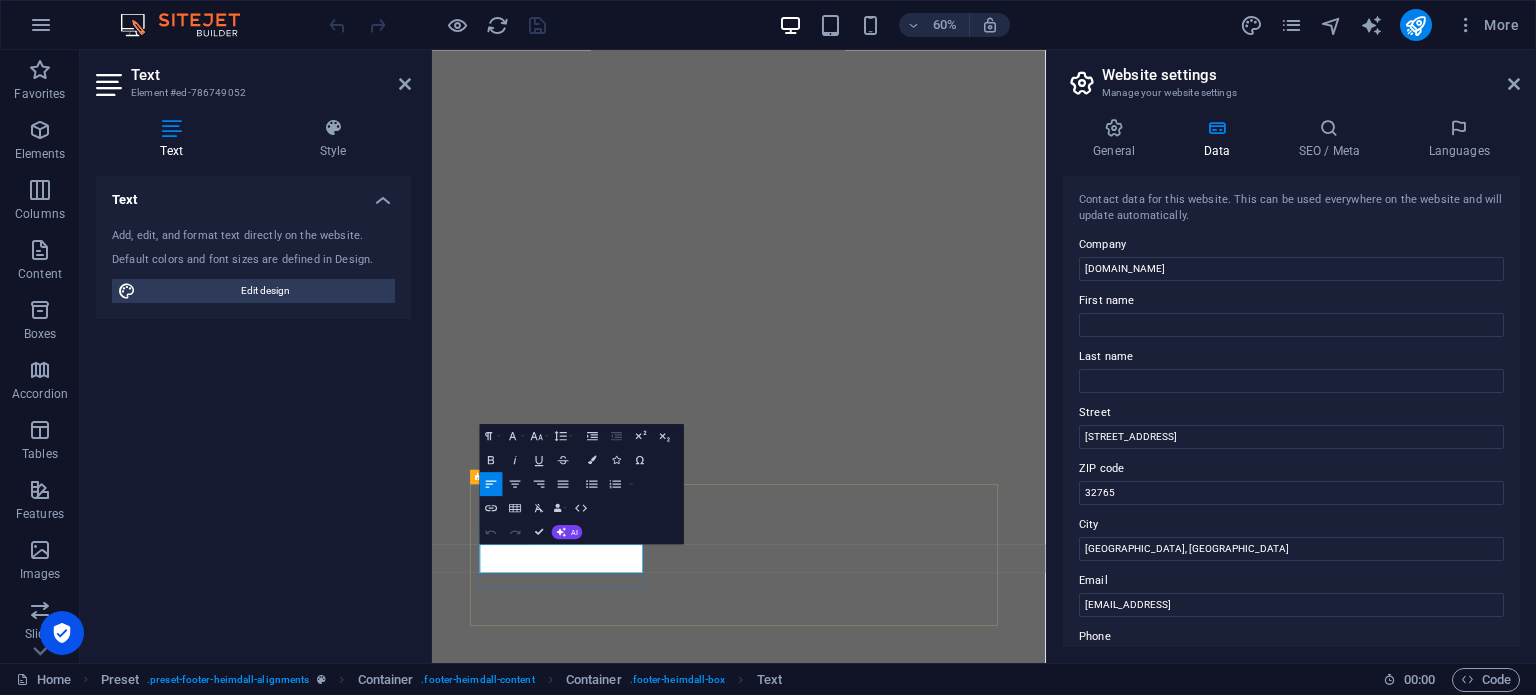 click on "+1-123-456-7890" at bounding box center (573, 3901) 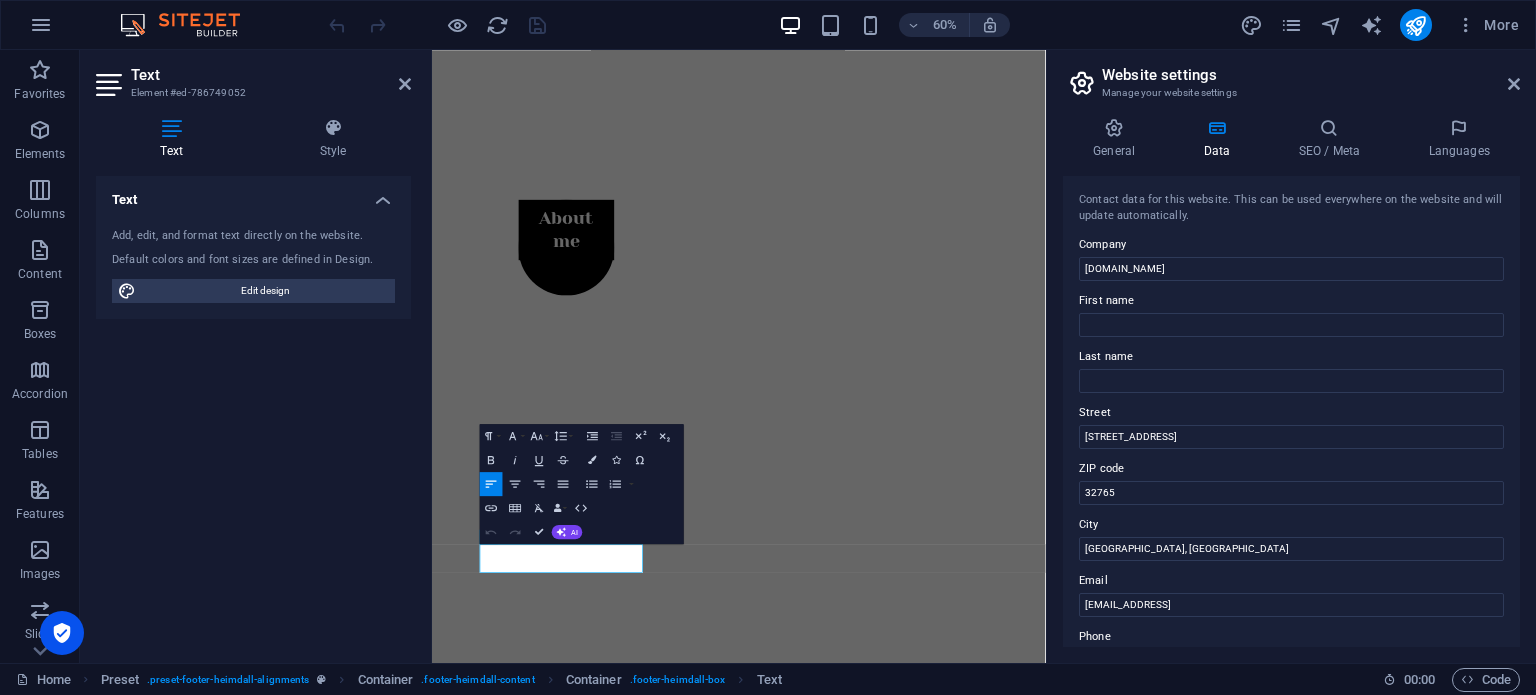 drag, startPoint x: 625, startPoint y: 906, endPoint x: 491, endPoint y: 906, distance: 134 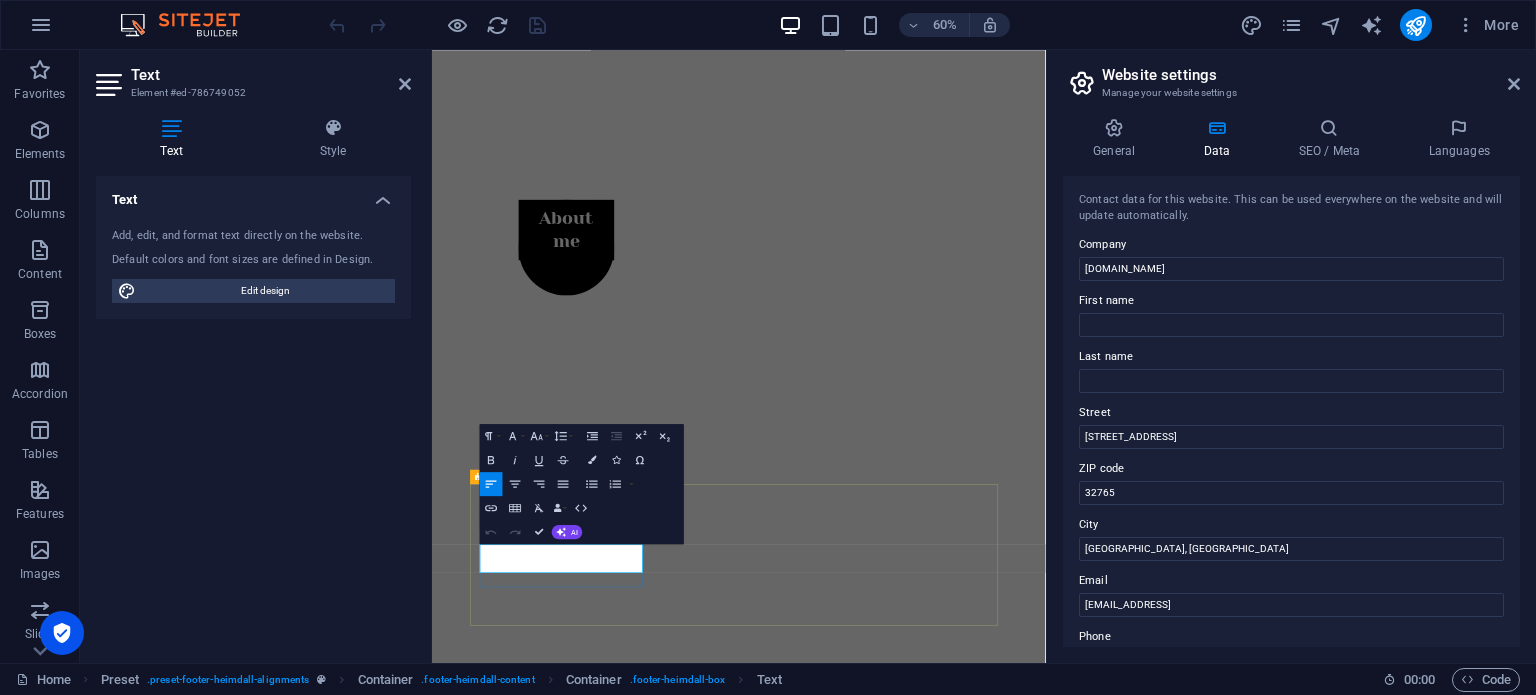 type 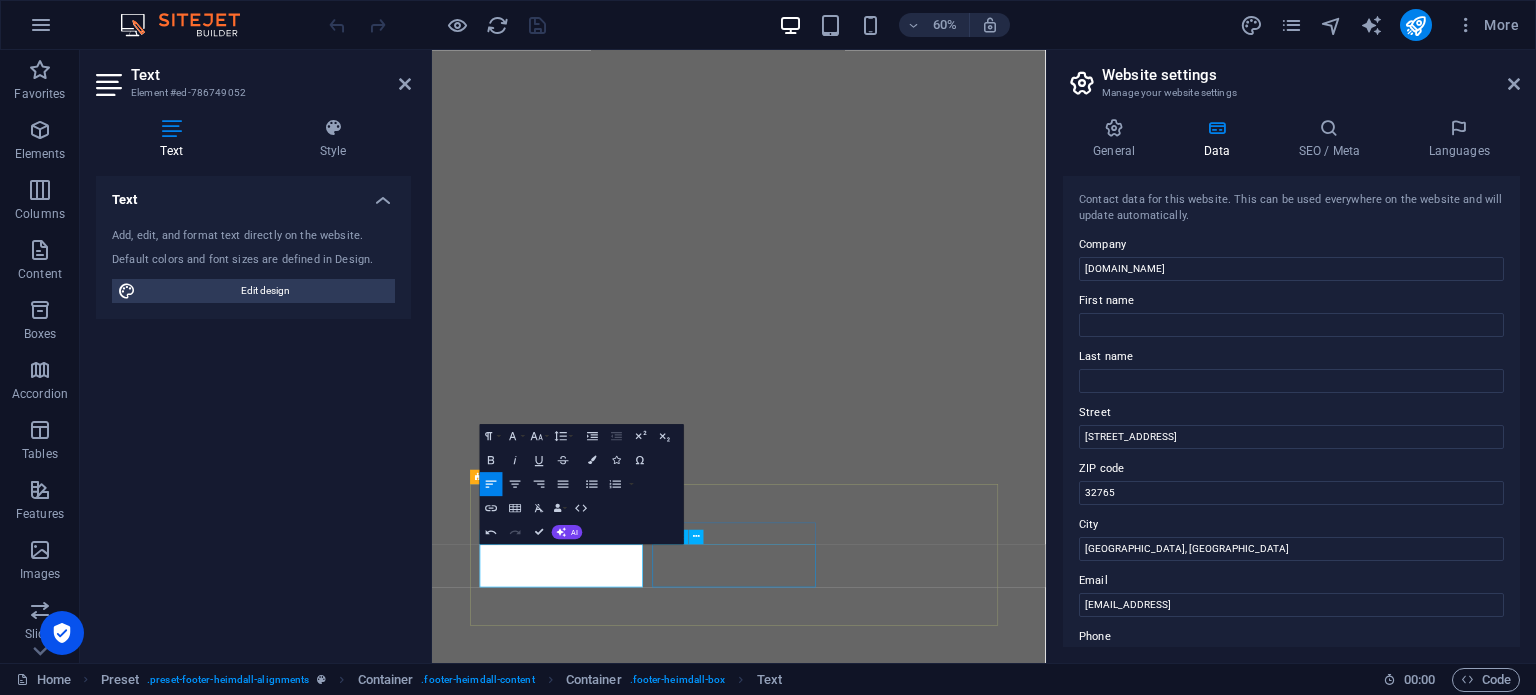 click on "Facebook Instagram Twitter" at bounding box center [943, 4018] 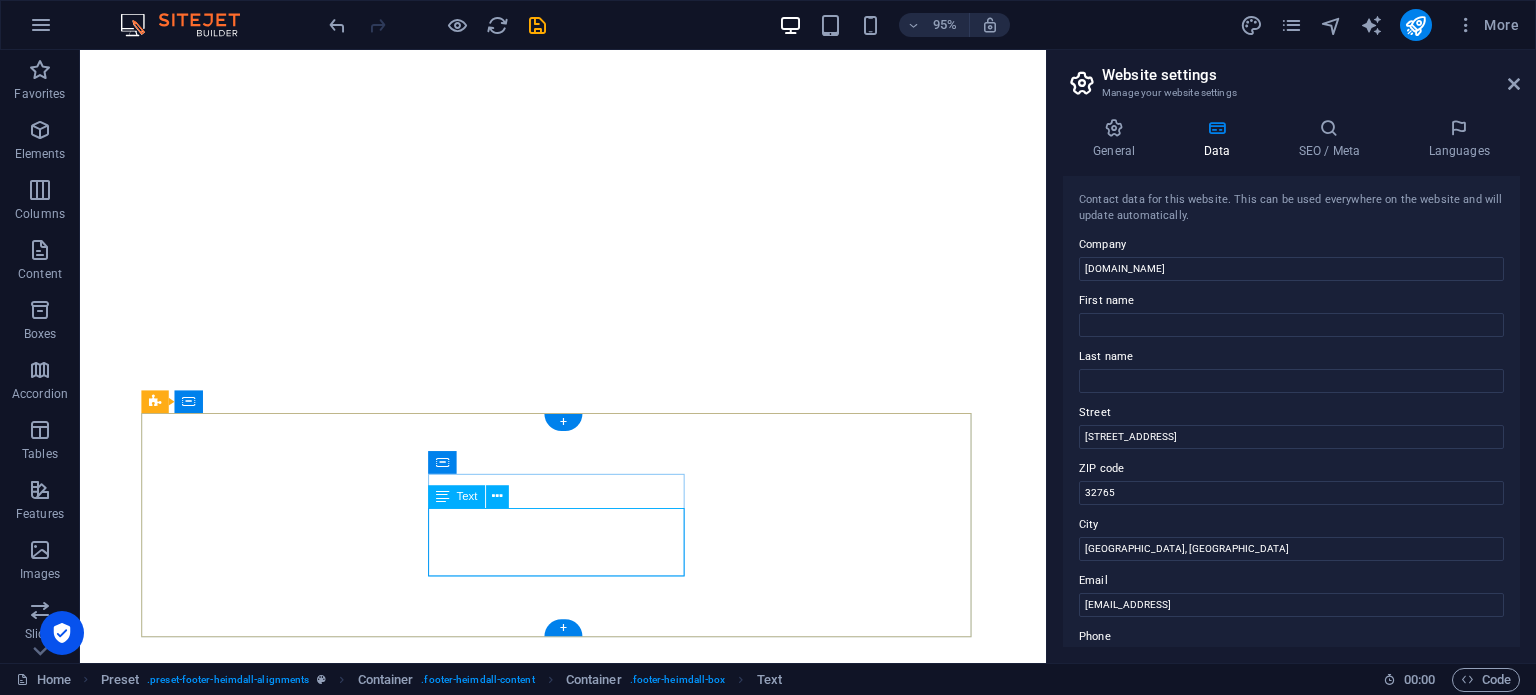 click on "Facebook Instagram Twitter" at bounding box center (588, 3667) 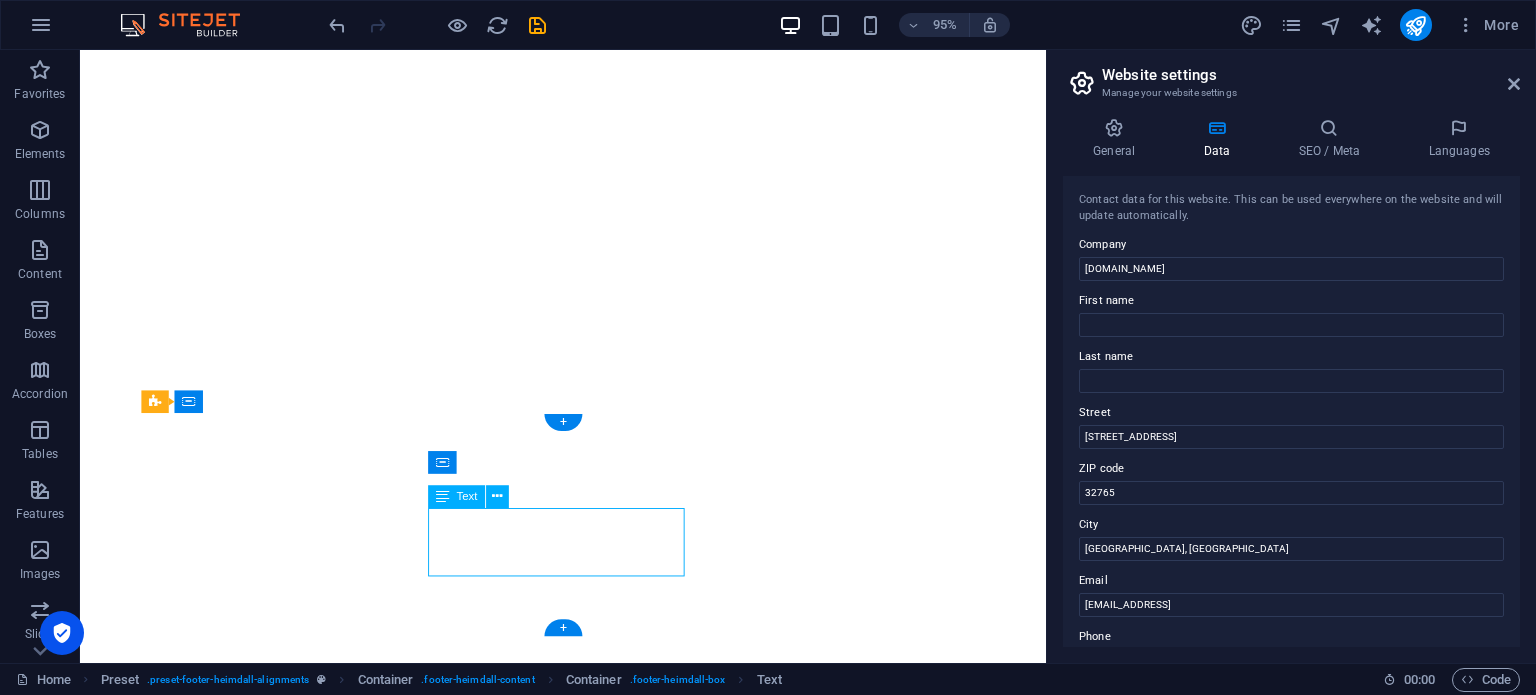 click on "Facebook Instagram Twitter" at bounding box center [588, 3667] 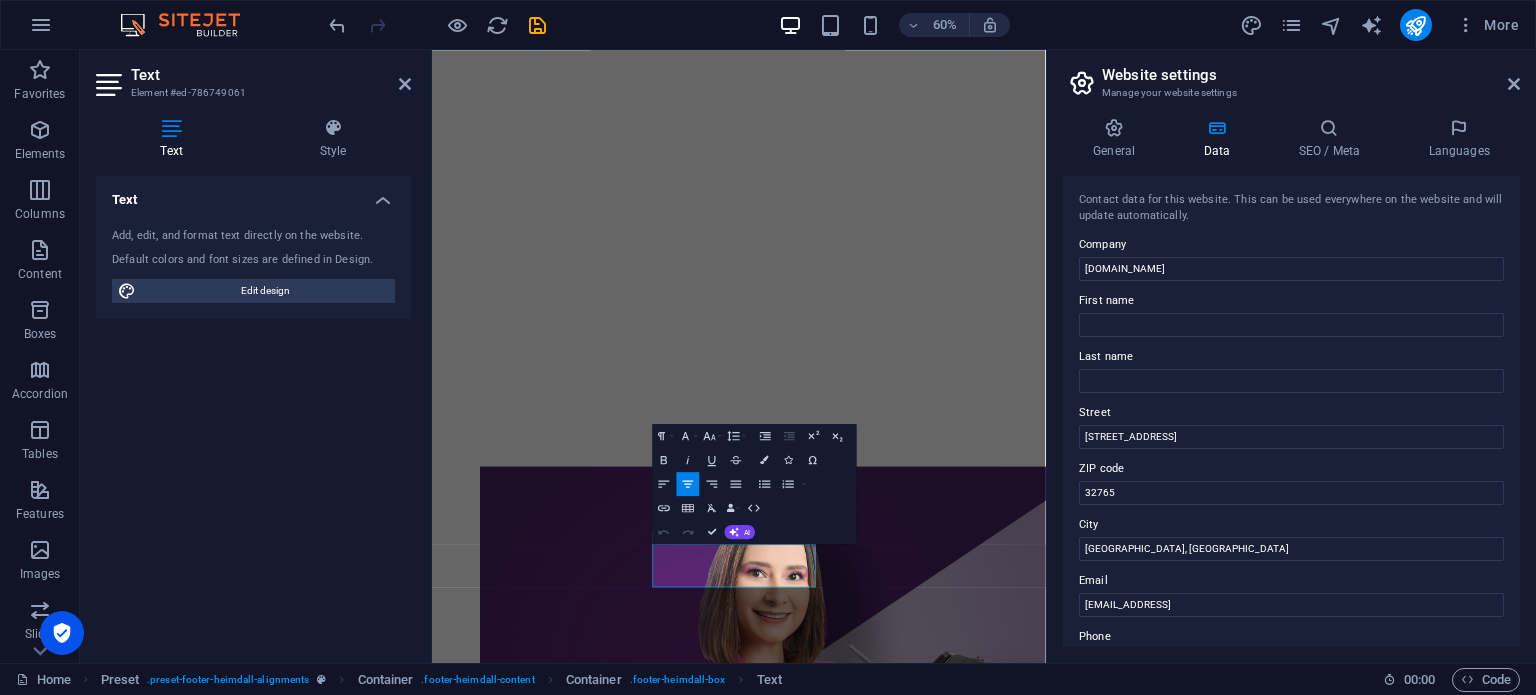 click at bounding box center (171, 128) 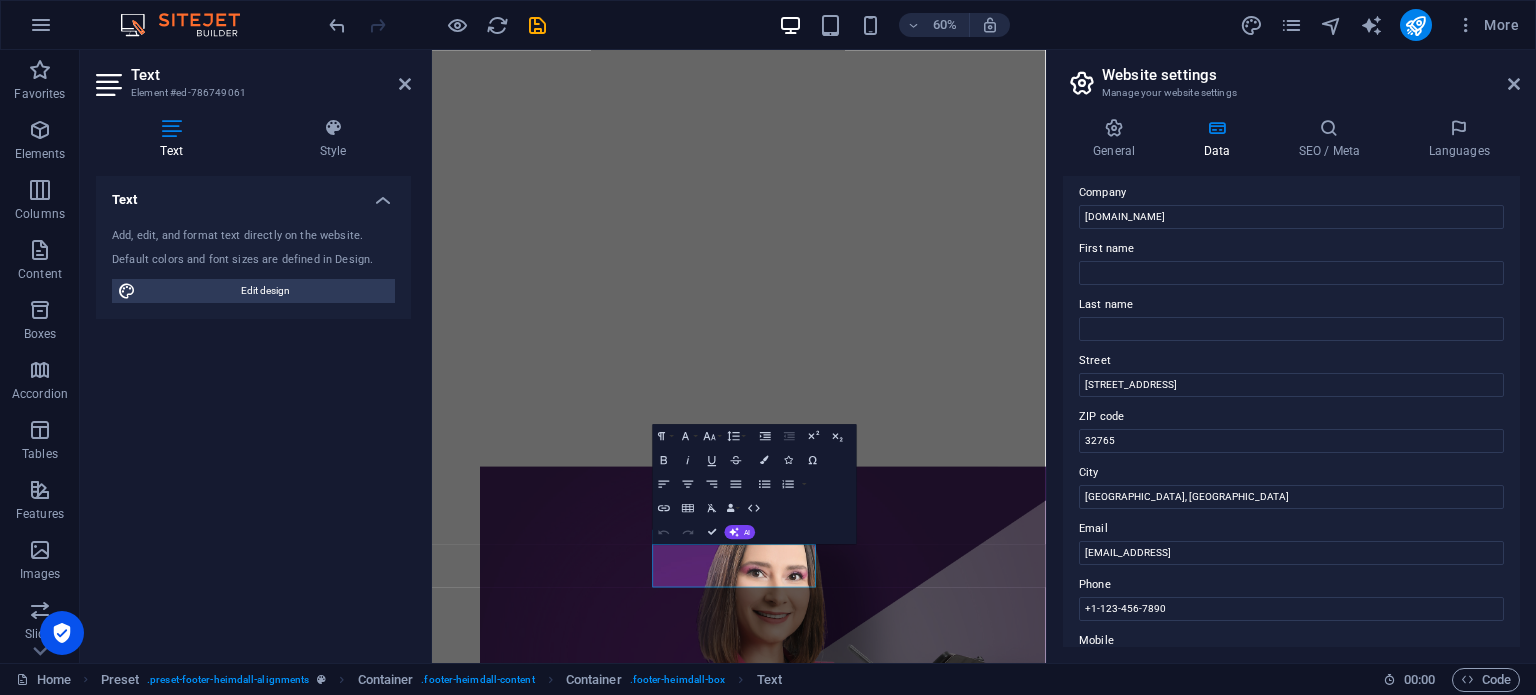 scroll, scrollTop: 0, scrollLeft: 0, axis: both 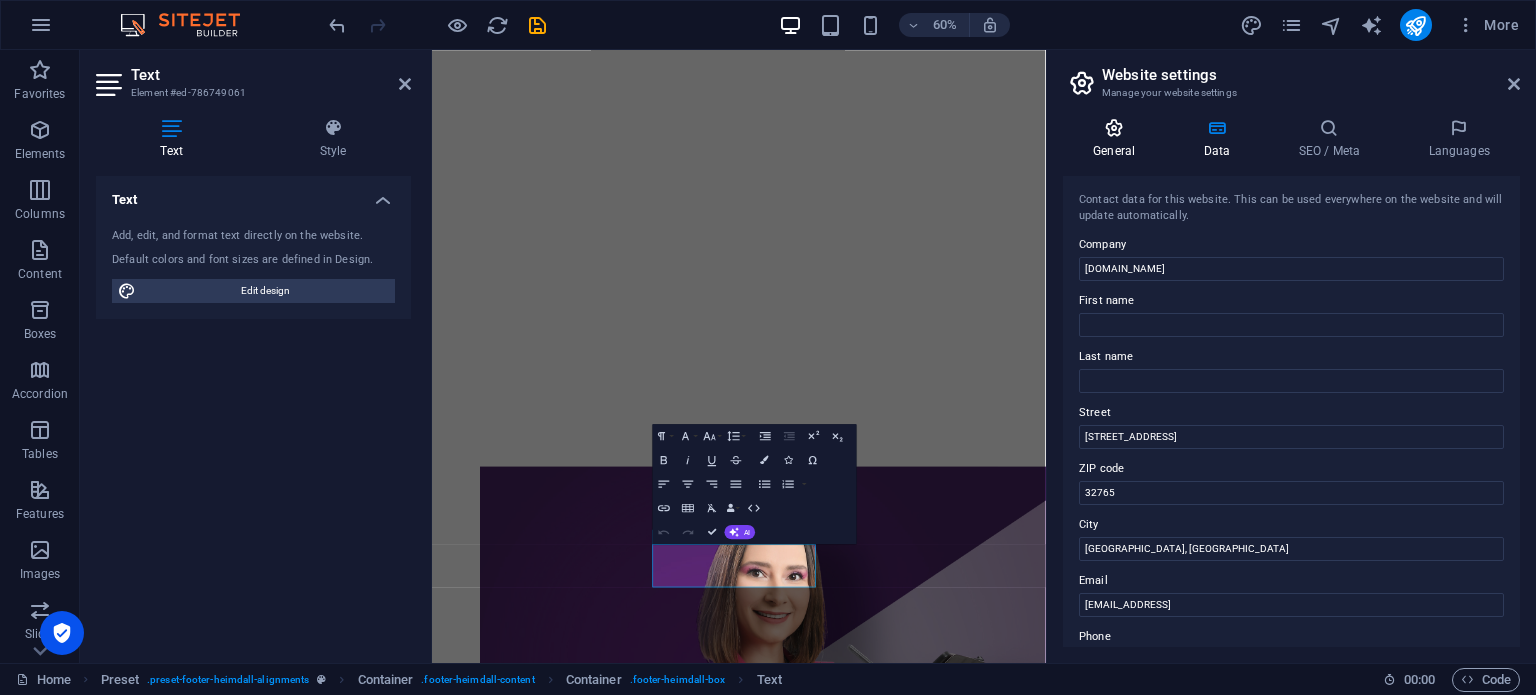 click on "General" at bounding box center (1118, 139) 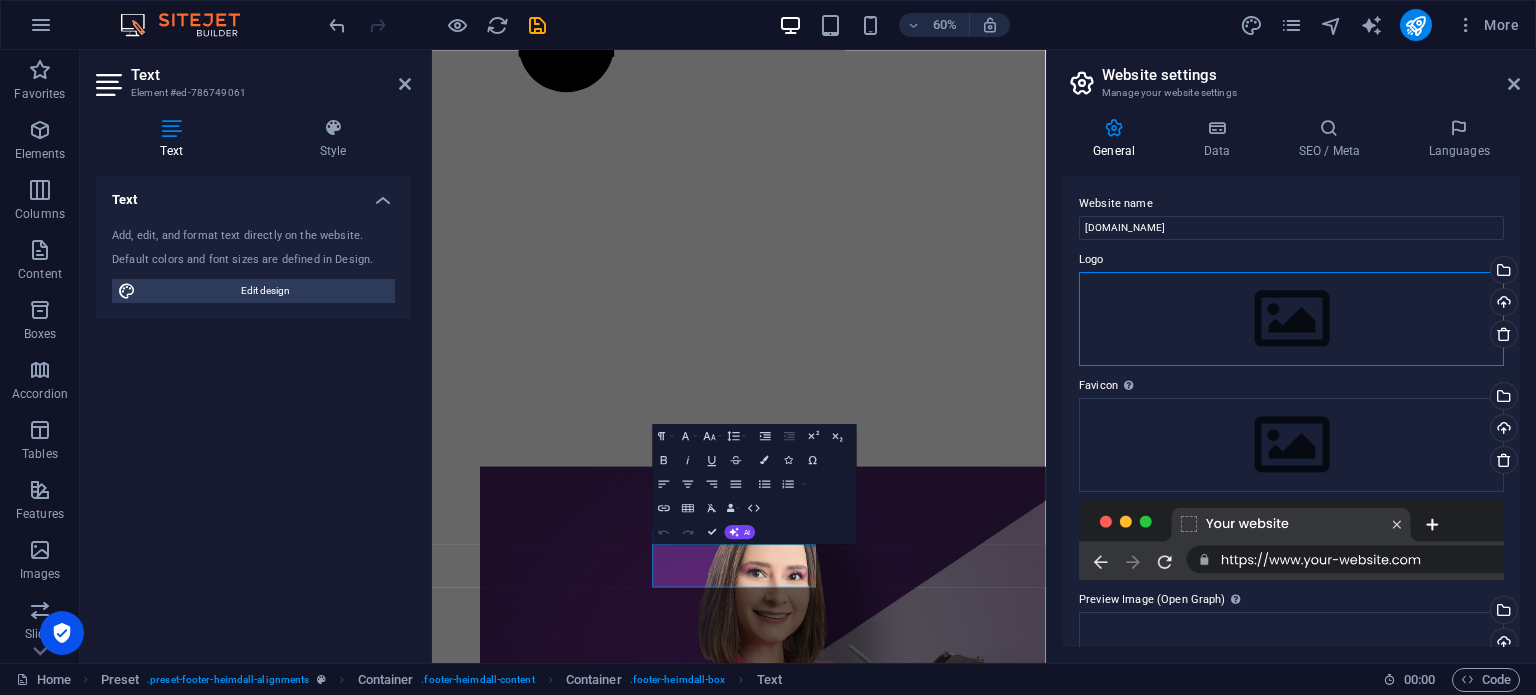 click on "Drag files here, click to choose files or select files from Files or our free stock photos & videos" at bounding box center (1291, 319) 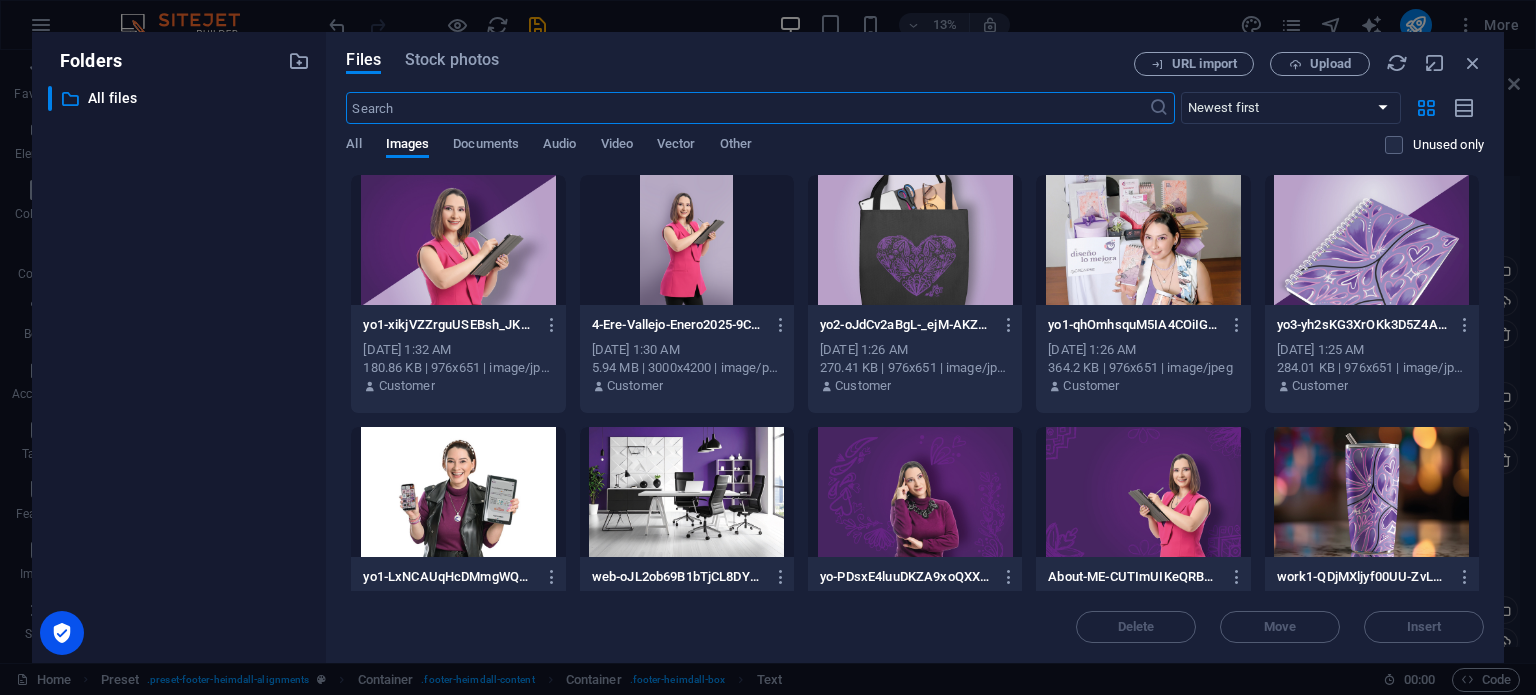 scroll, scrollTop: 596, scrollLeft: 0, axis: vertical 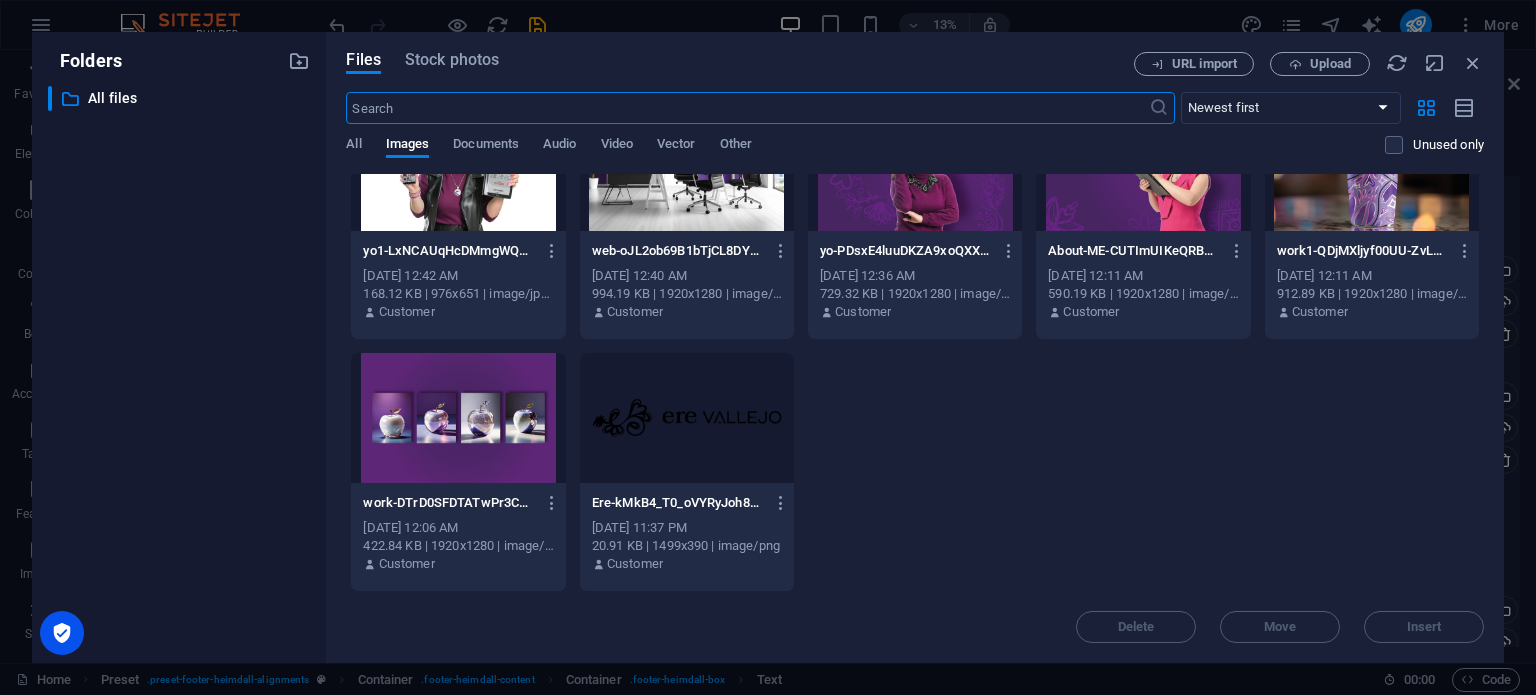 click at bounding box center [687, 418] 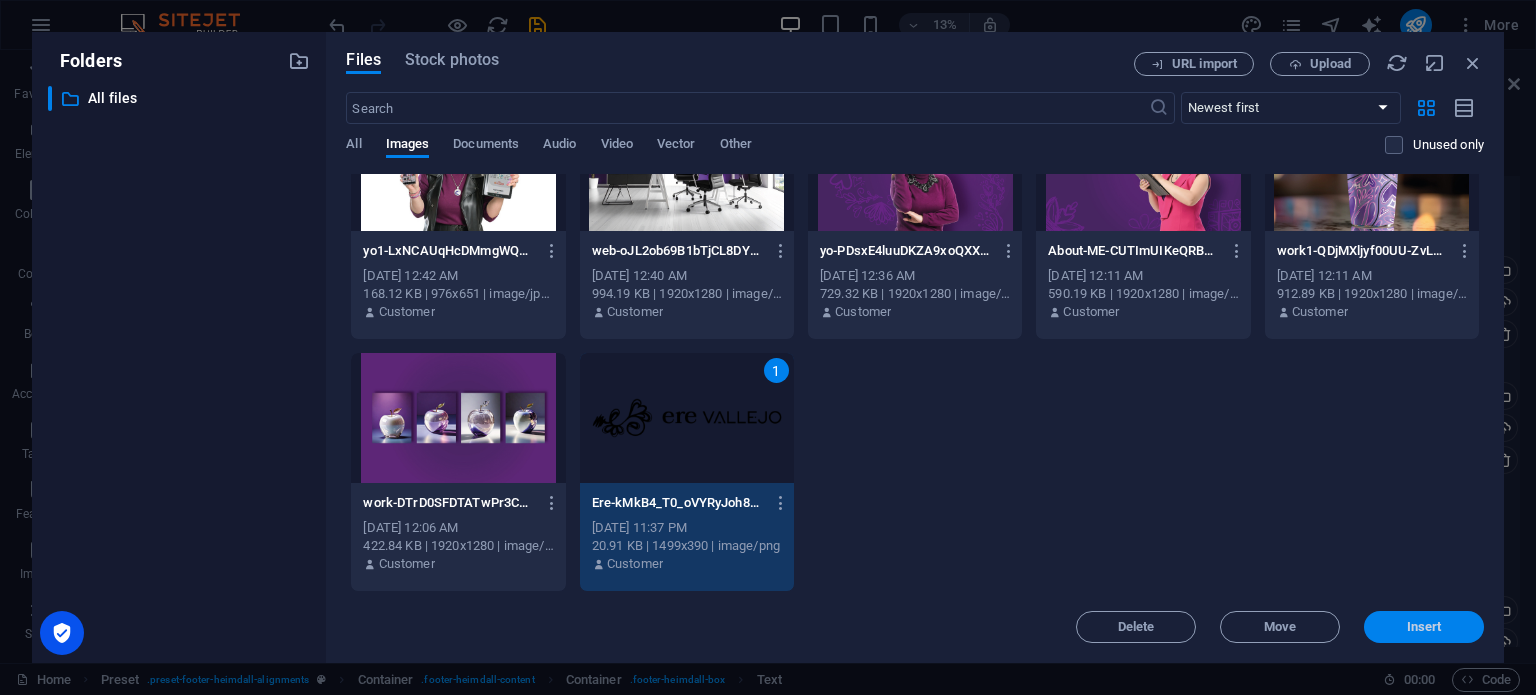 click on "Insert" at bounding box center (1424, 627) 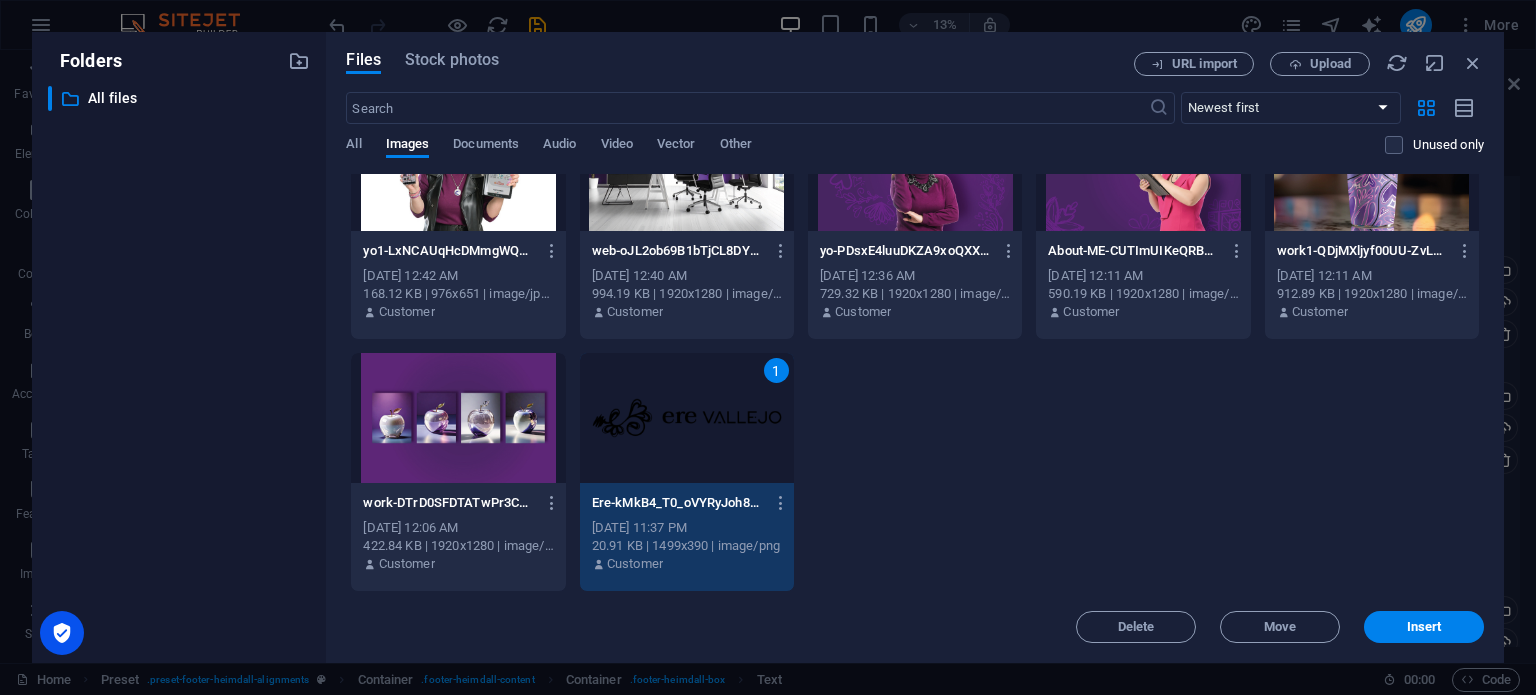 scroll, scrollTop: 987, scrollLeft: 0, axis: vertical 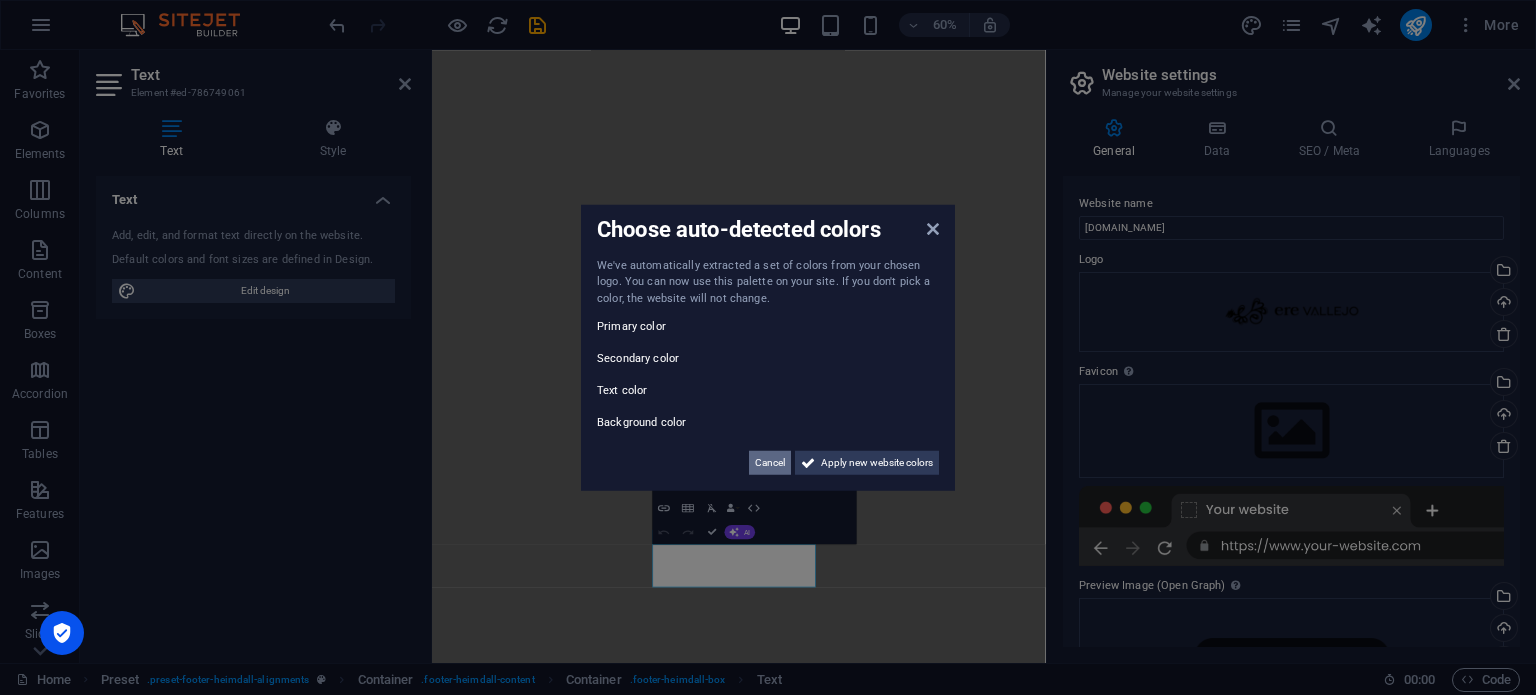 click on "Cancel" at bounding box center [770, 463] 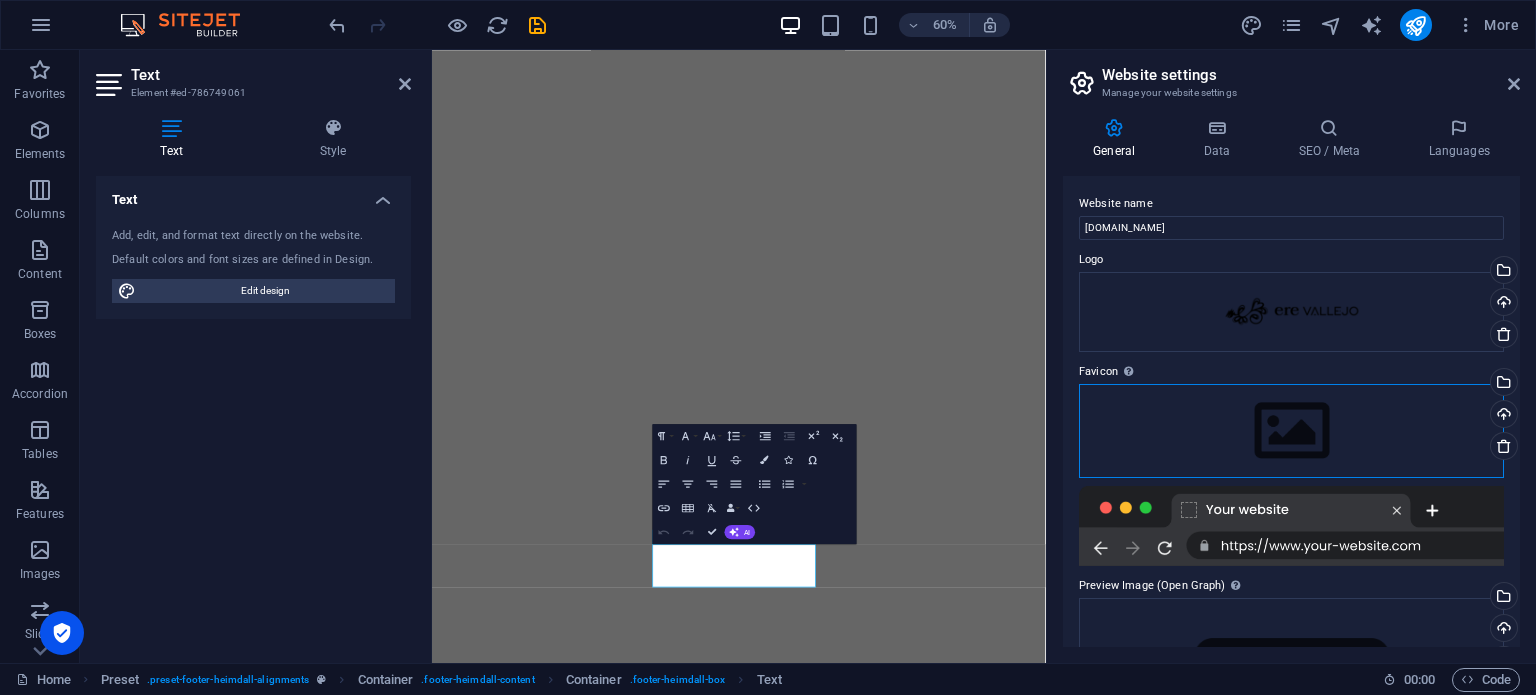 click on "Drag files here, click to choose files or select files from Files or our free stock photos & videos" at bounding box center [1291, 431] 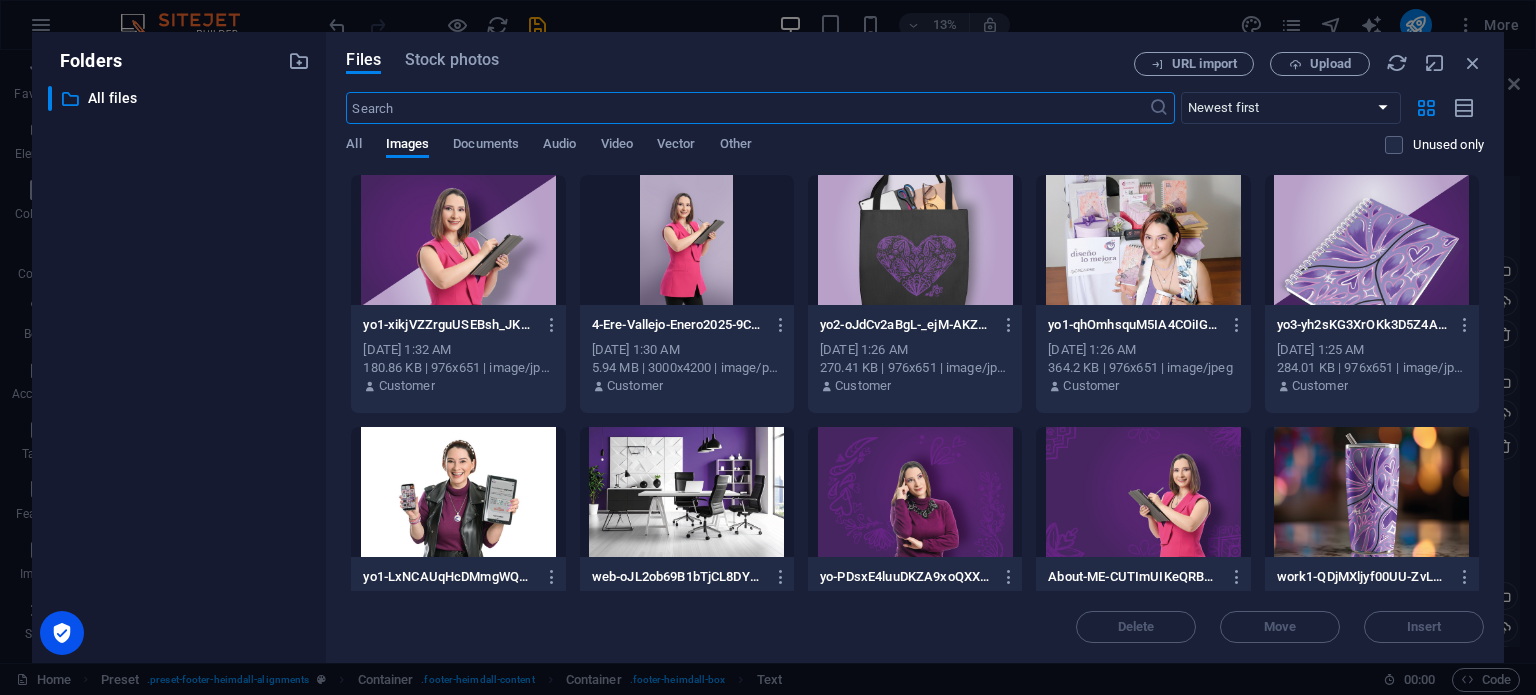 scroll, scrollTop: 596, scrollLeft: 0, axis: vertical 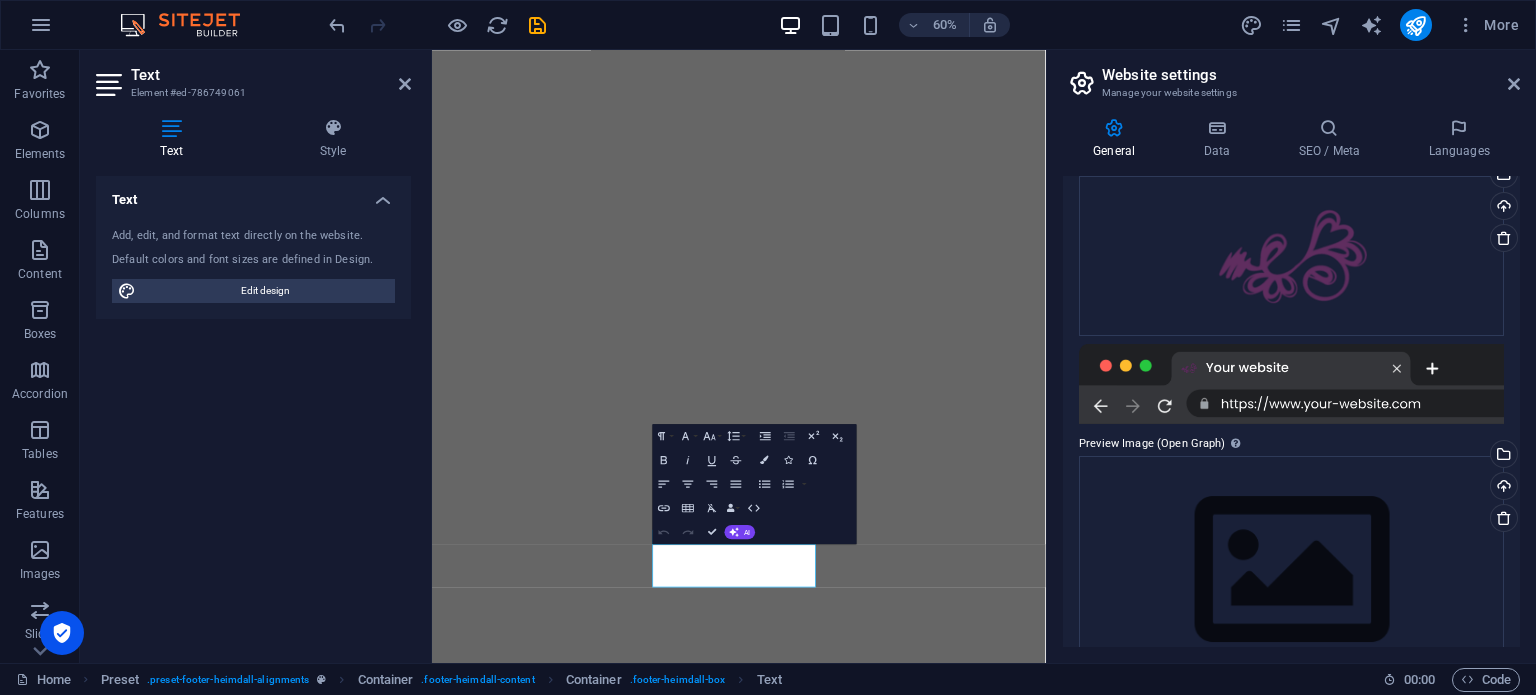 click on "Text Add, edit, and format text directly on the website. Default colors and font sizes are defined in Design. Edit design Alignment Left aligned Centered Right aligned" at bounding box center [253, 411] 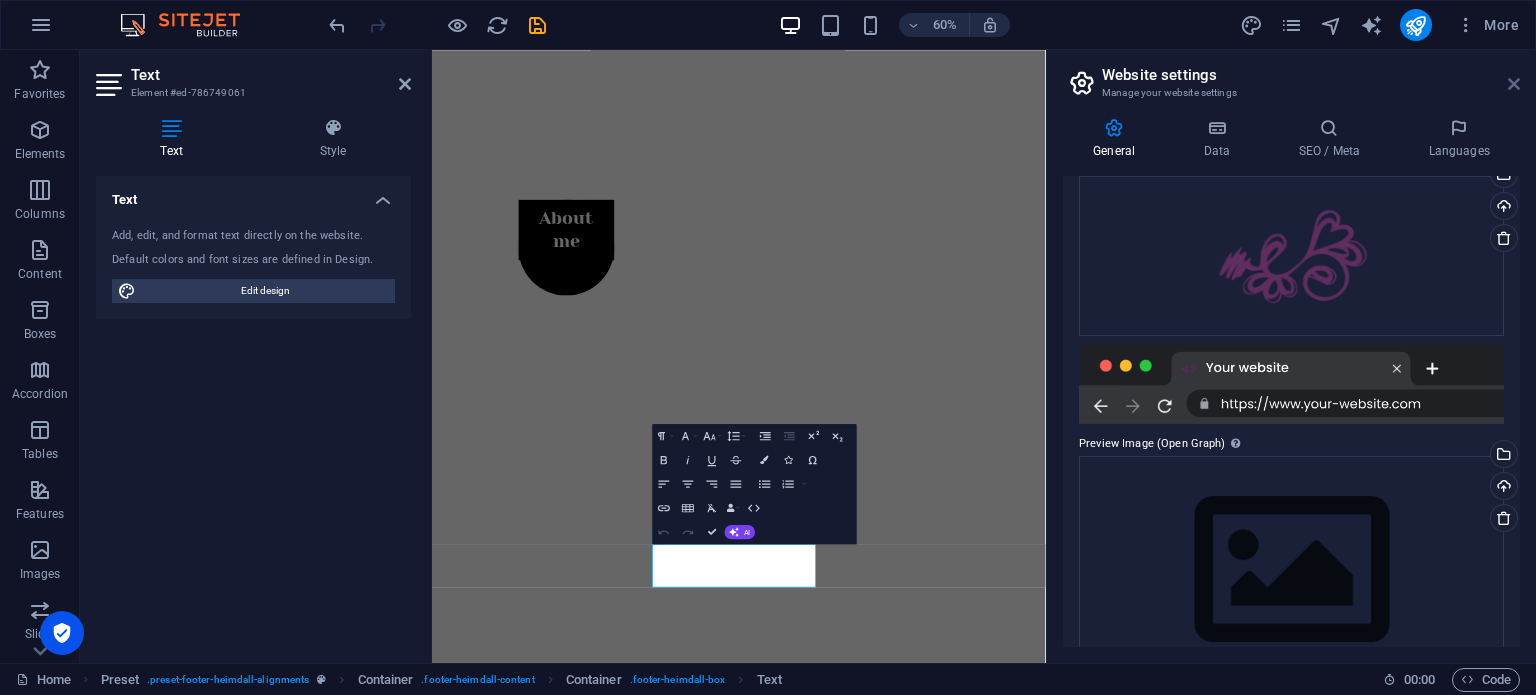 click at bounding box center [1514, 84] 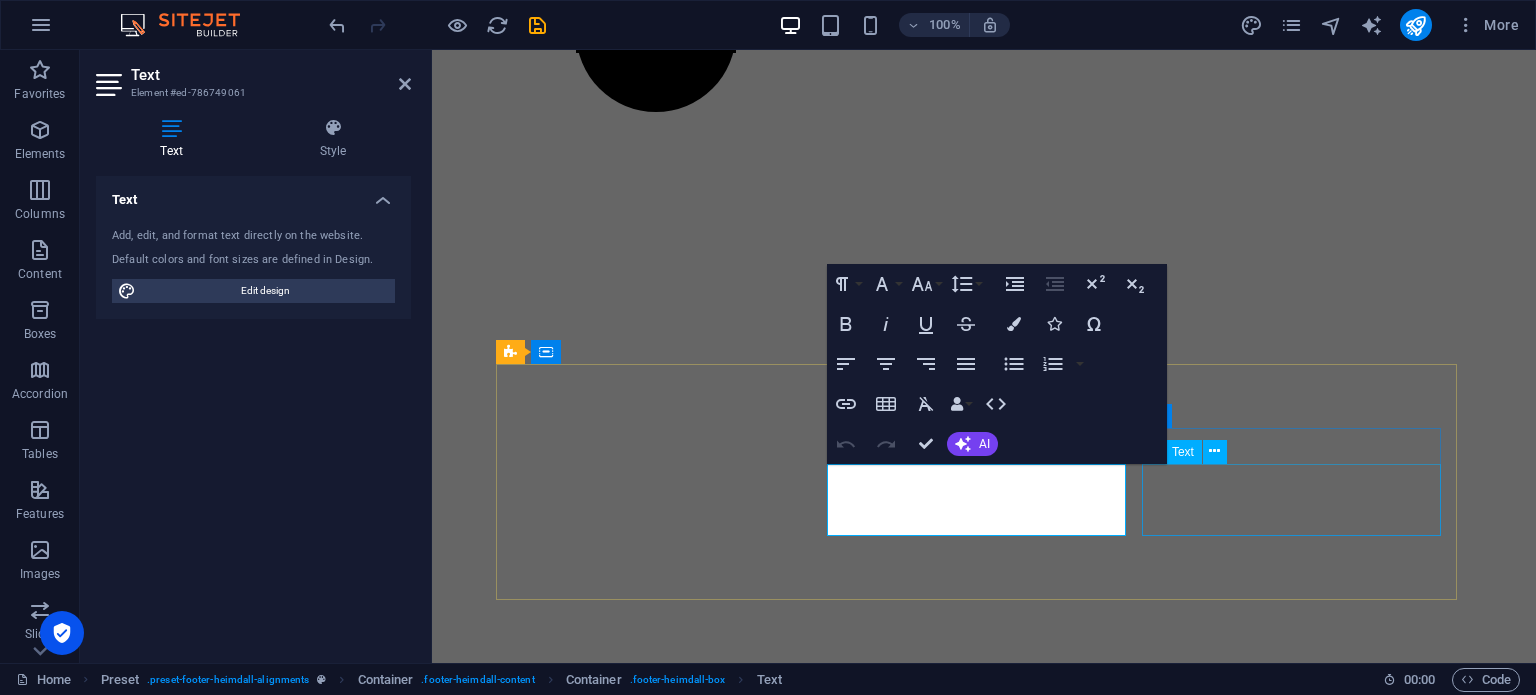 click on "[EMAIL_ADDRESS]" at bounding box center (1392, 3852) 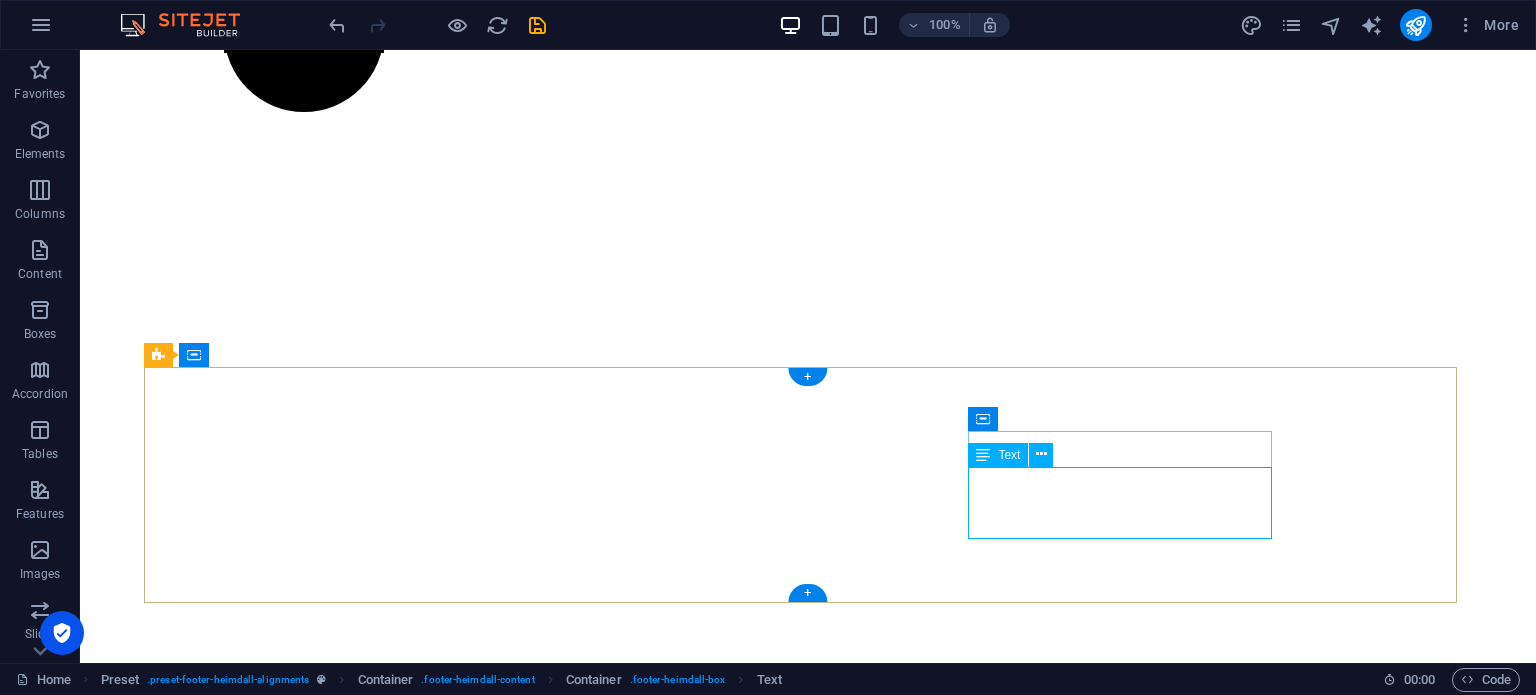 click on "[EMAIL_ADDRESS]" at bounding box center (1040, 4556) 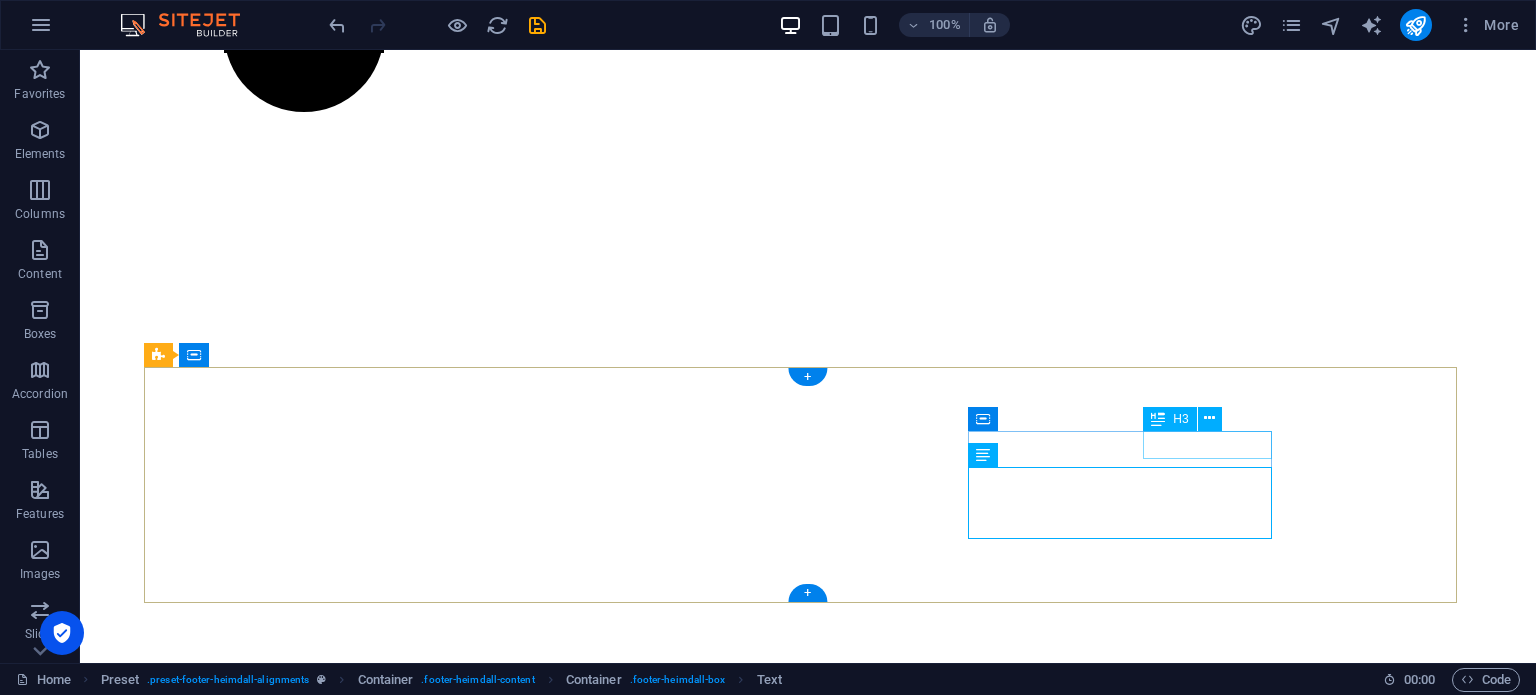 click on "Contact" at bounding box center [632, 4523] 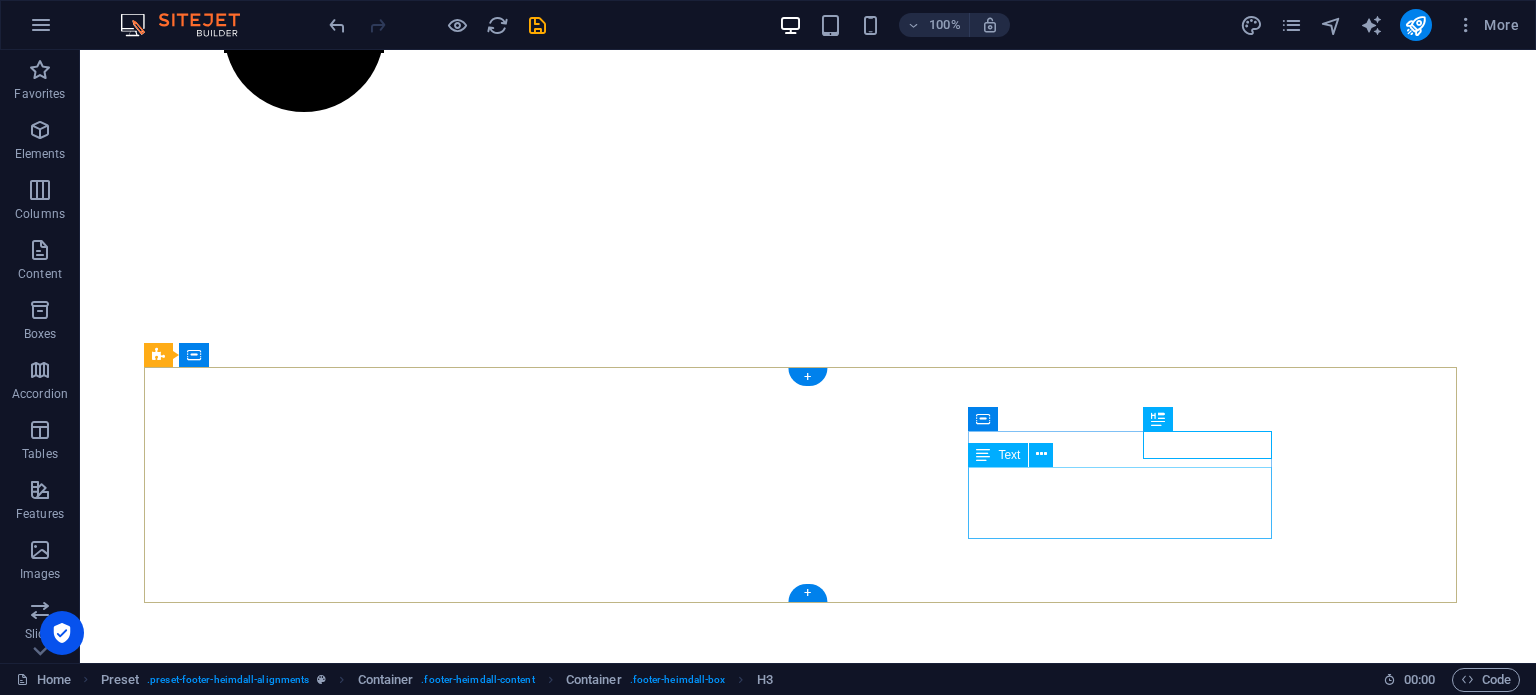 click on "[EMAIL_ADDRESS]" at bounding box center (1040, 4556) 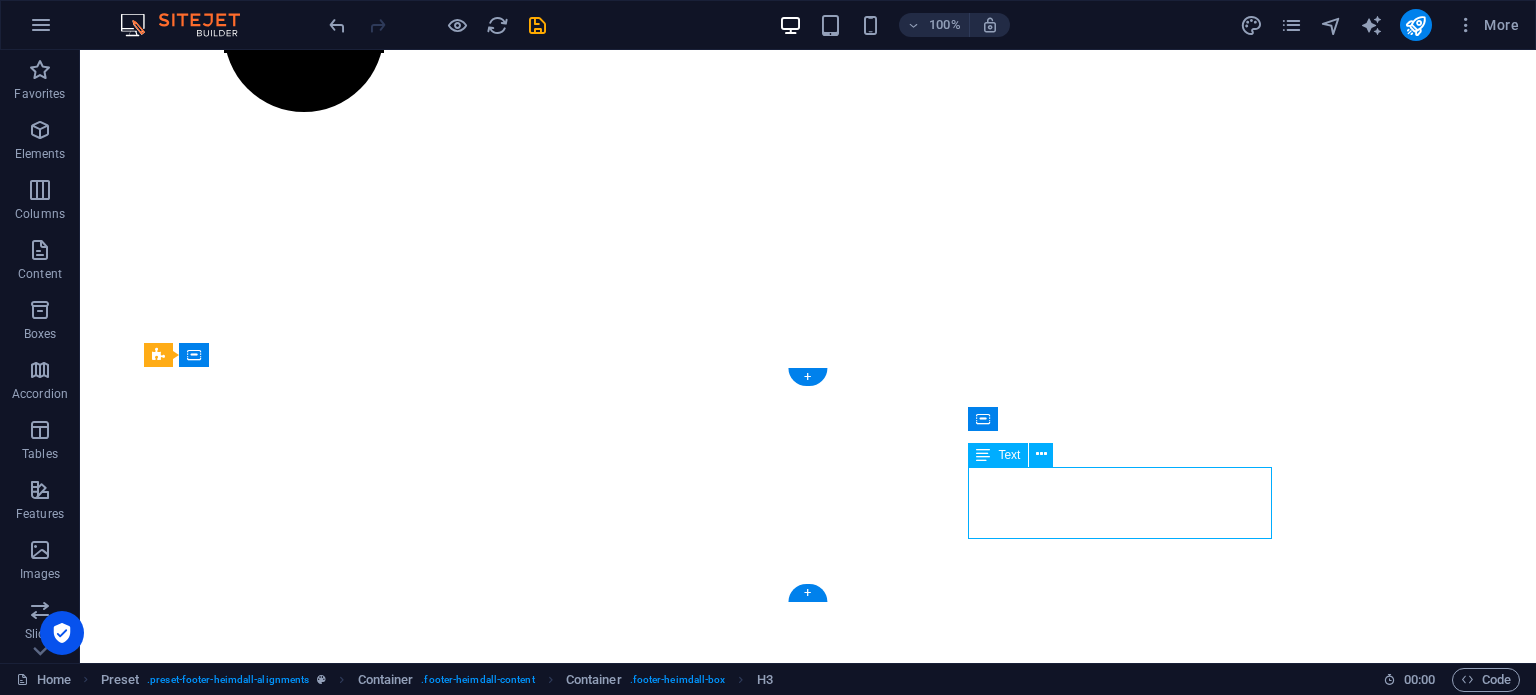 click on "[EMAIL_ADDRESS]" at bounding box center [1040, 4556] 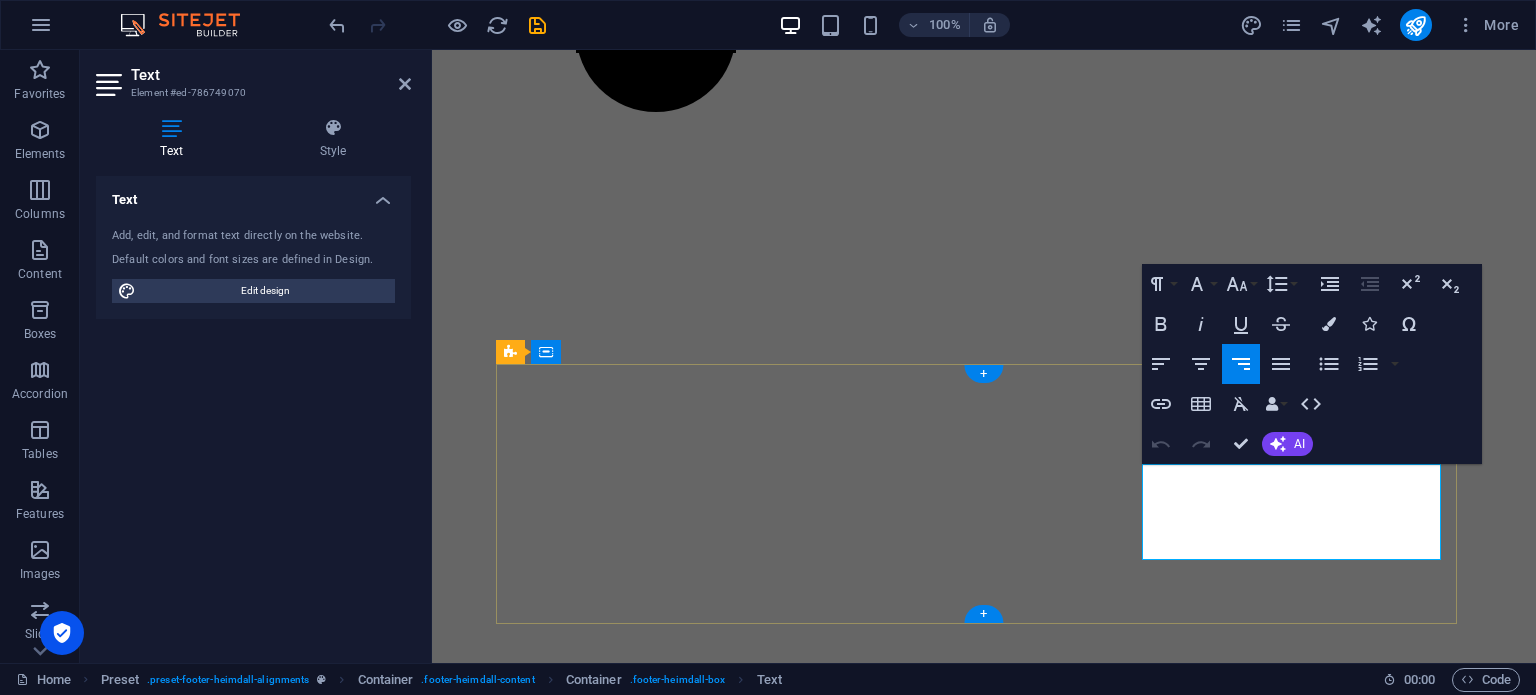 click on "[EMAIL_ADDRESS]" at bounding box center (1392, 3852) 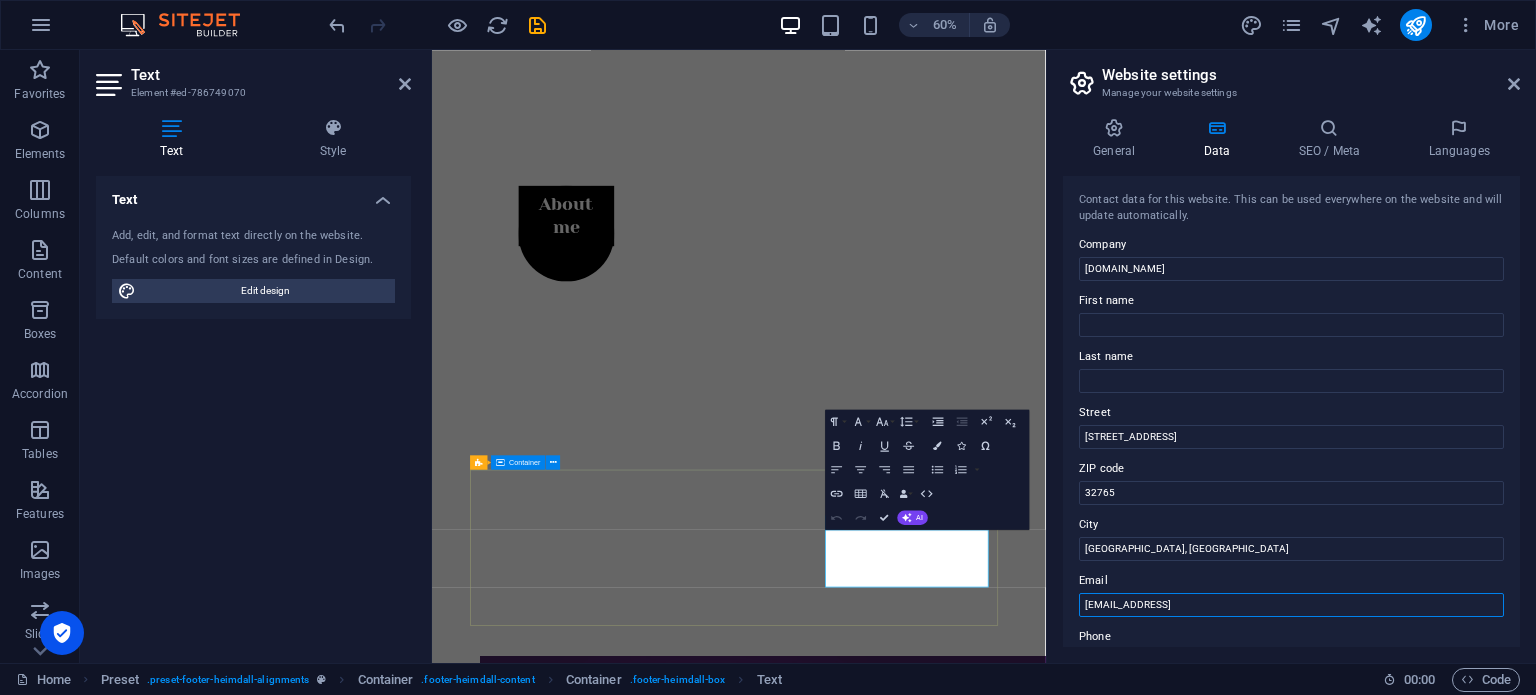 drag, startPoint x: 1748, startPoint y: 652, endPoint x: 1289, endPoint y: 969, distance: 557.8261 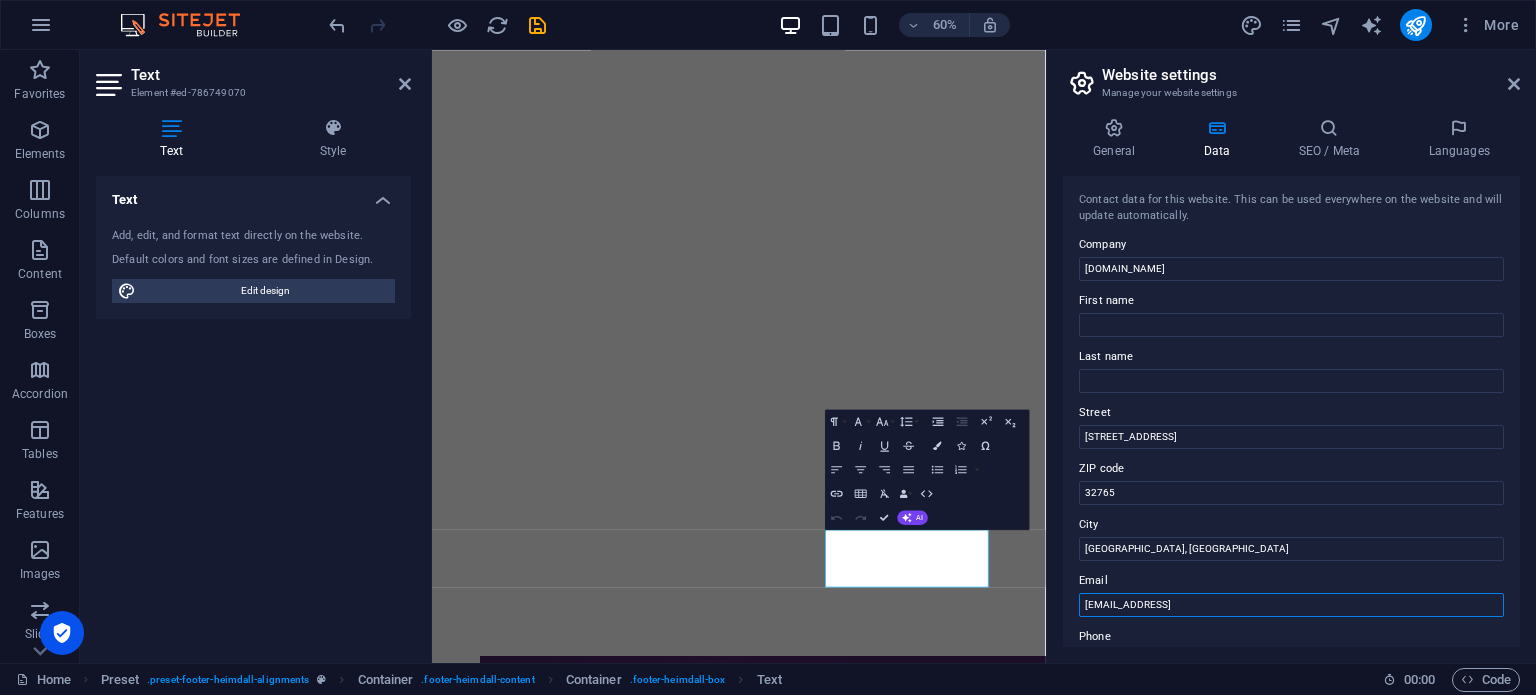 click on "[EMAIL_ADDRESS]" at bounding box center [1291, 605] 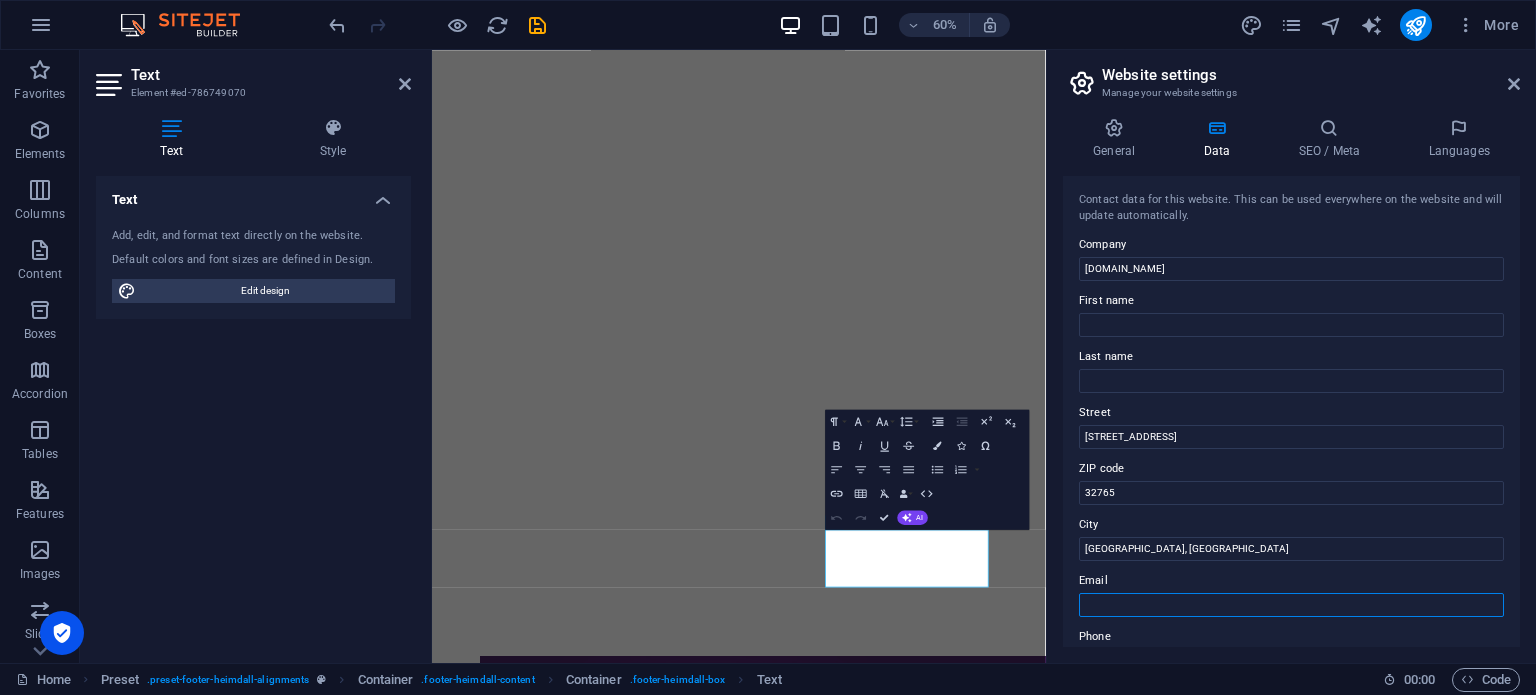 scroll, scrollTop: 987, scrollLeft: 0, axis: vertical 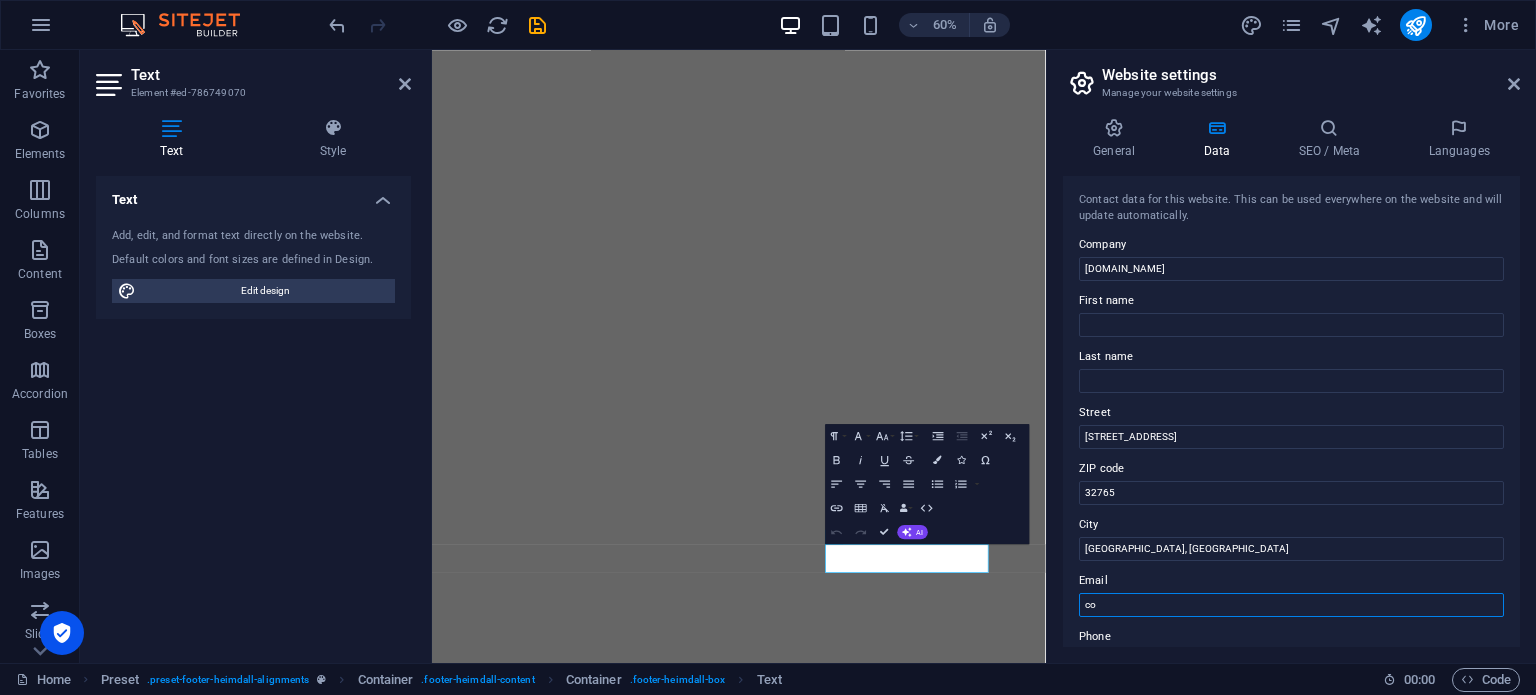 type on "c" 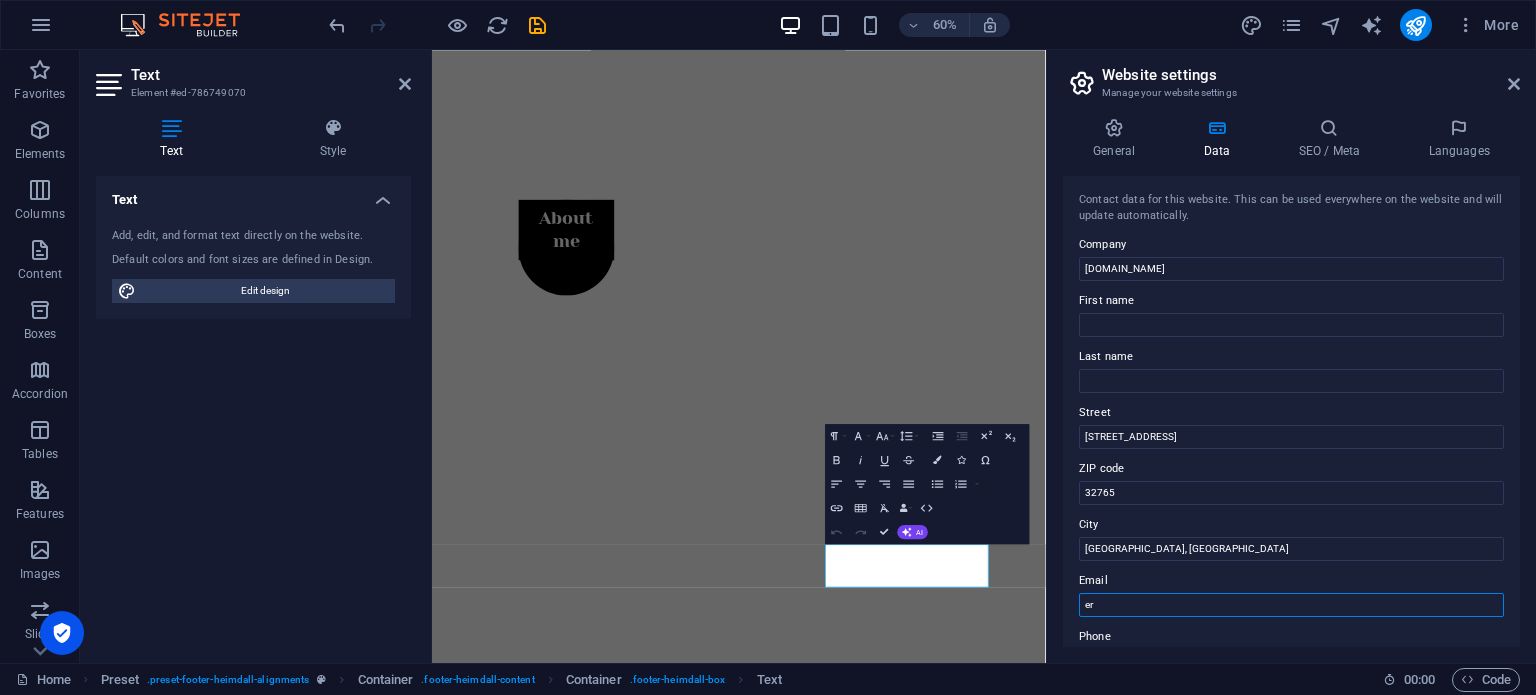 type on "e" 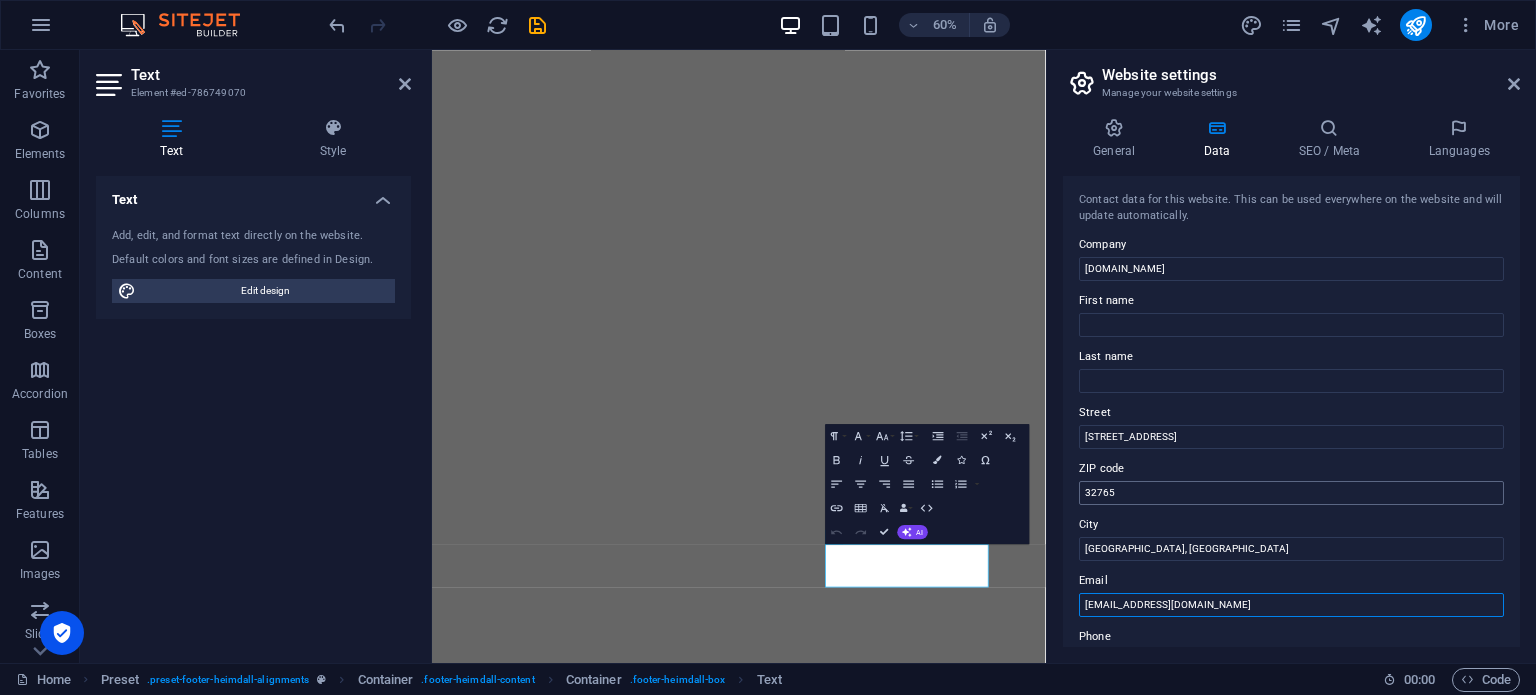 type on "[EMAIL_ADDRESS][DOMAIN_NAME]" 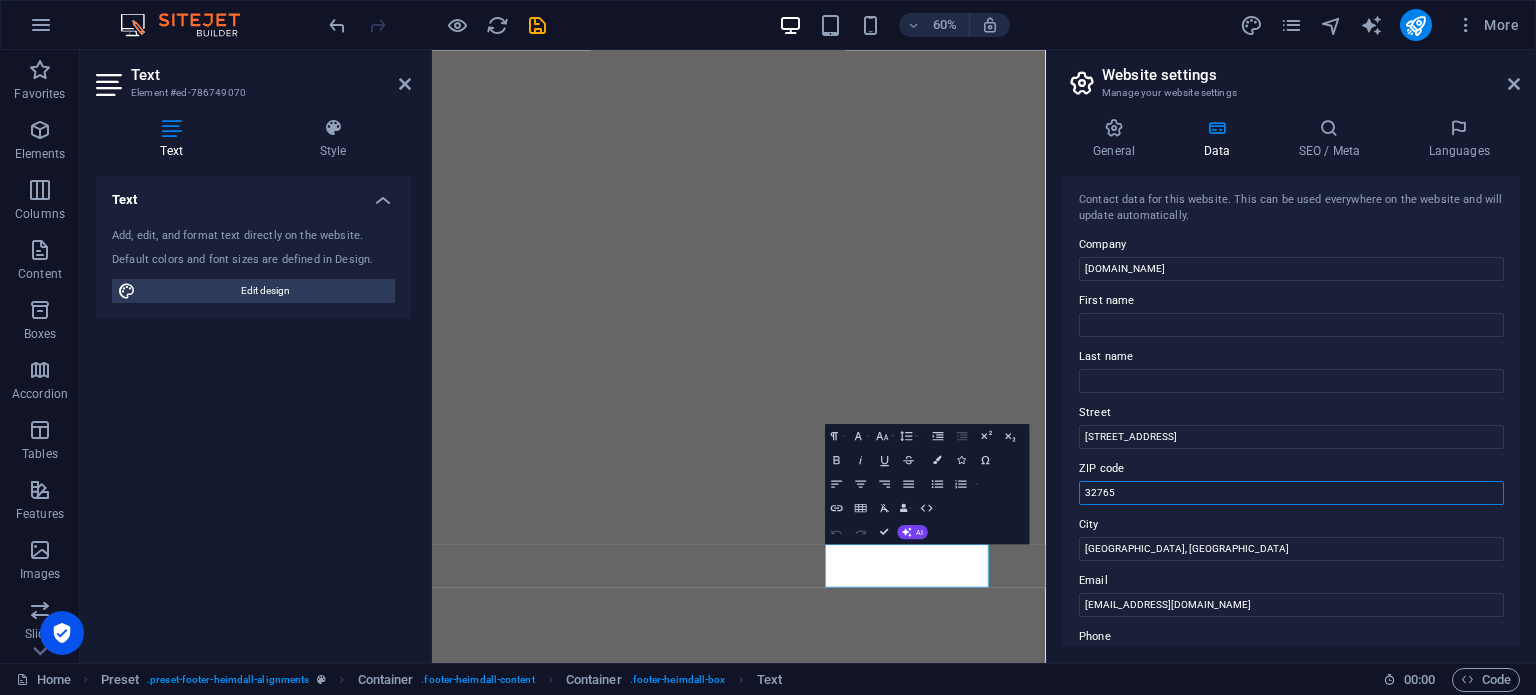 click on "32765" at bounding box center (1291, 493) 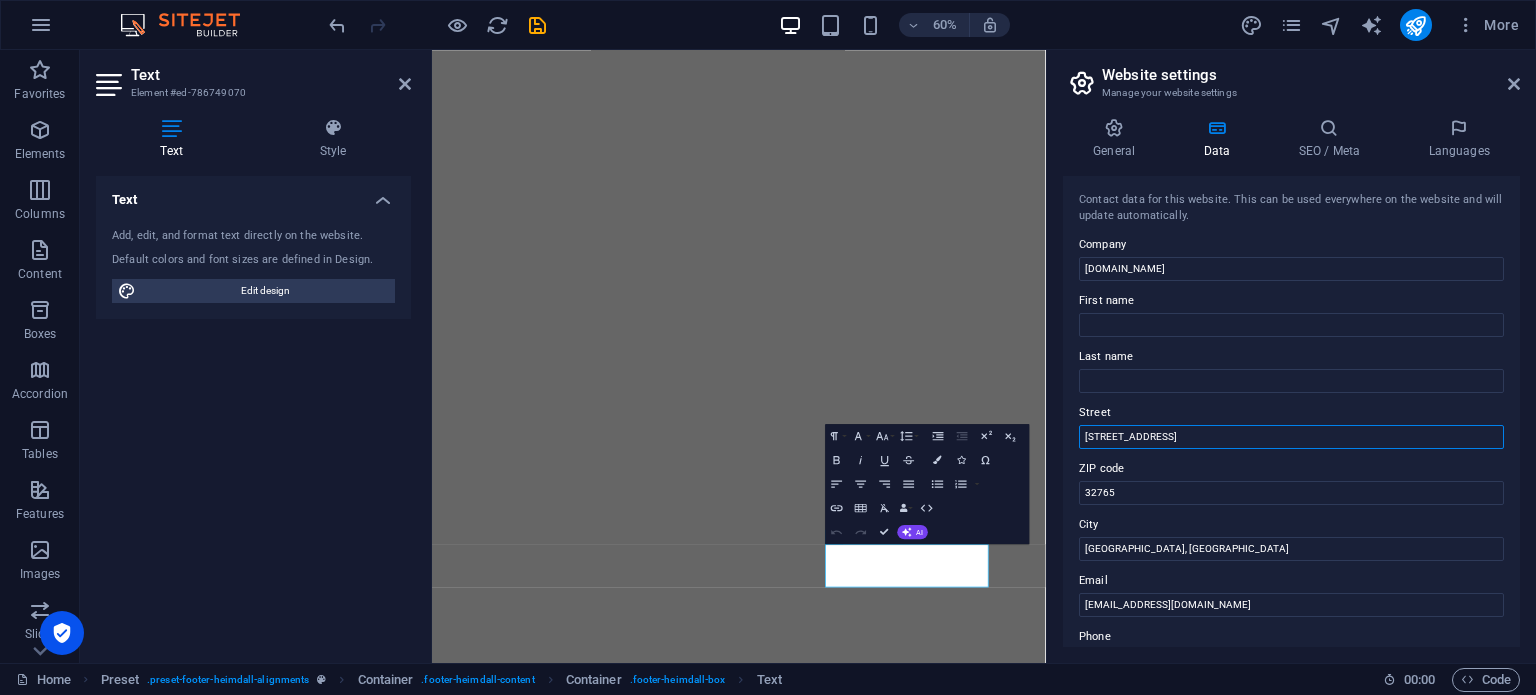 click on "[STREET_ADDRESS]" at bounding box center (1291, 437) 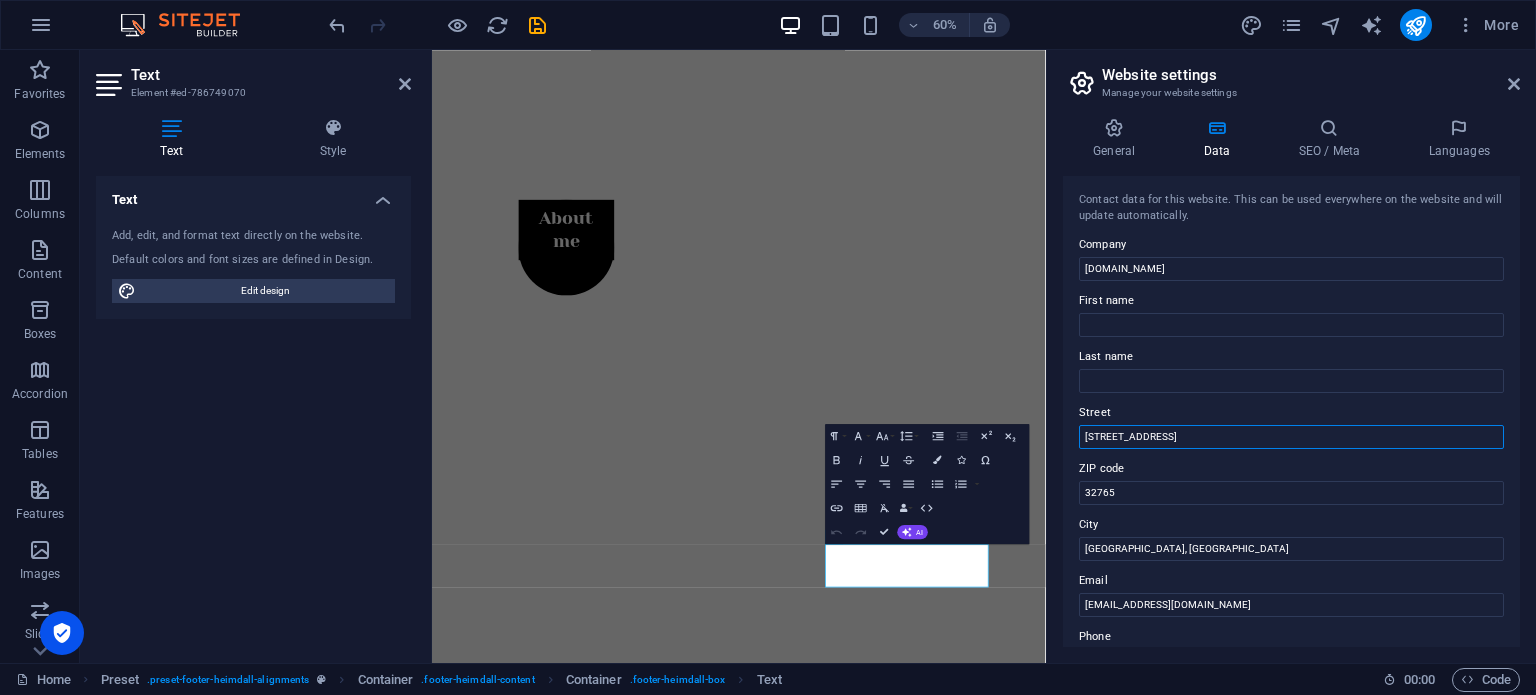 paste on "Angulo 2546, [PERSON_NAME], [GEOGRAPHIC_DATA], [GEOGRAPHIC_DATA]." 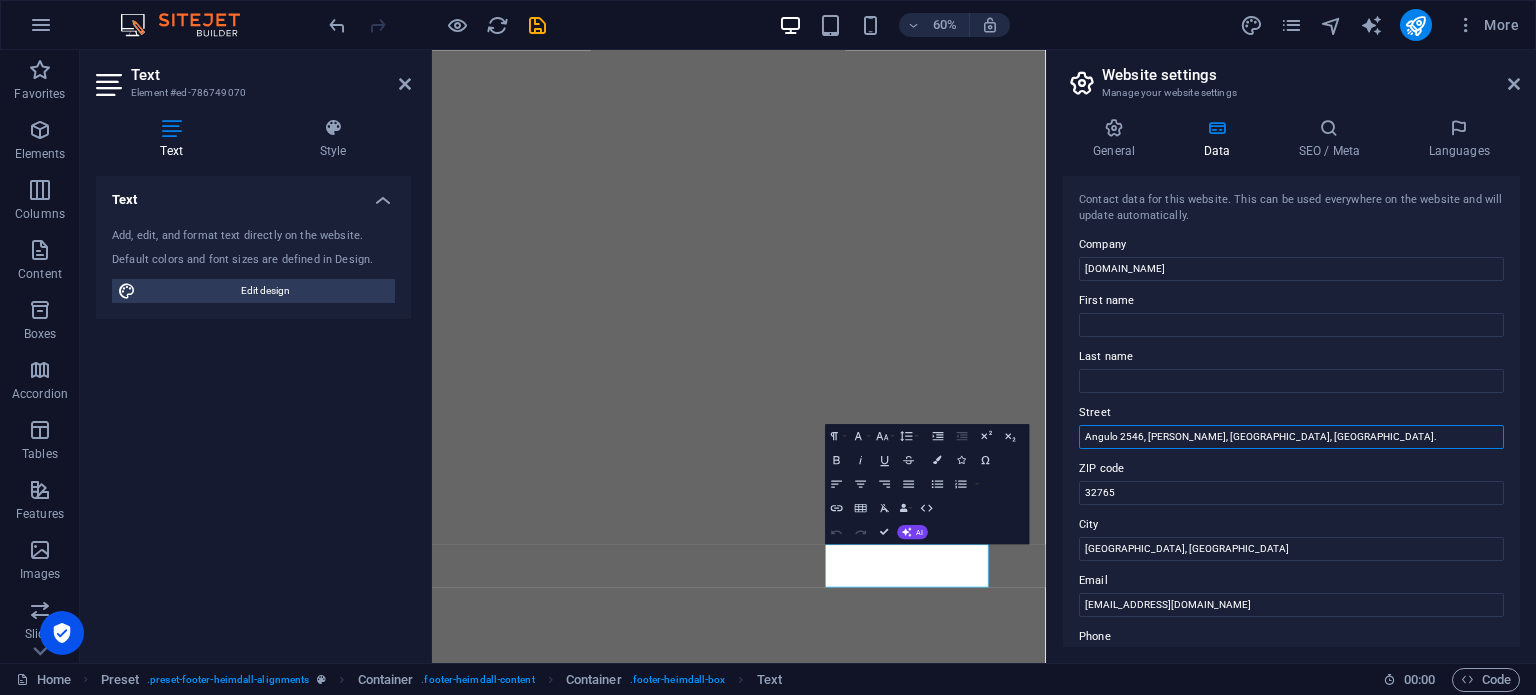 drag, startPoint x: 1365, startPoint y: 436, endPoint x: 1144, endPoint y: 432, distance: 221.0362 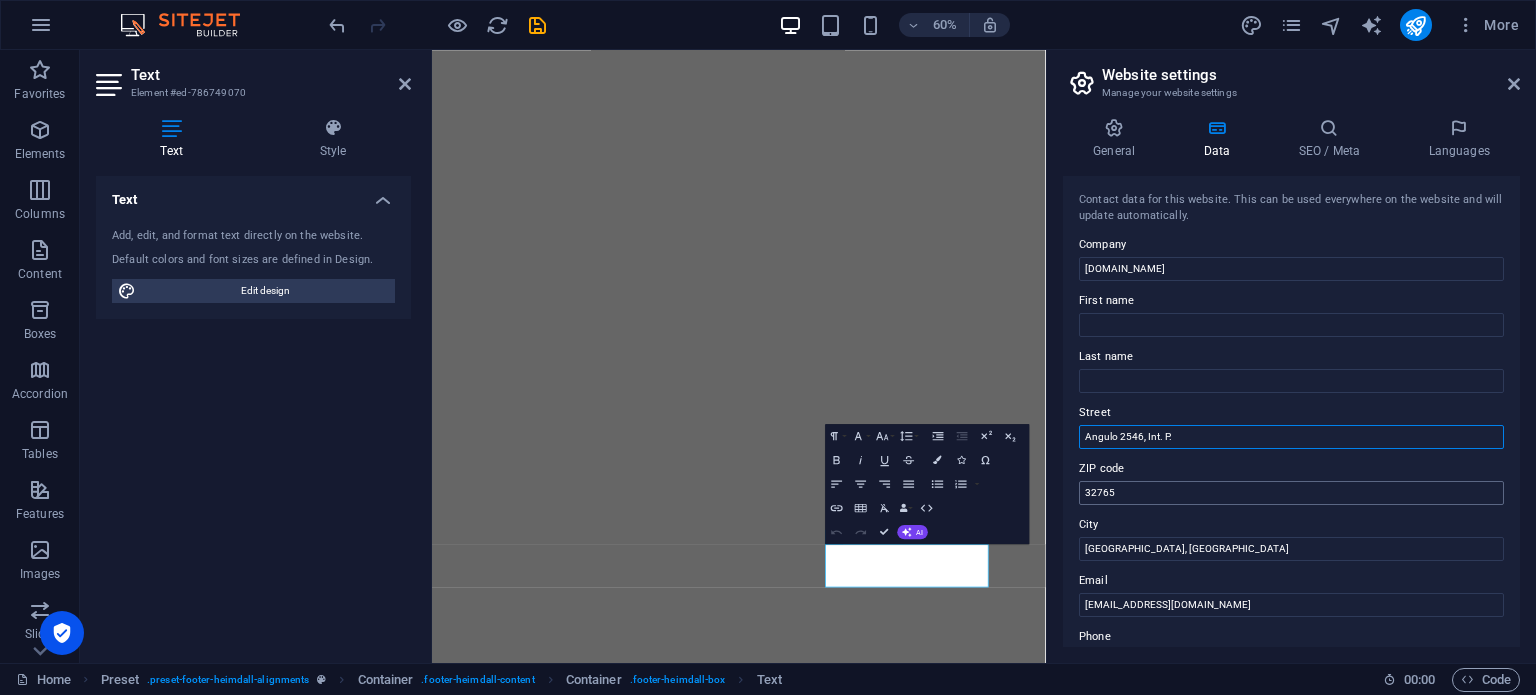 type on "Angulo 2546, Int. P." 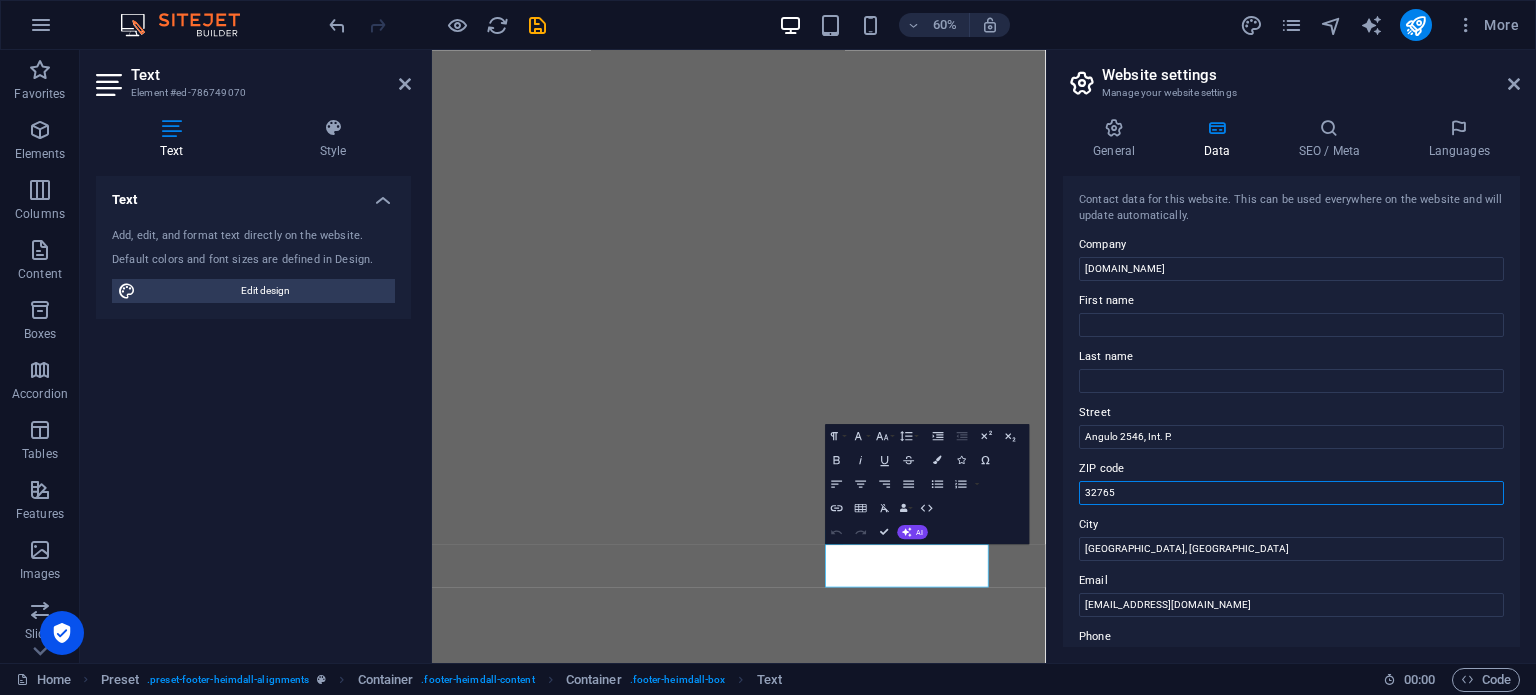 click on "32765" at bounding box center (1291, 493) 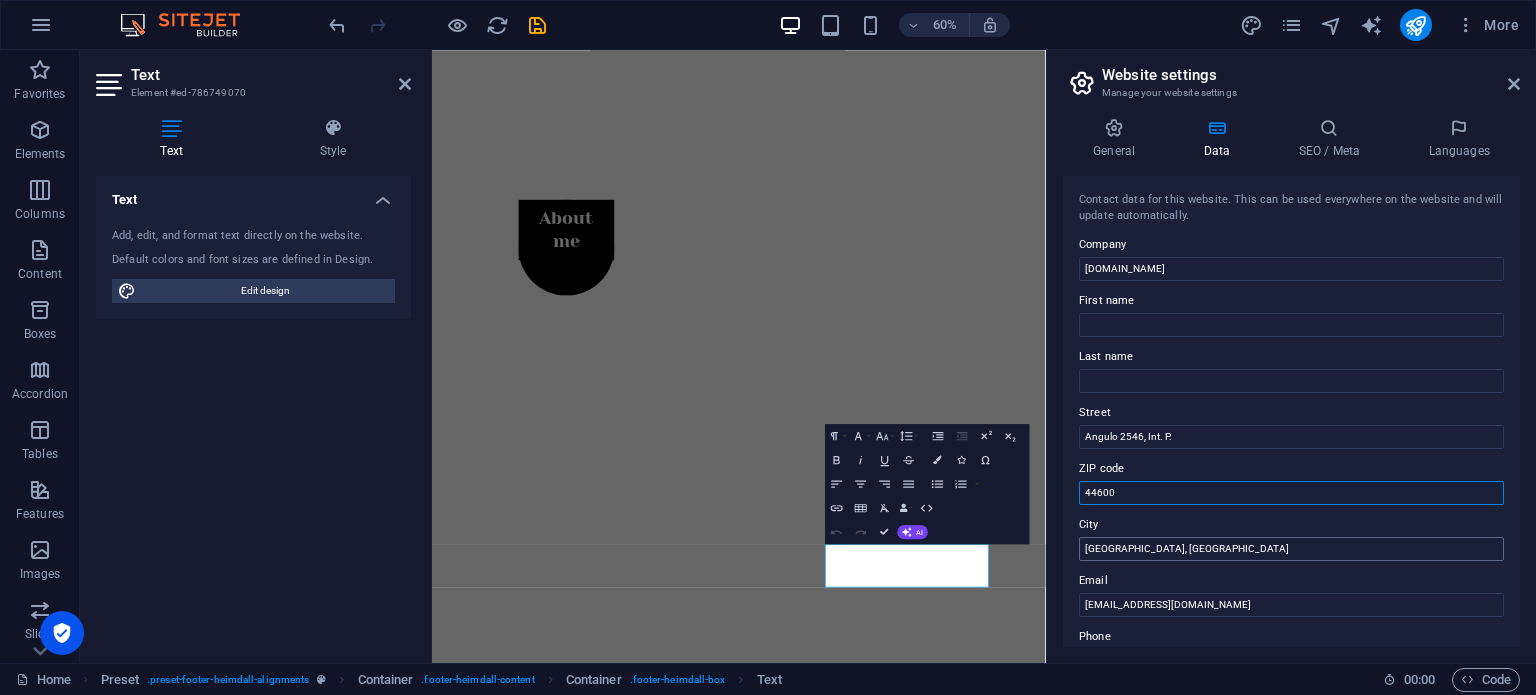 type on "44600" 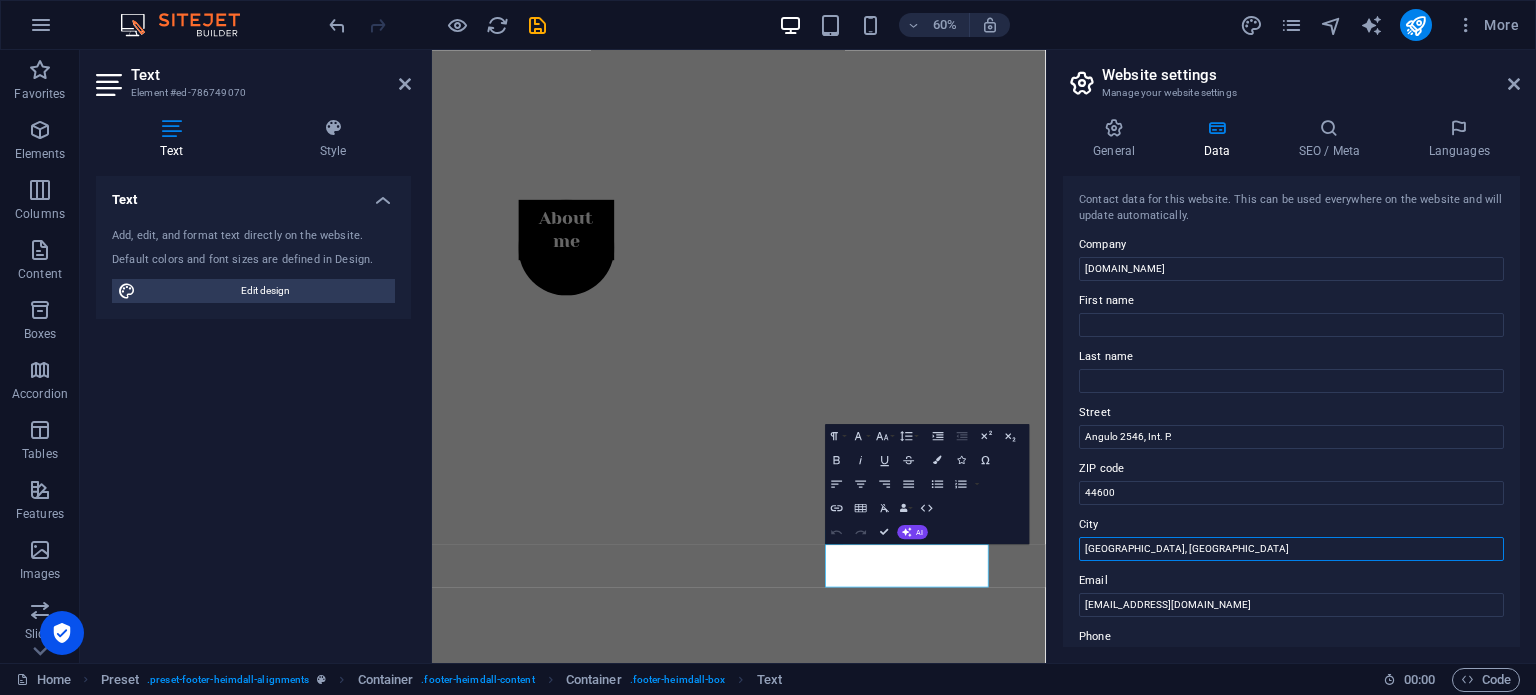 drag, startPoint x: 1164, startPoint y: 550, endPoint x: 1004, endPoint y: 539, distance: 160.37769 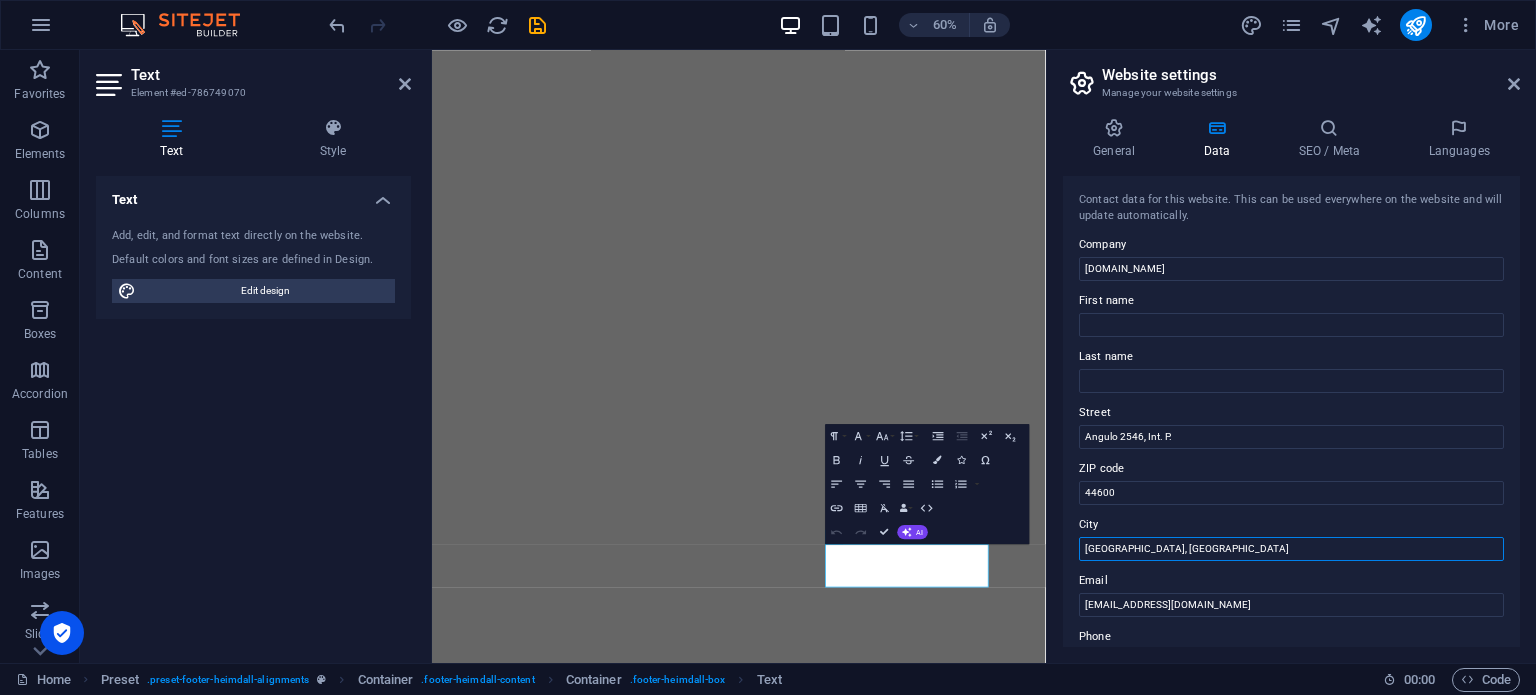drag, startPoint x: 1154, startPoint y: 551, endPoint x: 1064, endPoint y: 547, distance: 90.088844 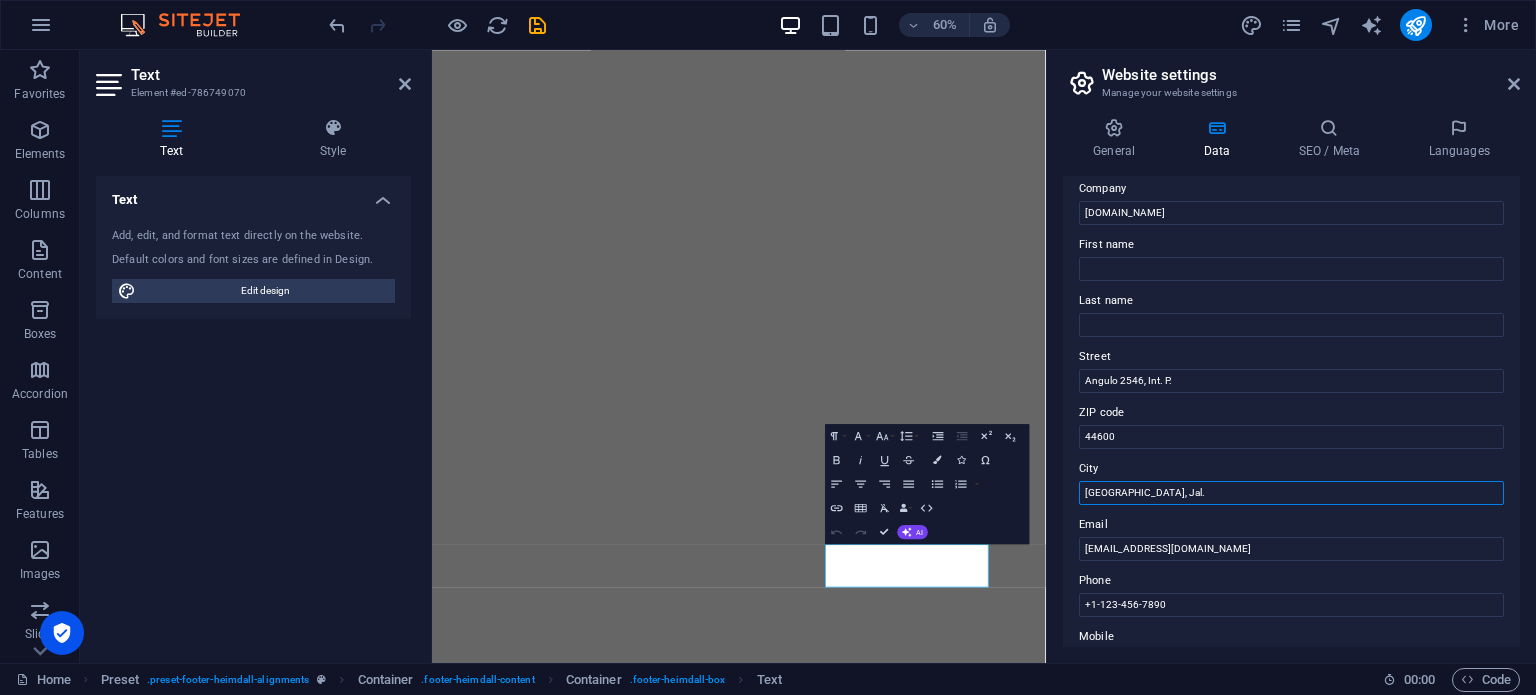 scroll, scrollTop: 100, scrollLeft: 0, axis: vertical 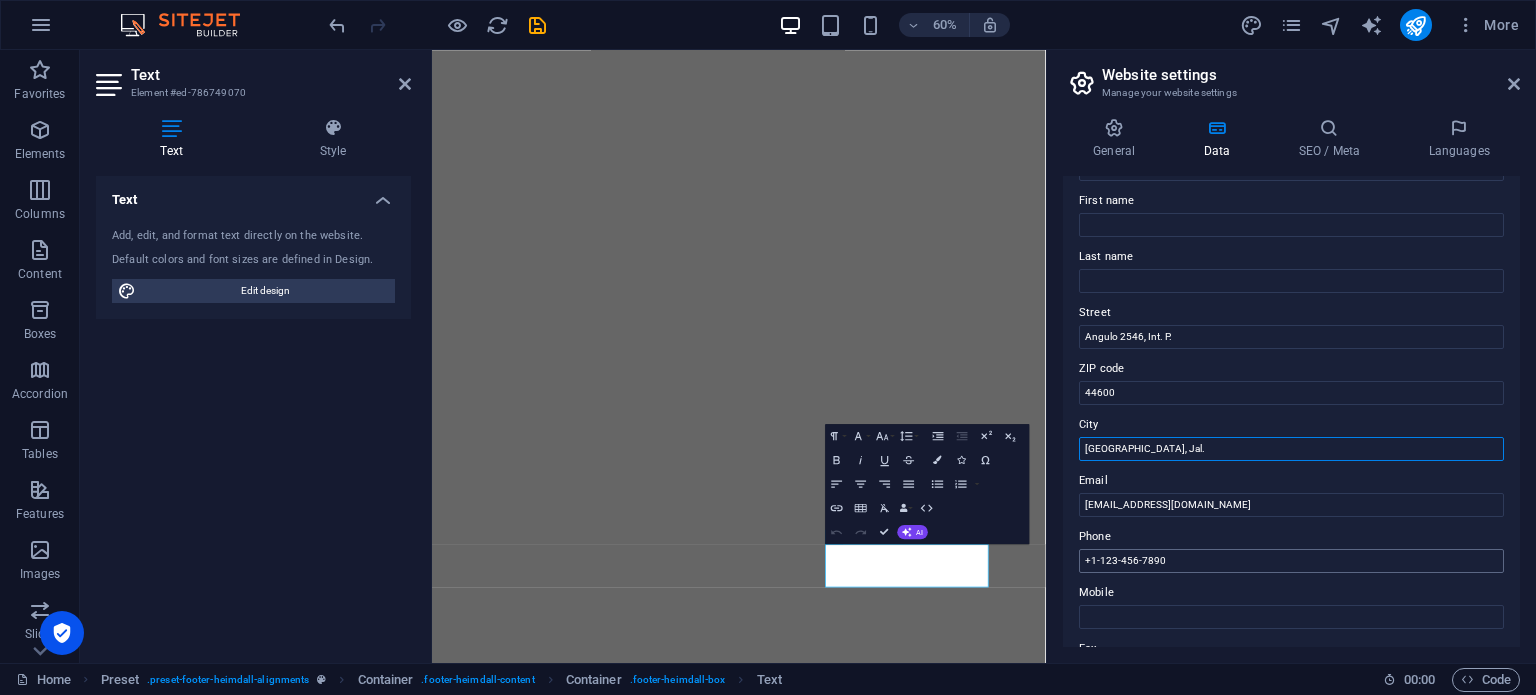 type on "[GEOGRAPHIC_DATA], Jal." 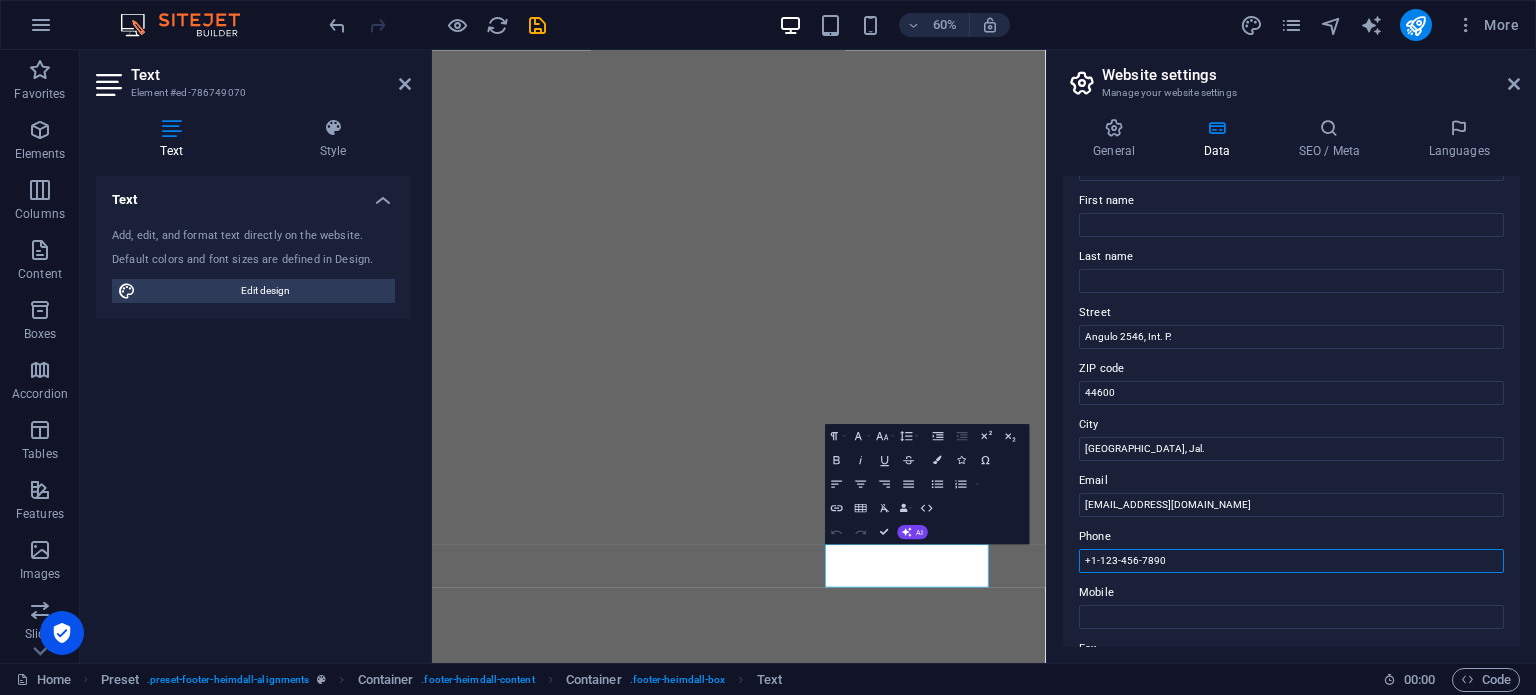 drag, startPoint x: 1175, startPoint y: 555, endPoint x: 1061, endPoint y: 555, distance: 114 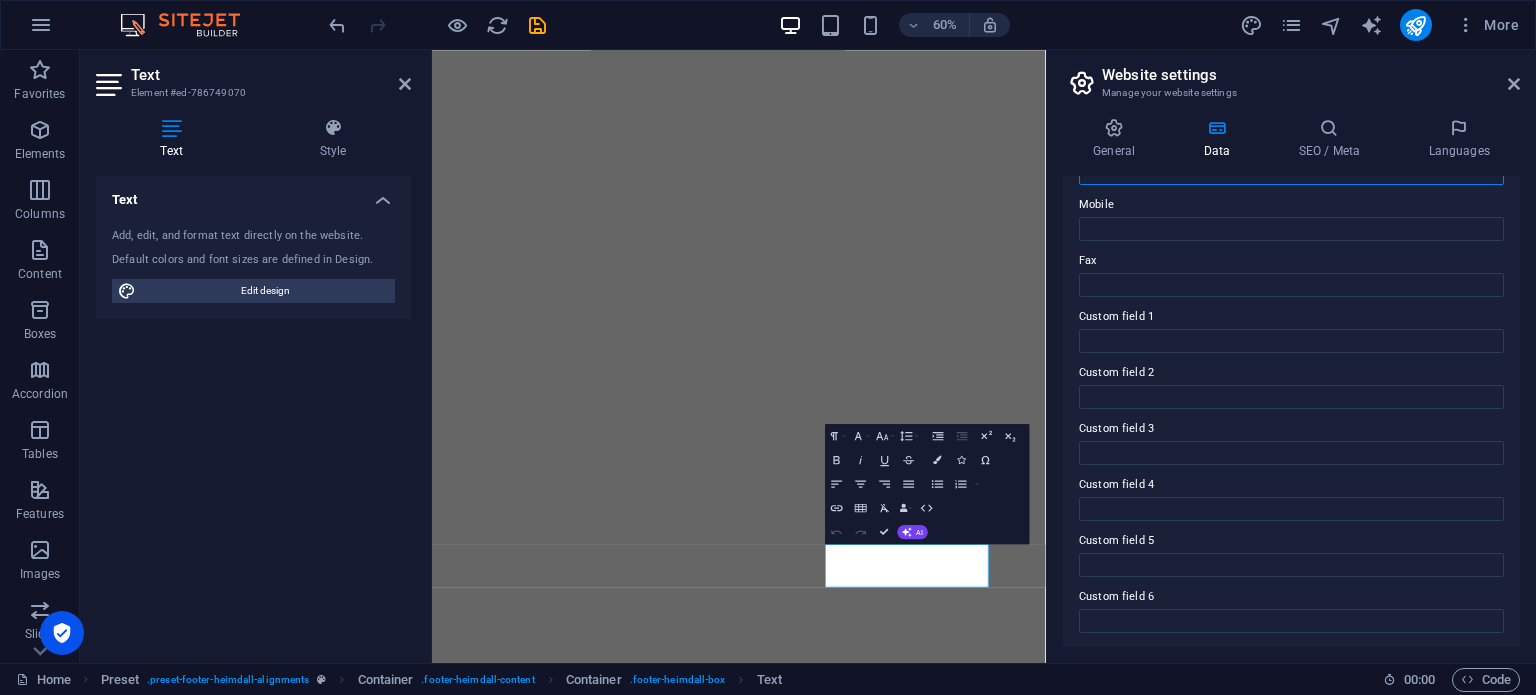 scroll, scrollTop: 0, scrollLeft: 0, axis: both 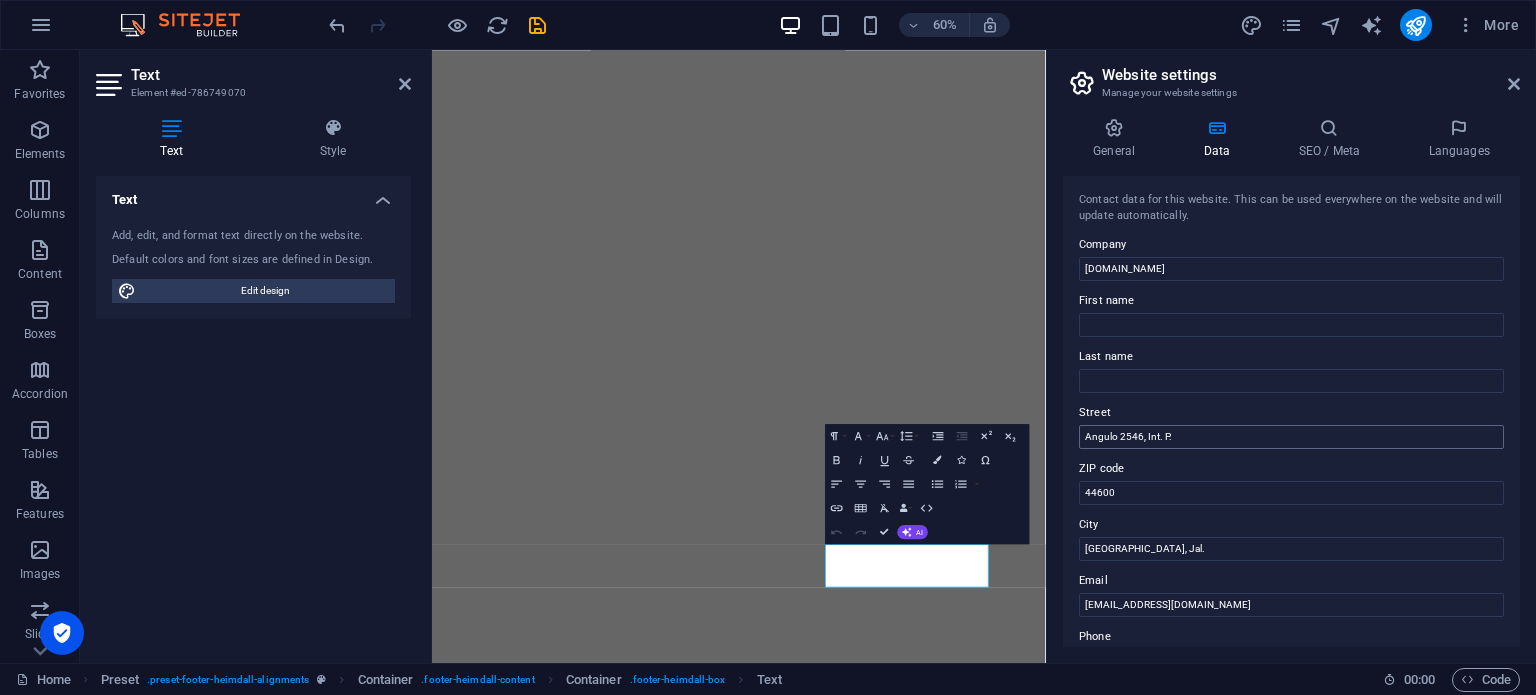 type on "33 1447 4600" 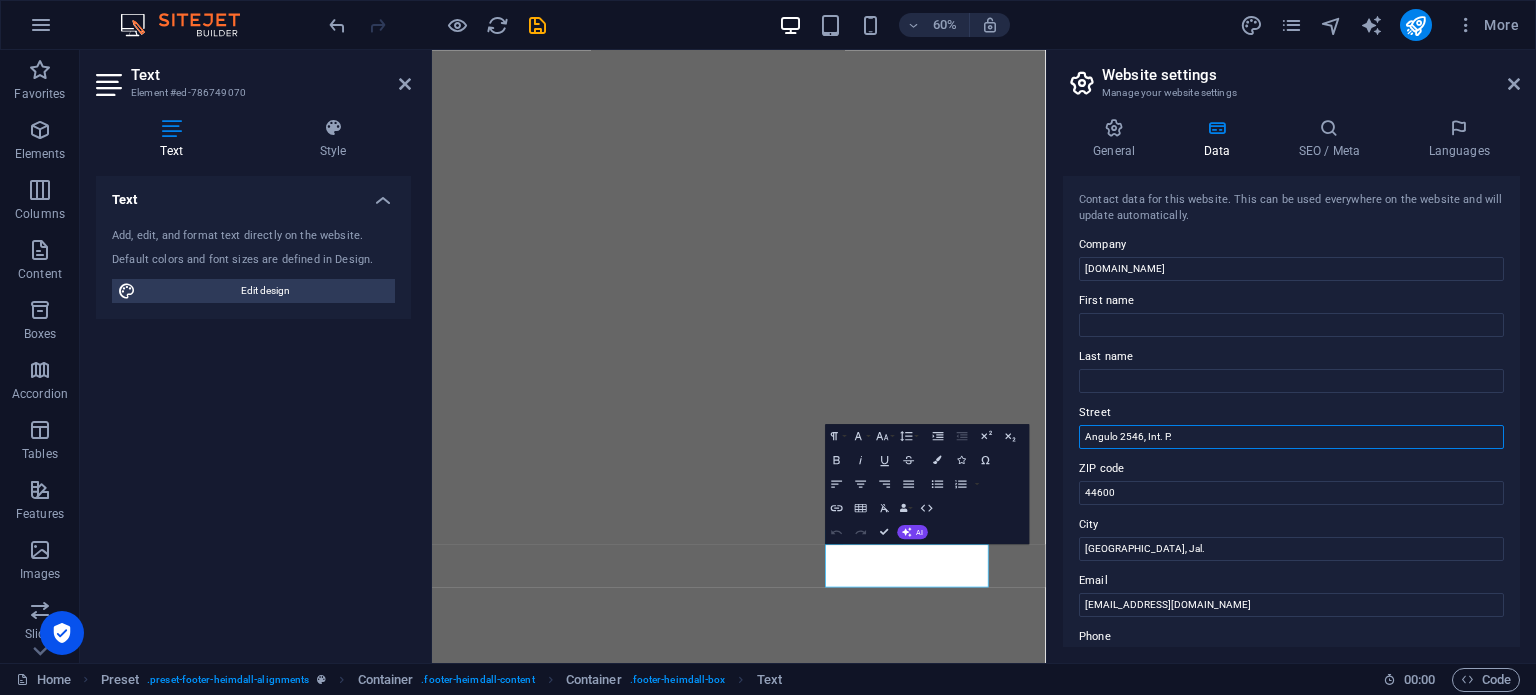 click on "Angulo 2546, Int. P." at bounding box center (1291, 437) 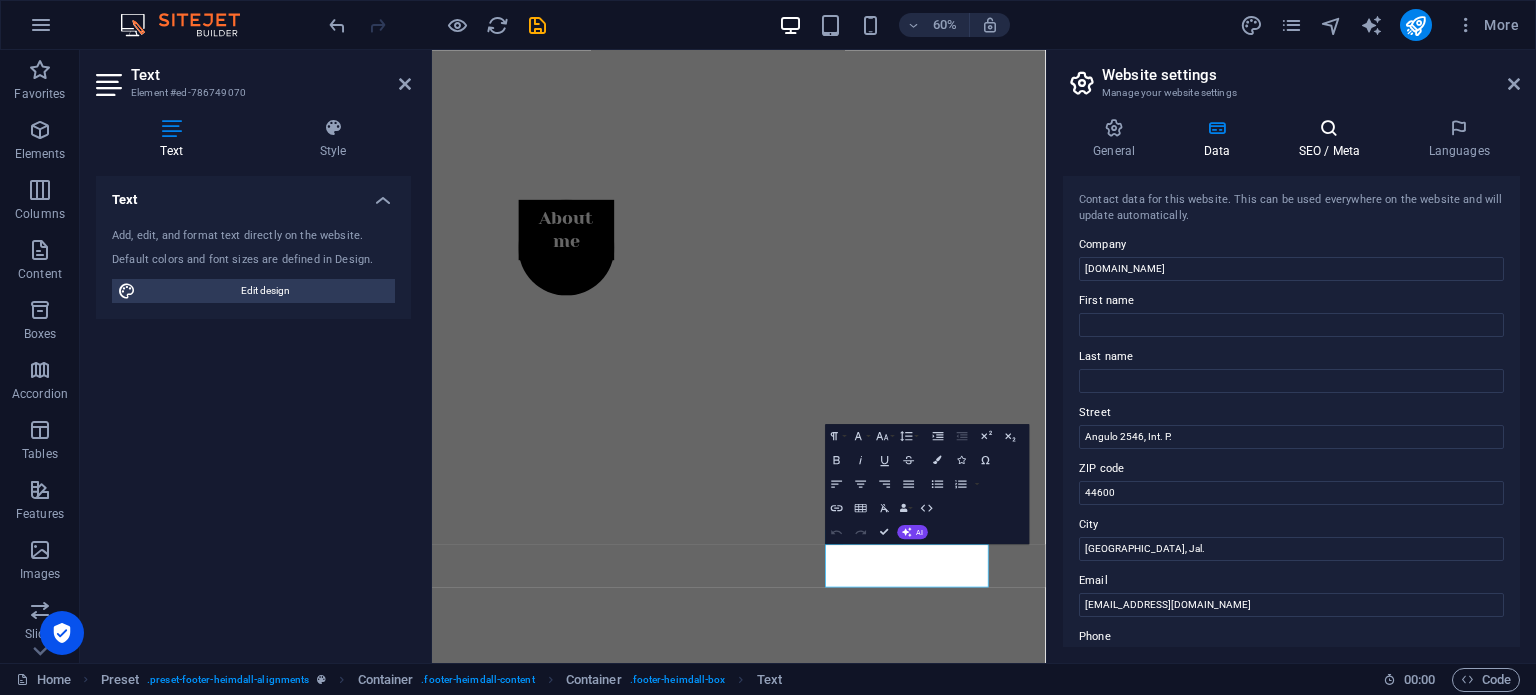 click on "SEO / Meta" at bounding box center (1333, 139) 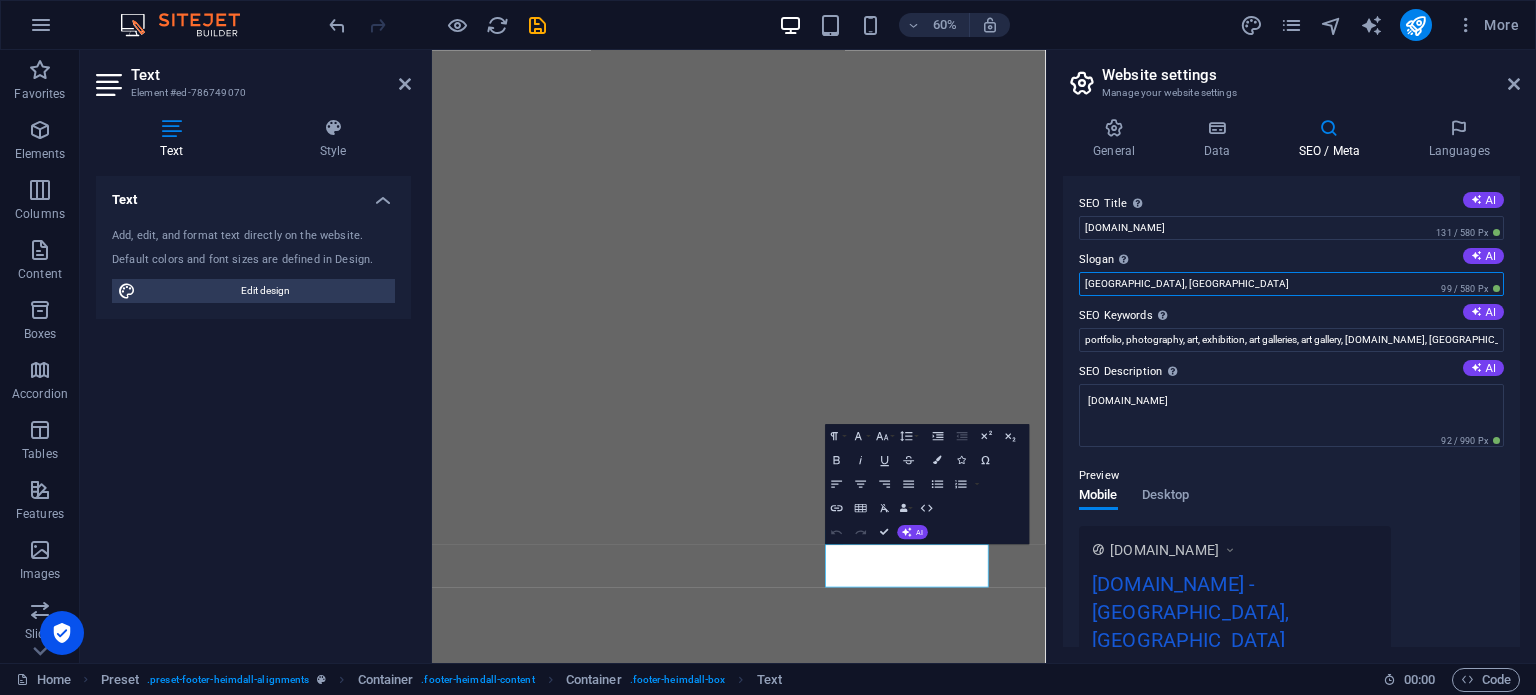 drag, startPoint x: 1158, startPoint y: 285, endPoint x: 1075, endPoint y: 285, distance: 83 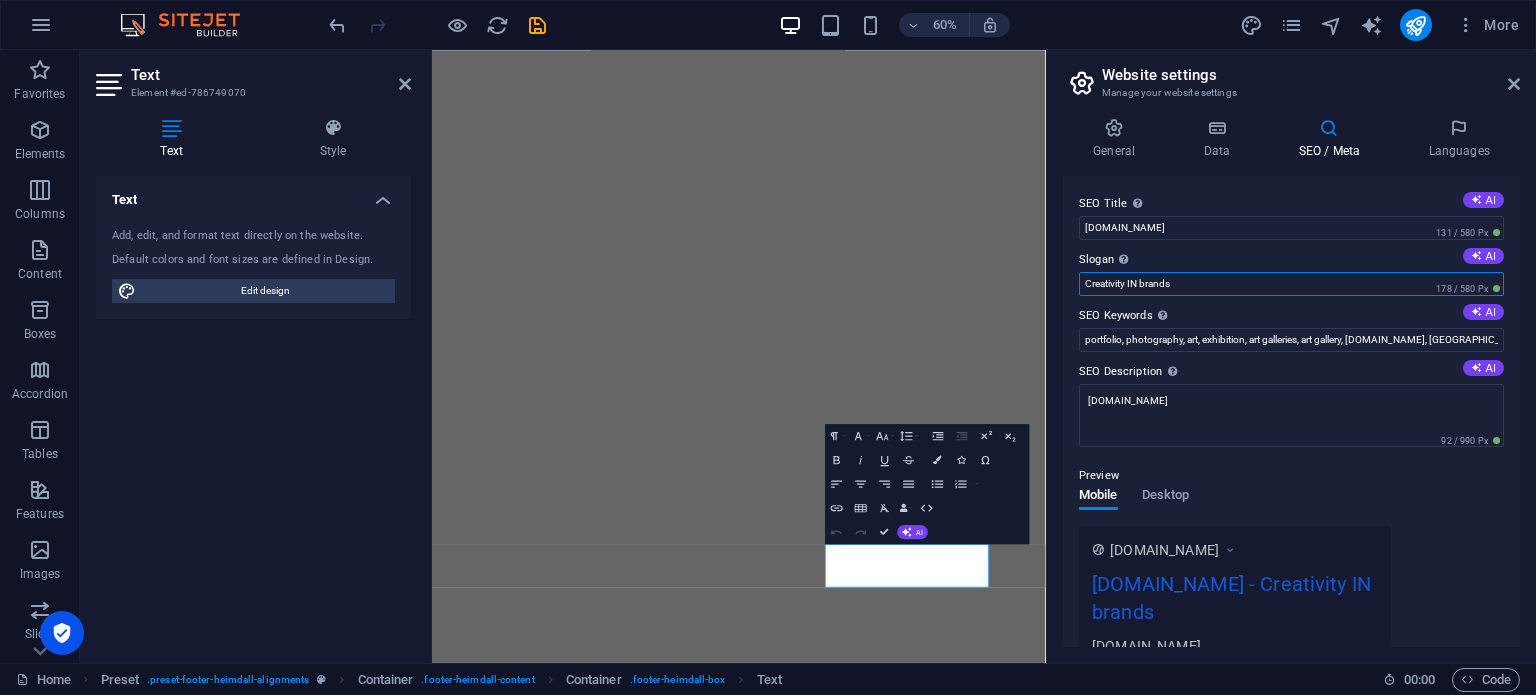drag, startPoint x: 1626, startPoint y: 333, endPoint x: 1405, endPoint y: 438, distance: 244.6753 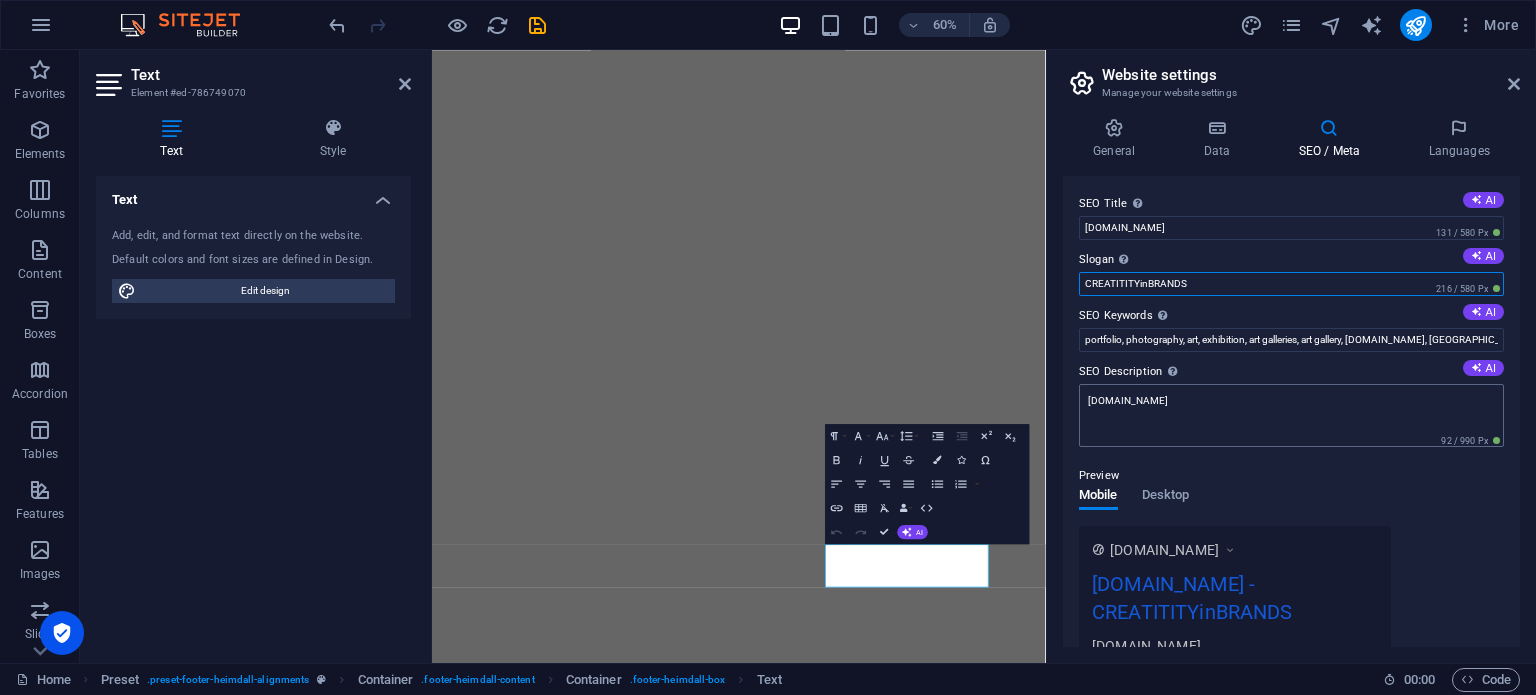 type on "CREATITITYinBRANDS" 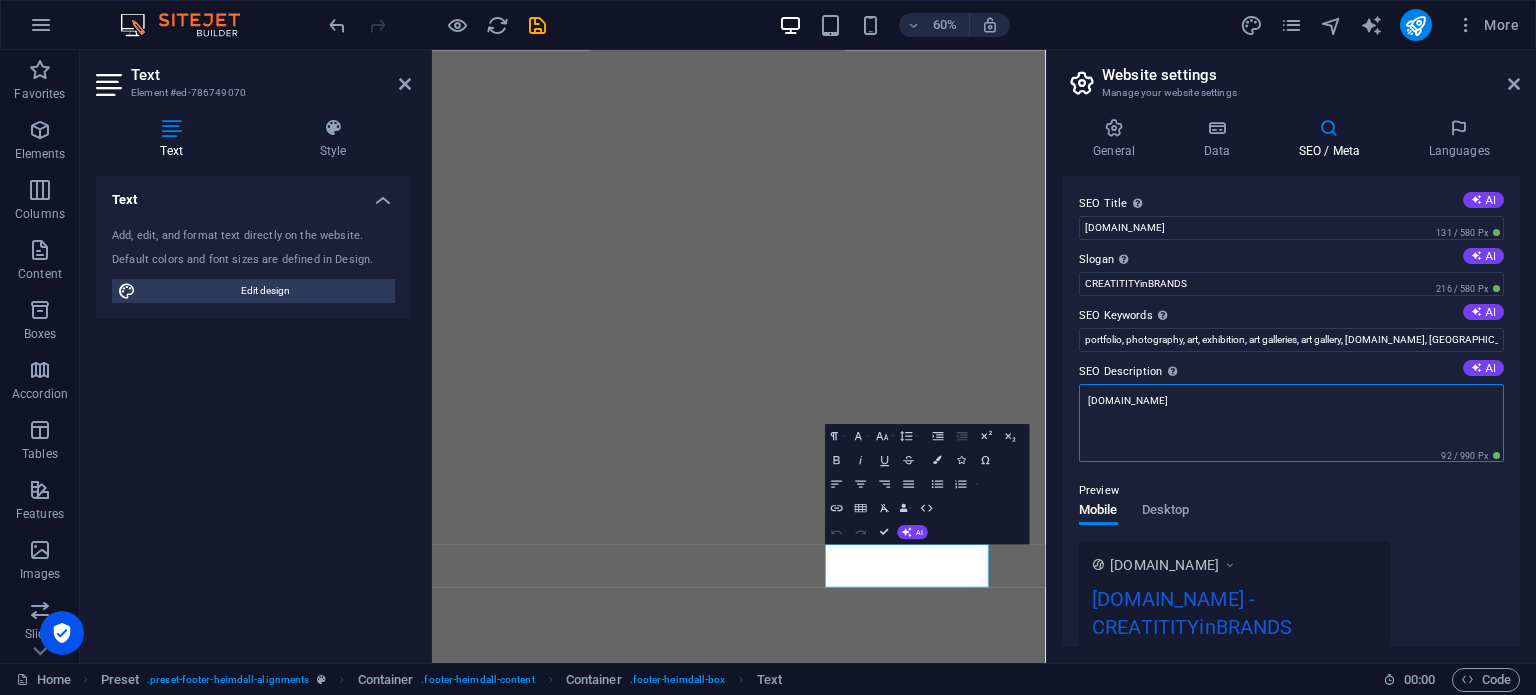 click on "[DOMAIN_NAME]" at bounding box center [1291, 423] 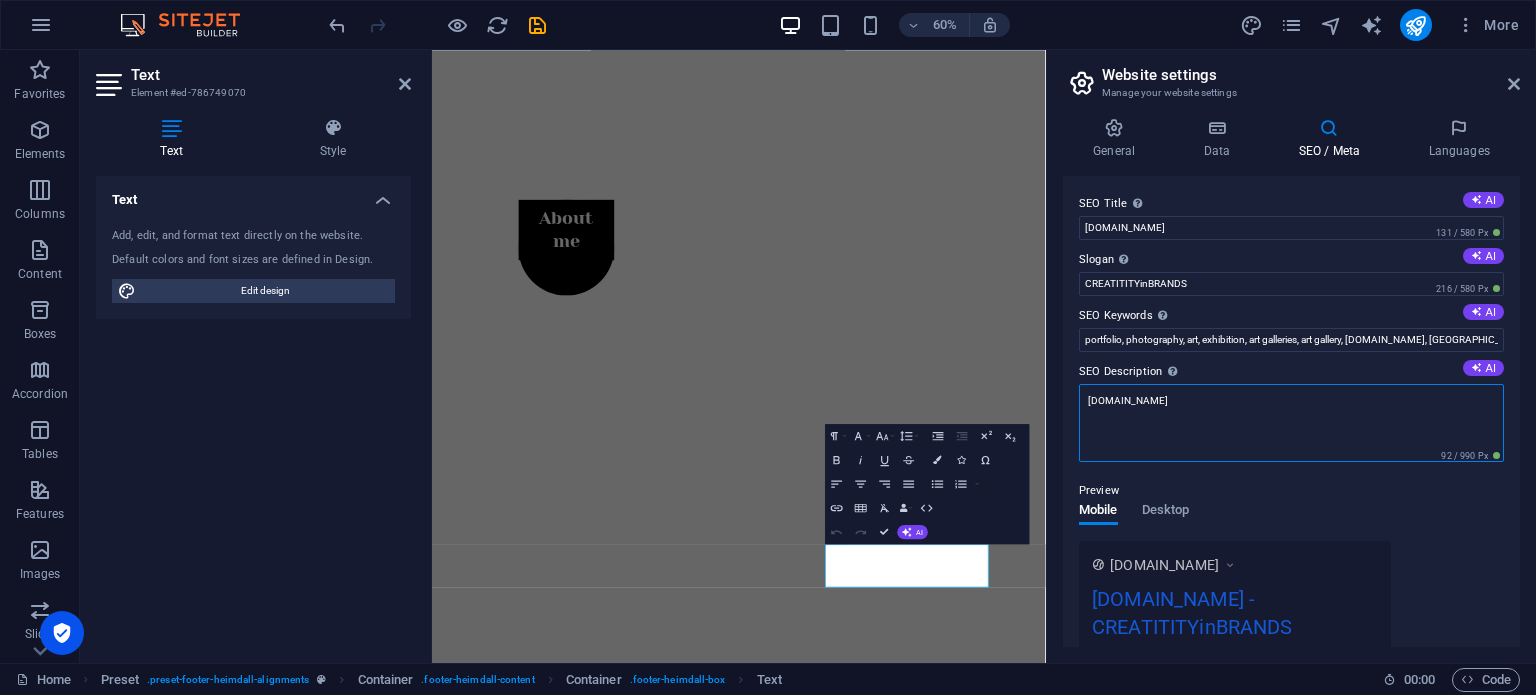 drag, startPoint x: 1255, startPoint y: 411, endPoint x: 1081, endPoint y: 397, distance: 174.56232 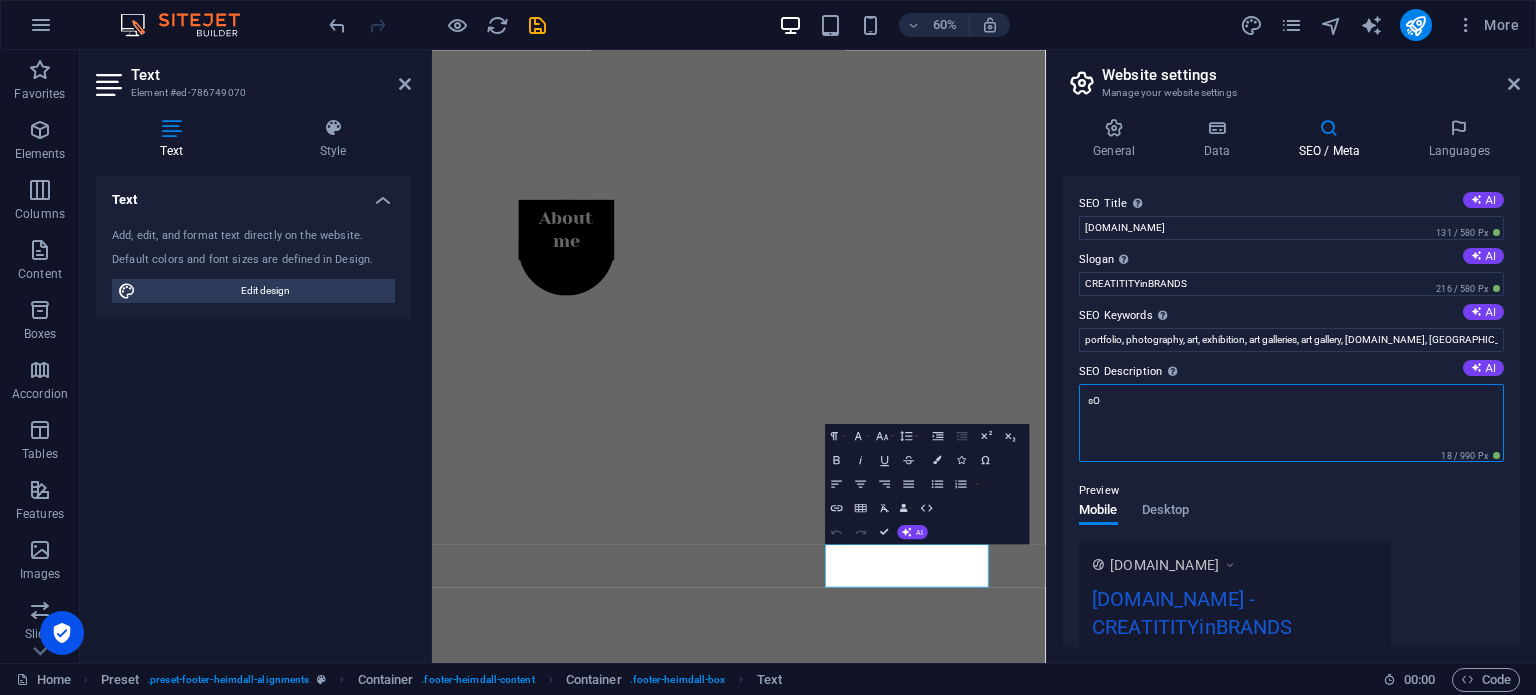 type on "s" 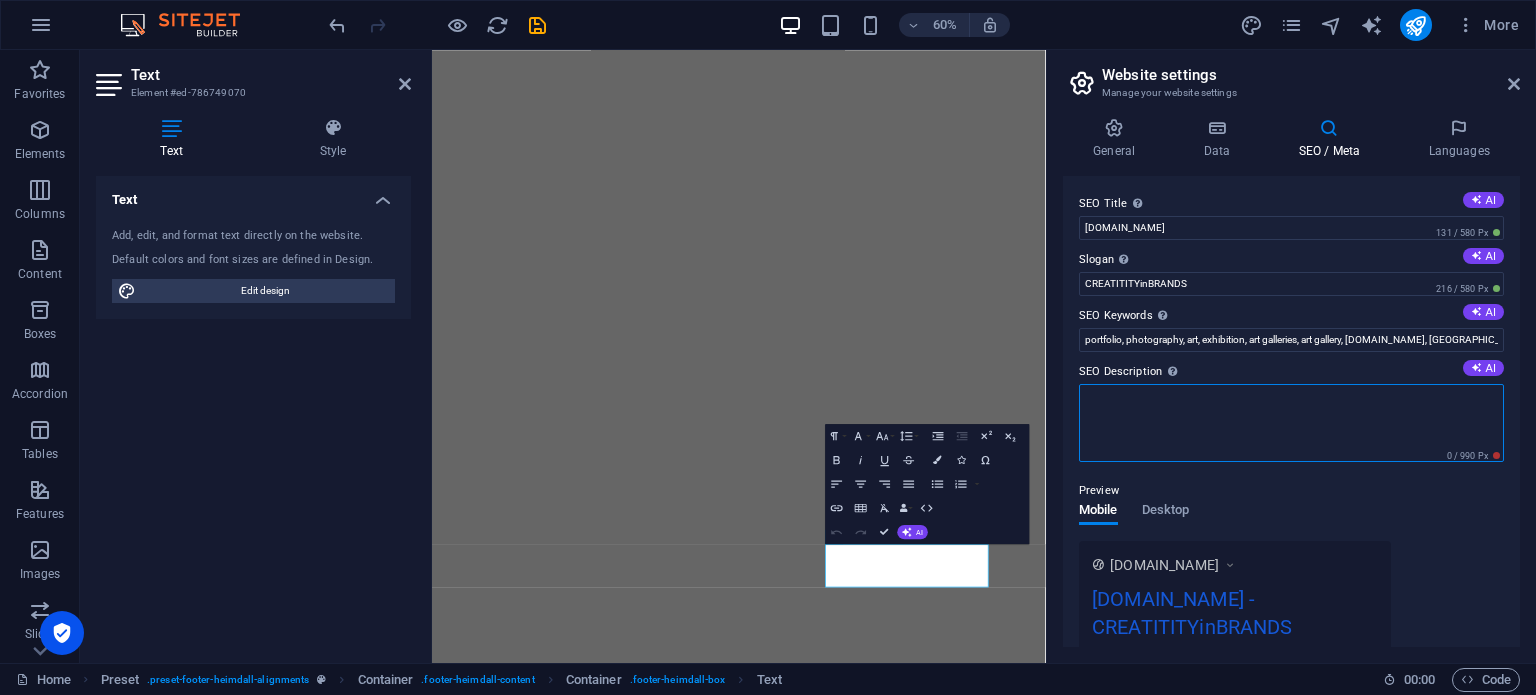 paste on "[PERSON_NAME], [GEOGRAPHIC_DATA], [GEOGRAPHIC_DATA]." 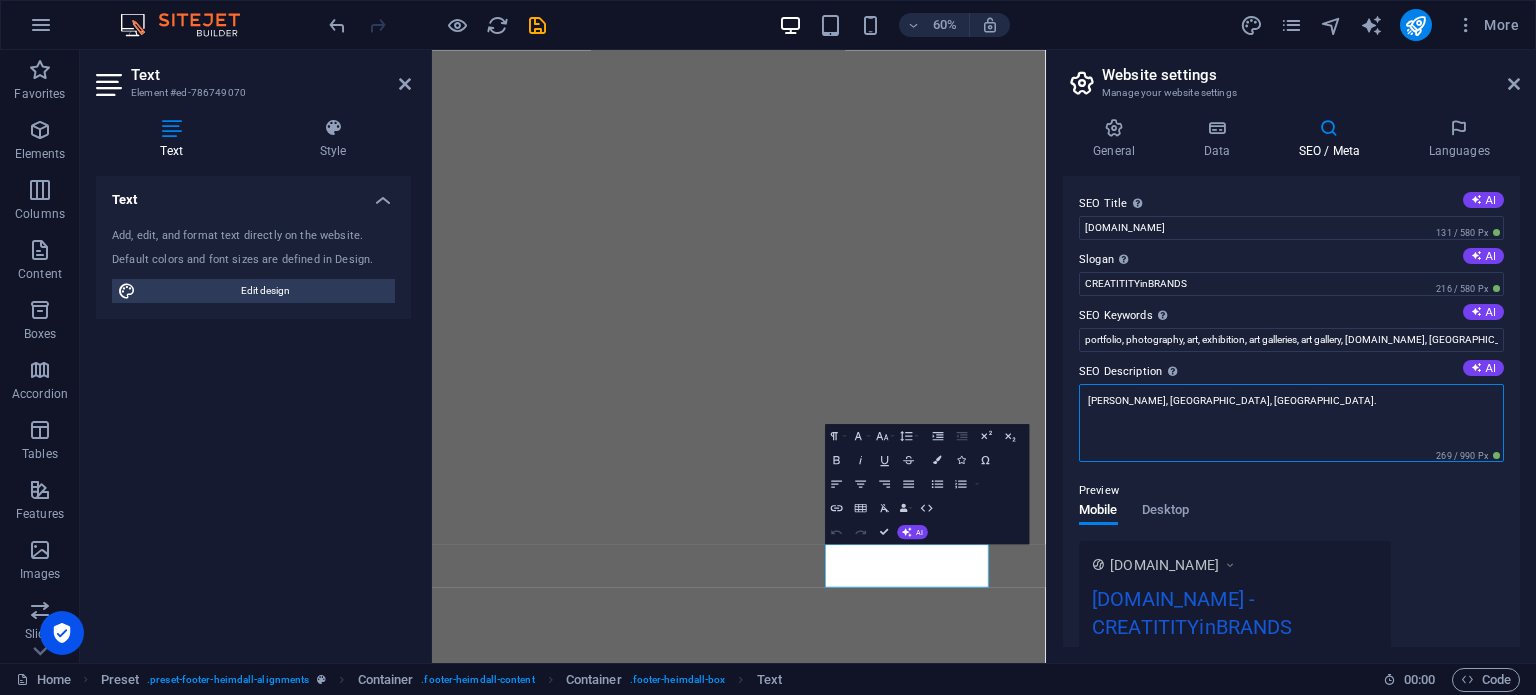drag, startPoint x: 1735, startPoint y: 449, endPoint x: 1446, endPoint y: 607, distance: 329.3706 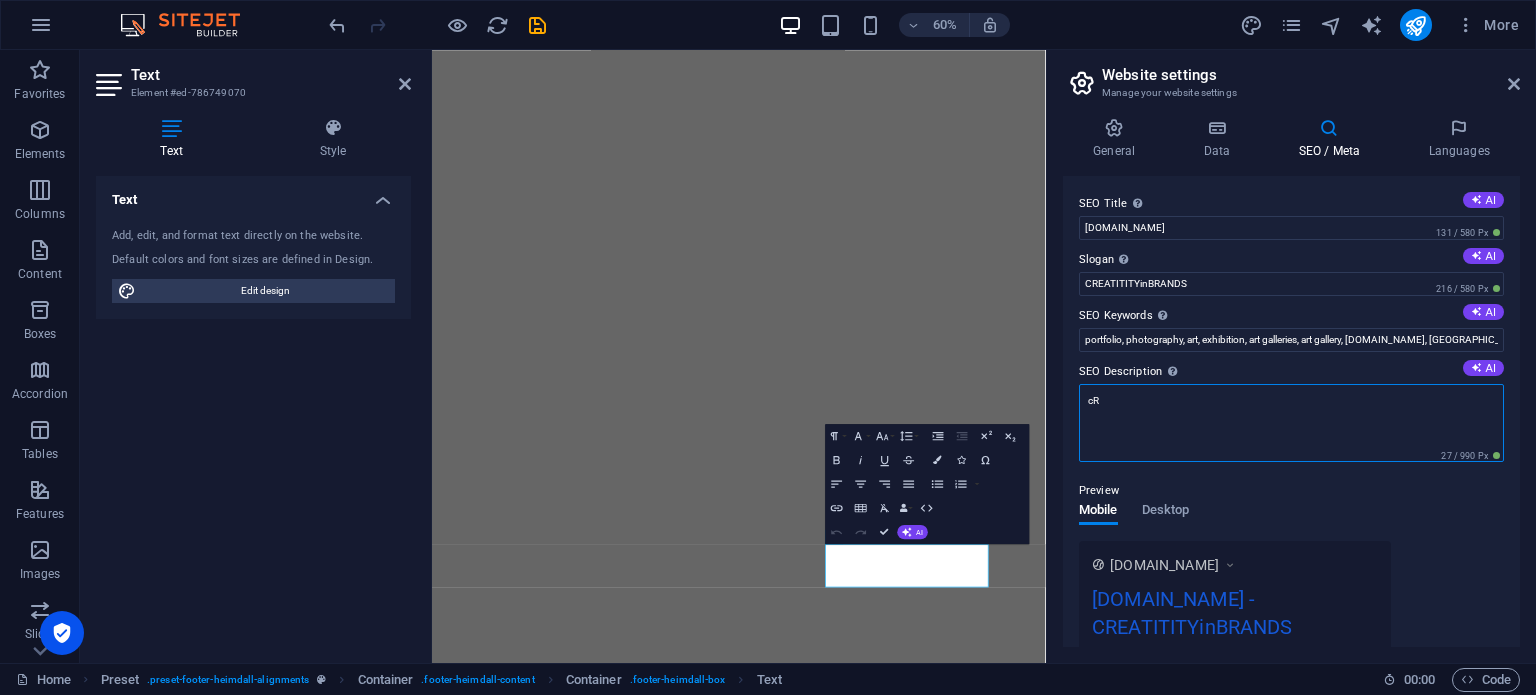 type on "c" 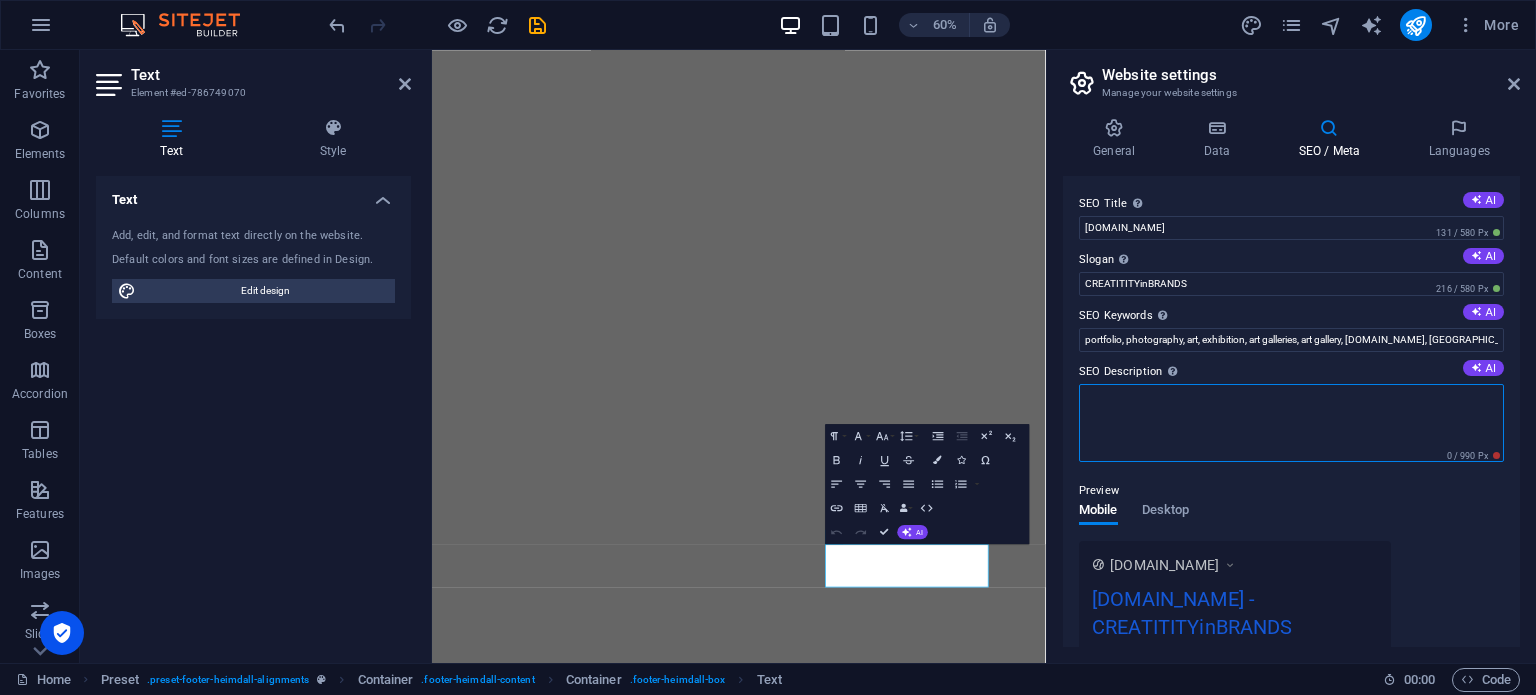 type on "c" 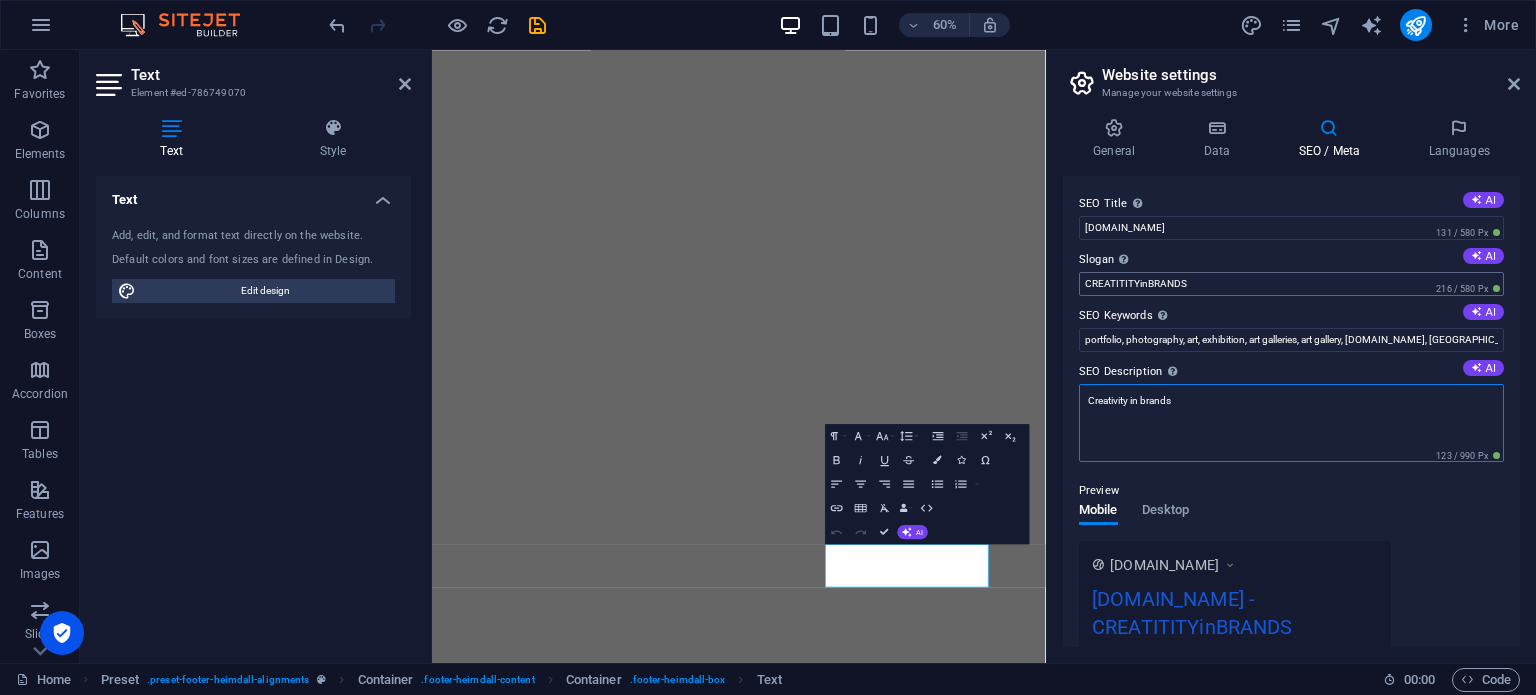 type on "Creativity in brands" 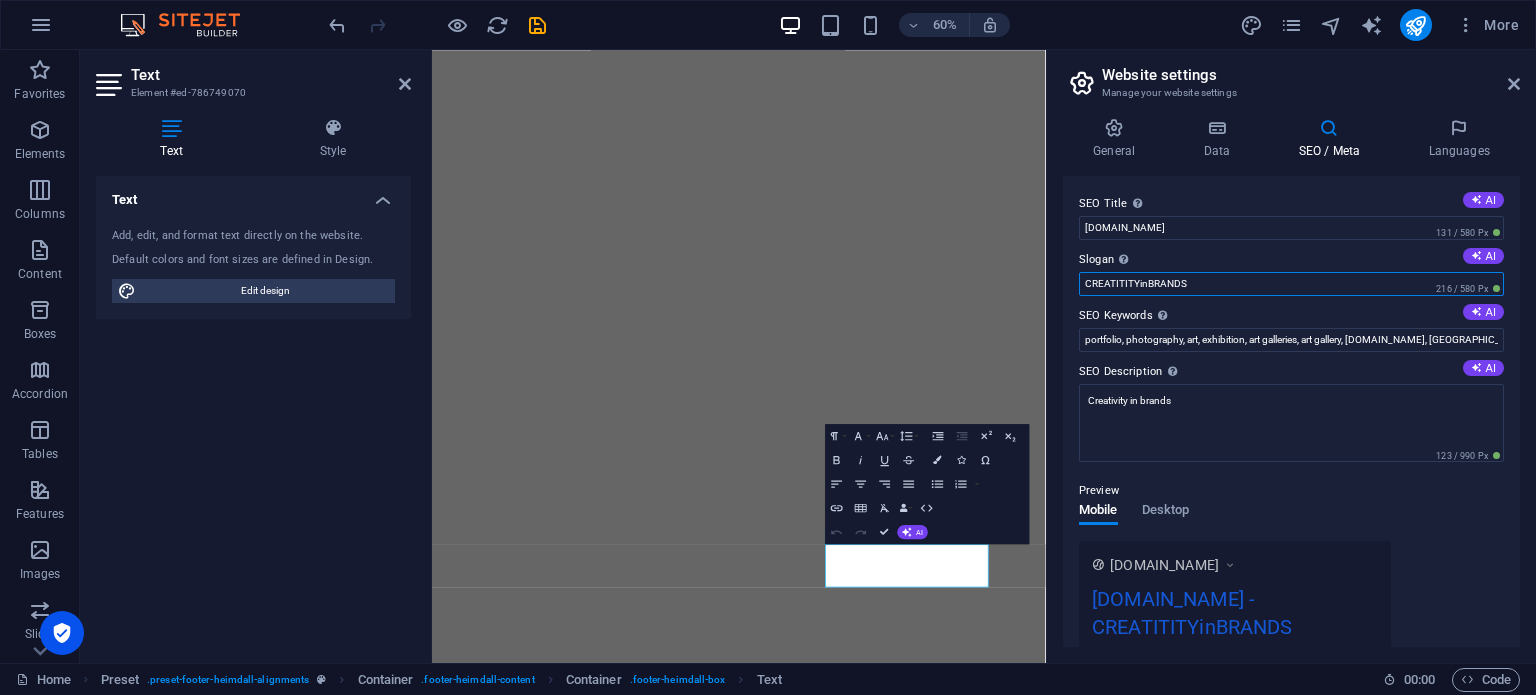 click on "CREATITITYinBRANDS" at bounding box center (1291, 284) 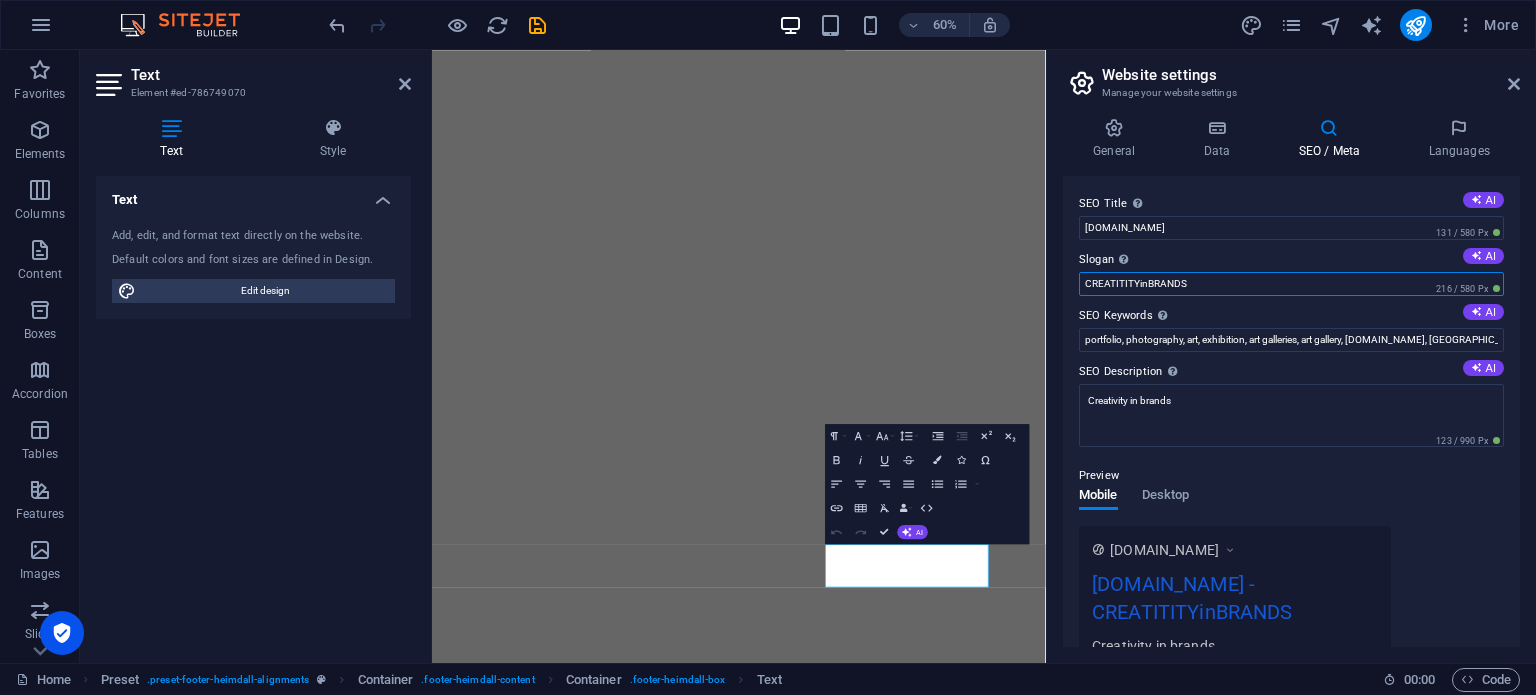 click on "CREATITITYinBRANDS" at bounding box center [1291, 284] 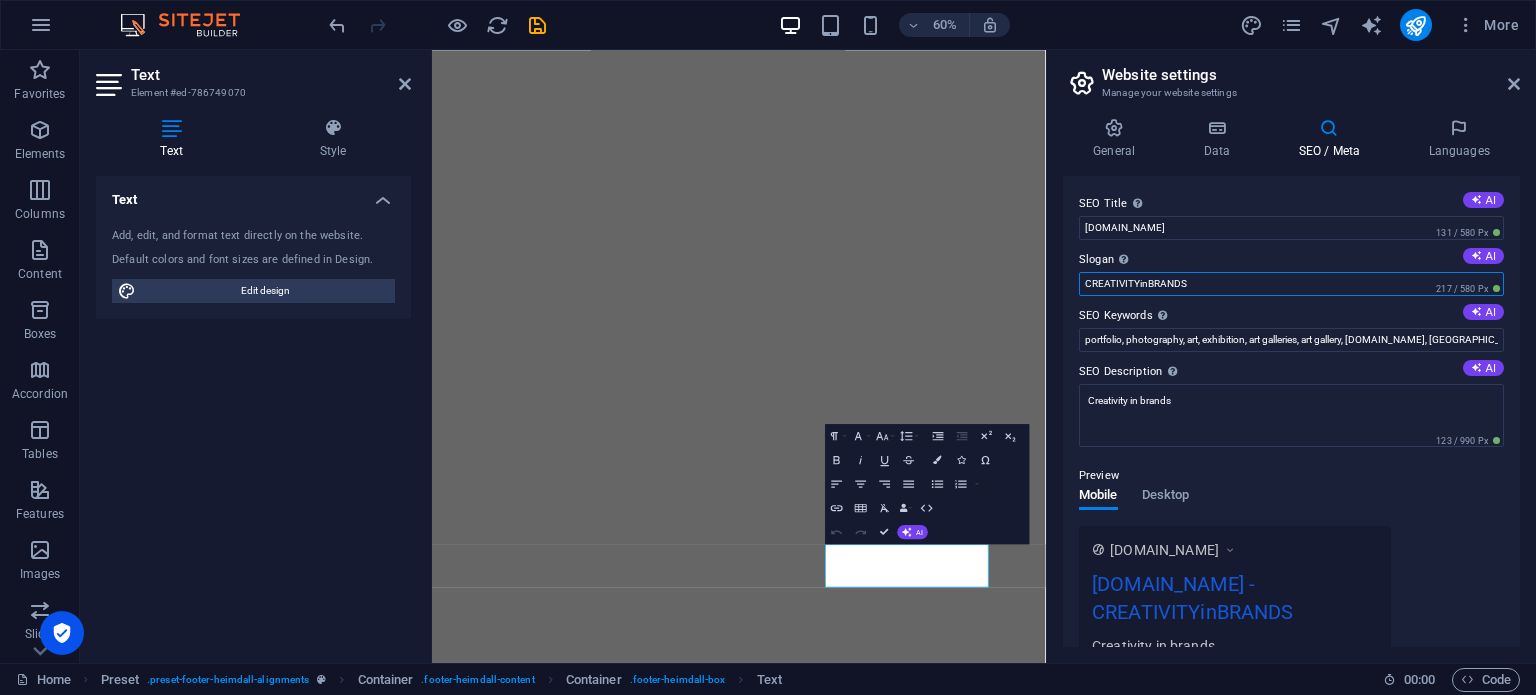 click on "CREATIVITYinBRANDS" at bounding box center [1291, 284] 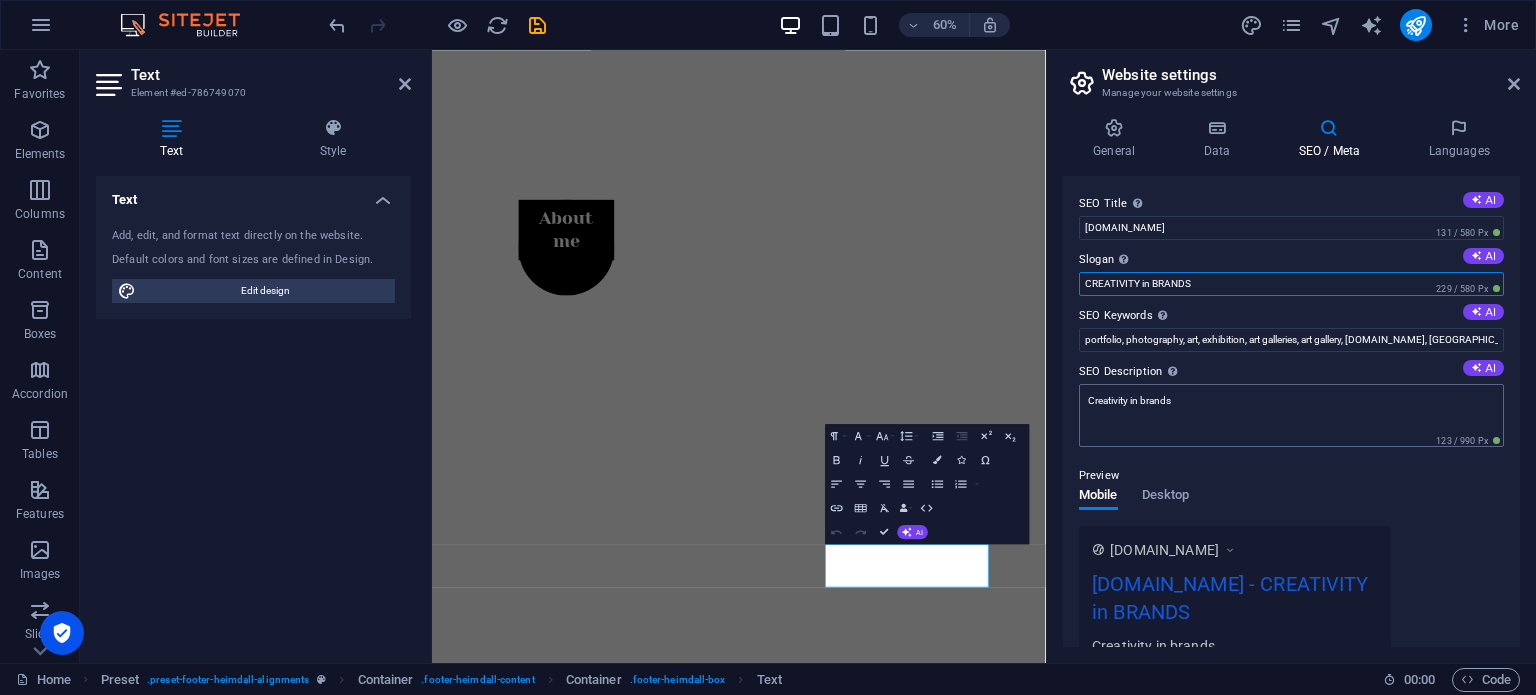 type on "CREATIVITY in BRANDS" 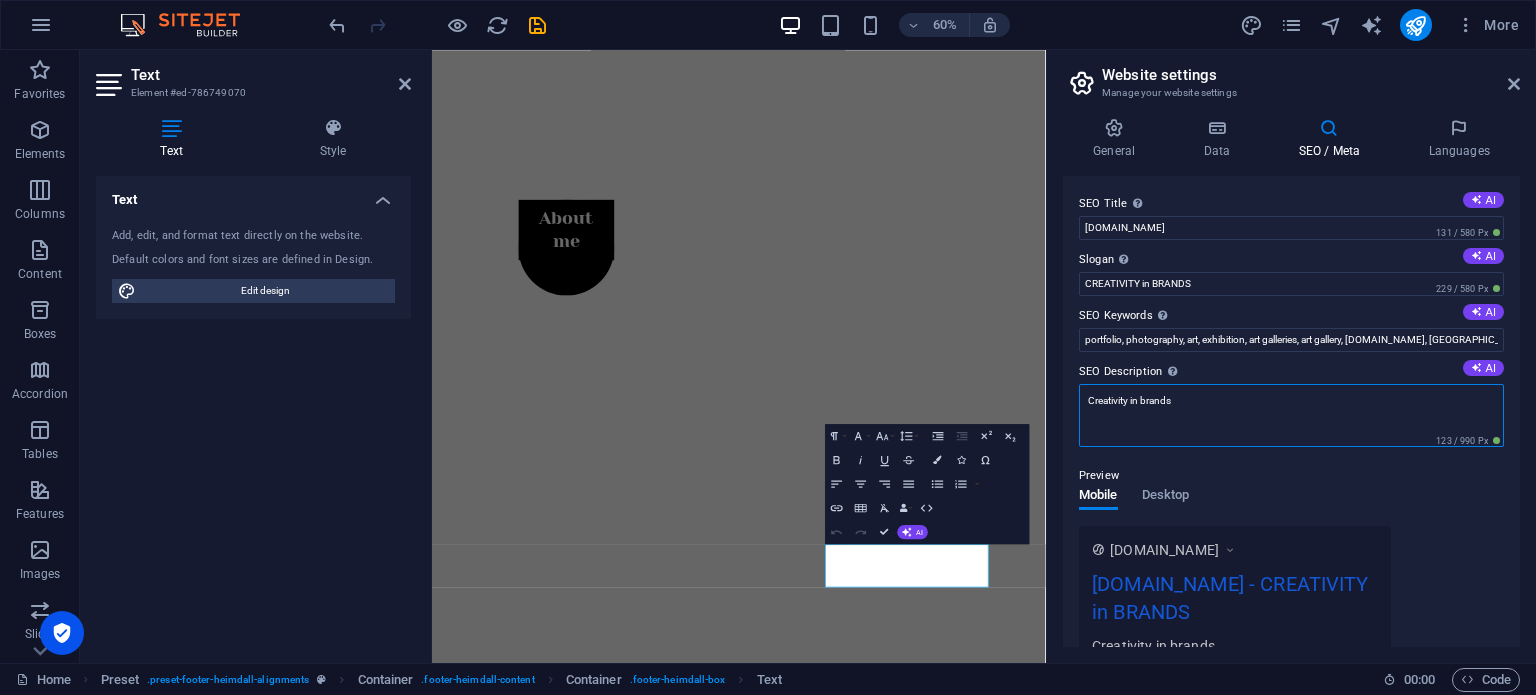 click on "Creativity in brands" at bounding box center [1291, 415] 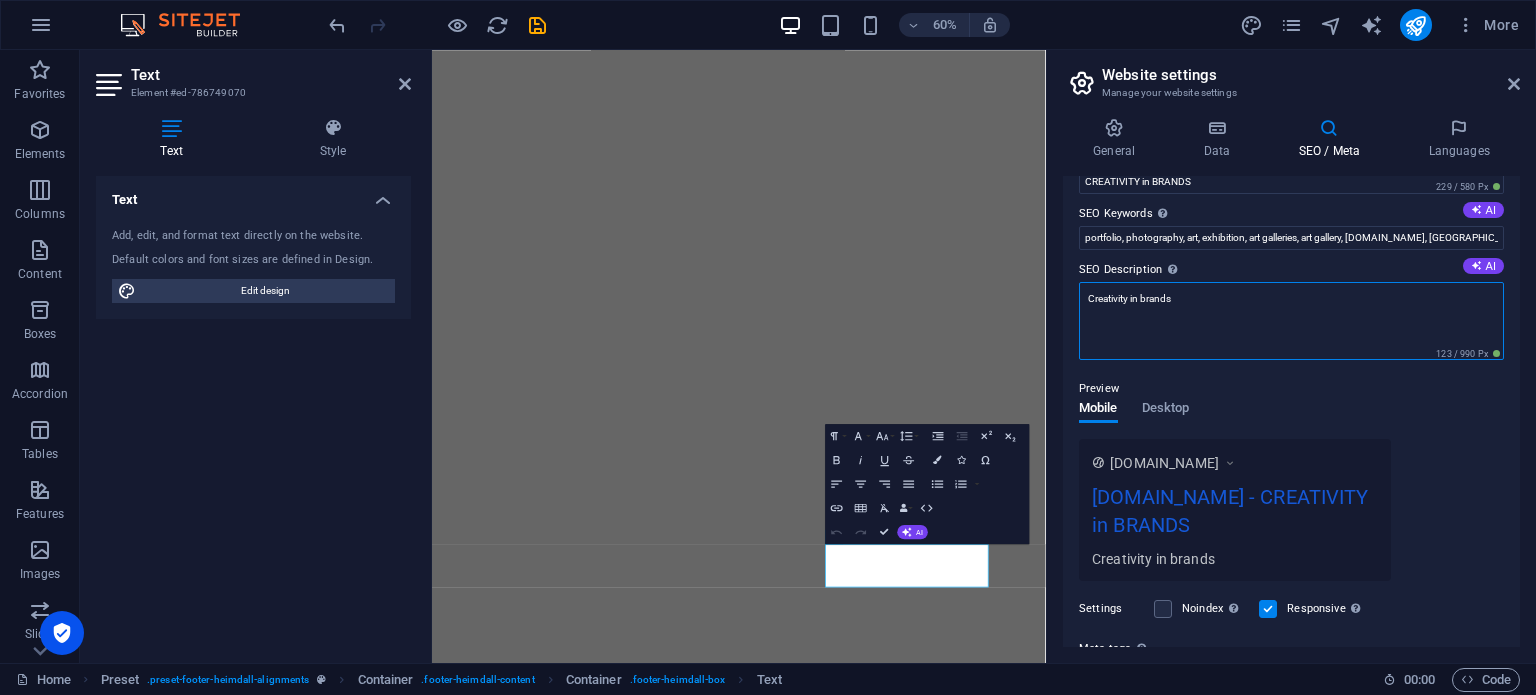 scroll, scrollTop: 6, scrollLeft: 0, axis: vertical 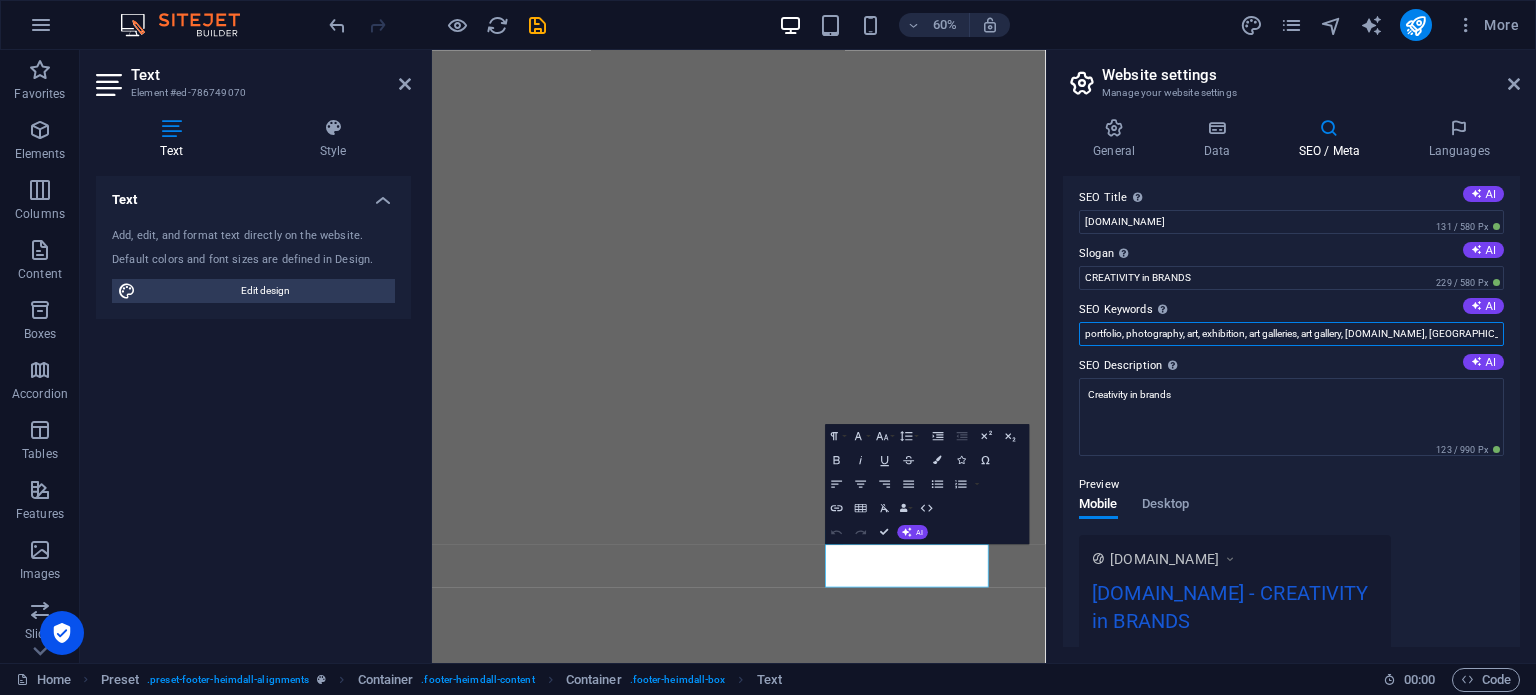 click on "portfolio, photography, art, exhibition, art galleries, art gallery, [DOMAIN_NAME], [GEOGRAPHIC_DATA], [GEOGRAPHIC_DATA]" at bounding box center [1291, 334] 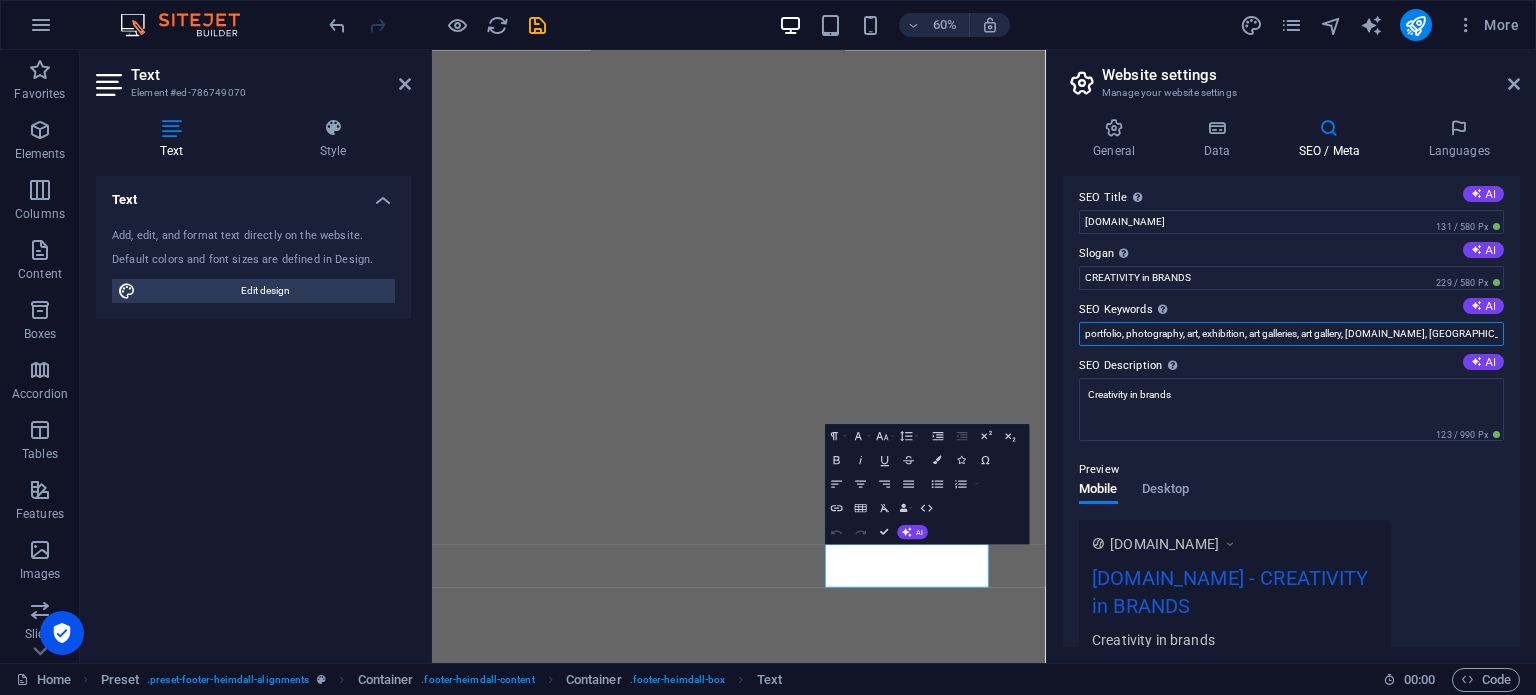 drag, startPoint x: 1480, startPoint y: 334, endPoint x: 1359, endPoint y: 338, distance: 121.0661 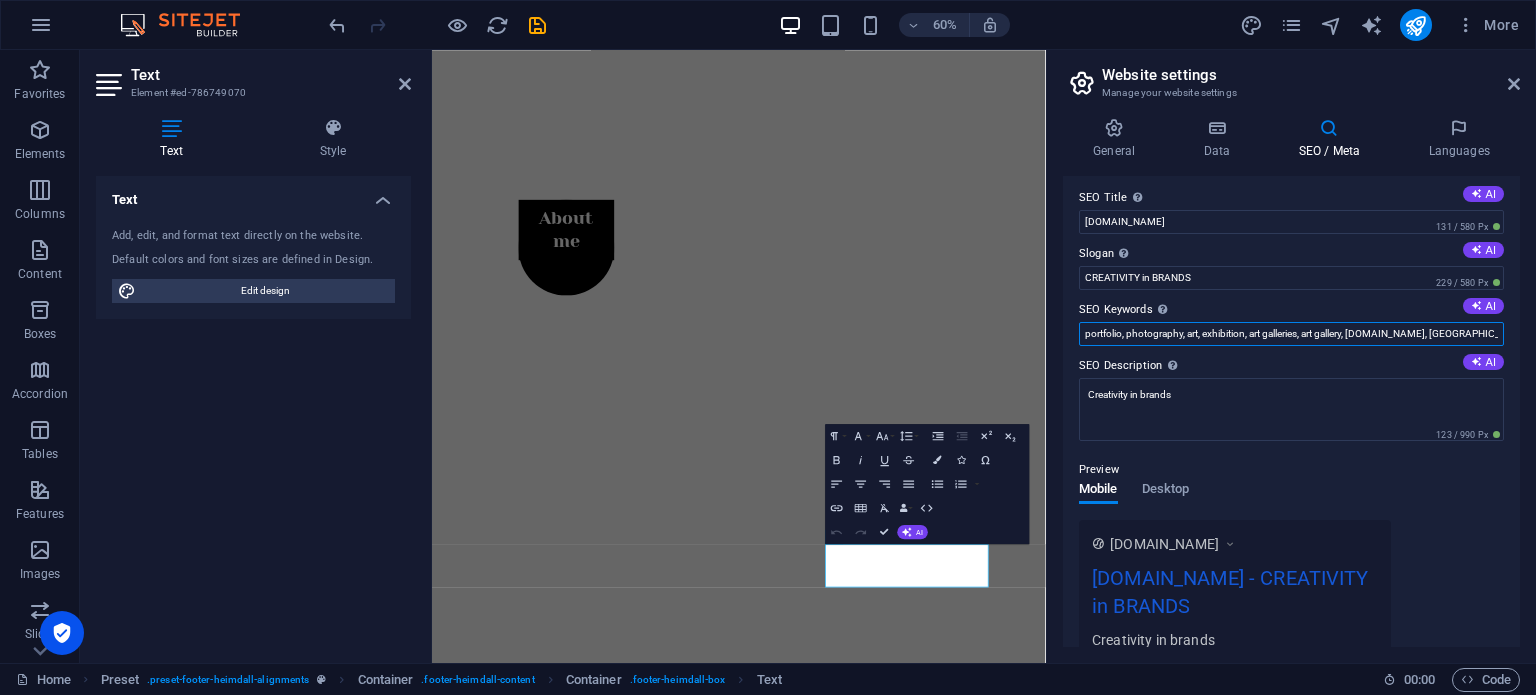 drag, startPoint x: 1479, startPoint y: 330, endPoint x: 1353, endPoint y: 337, distance: 126.1943 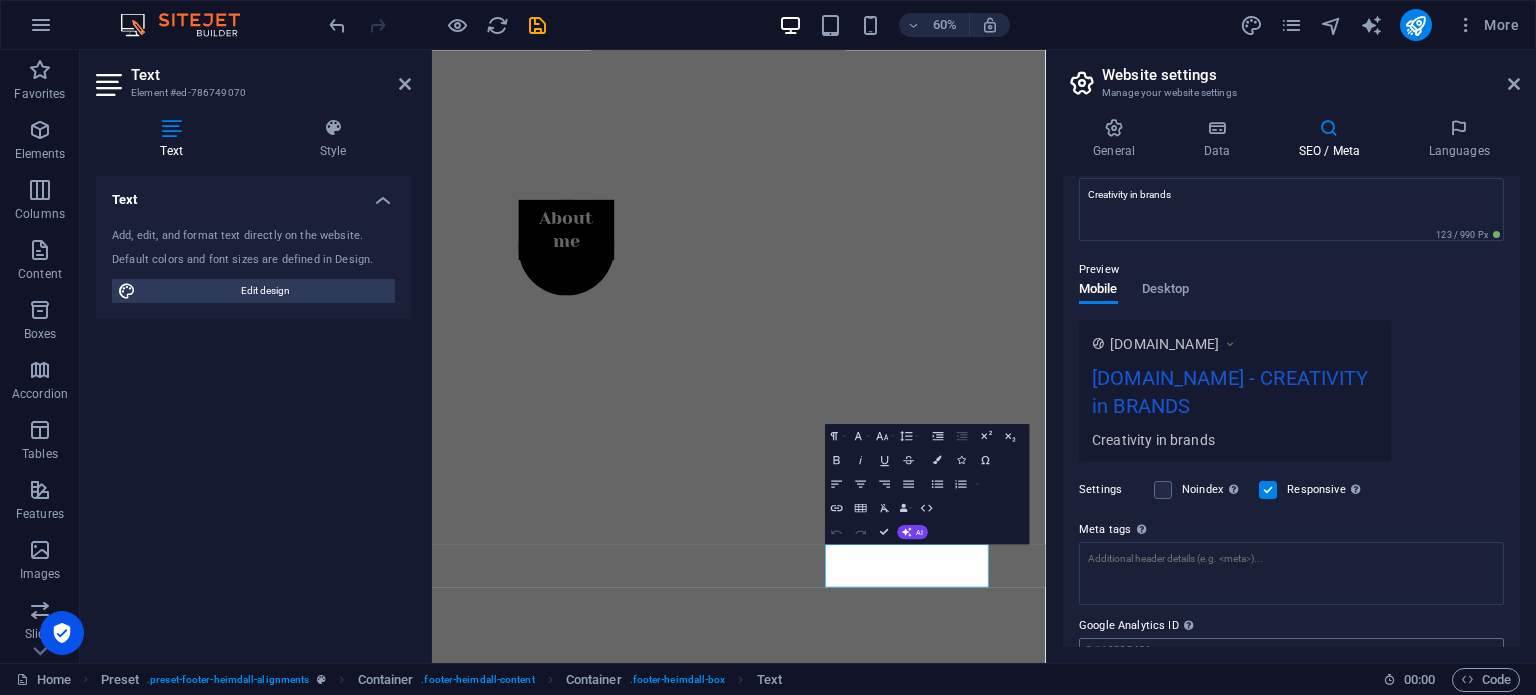 scroll, scrollTop: 291, scrollLeft: 0, axis: vertical 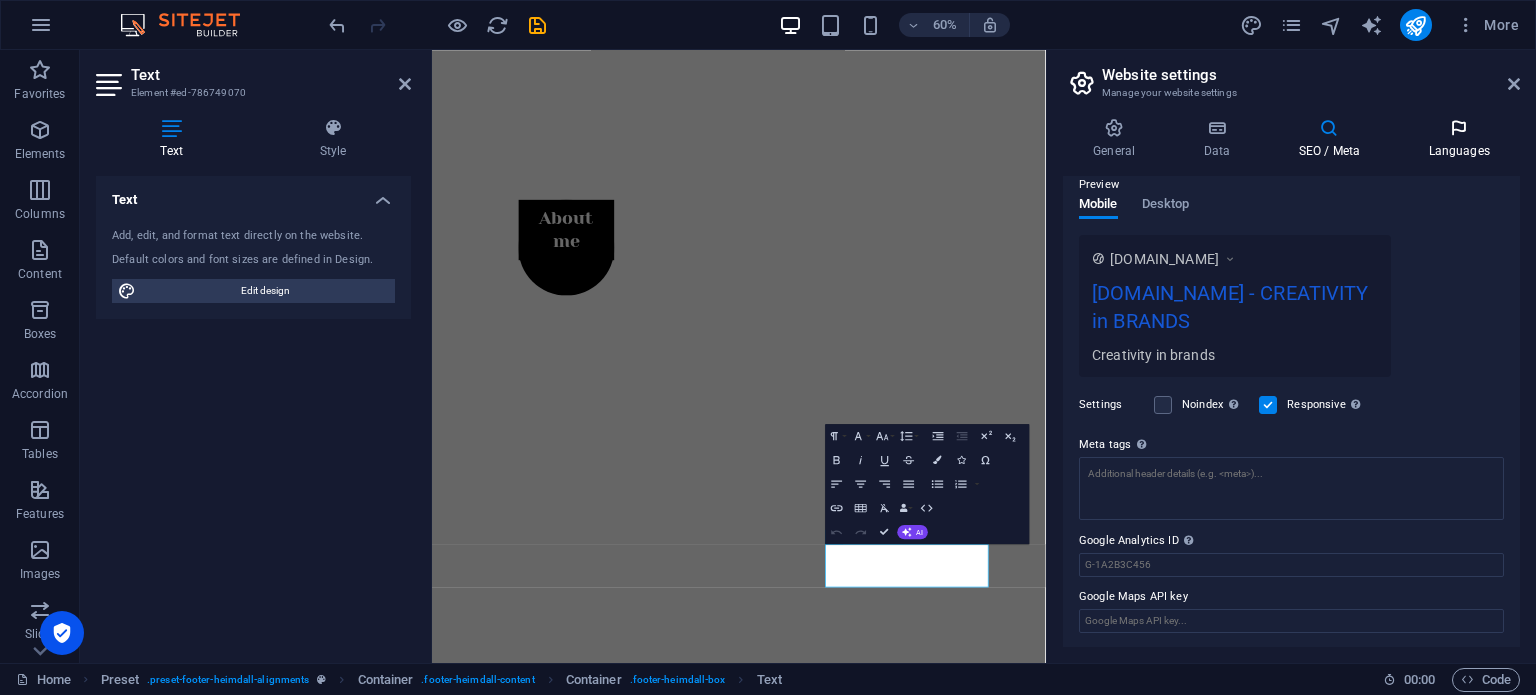 type on "portfolio, photography, art, exhibition, art galleries, art gallery, branding, personal brand," 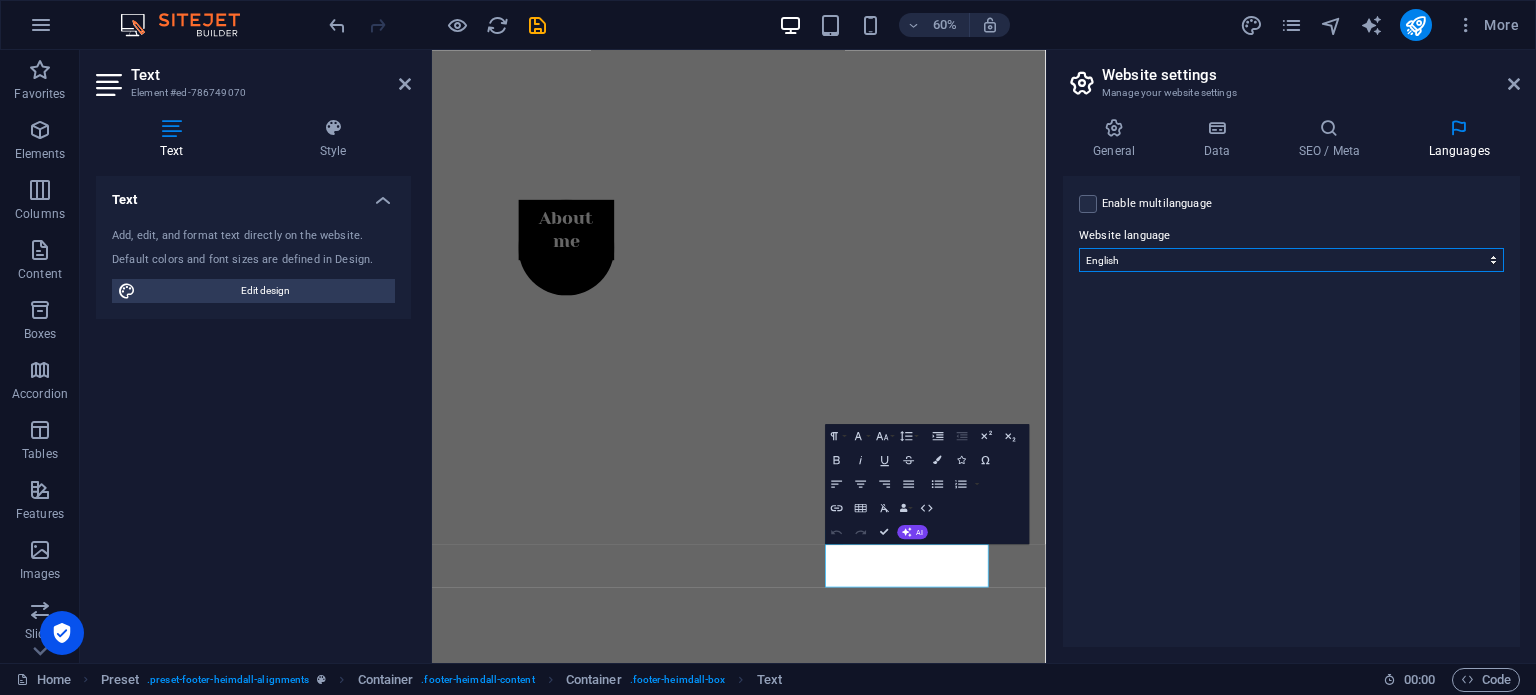click on "Abkhazian Afar Afrikaans Akan Albanian Amharic Arabic Aragonese Armenian Assamese Avaric Avestan Aymara Azerbaijani Bambara Bashkir Basque Belarusian Bengali Bihari languages Bislama Bokmål Bosnian Breton Bulgarian Burmese Catalan Central Khmer [PERSON_NAME] Chechen Chinese Church Slavic Chuvash [PERSON_NAME] Corsican Cree Croatian Czech Danish Dutch Dzongkha English Esperanto Estonian Ewe Faroese Farsi (Persian) Fijian Finnish French Fulah Gaelic Galician Ganda Georgian German Greek Greenlandic Guaraní Gujarati Haitian Creole Hausa Hebrew Herero Hindi Hiri Motu Hungarian Icelandic Ido Igbo Indonesian Interlingua Interlingue Inuktitut Inupiaq Irish Italian Japanese Javanese Kannada Kanuri Kashmiri Kazakh Kikuyu Kinyarwanda Komi Kongo Korean Kurdish Kwanyama Kyrgyz Lao Latin Latvian Limburgish Lingala Lithuanian [PERSON_NAME]-Katanga Luxembourgish Macedonian Malagasy Malay Malayalam Maldivian Maltese Manx Maori Marathi Marshallese Mongolian [GEOGRAPHIC_DATA] Navajo [GEOGRAPHIC_DATA] Nepali North Ndebele Northern Sami Norwegian Norwegian Nynorsk Nuosu" at bounding box center (1291, 260) 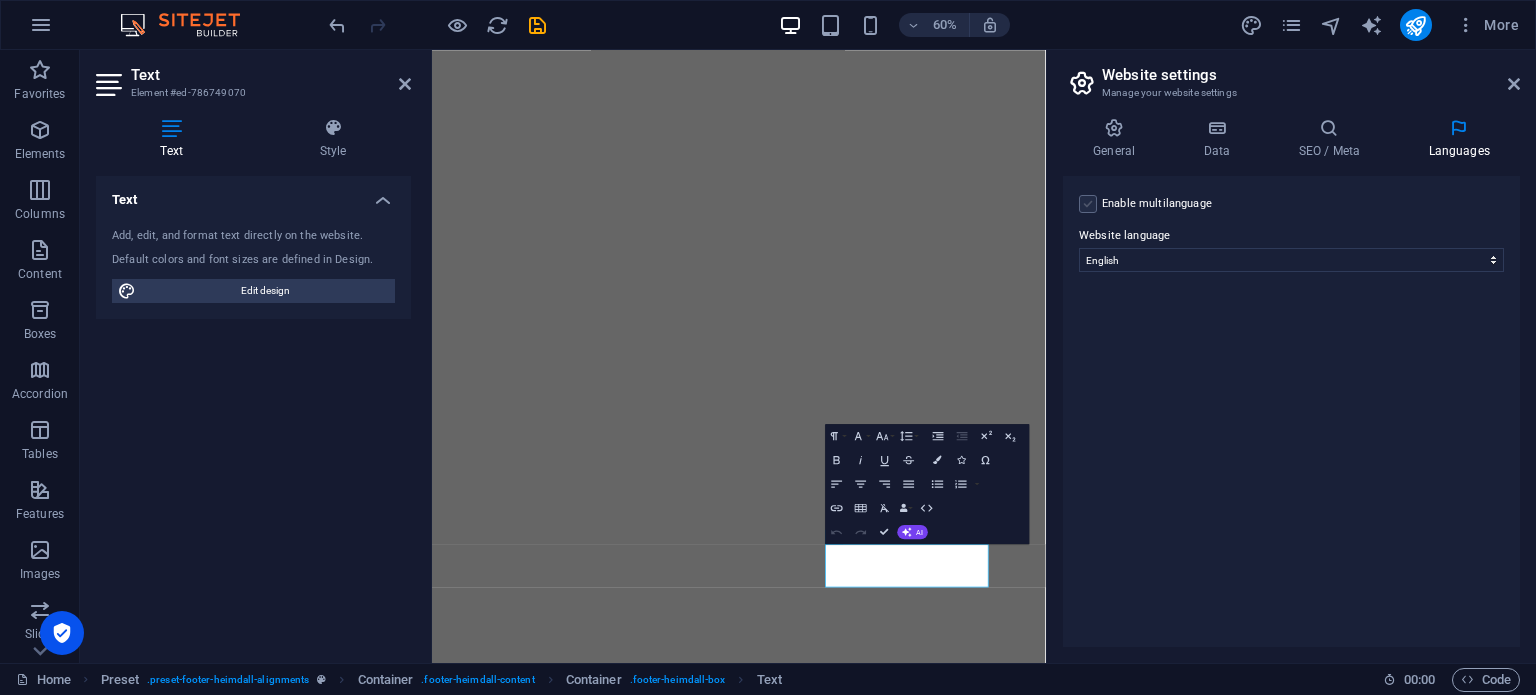 click at bounding box center (1088, 204) 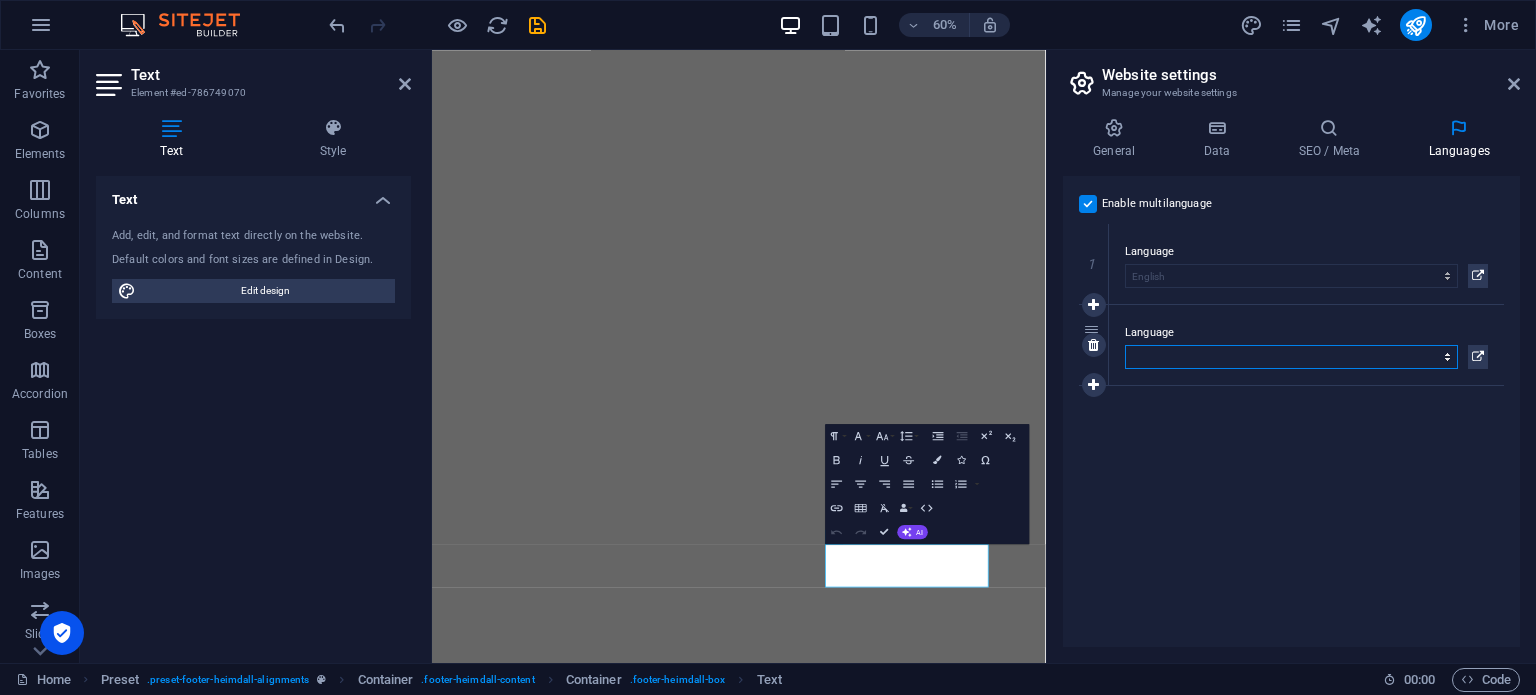 click on "Abkhazian Afar Afrikaans Akan Albanian Amharic Arabic Aragonese Armenian Assamese Avaric Avestan Aymara Azerbaijani Bambara Bashkir Basque Belarusian Bengali Bihari languages Bislama Bokmål Bosnian Breton Bulgarian Burmese Catalan Central Khmer [PERSON_NAME] Chechen Chinese Church Slavic Chuvash [PERSON_NAME] Corsican Cree Croatian Czech Danish Dutch Dzongkha English Esperanto Estonian Ewe Faroese Farsi (Persian) Fijian Finnish French Fulah Gaelic Galician Ganda Georgian German Greek Greenlandic Guaraní Gujarati Haitian Creole Hausa Hebrew Herero Hindi Hiri Motu Hungarian Icelandic Ido Igbo Indonesian Interlingua Interlingue Inuktitut Inupiaq Irish Italian Japanese Javanese Kannada Kanuri Kashmiri Kazakh Kikuyu Kinyarwanda Komi Kongo Korean Kurdish Kwanyama Kyrgyz Lao Latin Latvian Limburgish Lingala Lithuanian [PERSON_NAME]-Katanga Luxembourgish Macedonian Malagasy Malay Malayalam Maldivian Maltese Manx Maori Marathi Marshallese Mongolian [GEOGRAPHIC_DATA] Navajo [GEOGRAPHIC_DATA] Nepali North Ndebele Northern Sami Norwegian Norwegian Nynorsk Nuosu" at bounding box center [1291, 357] 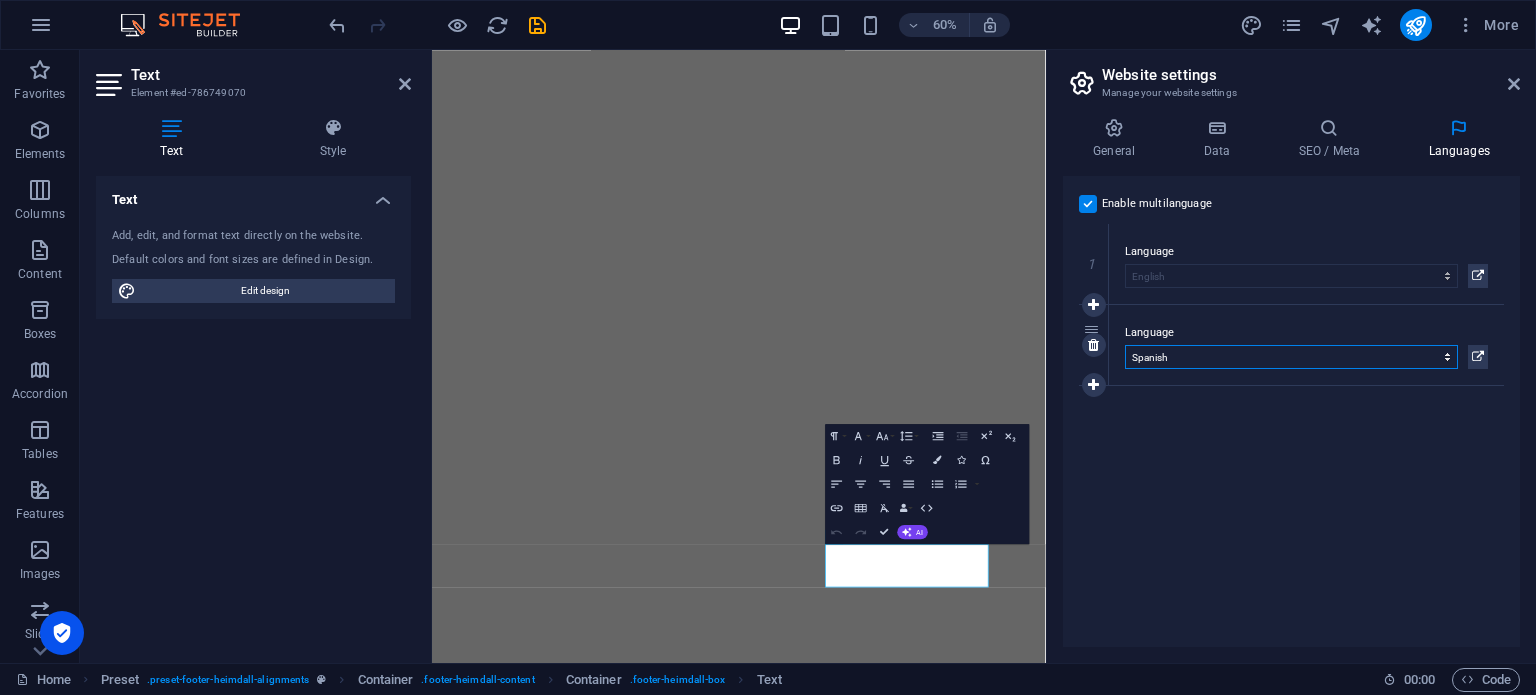click on "Abkhazian Afar Afrikaans Akan Albanian Amharic Arabic Aragonese Armenian Assamese Avaric Avestan Aymara Azerbaijani Bambara Bashkir Basque Belarusian Bengali Bihari languages Bislama Bokmål Bosnian Breton Bulgarian Burmese Catalan Central Khmer [PERSON_NAME] Chechen Chinese Church Slavic Chuvash [PERSON_NAME] Corsican Cree Croatian Czech Danish Dutch Dzongkha English Esperanto Estonian Ewe Faroese Farsi (Persian) Fijian Finnish French Fulah Gaelic Galician Ganda Georgian German Greek Greenlandic Guaraní Gujarati Haitian Creole Hausa Hebrew Herero Hindi Hiri Motu Hungarian Icelandic Ido Igbo Indonesian Interlingua Interlingue Inuktitut Inupiaq Irish Italian Japanese Javanese Kannada Kanuri Kashmiri Kazakh Kikuyu Kinyarwanda Komi Kongo Korean Kurdish Kwanyama Kyrgyz Lao Latin Latvian Limburgish Lingala Lithuanian [PERSON_NAME]-Katanga Luxembourgish Macedonian Malagasy Malay Malayalam Maldivian Maltese Manx Maori Marathi Marshallese Mongolian [GEOGRAPHIC_DATA] Navajo [GEOGRAPHIC_DATA] Nepali North Ndebele Northern Sami Norwegian Norwegian Nynorsk Nuosu" at bounding box center [1291, 357] 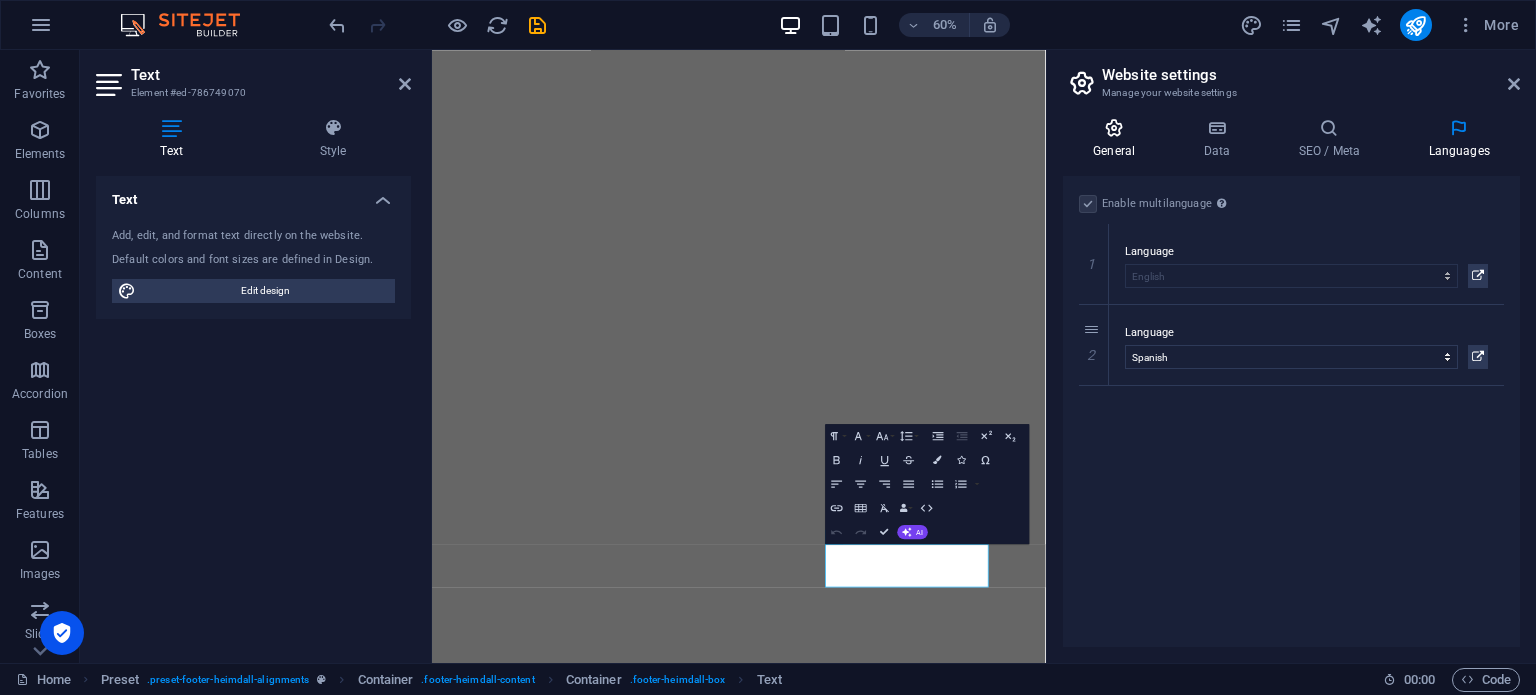 click on "General" at bounding box center [1118, 139] 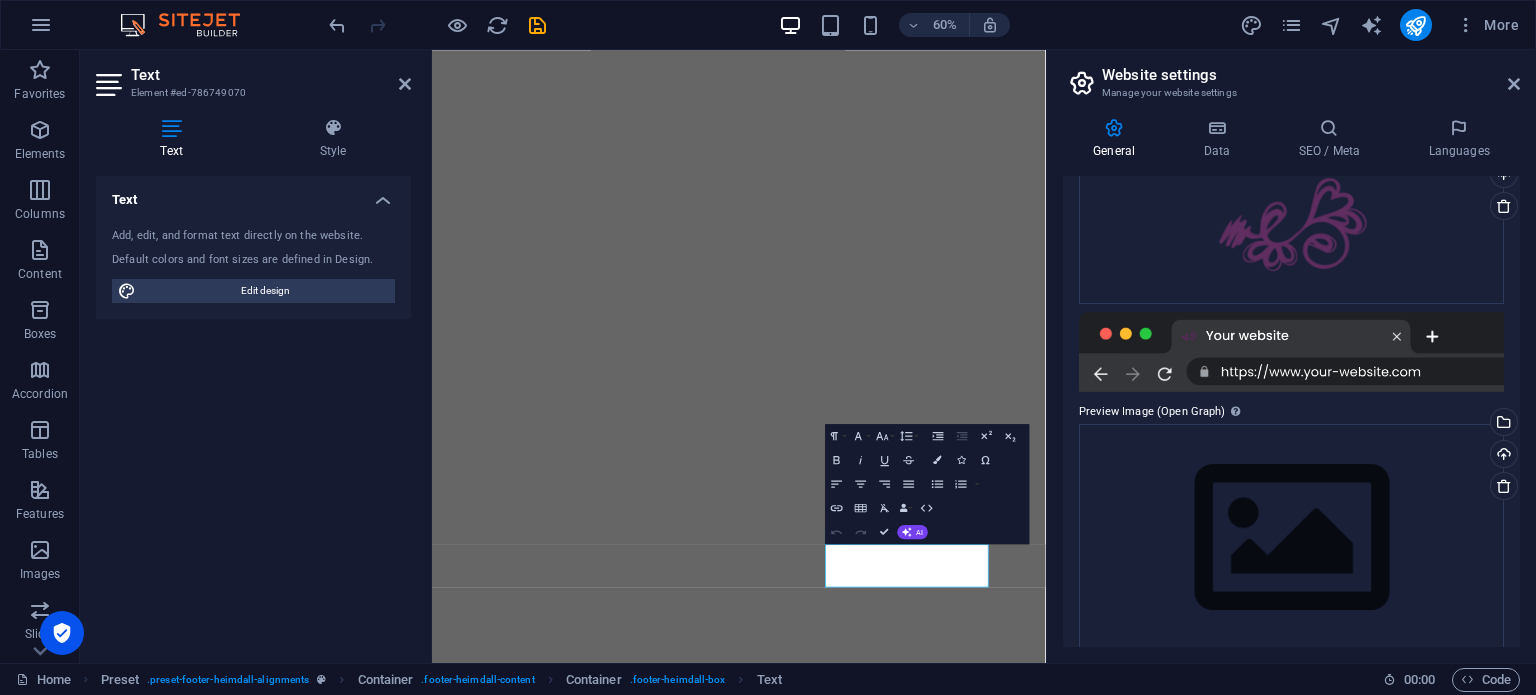 scroll, scrollTop: 261, scrollLeft: 0, axis: vertical 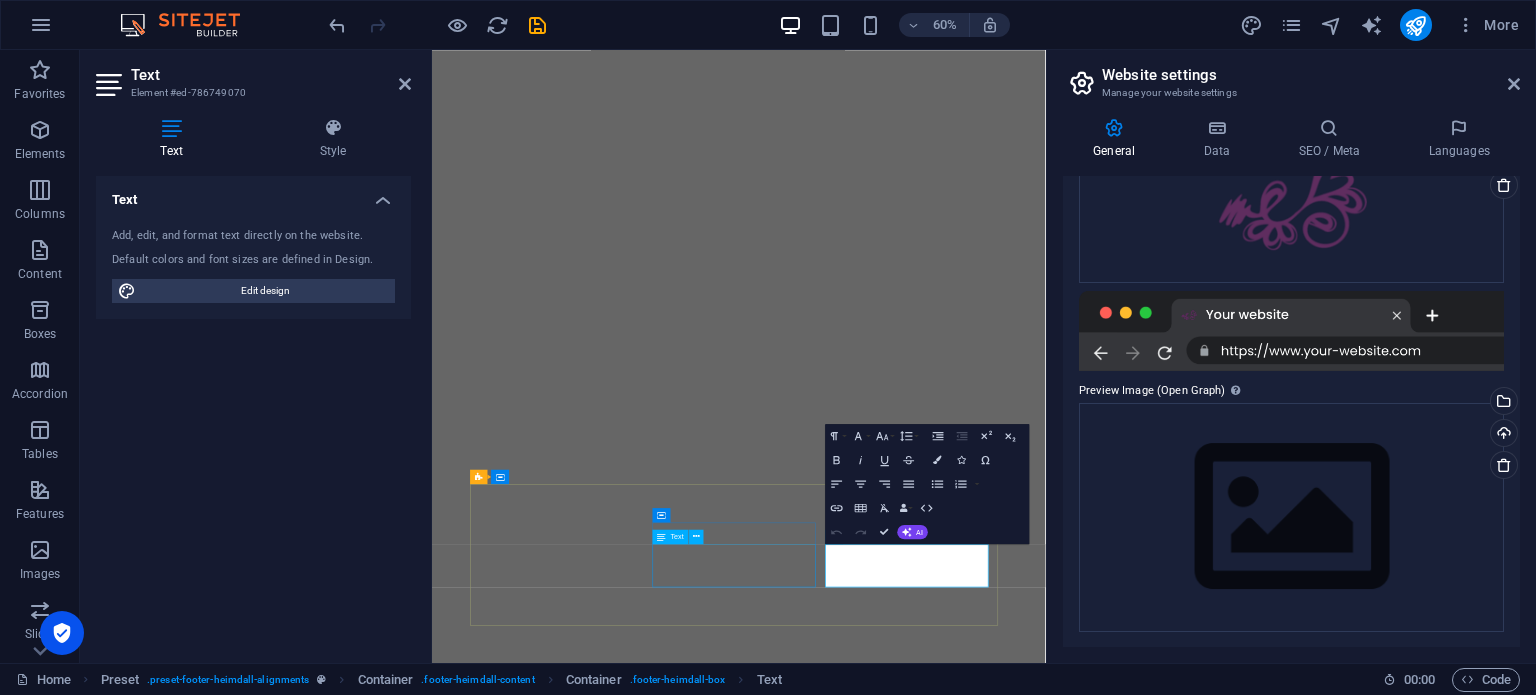 click on "Facebook Instagram Twitter" at bounding box center (943, 4018) 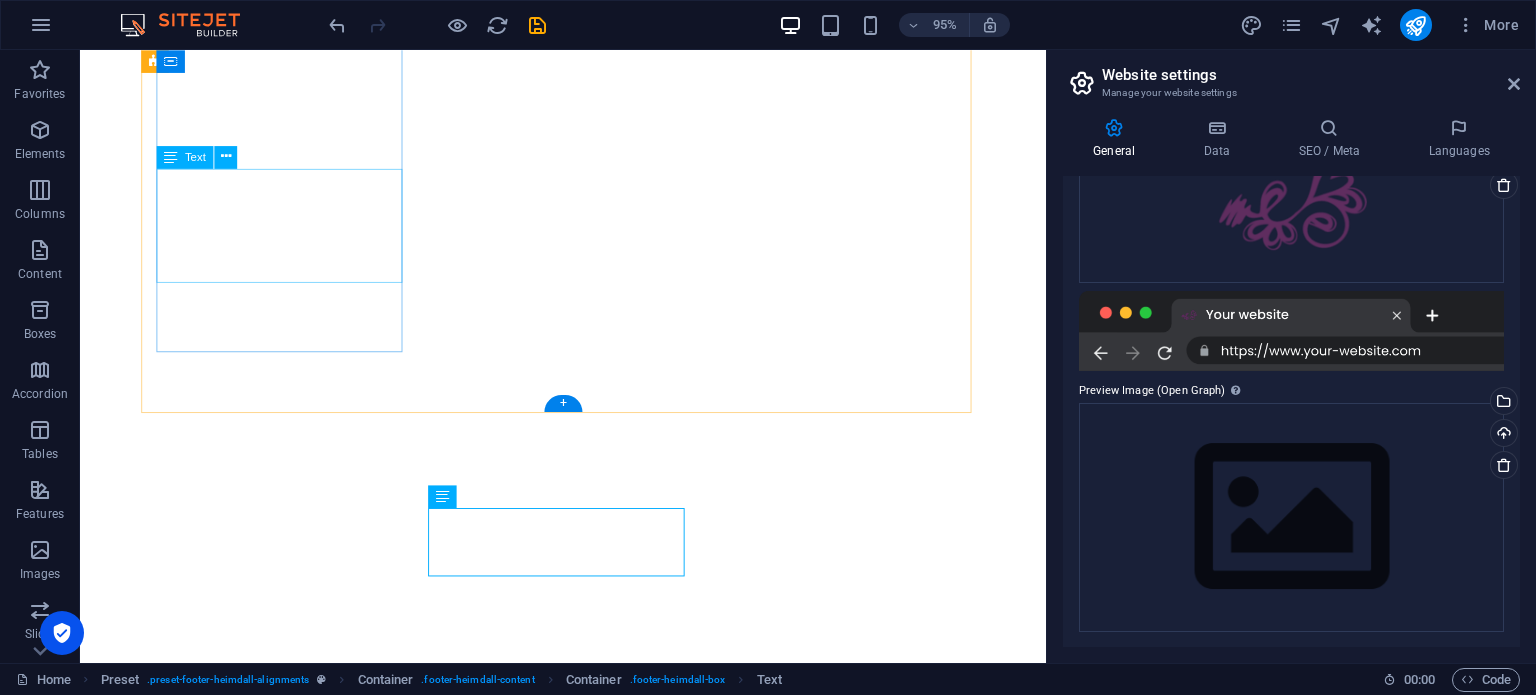 click on "Lorem ipsum dolor sit amet, consectetuer adipiscing elit. Aenean commodo ligula eget dolor. Lorem ipsum dolor sit amet." at bounding box center (588, 1504) 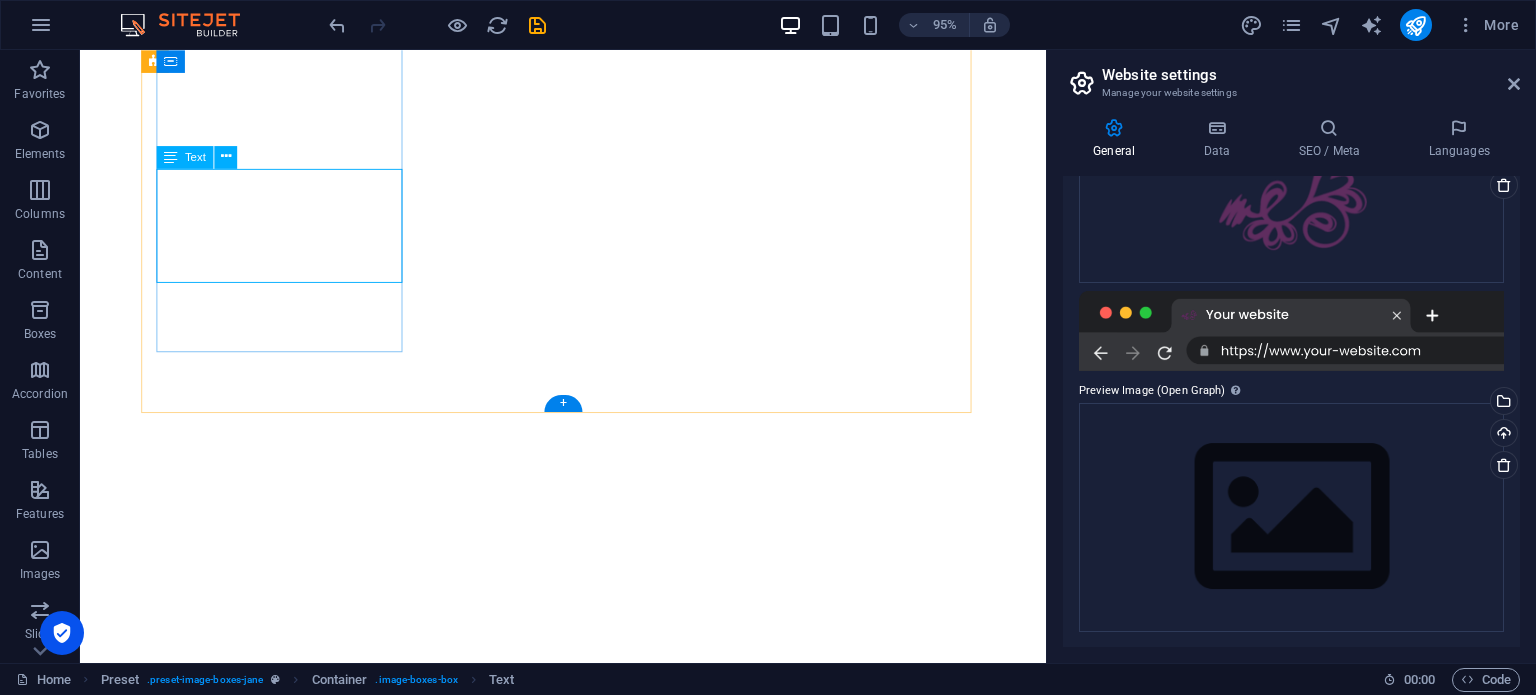 click on "Lorem ipsum dolor sit amet, consectetuer adipiscing elit. Aenean commodo ligula eget dolor. Lorem ipsum dolor sit amet." at bounding box center (588, 1504) 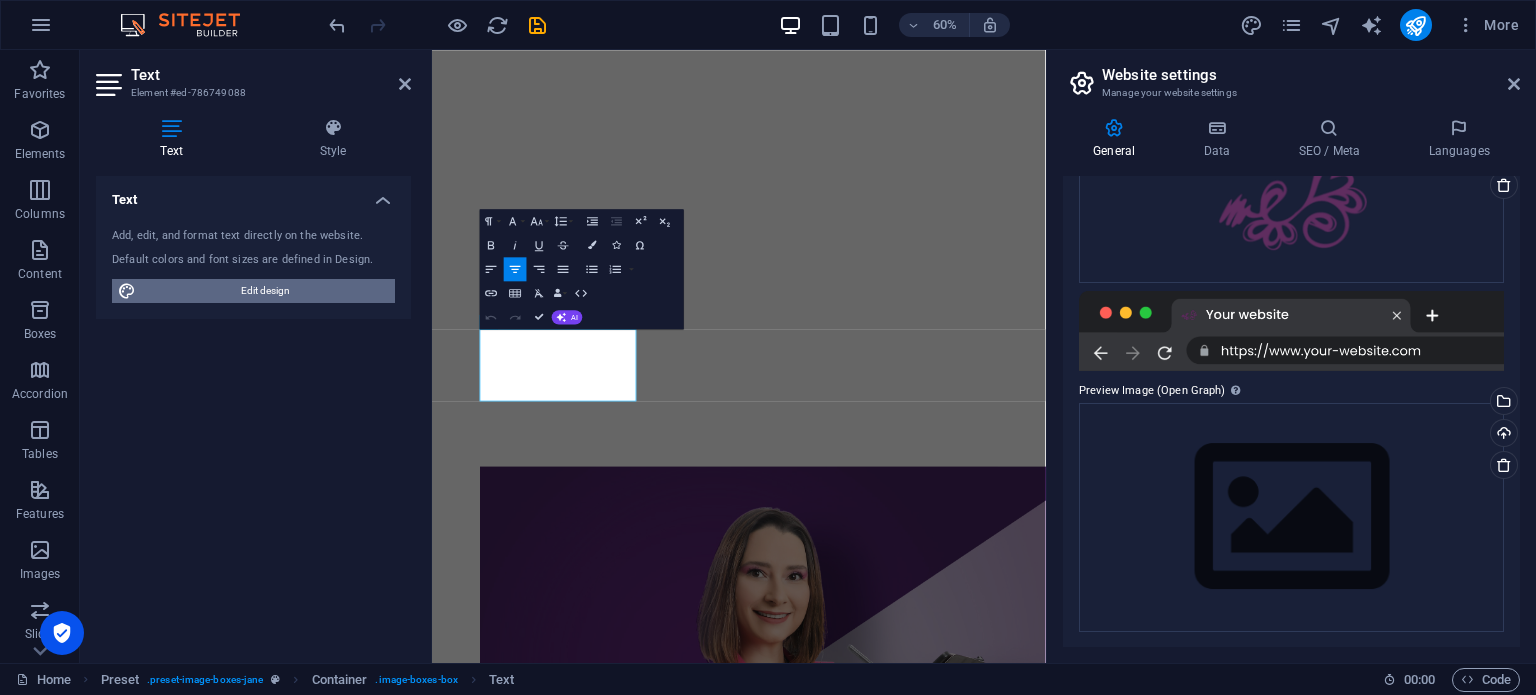 click on "Edit design" at bounding box center (265, 291) 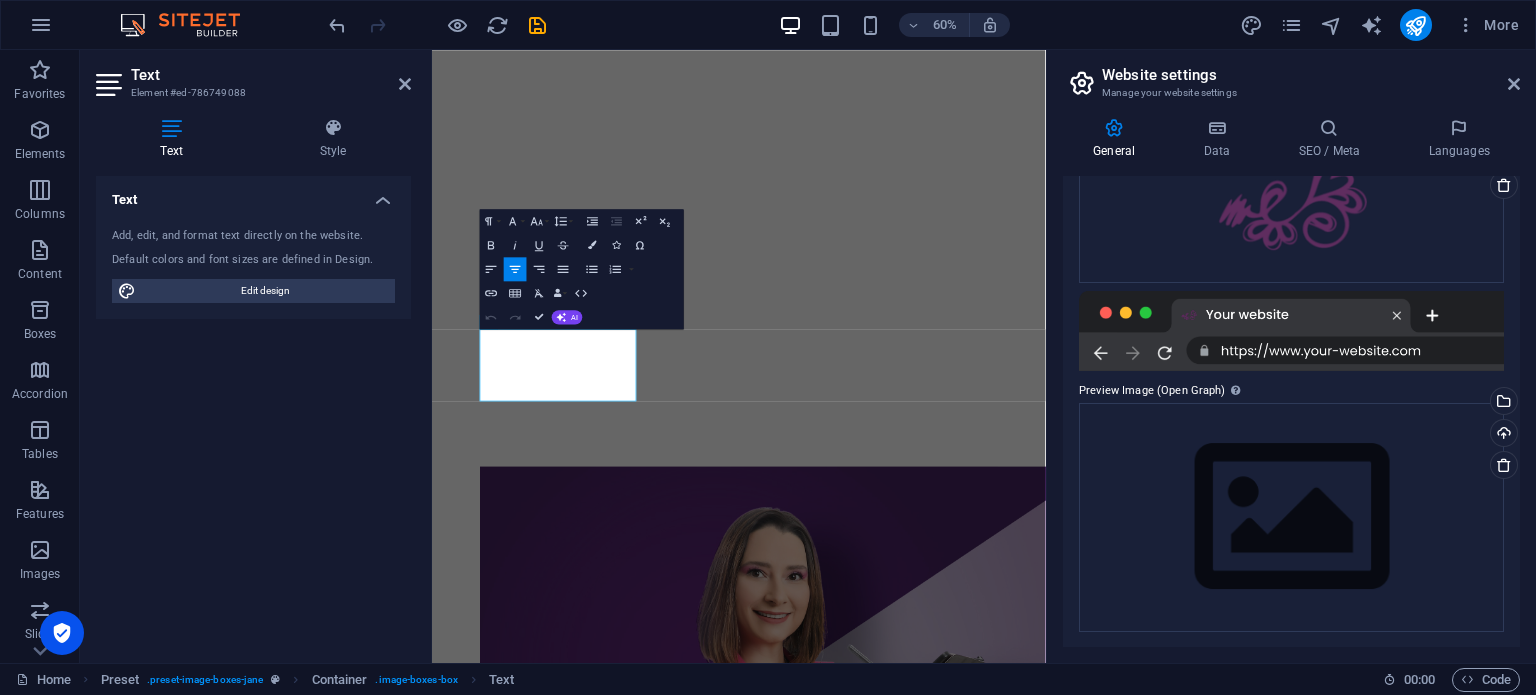 select on "px" 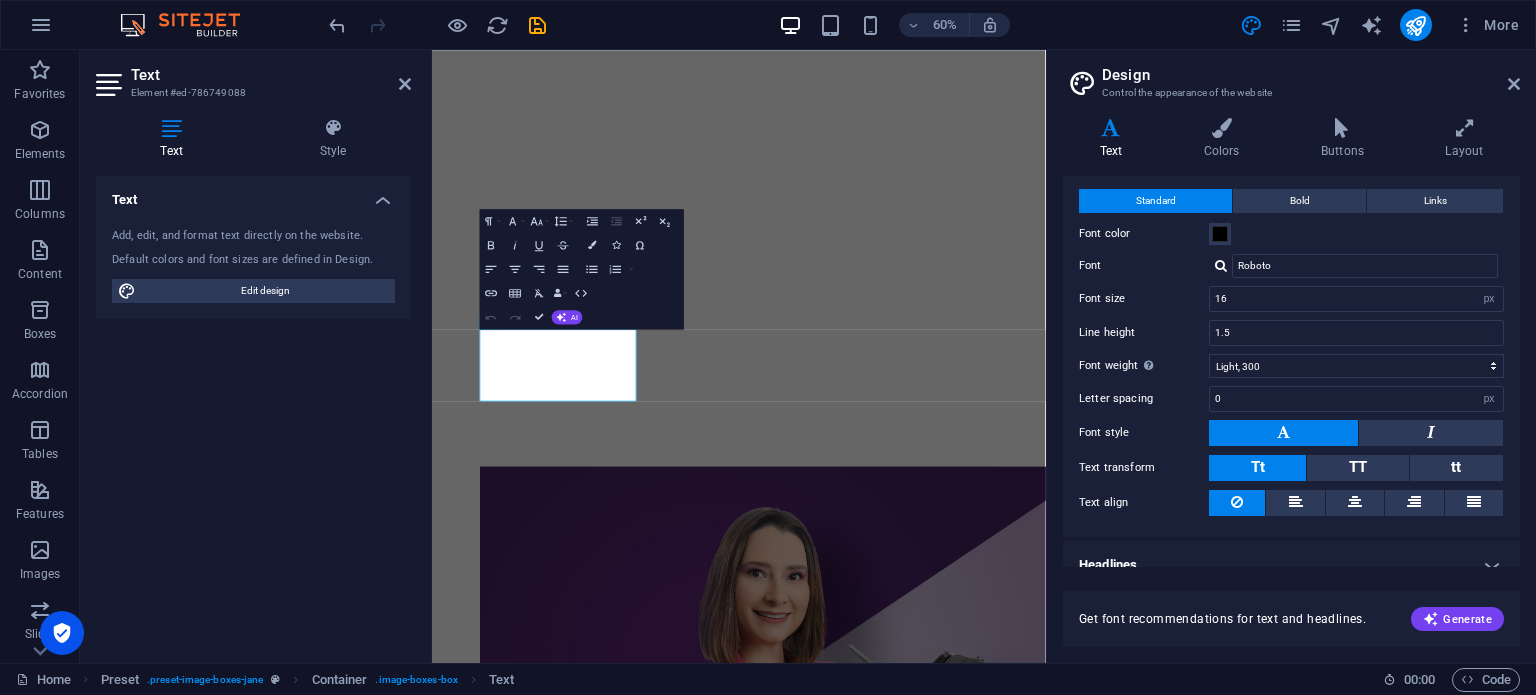scroll, scrollTop: 61, scrollLeft: 0, axis: vertical 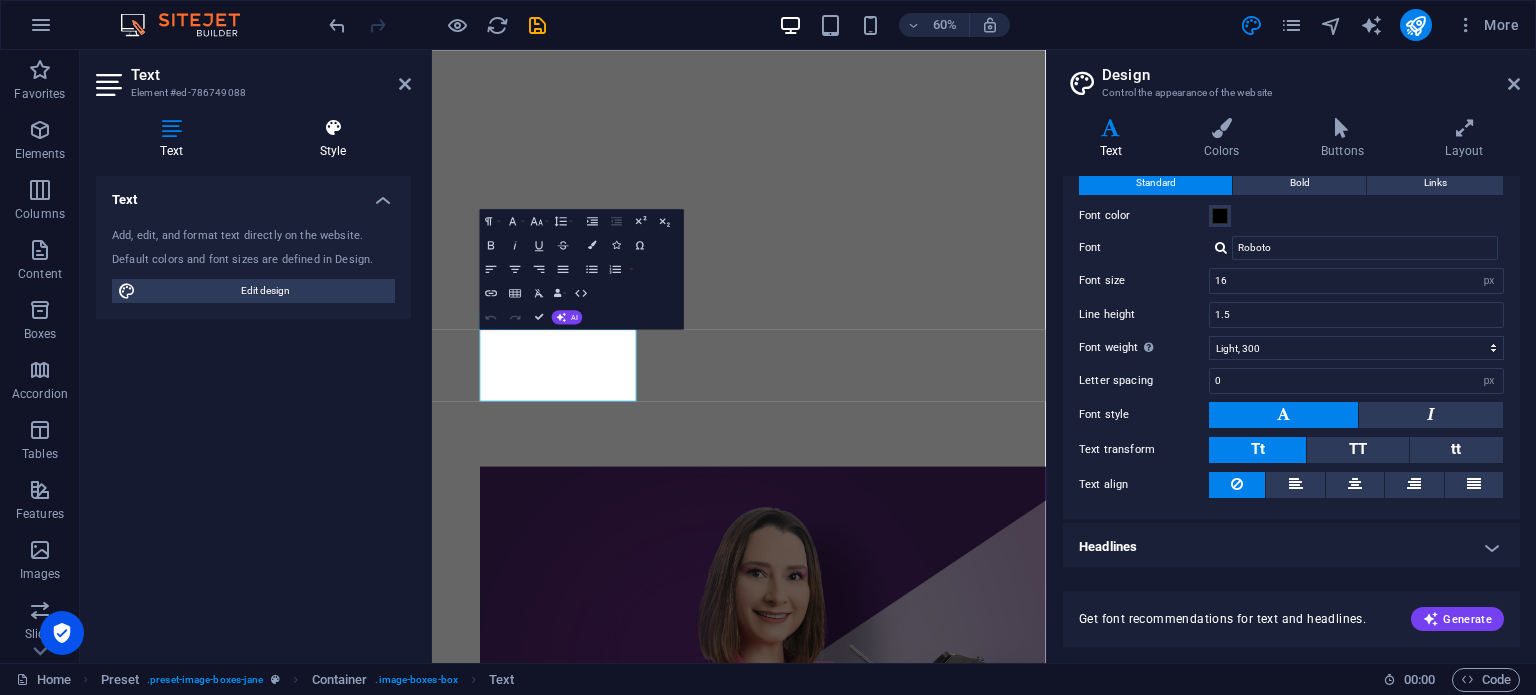 click at bounding box center (333, 128) 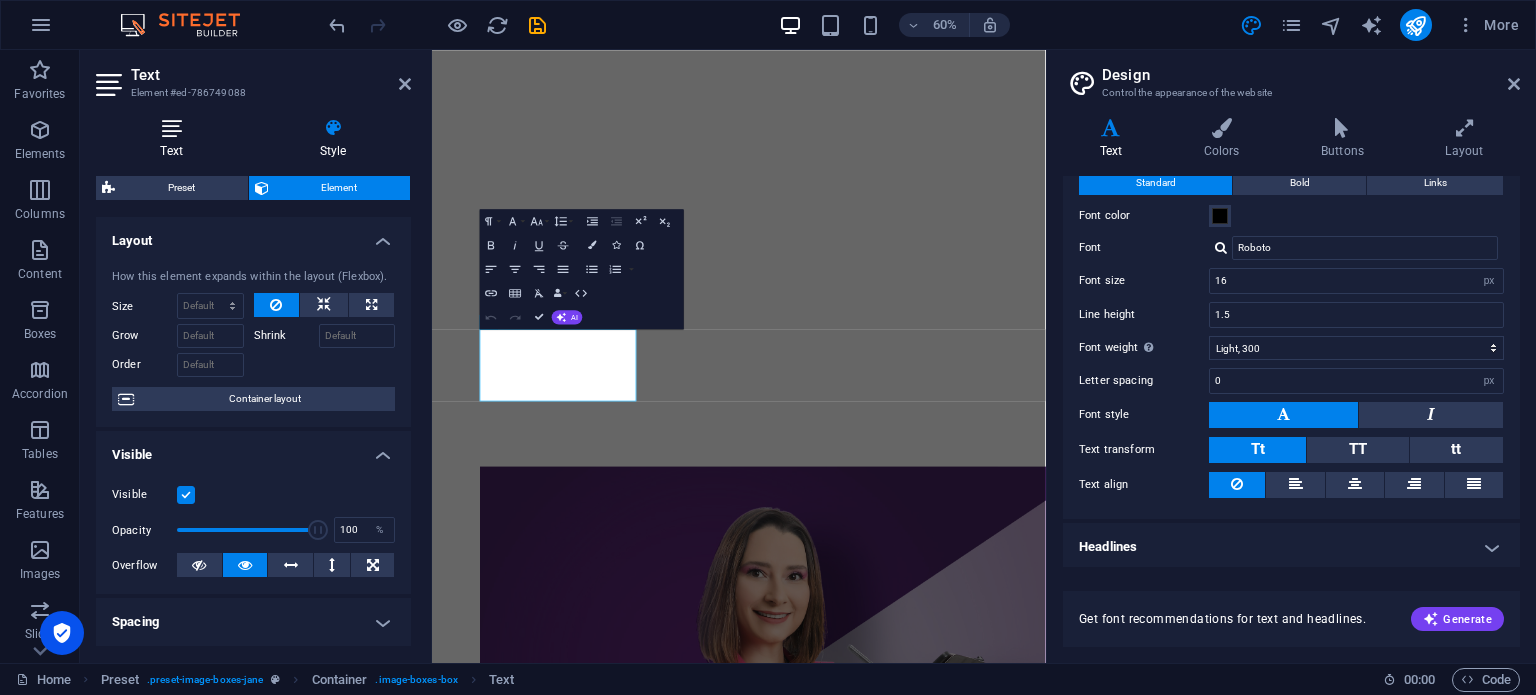 click at bounding box center [171, 128] 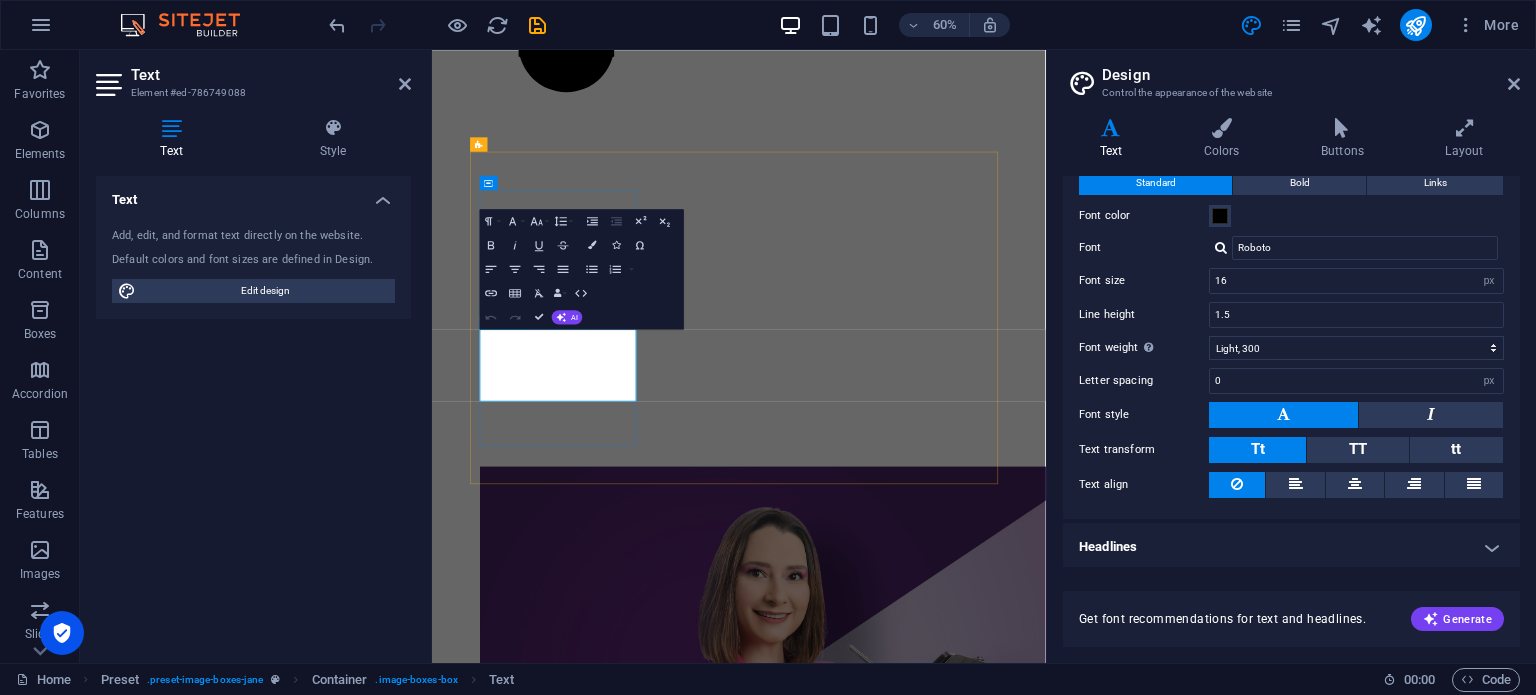 click on "Lorem ipsum dolor sit amet, consectetuer adipiscing elit. Aenean commodo ligula eget dolor. Lorem ipsum dolor sit amet." at bounding box center [943, 1508] 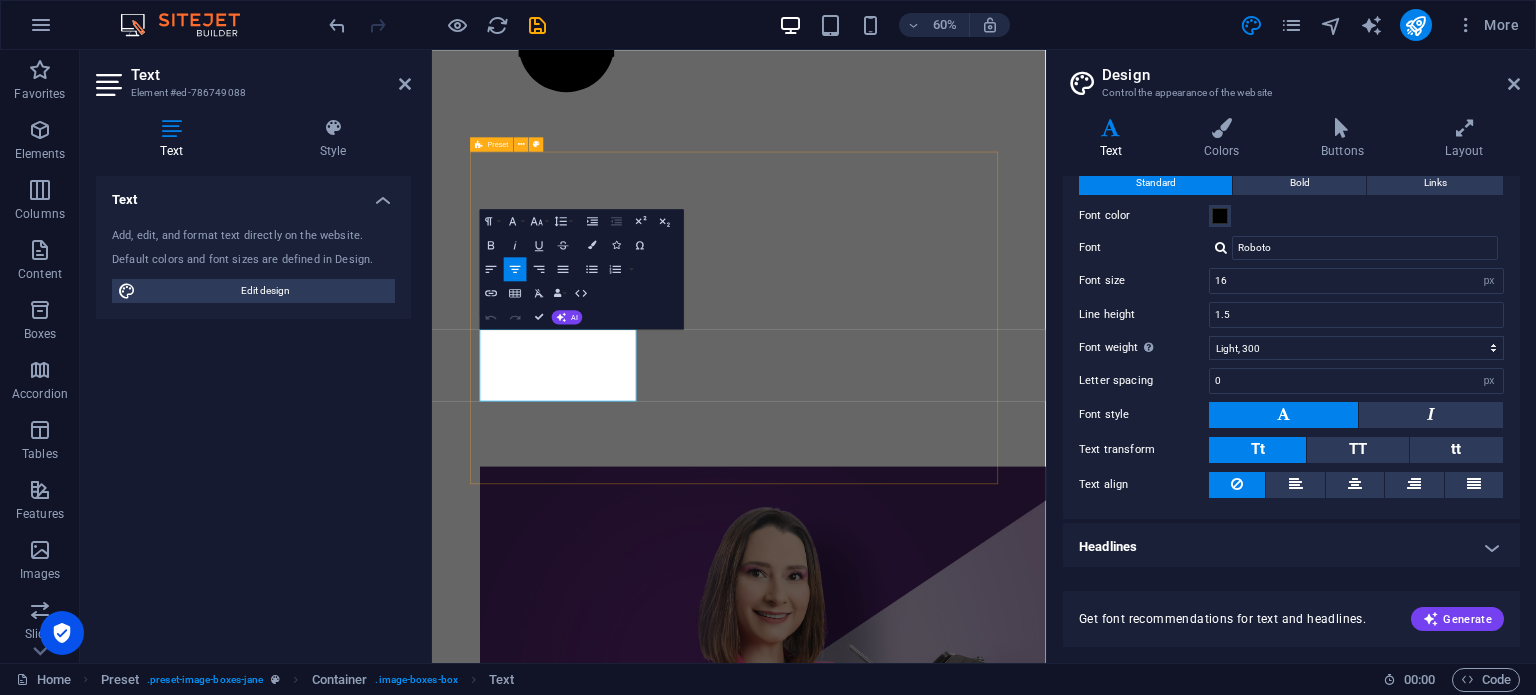 drag, startPoint x: 709, startPoint y: 621, endPoint x: 506, endPoint y: 523, distance: 225.41739 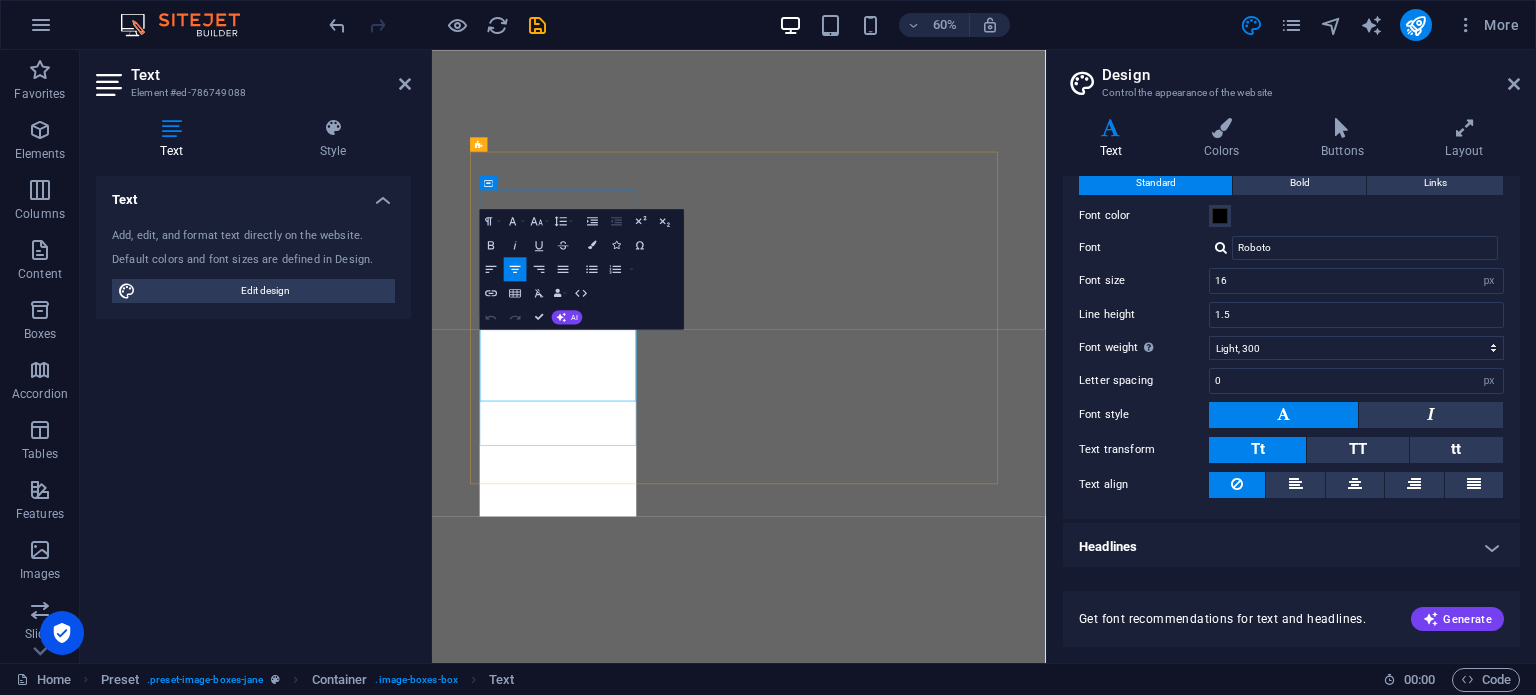 scroll, scrollTop: 6009, scrollLeft: 2, axis: both 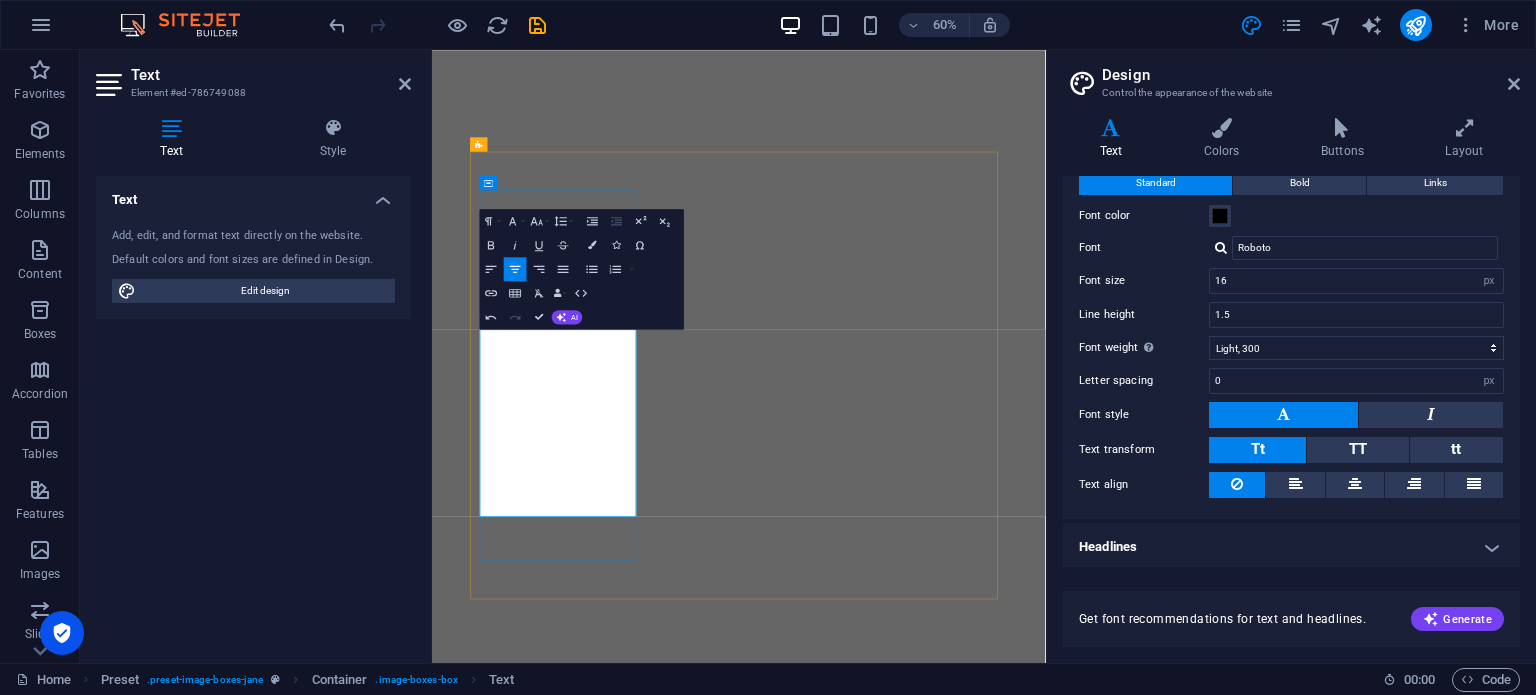 drag, startPoint x: 727, startPoint y: 547, endPoint x: 645, endPoint y: 567, distance: 84.40379 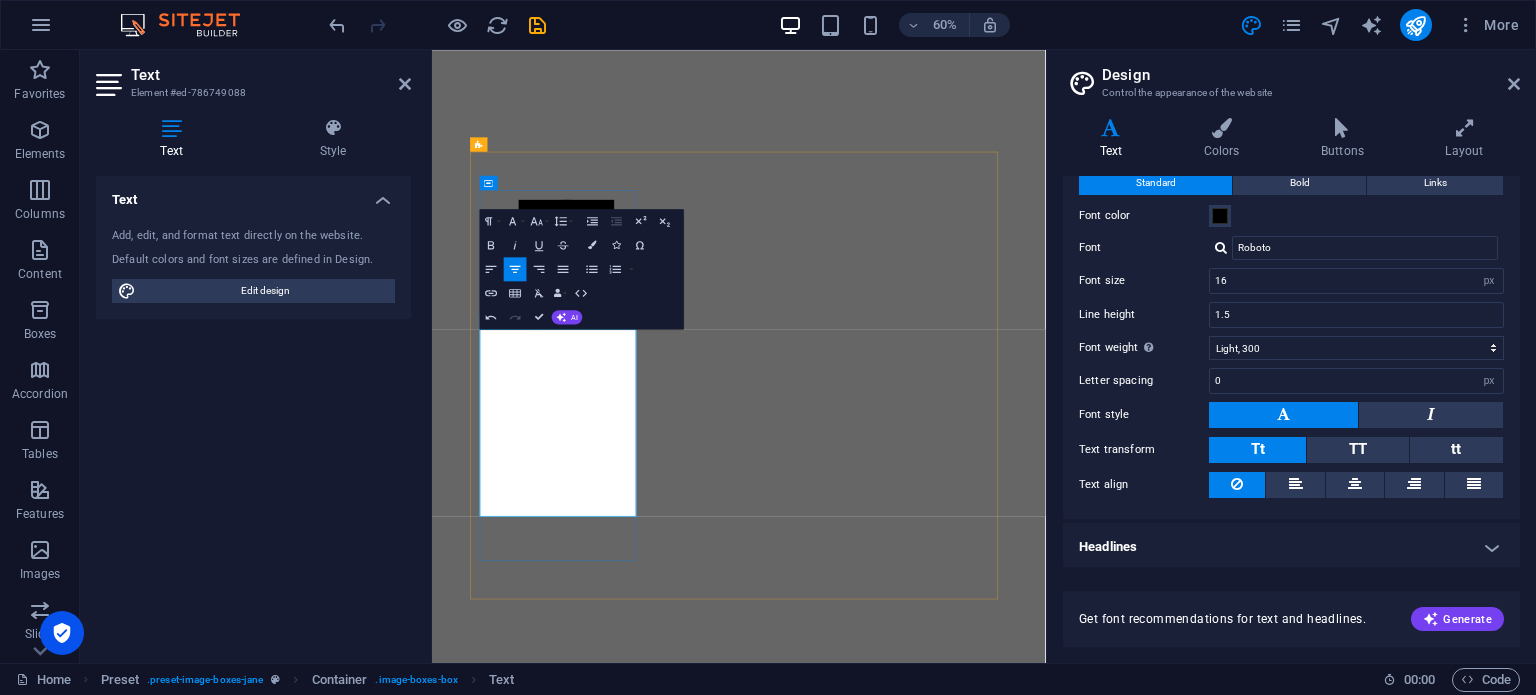 type 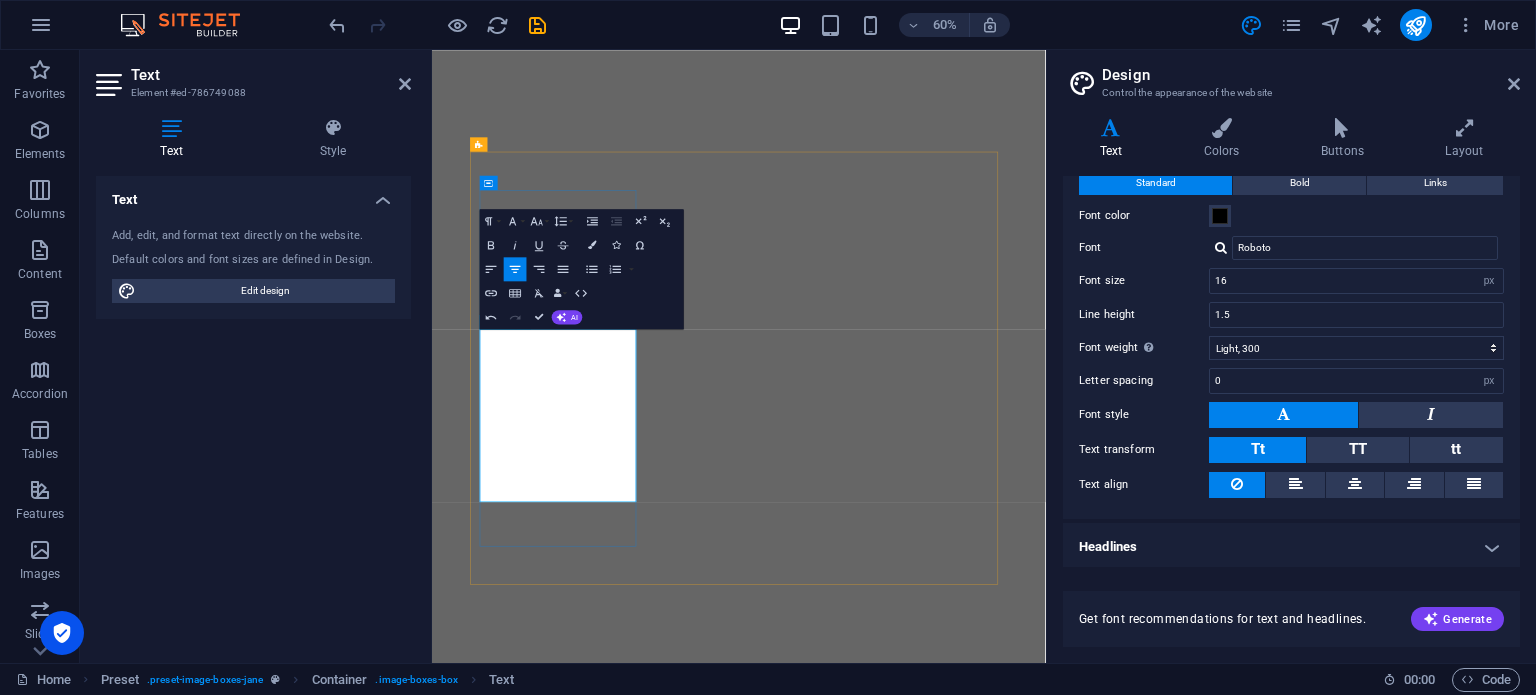 drag, startPoint x: 610, startPoint y: 618, endPoint x: 737, endPoint y: 550, distance: 144.05902 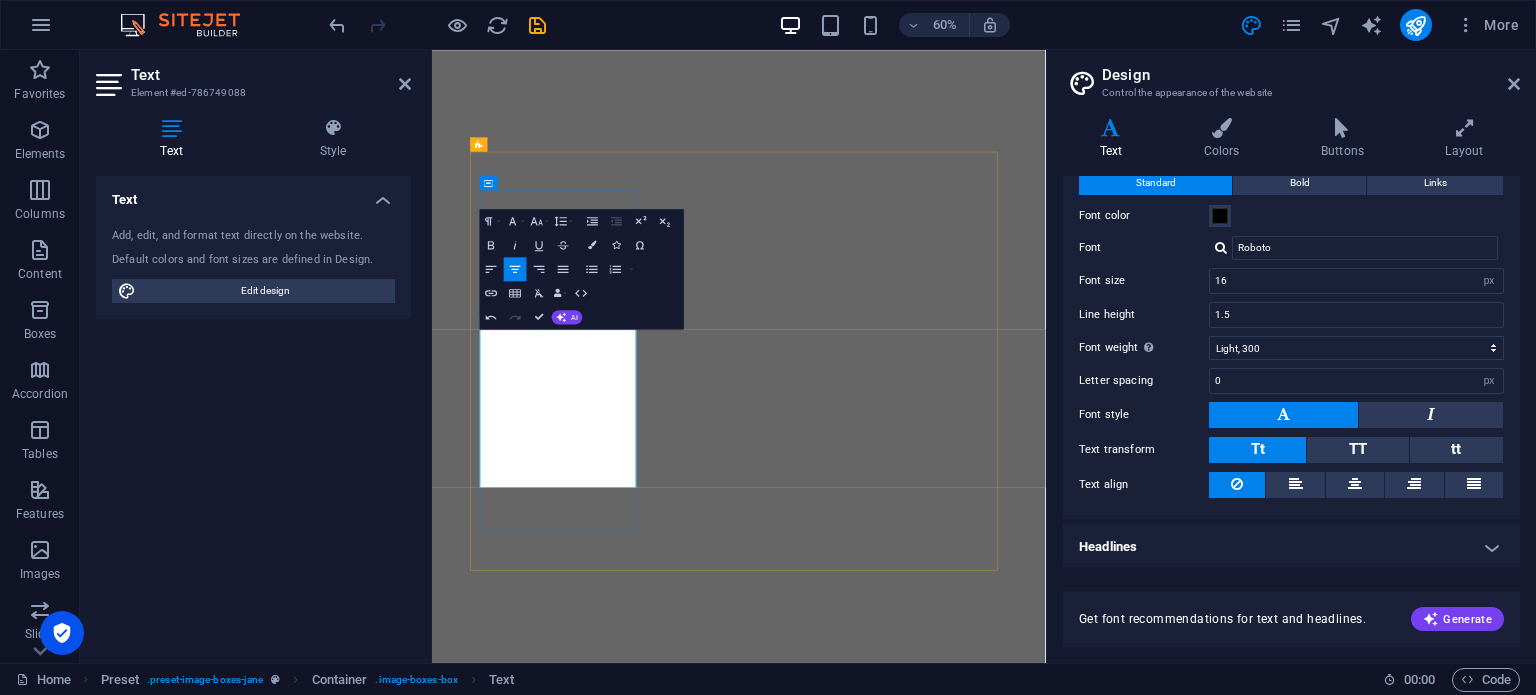 drag, startPoint x: 630, startPoint y: 577, endPoint x: 613, endPoint y: 577, distance: 17 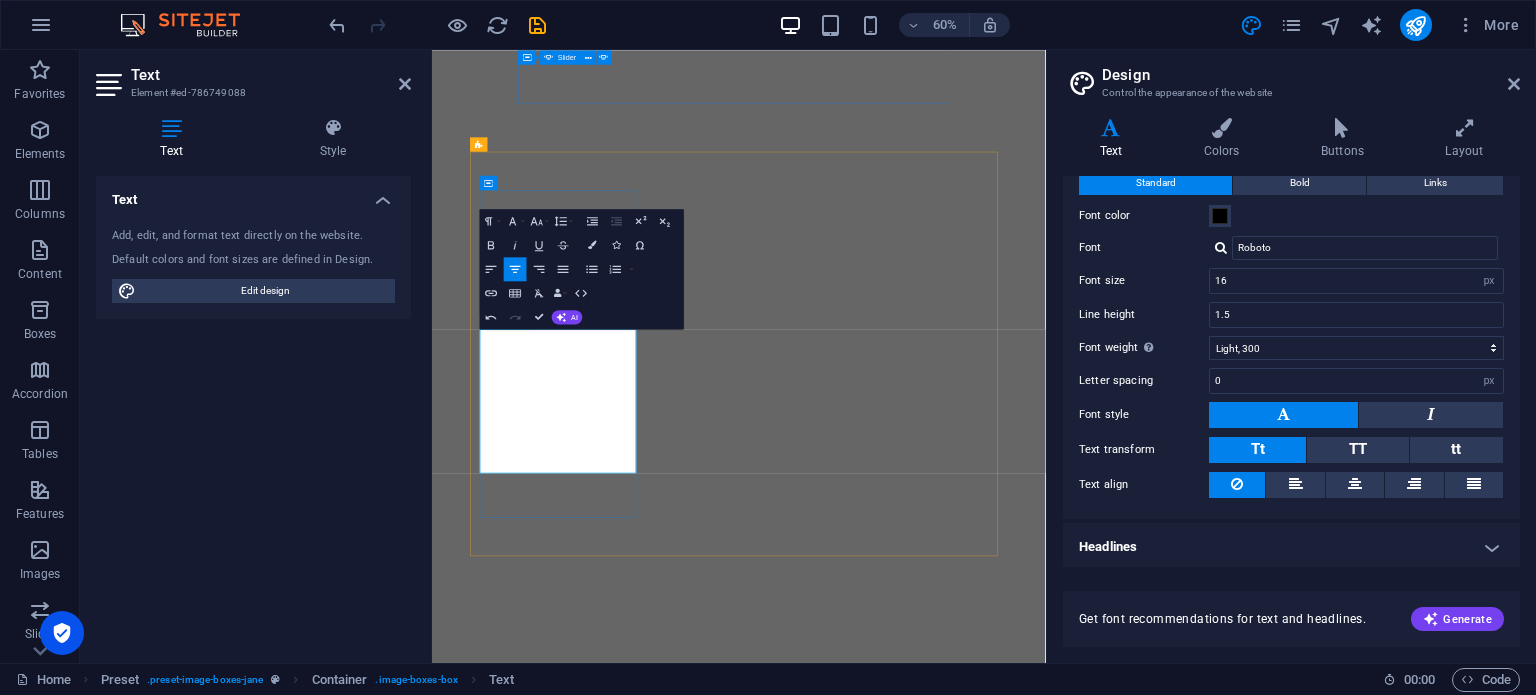 drag, startPoint x: 717, startPoint y: 619, endPoint x: 674, endPoint y: 602, distance: 46.238514 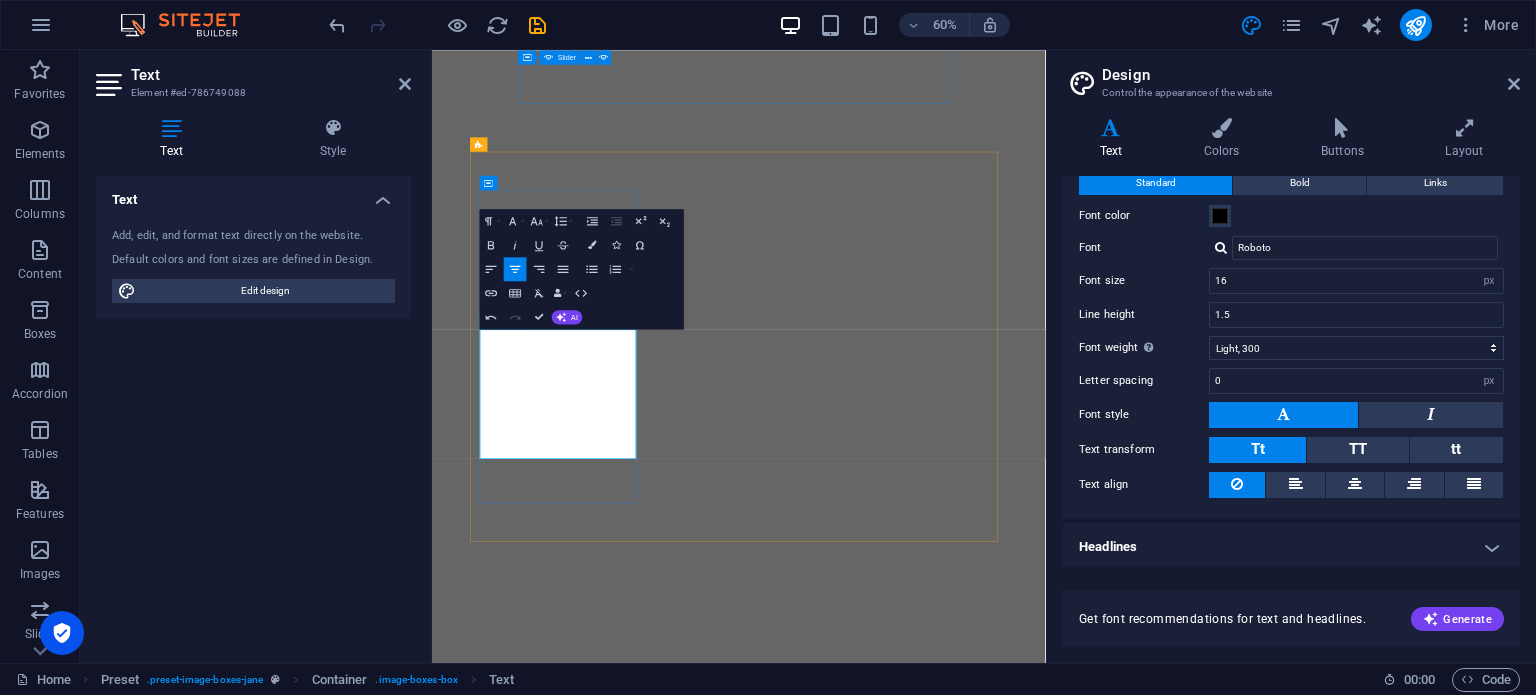 drag, startPoint x: 727, startPoint y: 601, endPoint x: 750, endPoint y: 722, distance: 123.16656 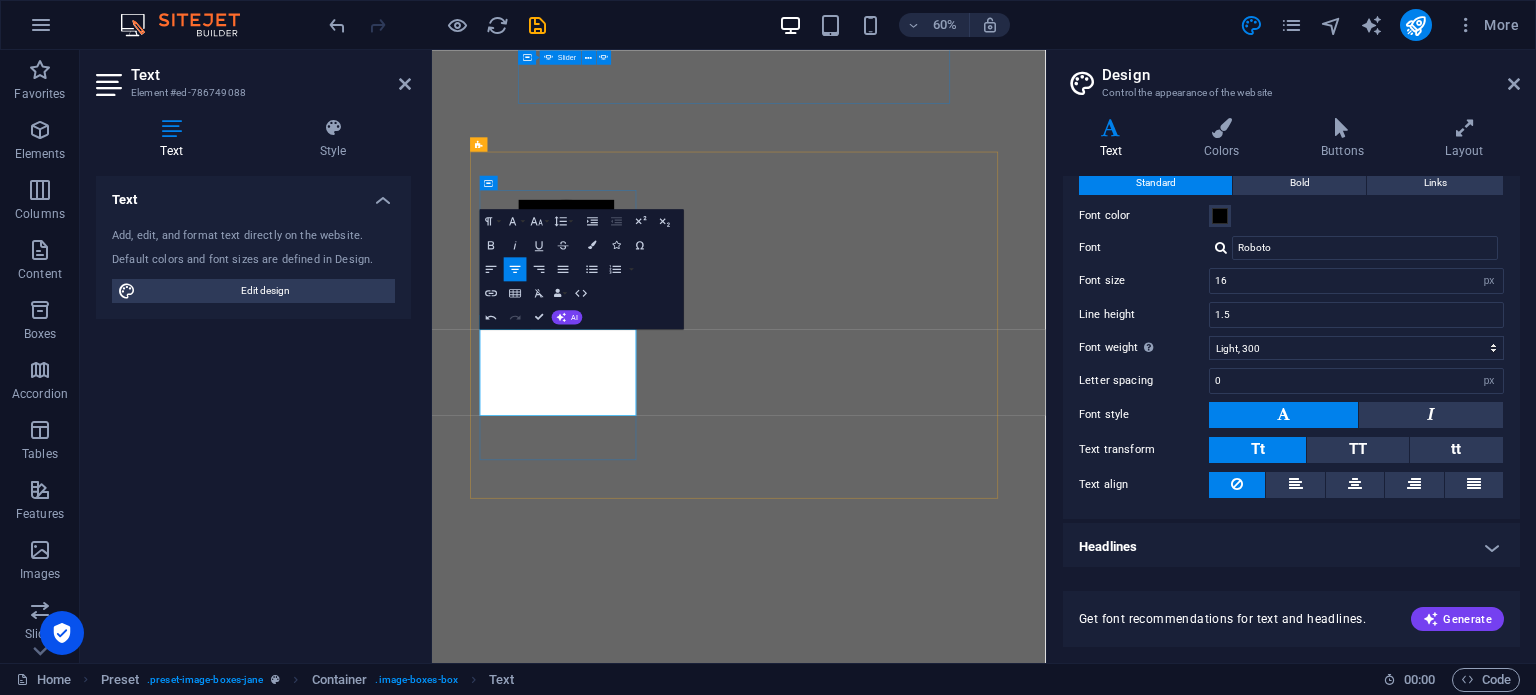 scroll, scrollTop: 0, scrollLeft: 1884, axis: horizontal 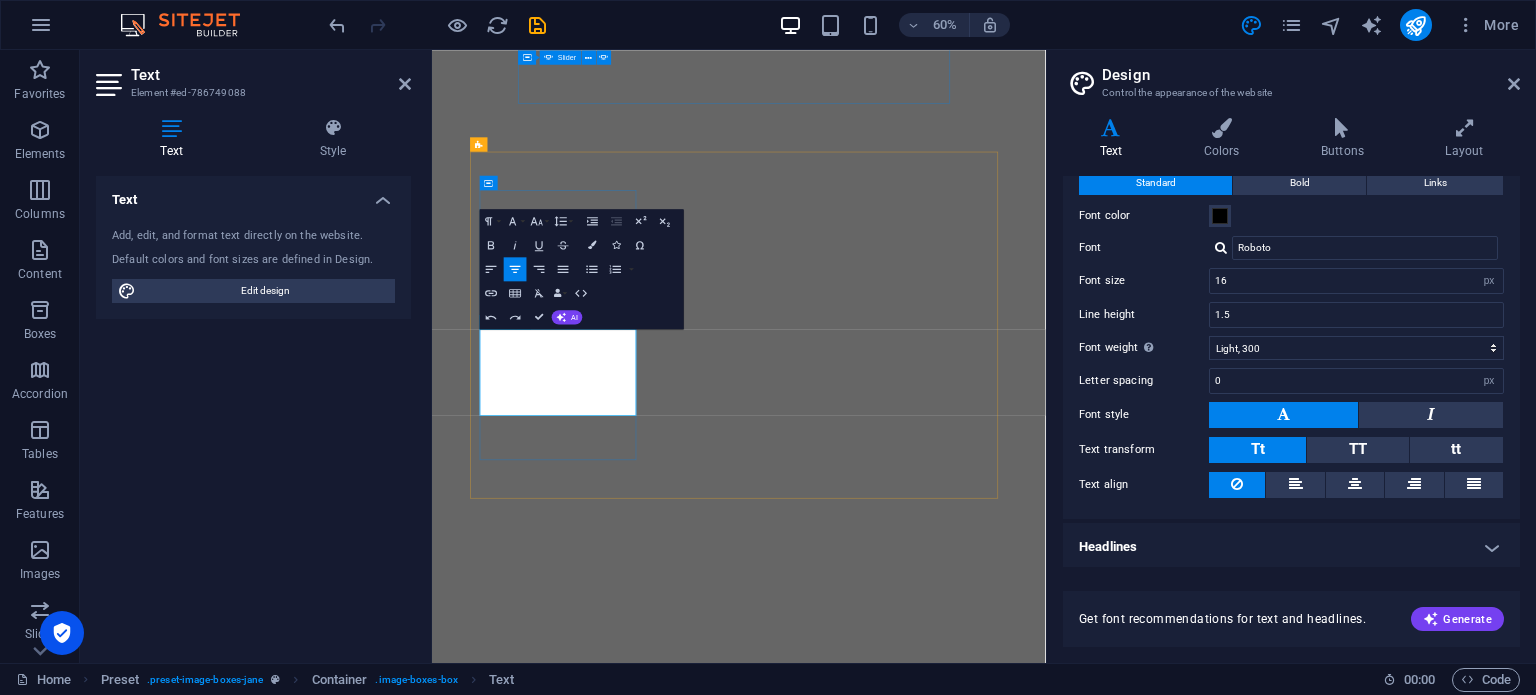 drag, startPoint x: 739, startPoint y: 649, endPoint x: 757, endPoint y: 650, distance: 18.027756 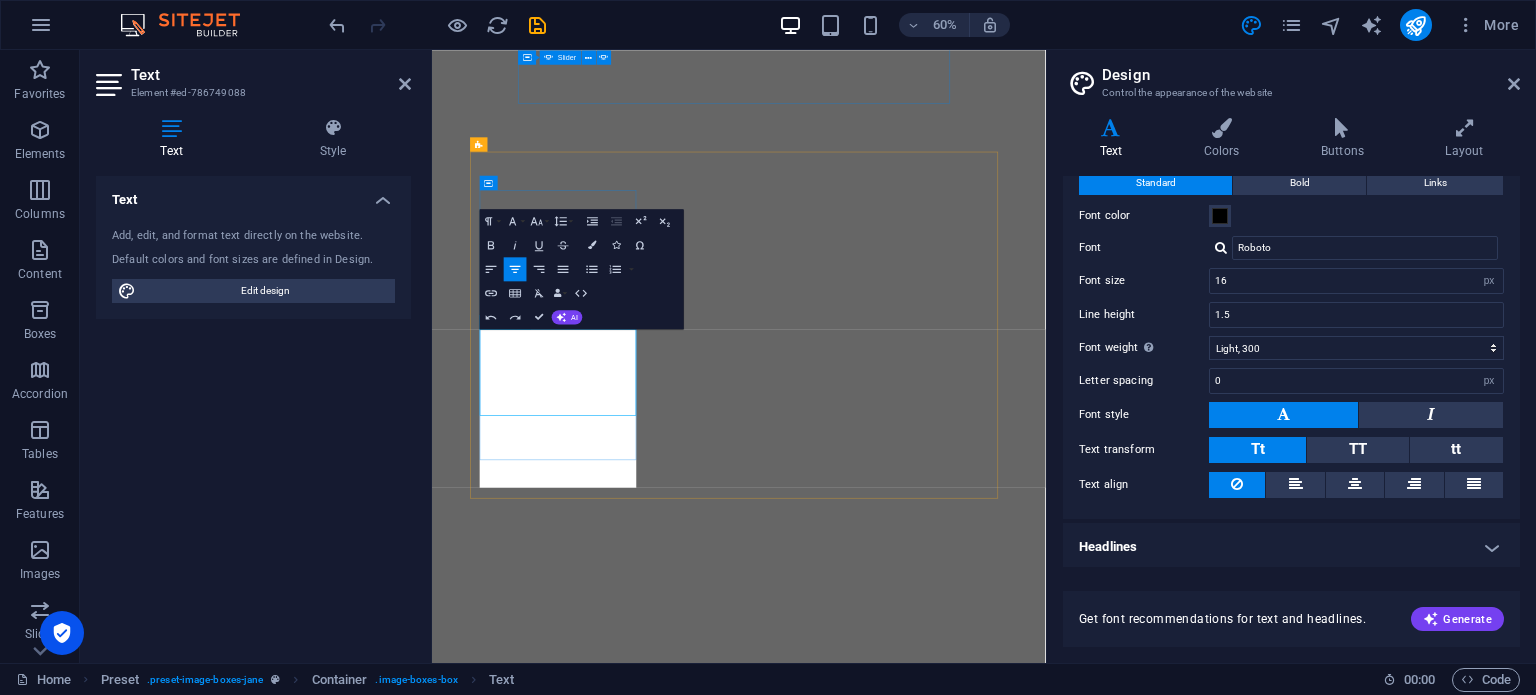 scroll, scrollTop: 679, scrollLeft: 0, axis: vertical 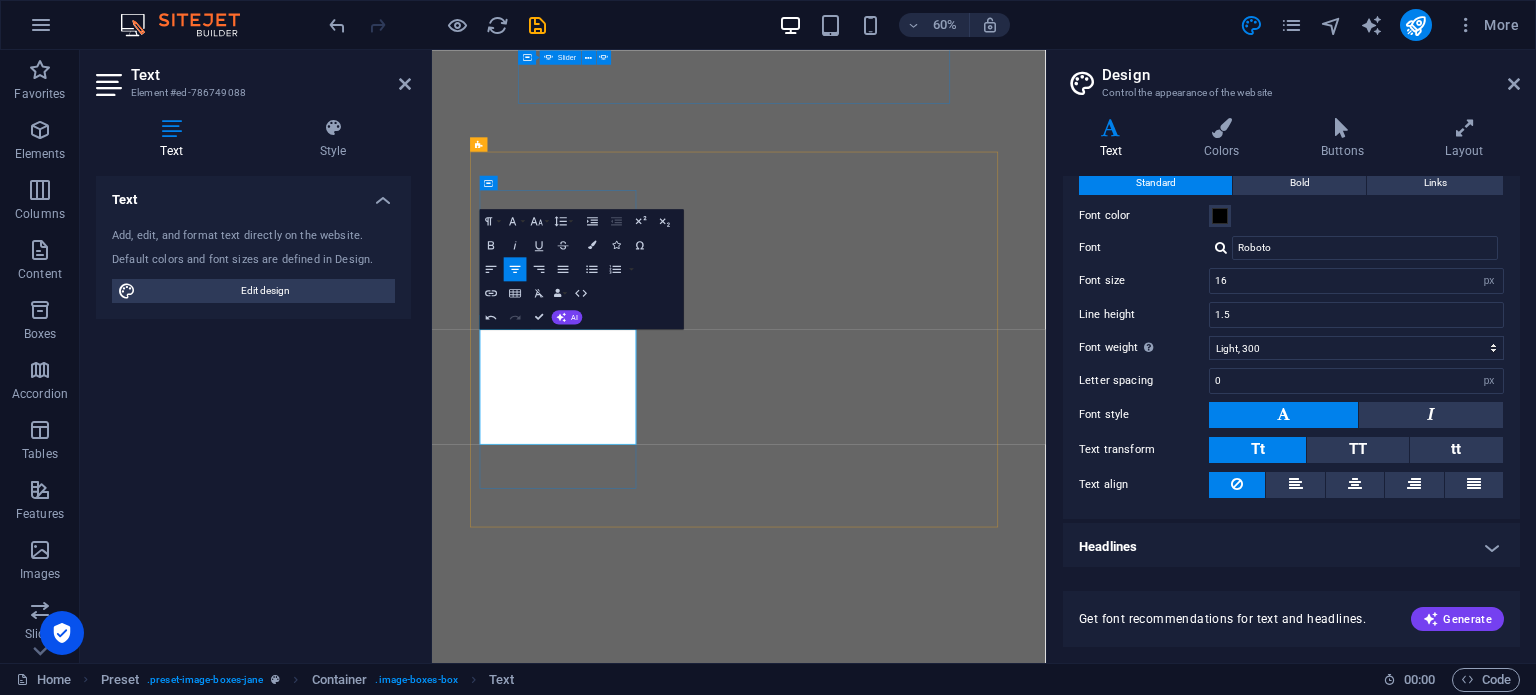 drag, startPoint x: 683, startPoint y: 670, endPoint x: 694, endPoint y: 690, distance: 22.825424 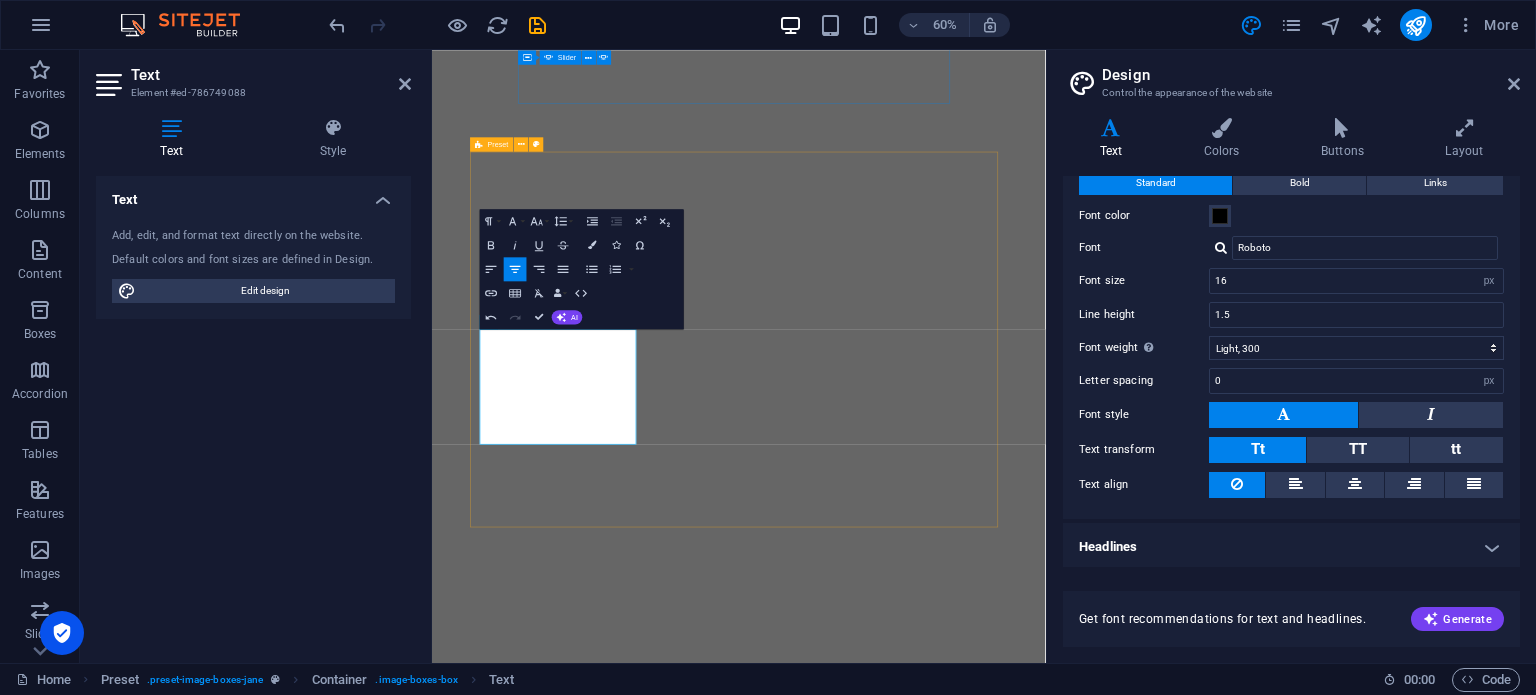 click on "About Soy una artista creativa, cuento con 17 años de experiencia. Ofrezco servicios de diseño de identidad, logo y branding.  Me apasionan las artes escénicas, los negocios y veo el arte y la creatividad como la guía para la  vida. Veo el arte como un hilo conductor que impulsa la creatividad en todas las áreas de la vida. see more Work Lorem ipsum dolor sit amet, consectetuer adipiscing elit. Aenean commodo ligula eget dolor. Lorem ipsum dolor sit amet. see more Blog Lorem ipsum dolor sit amet, consectetuer adipiscing elit. Aenean commodo ligula eget dolor. Lorem ipsum dolor sit amet. see more" at bounding box center (943, 2404) 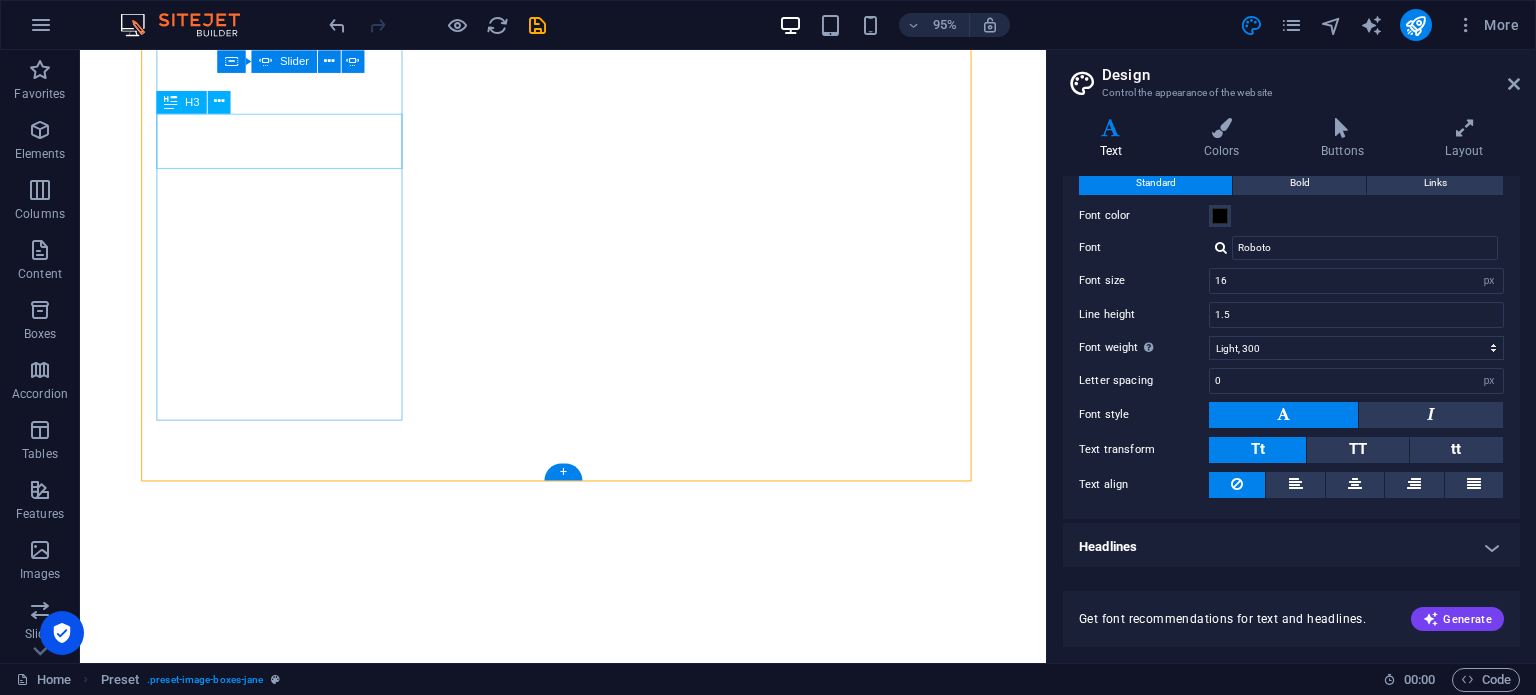 click on "About" at bounding box center (588, 1451) 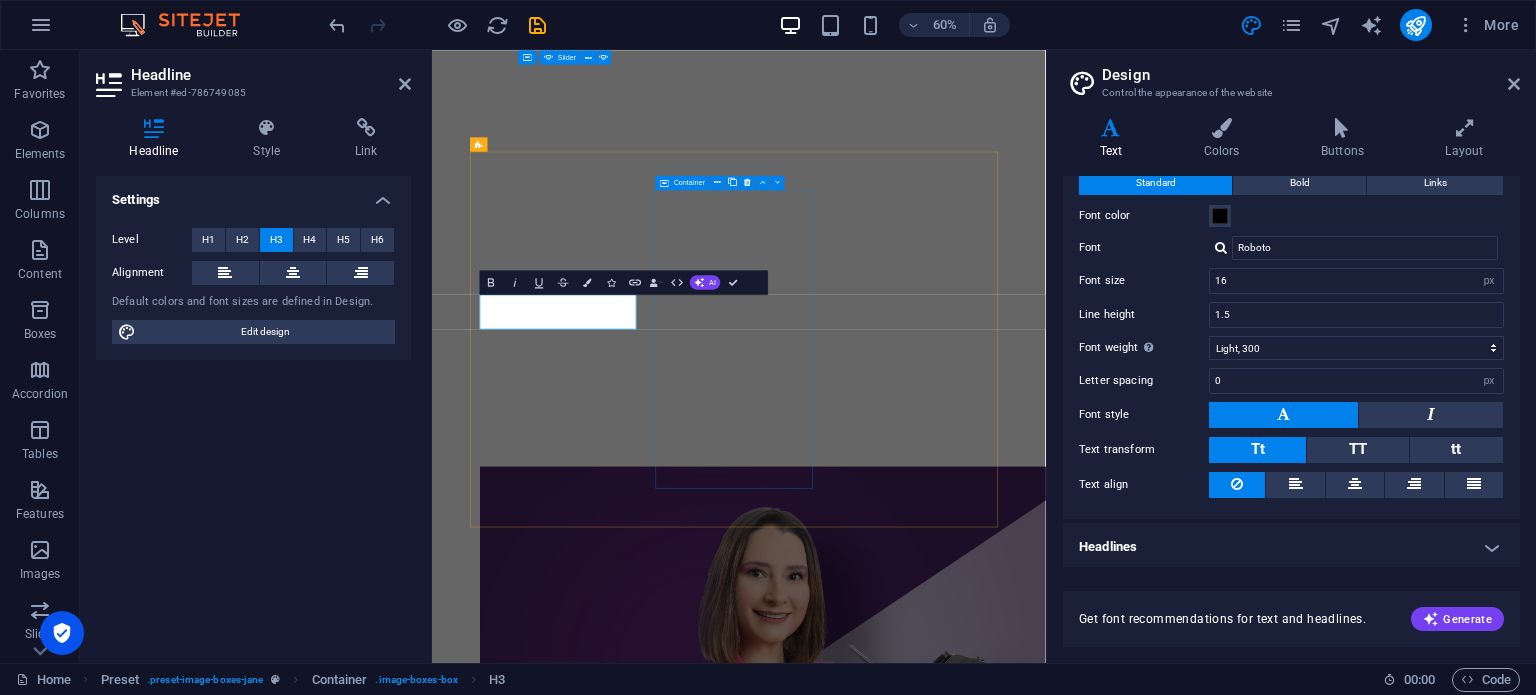 click on "Work Lorem ipsum dolor sit amet, consectetuer adipiscing elit. Aenean commodo ligula eget dolor. Lorem ipsum dolor sit amet. see more" at bounding box center (943, 2077) 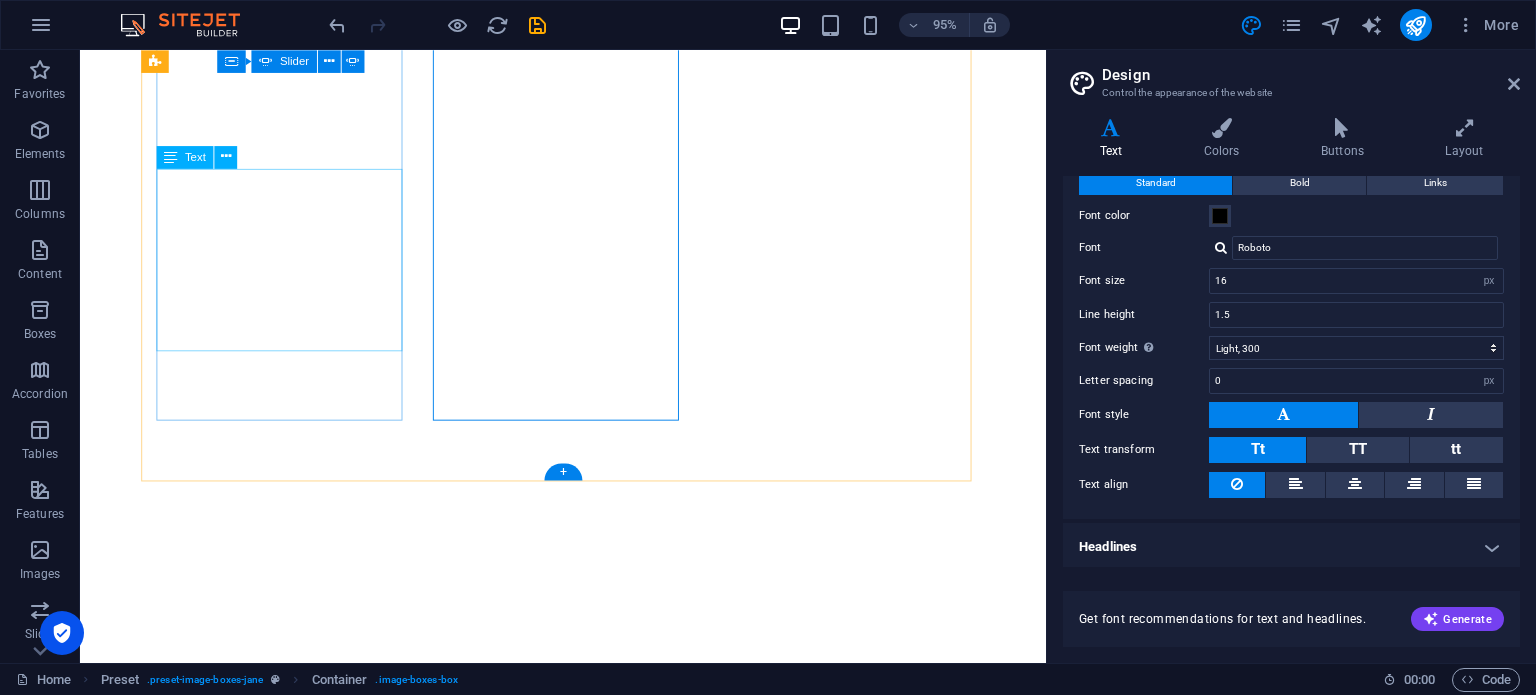 click on "Soy una artista creativa, cuento con 17 años de experiencia. Ofrezco servicios de diseño de identidad, logo y branding.  Me apasionan las artes escénicas, los negocios y veo el arte y la creatividad como la guía para la vida." at bounding box center (588, 1516) 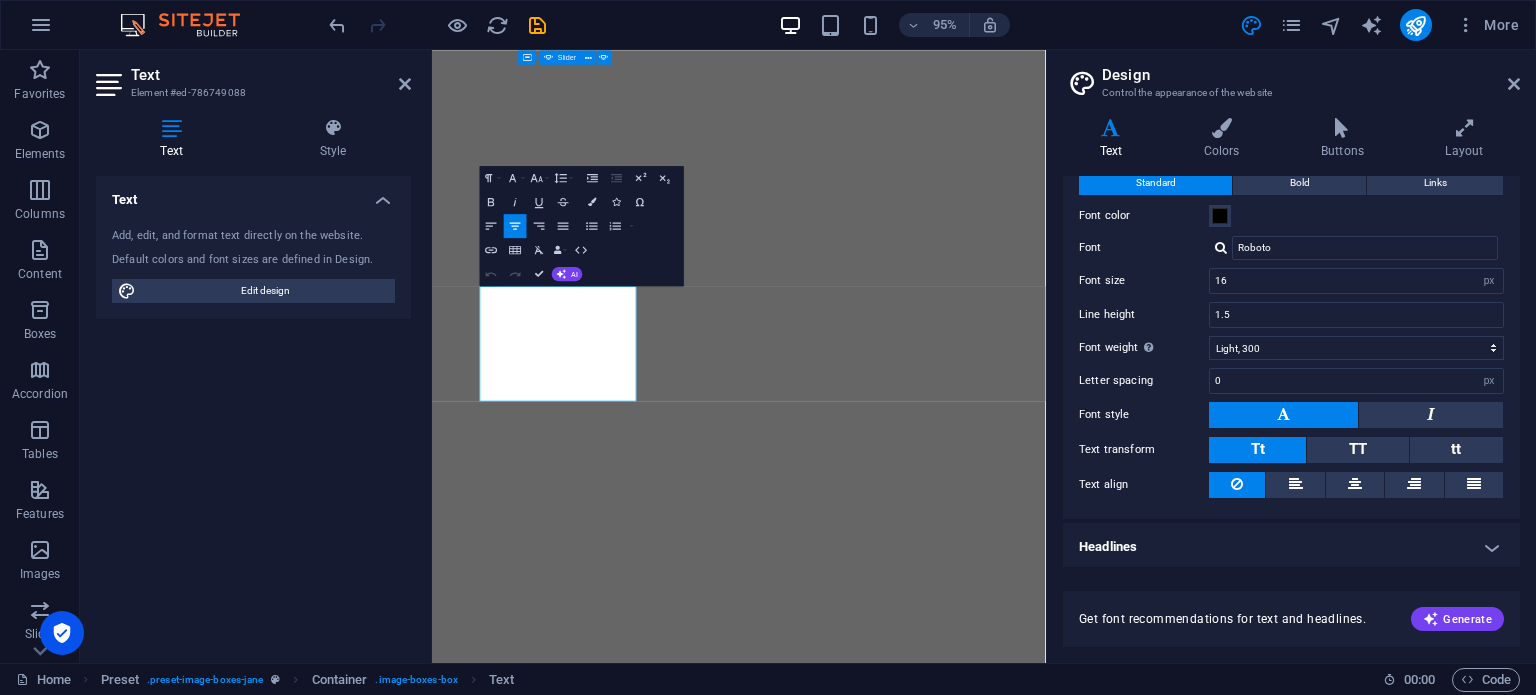 scroll, scrollTop: 1059, scrollLeft: 0, axis: vertical 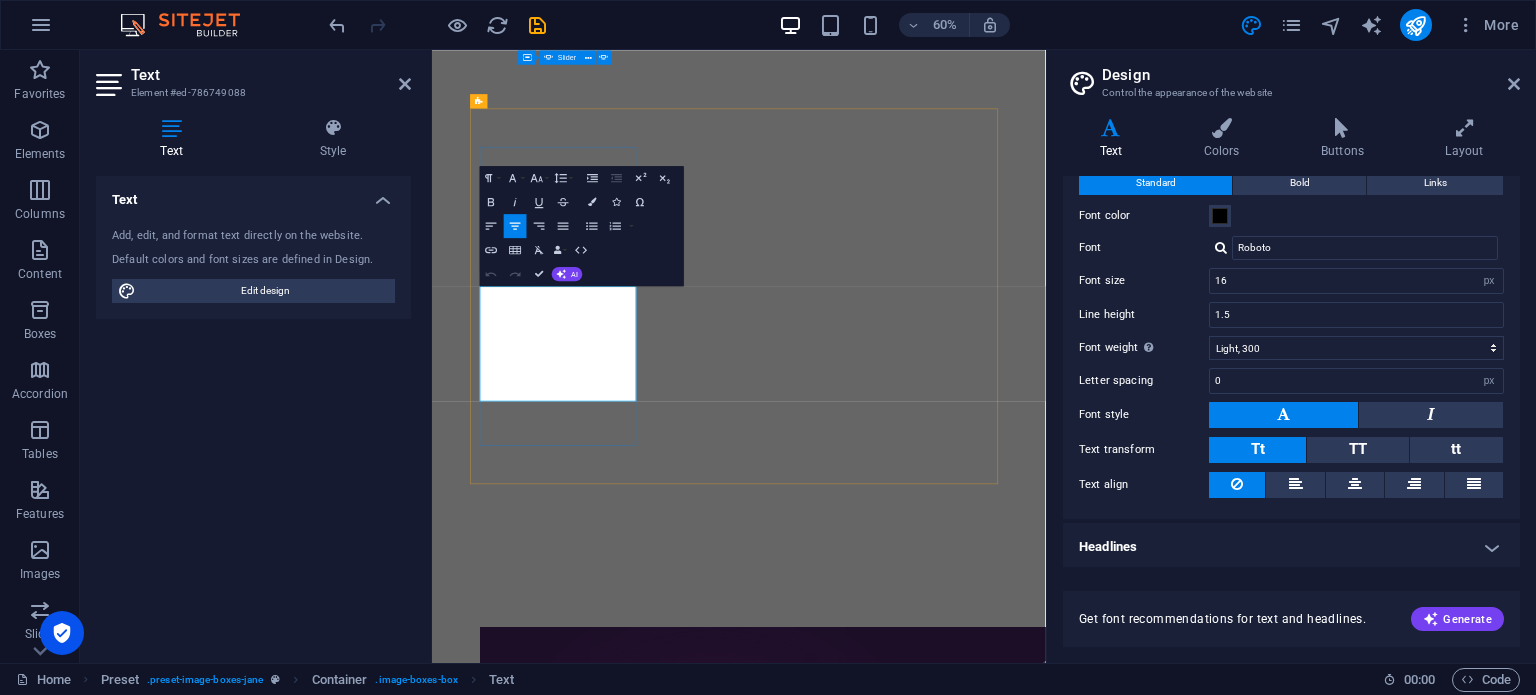 drag, startPoint x: 537, startPoint y: 451, endPoint x: 713, endPoint y: 619, distance: 243.3105 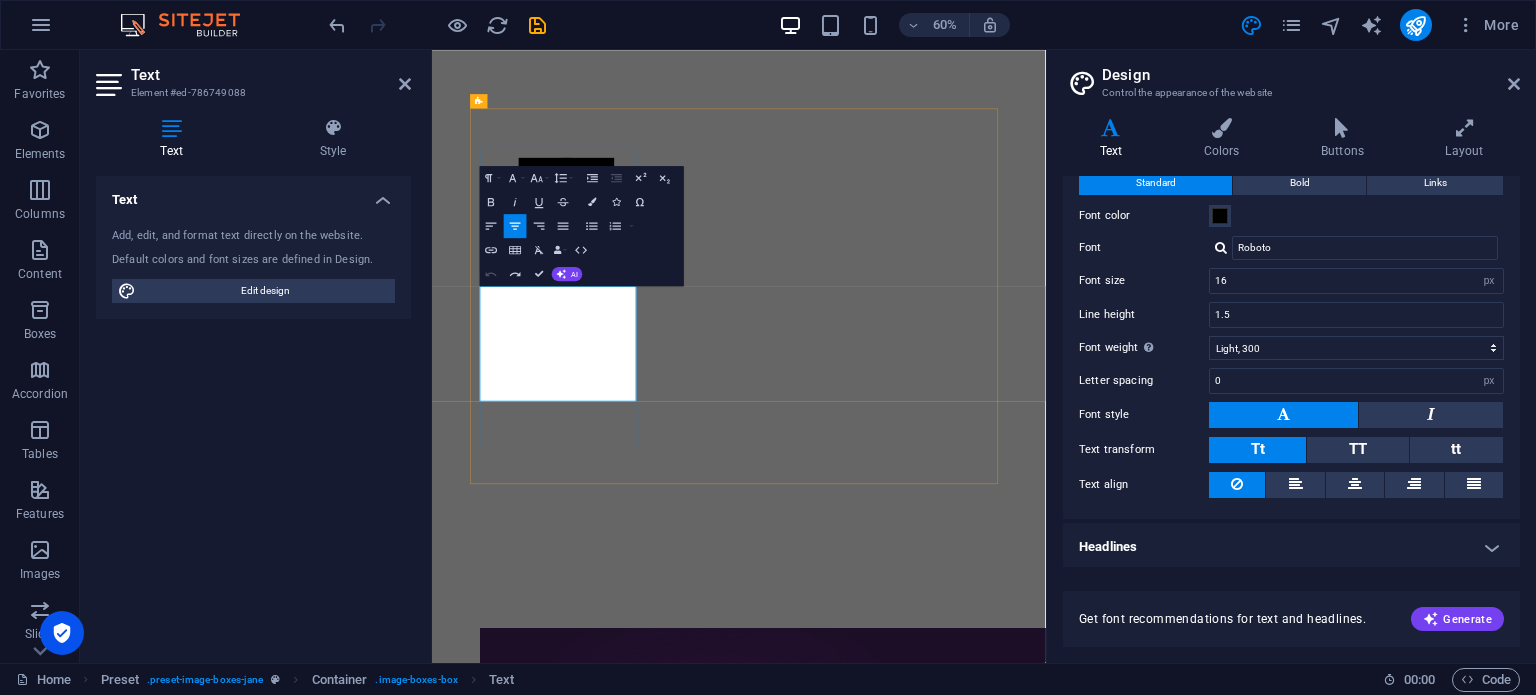 scroll, scrollTop: 1059, scrollLeft: 0, axis: vertical 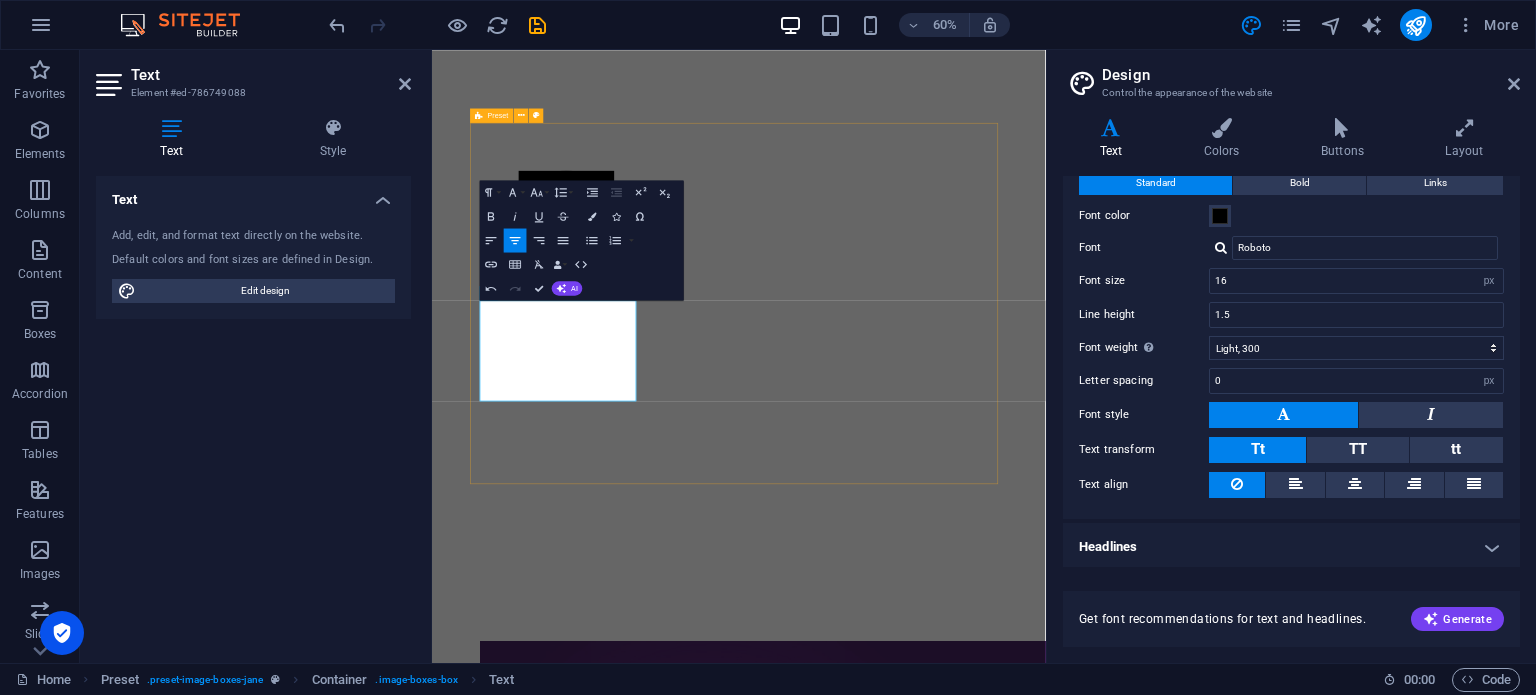 click on "About I am a creative artist with 17 years of experience. I offer identity, logo, and branding design services. I am passionate about the performing arts and business, and I see art and creativity as a guide for life. I am a creative artist with 17 years of experience. I offer identity, logo, and branding design services. I am passionate about the performing arts and business, and I see art and creativity as a guide for life. see more Work Lorem ipsum dolor sit amet, consectetuer adipiscing elit. Aenean commodo ligula eget dolor. Lorem ipsum dolor sit amet. see more Blog Lorem ipsum dolor sit amet, consectetuer adipiscing elit. Aenean commodo ligula eget dolor. Lorem ipsum dolor sit amet. see more" at bounding box center [943, 2344] 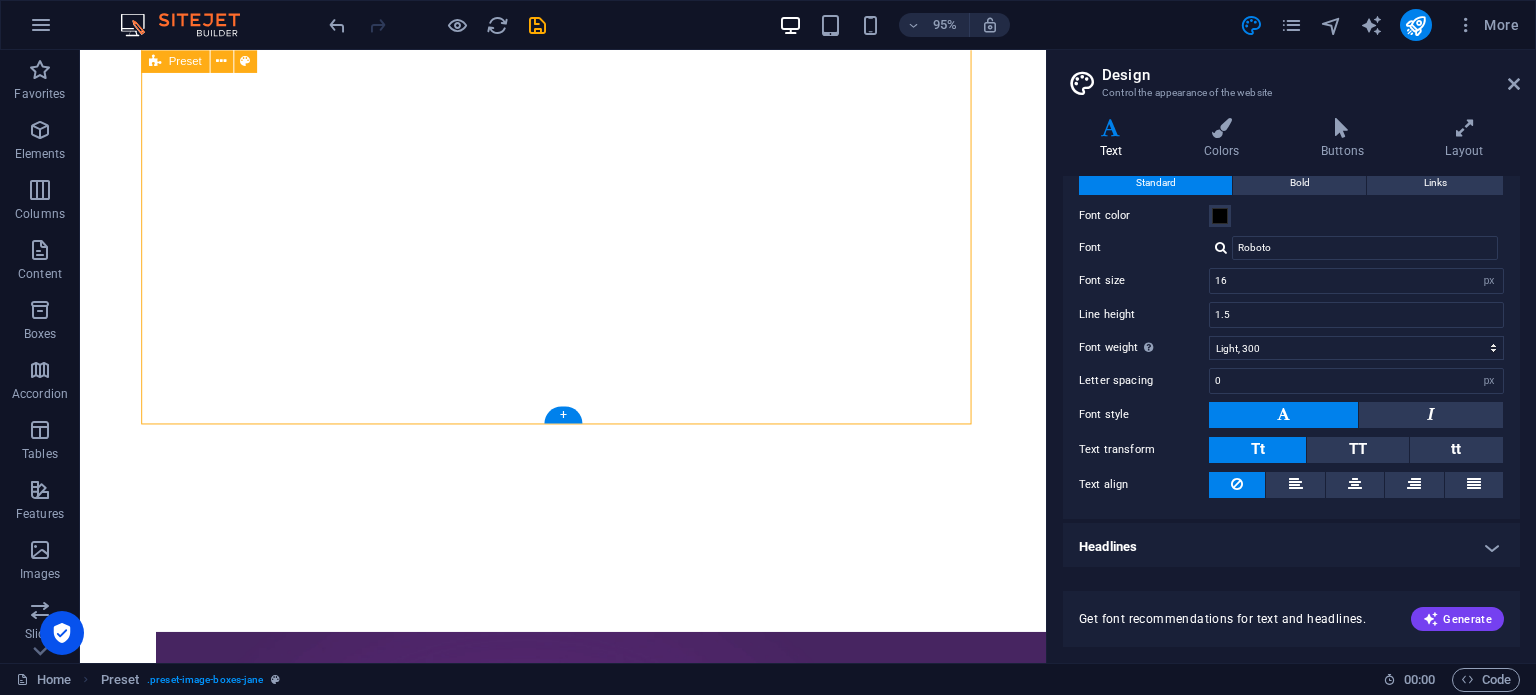 scroll, scrollTop: 1096, scrollLeft: 0, axis: vertical 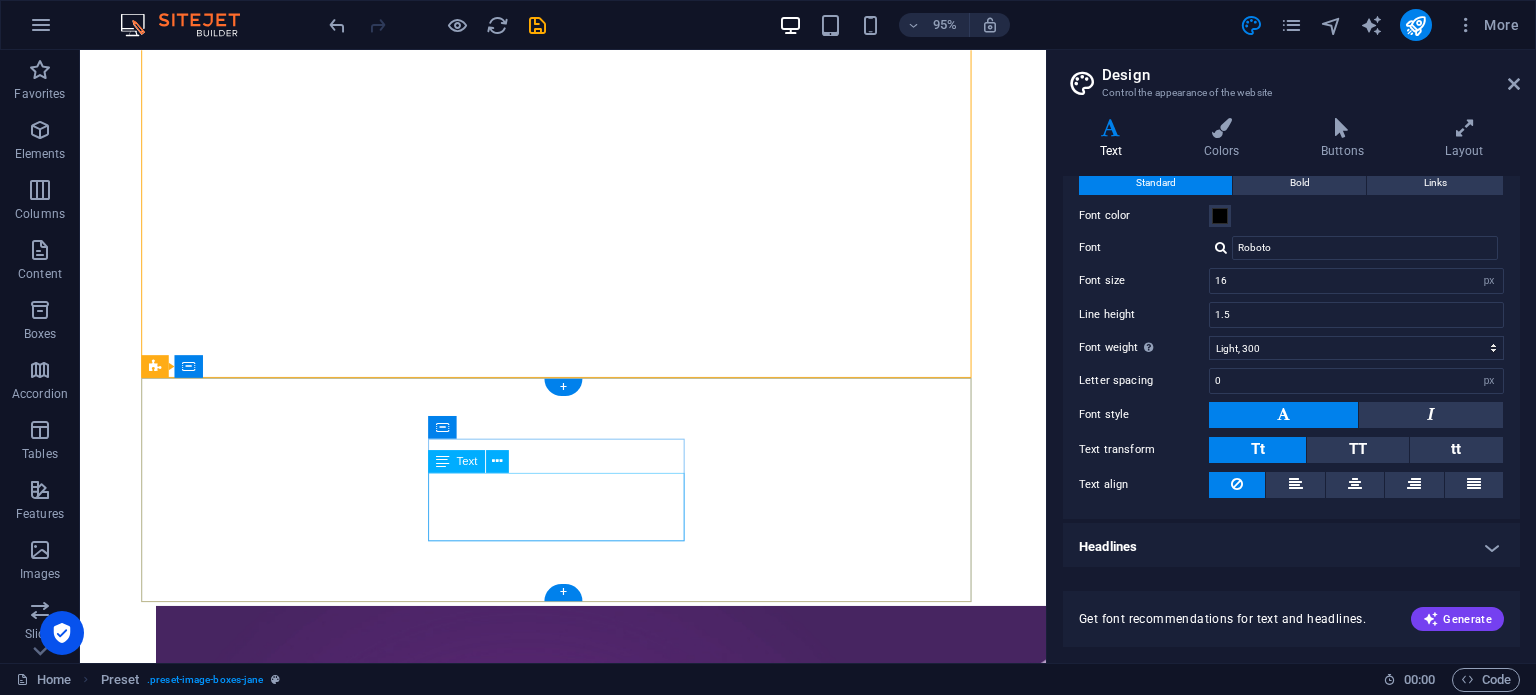 click on "Facebook Instagram Twitter" at bounding box center [588, 3558] 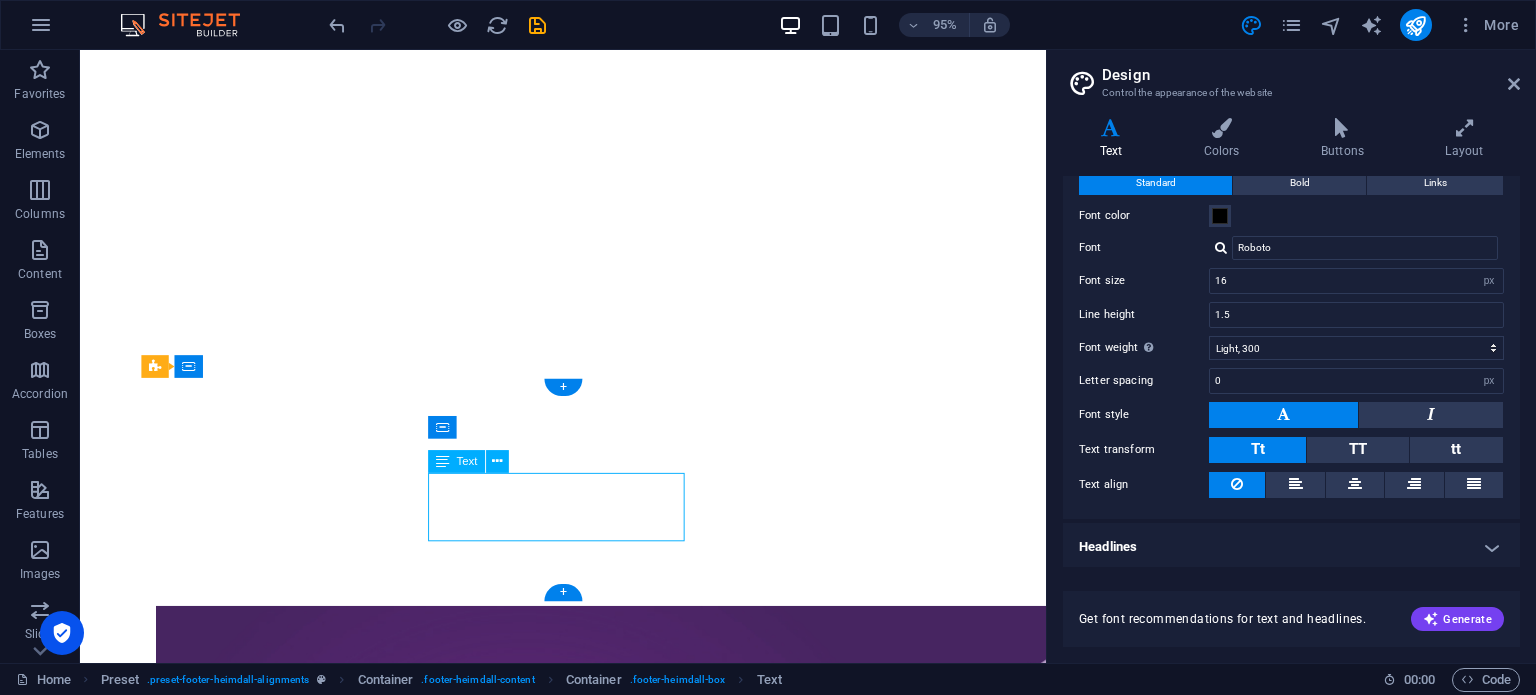 click on "Facebook Instagram Twitter" at bounding box center (588, 3558) 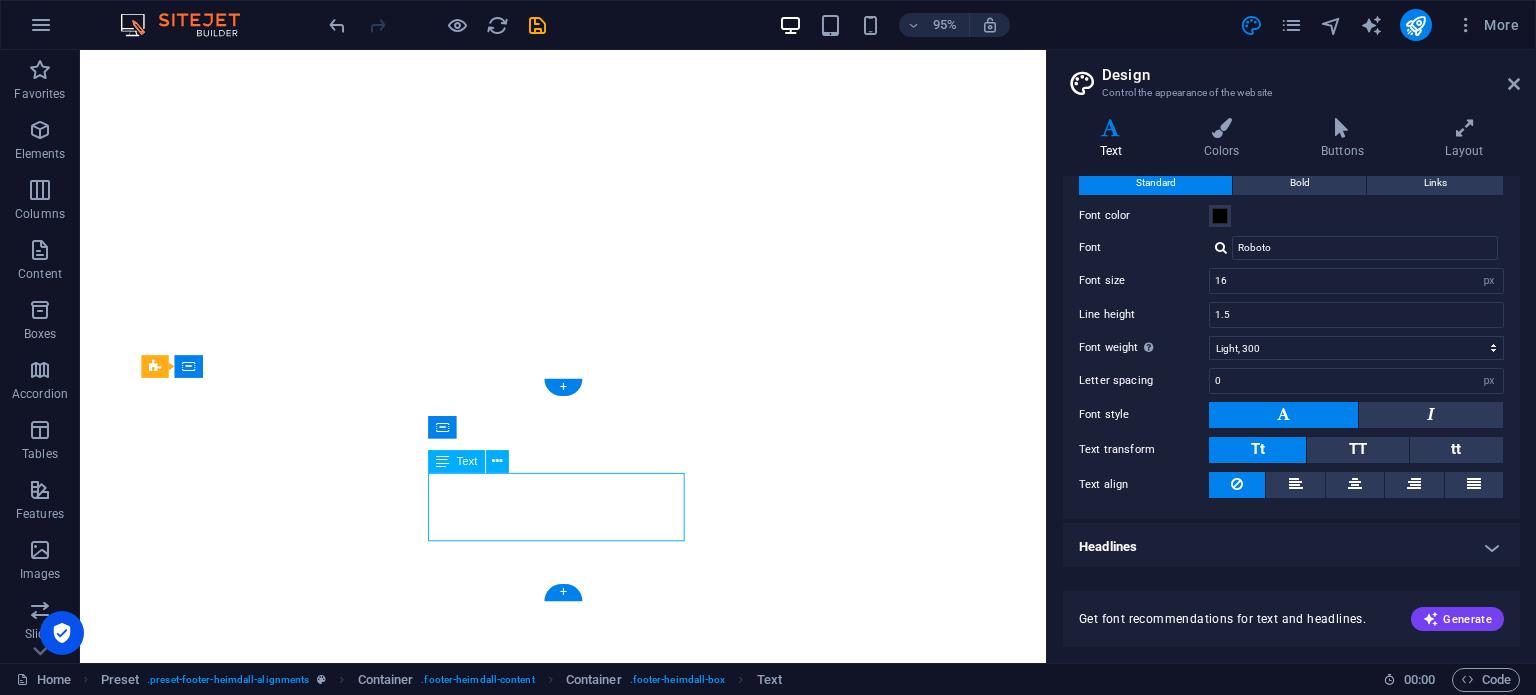 scroll, scrollTop: 1035, scrollLeft: 0, axis: vertical 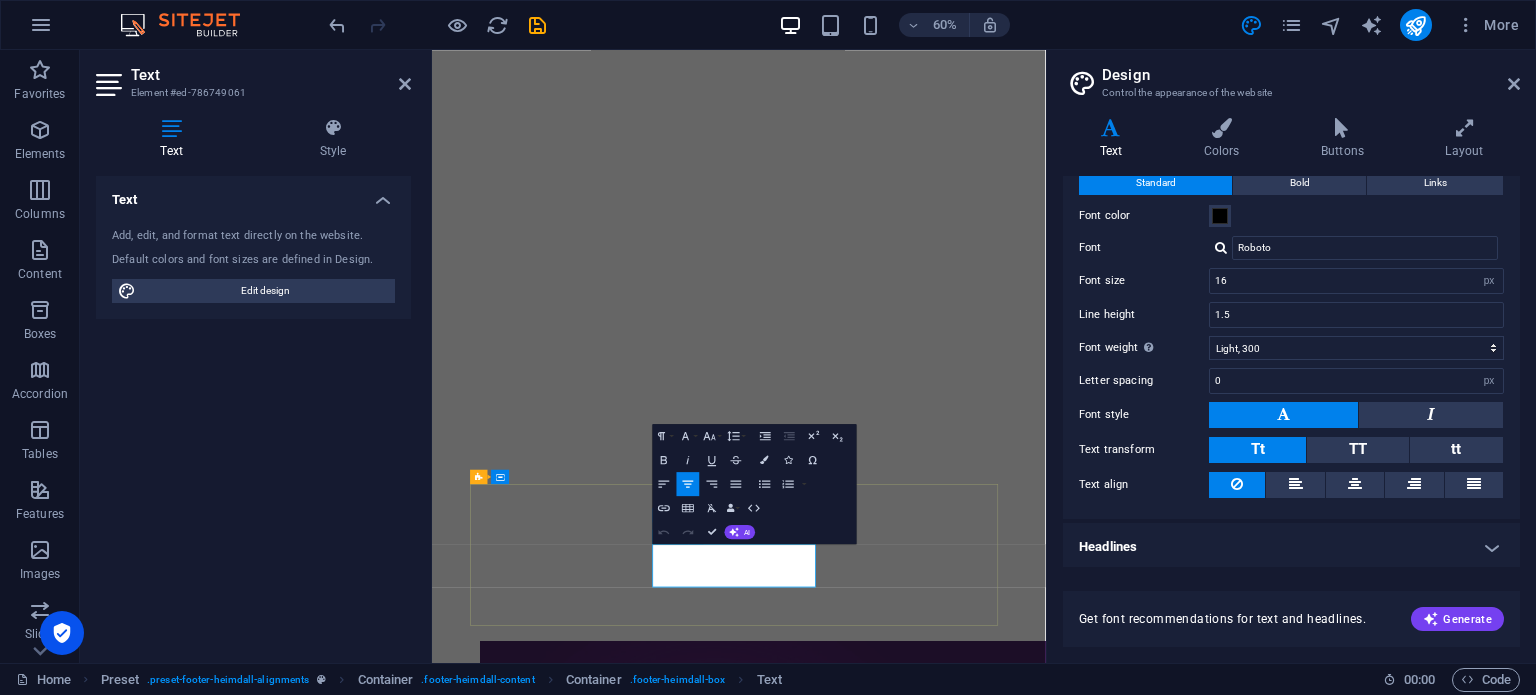 click on "Facebook" at bounding box center (943, 3945) 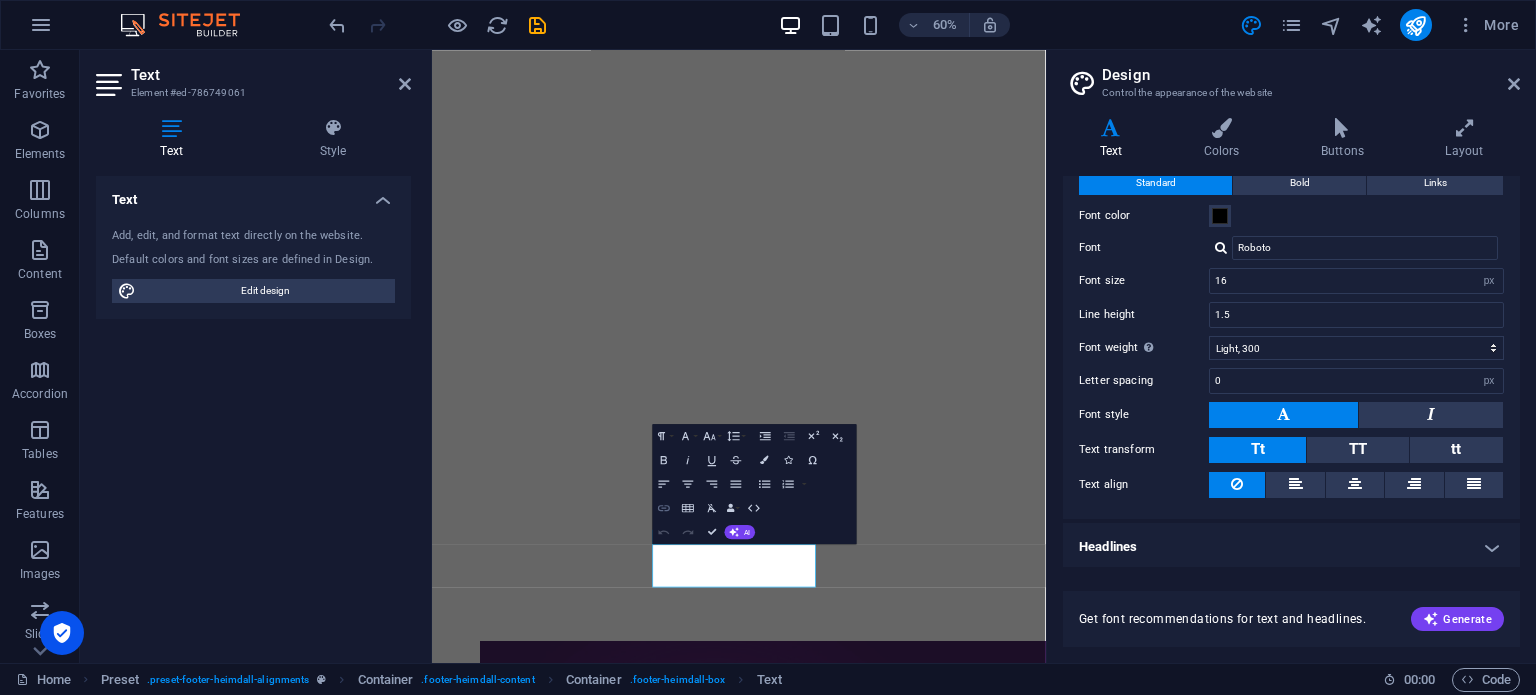 click 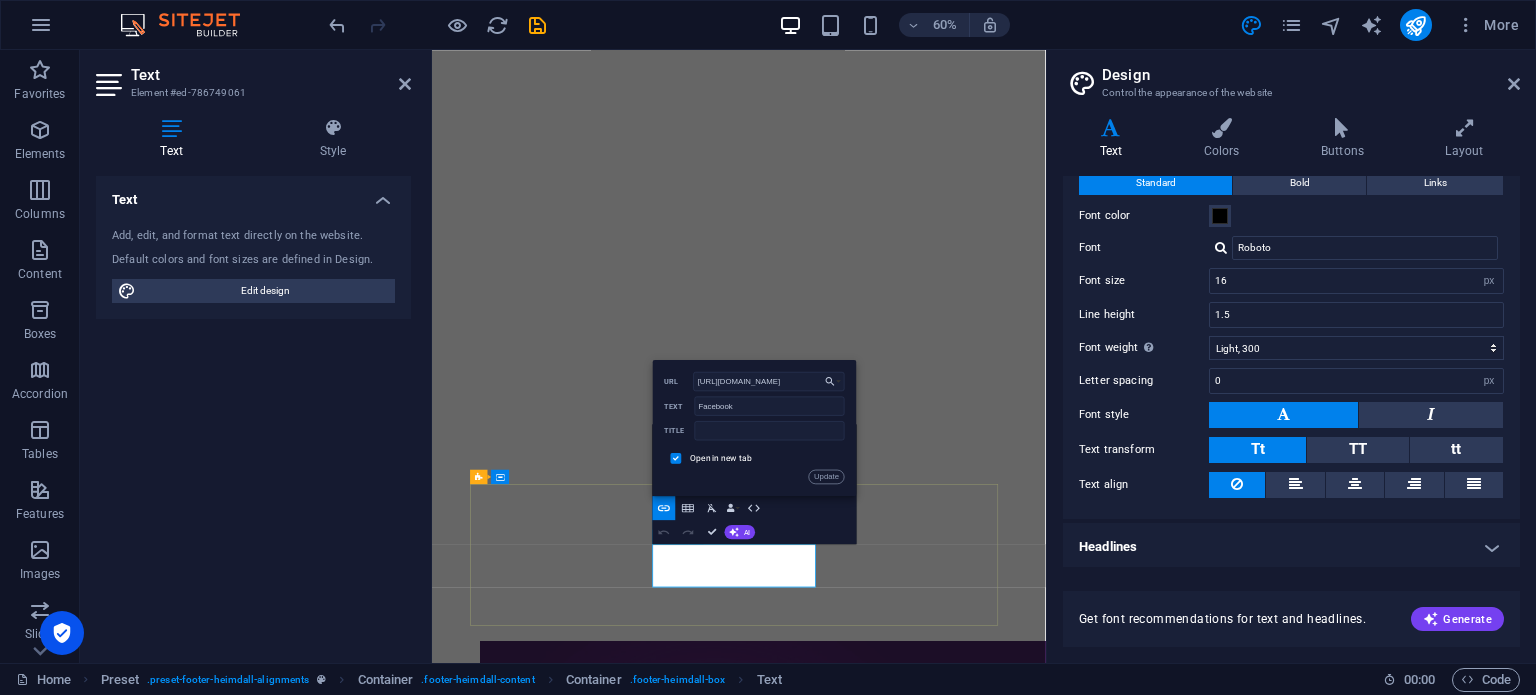 drag, startPoint x: 979, startPoint y: 886, endPoint x: 877, endPoint y: 886, distance: 102 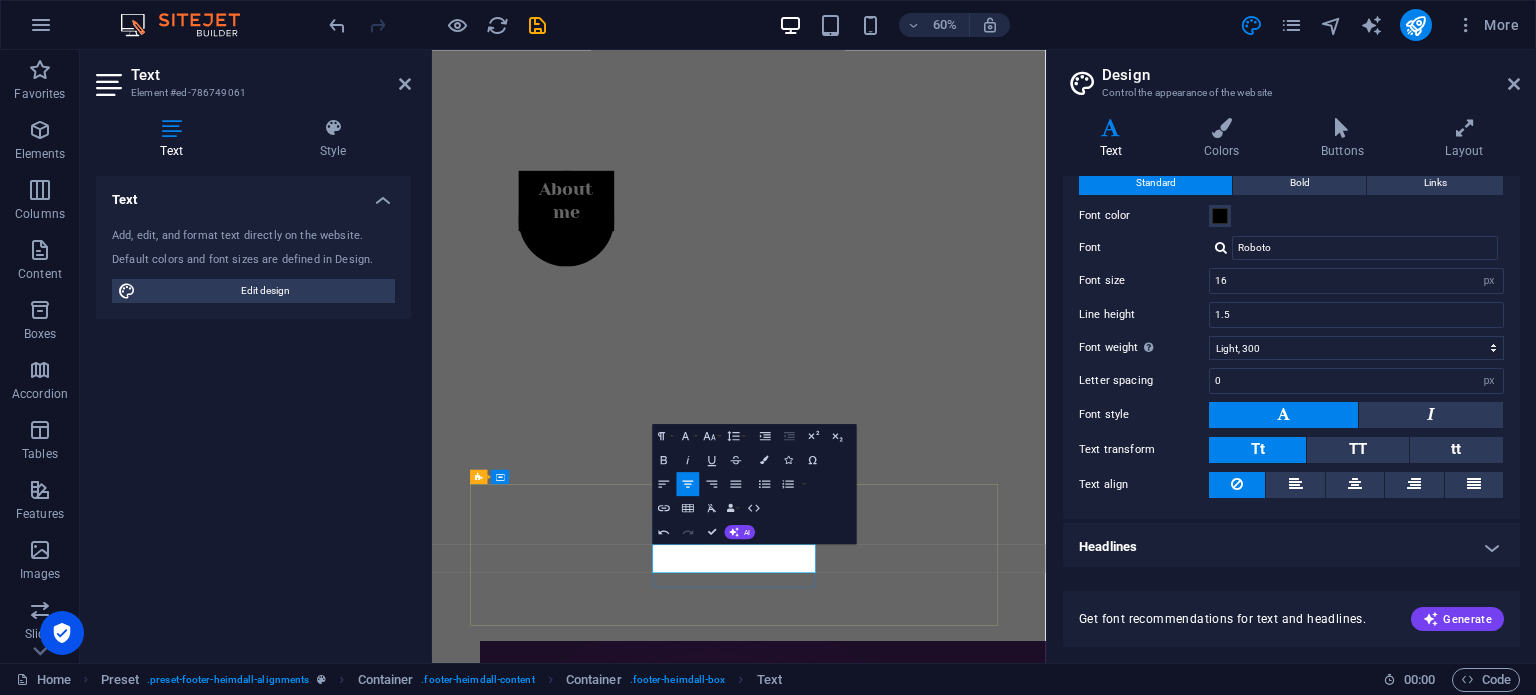 click on "Instagram" at bounding box center [943, 3946] 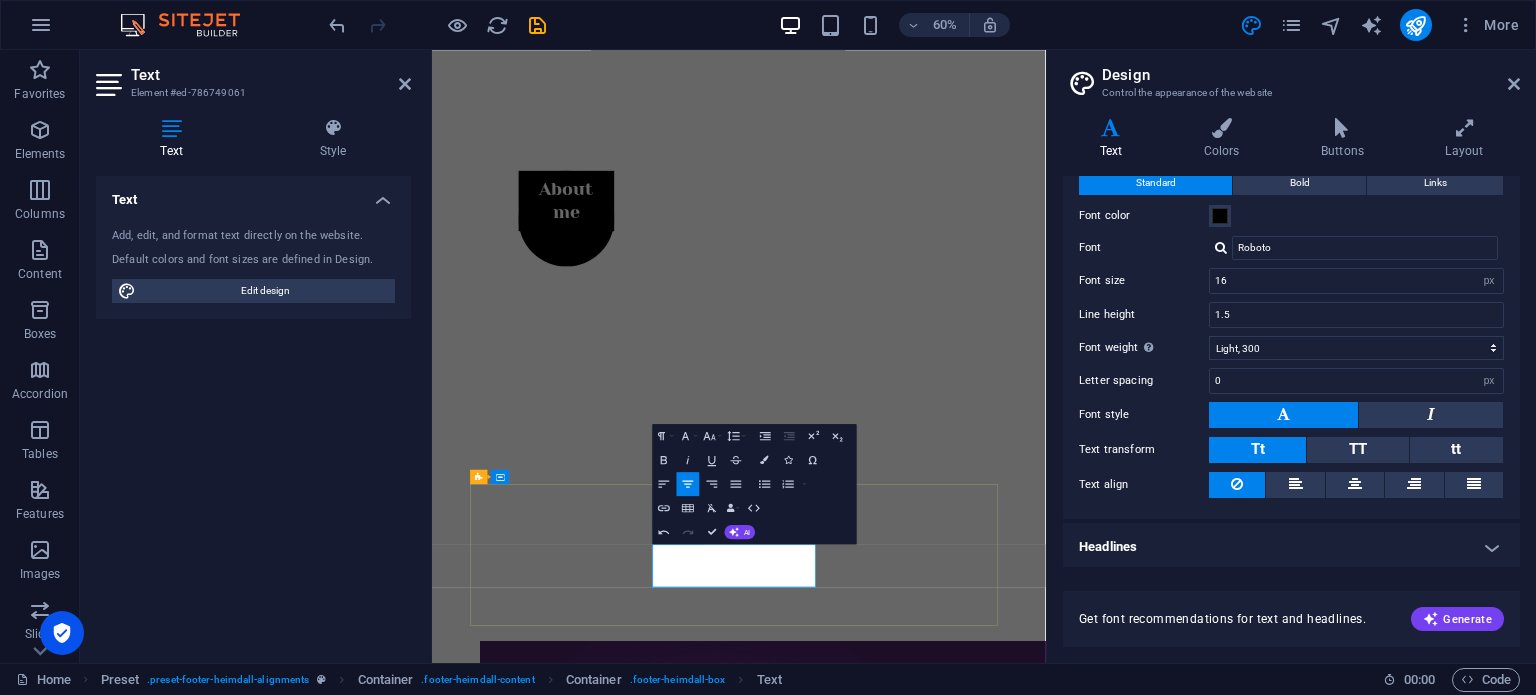 type 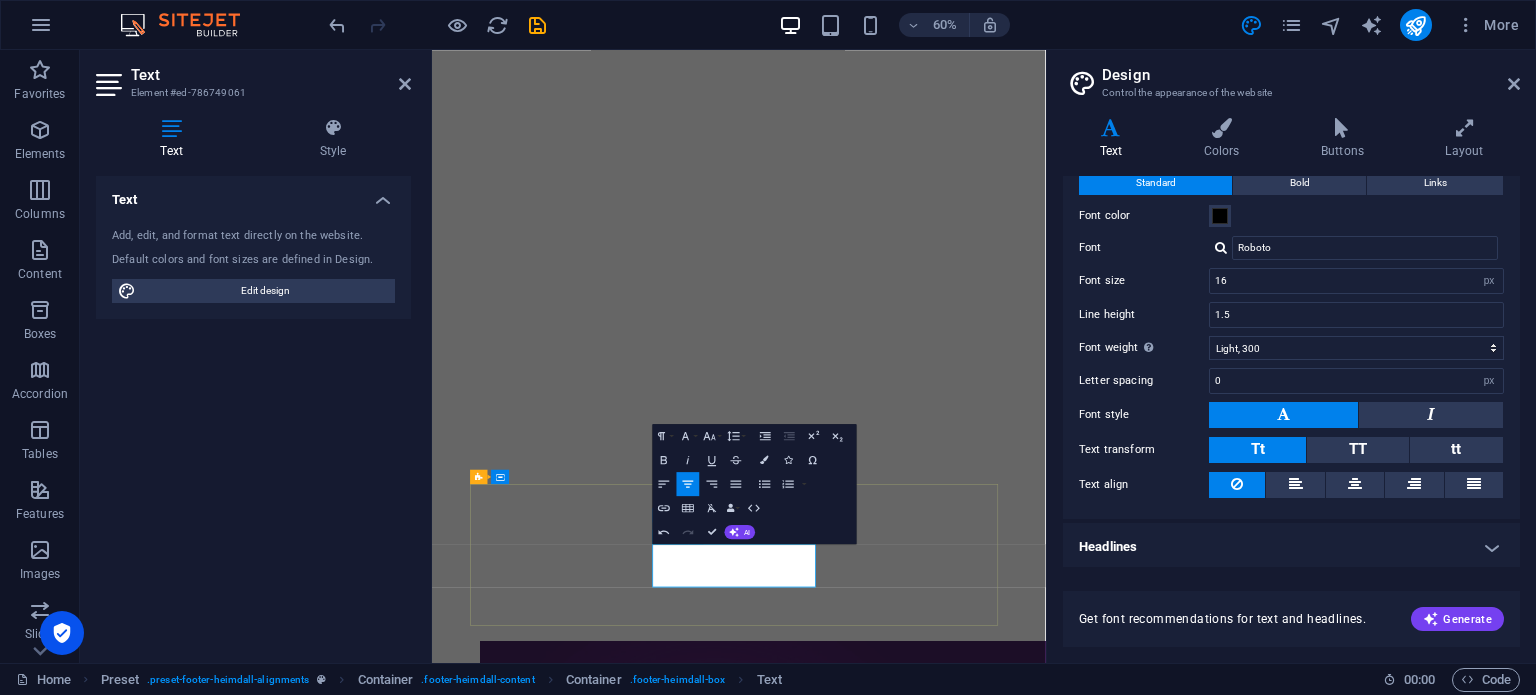 click on "Behance" at bounding box center (943, 3970) 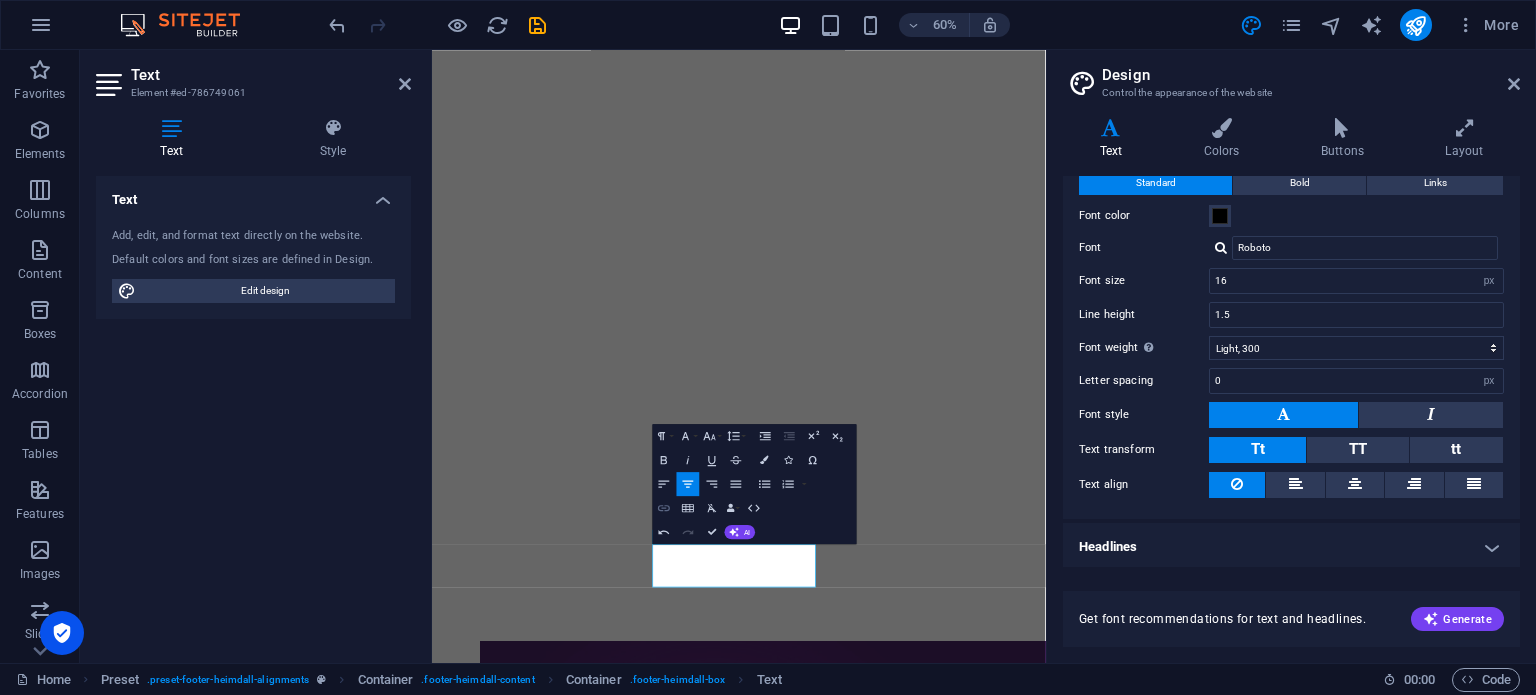 type 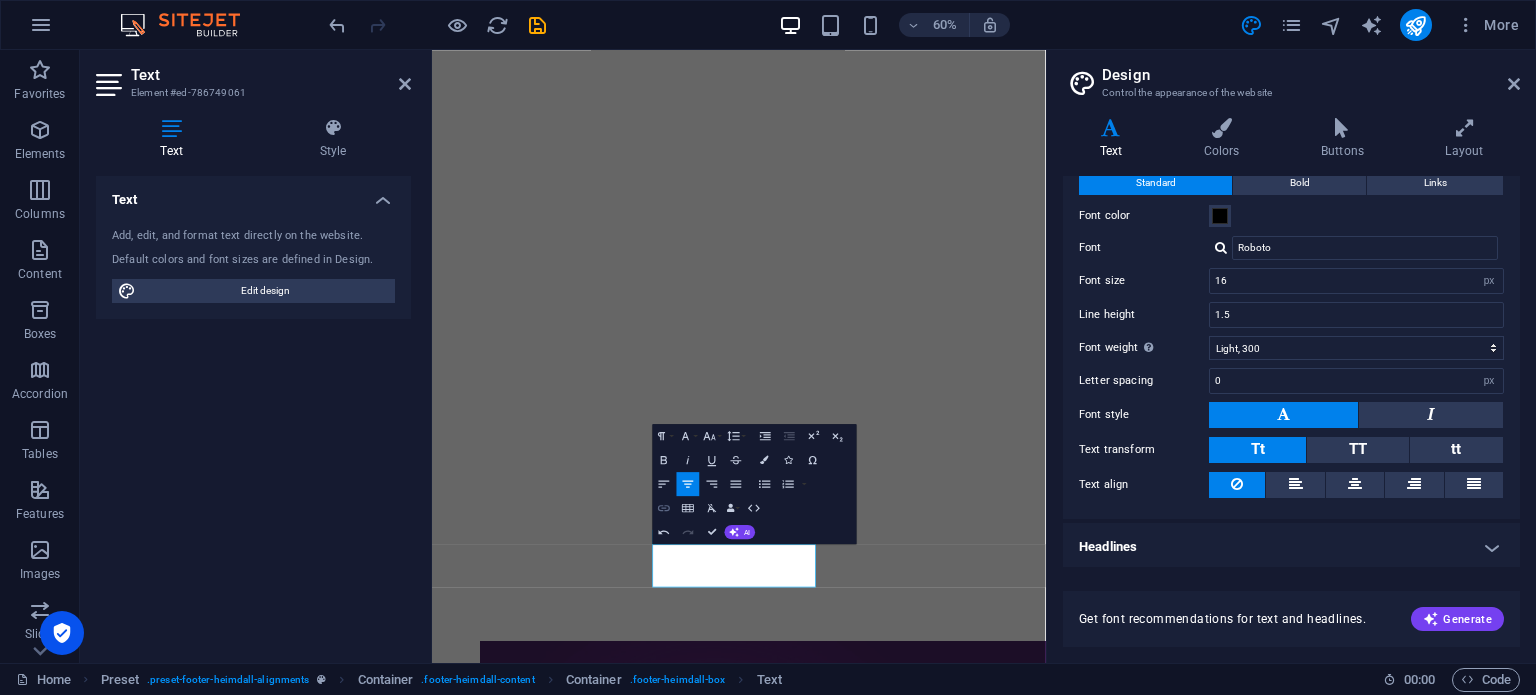 click 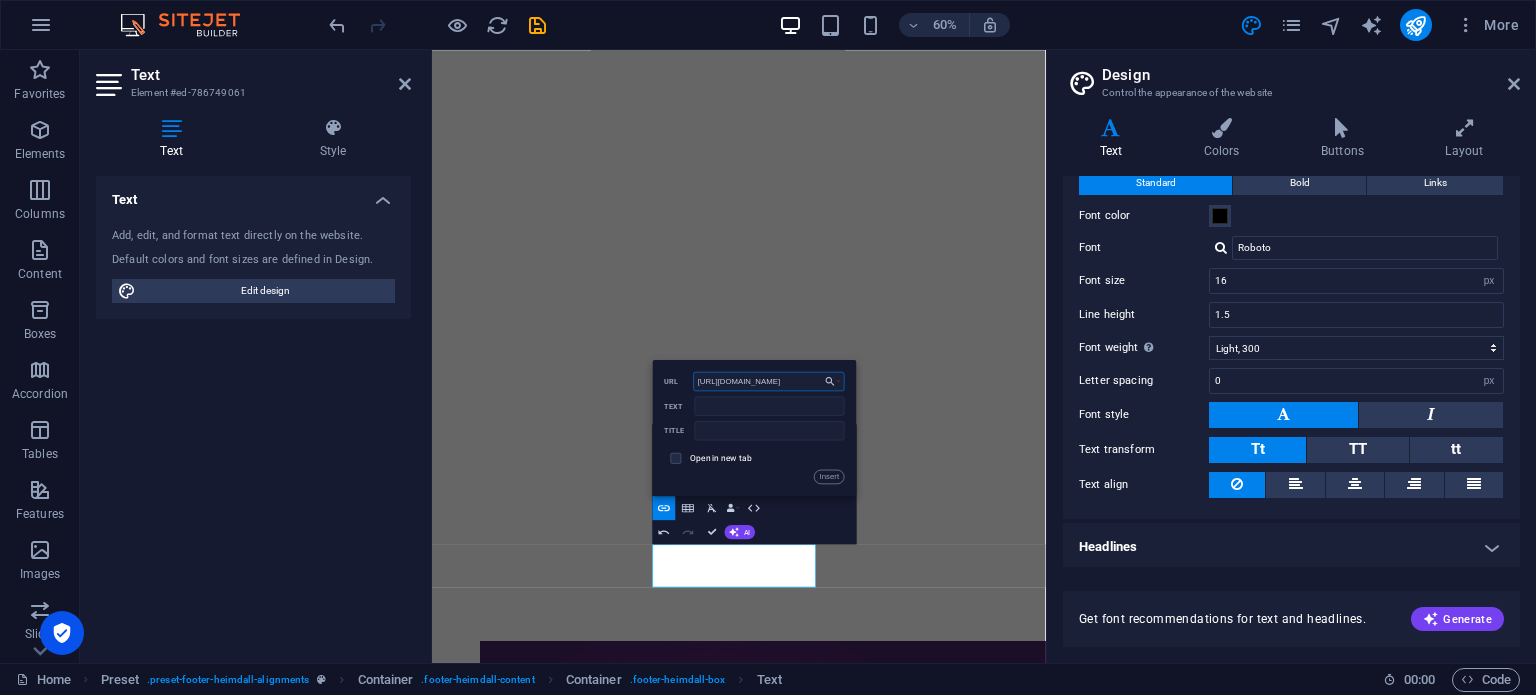scroll, scrollTop: 0, scrollLeft: 49, axis: horizontal 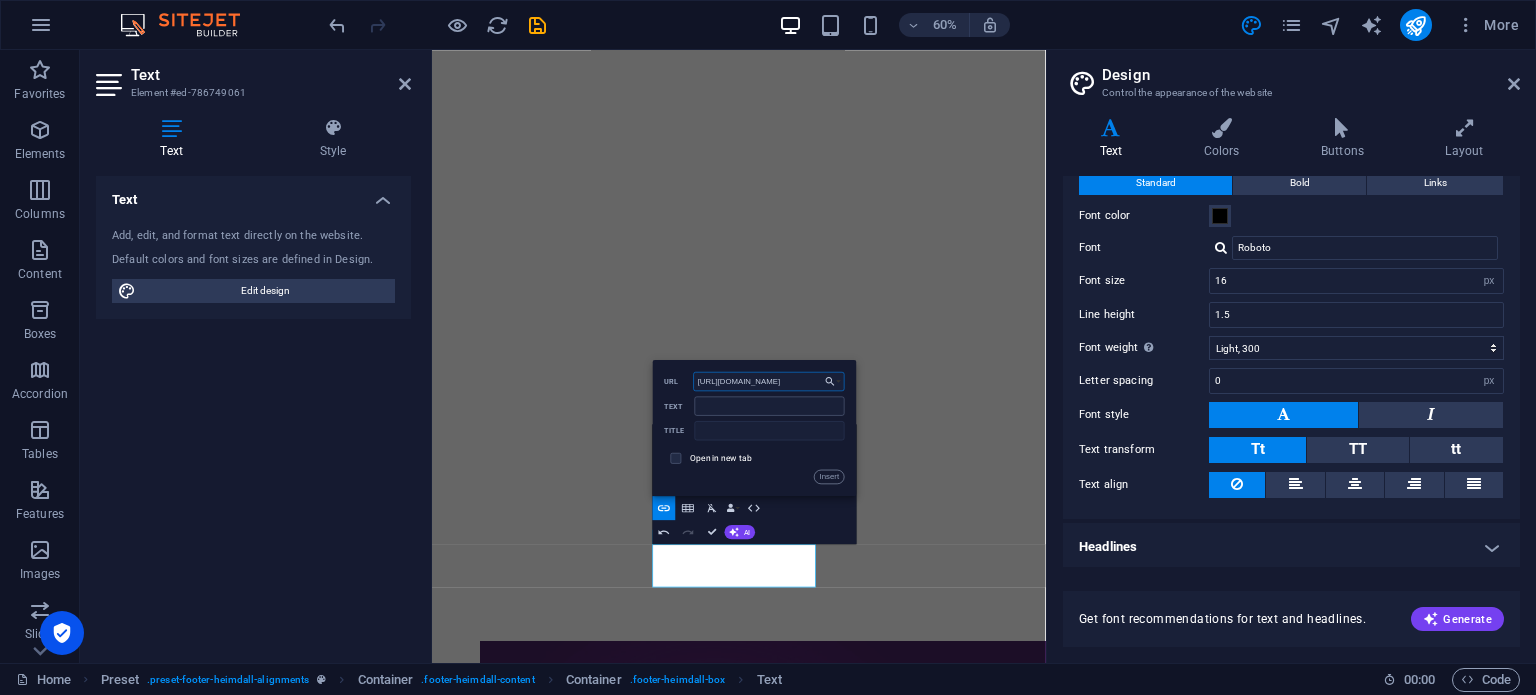 type on "[URL][DOMAIN_NAME]" 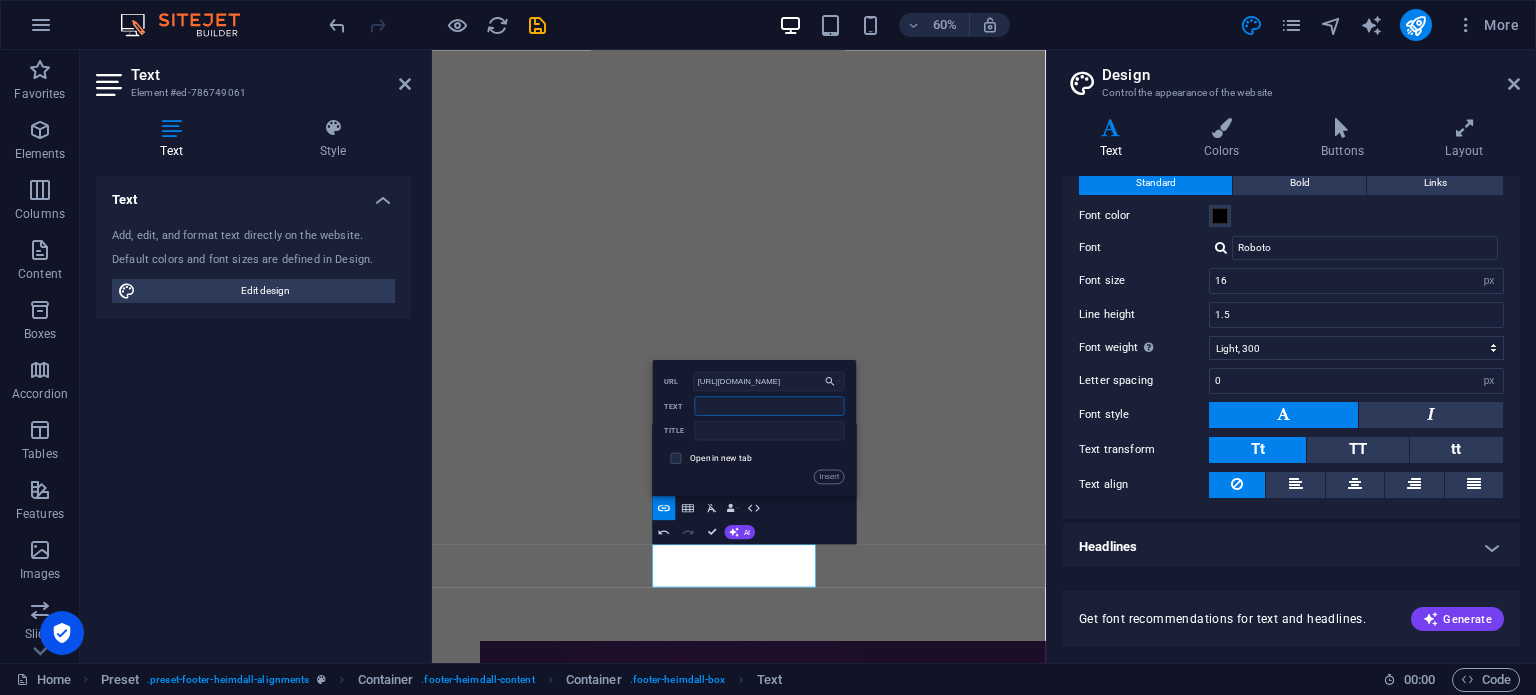 click on "Text" at bounding box center (770, 405) 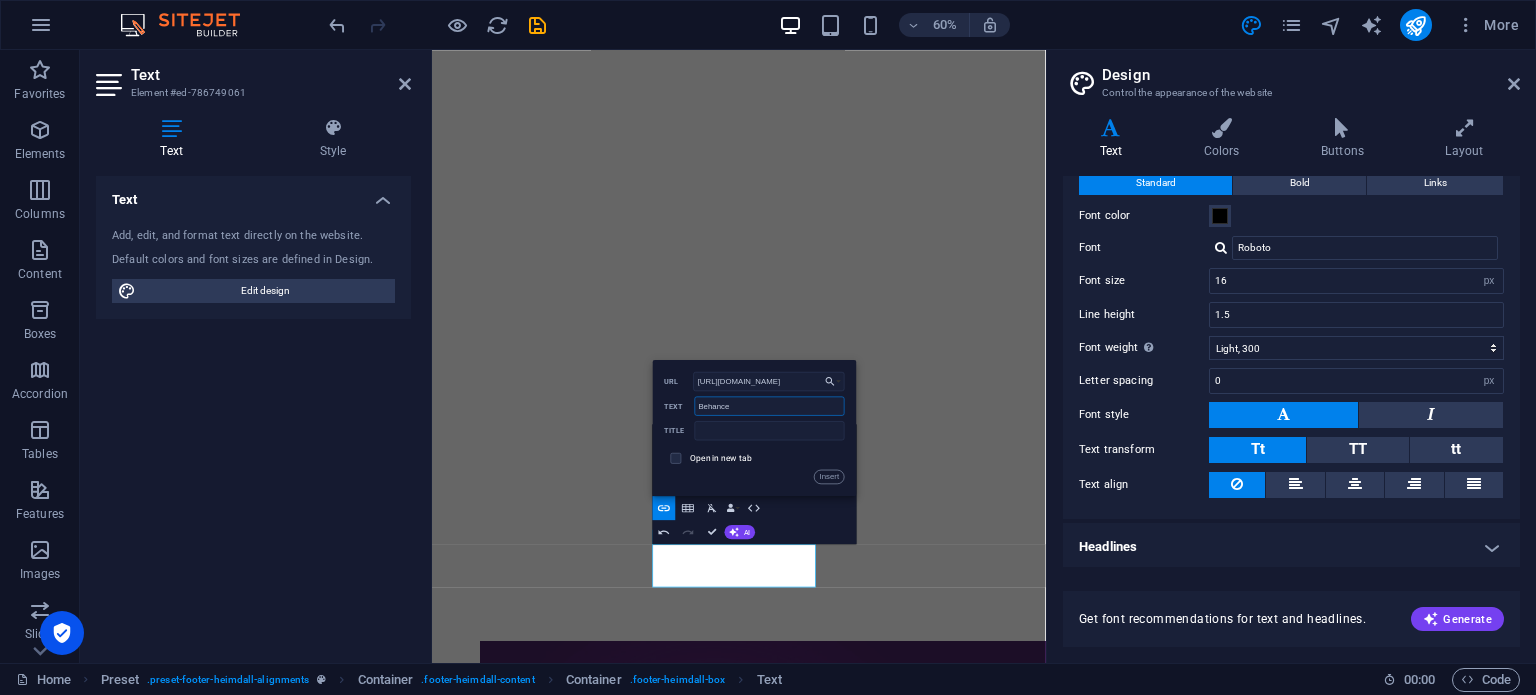 type on "Behance" 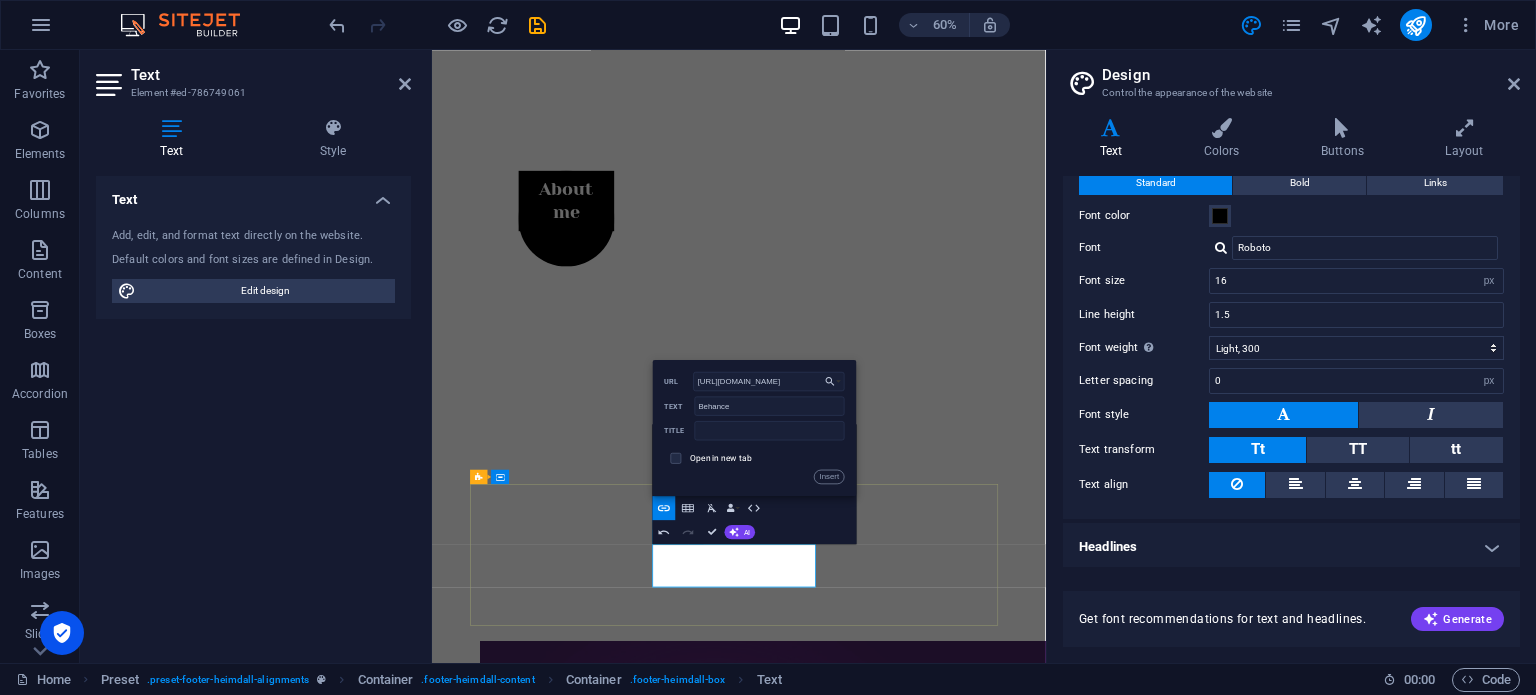 drag, startPoint x: 973, startPoint y: 925, endPoint x: 1189, endPoint y: 625, distance: 369.67014 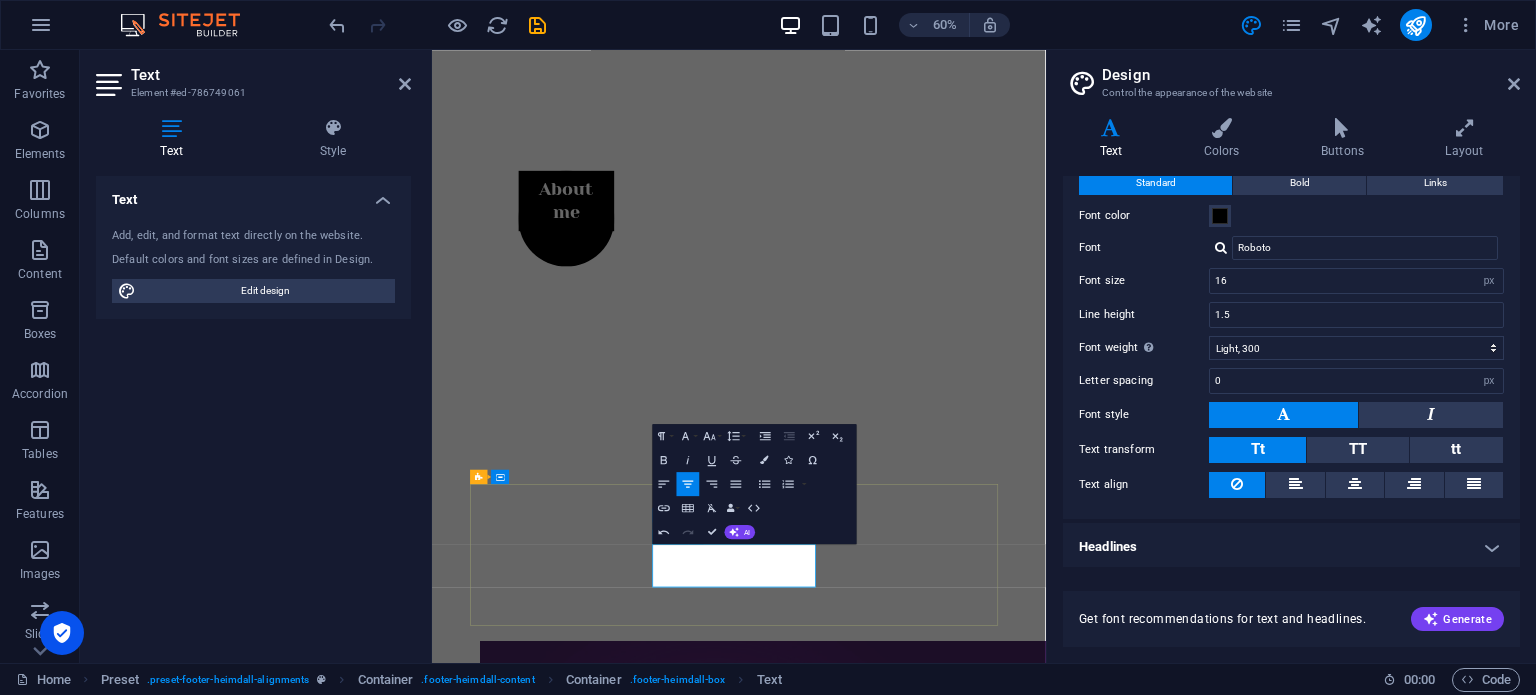 drag, startPoint x: 970, startPoint y: 929, endPoint x: 903, endPoint y: 929, distance: 67 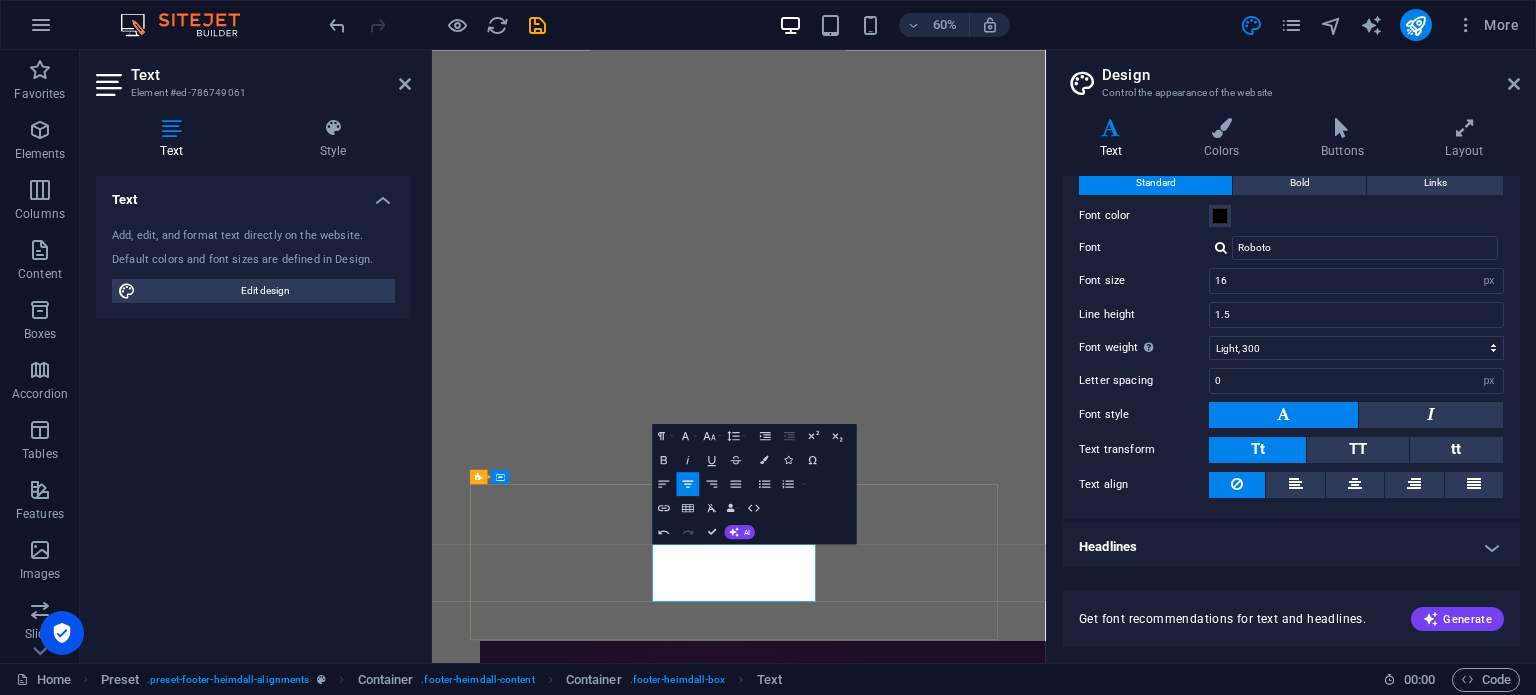 click on "Instagram" at bounding box center (943, 3946) 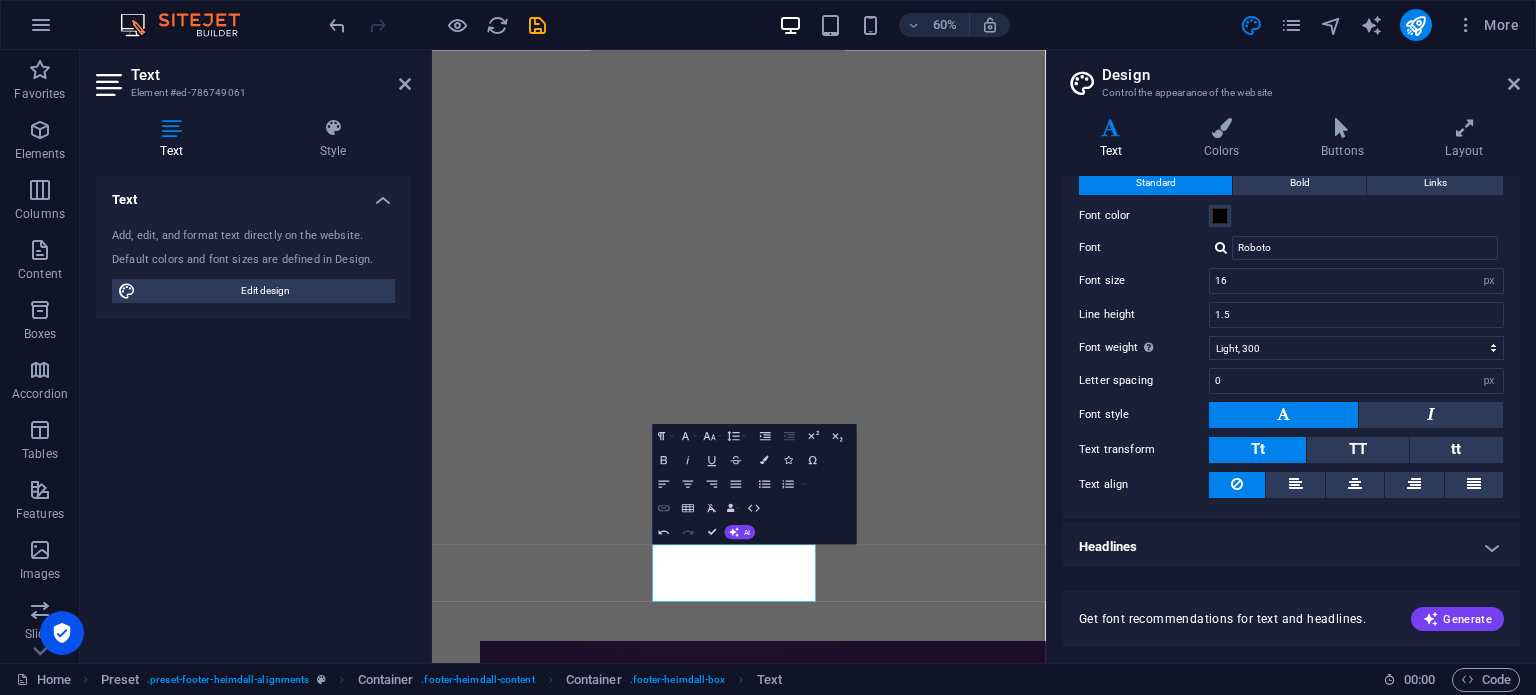 type on "[URL][DOMAIN_NAME]" 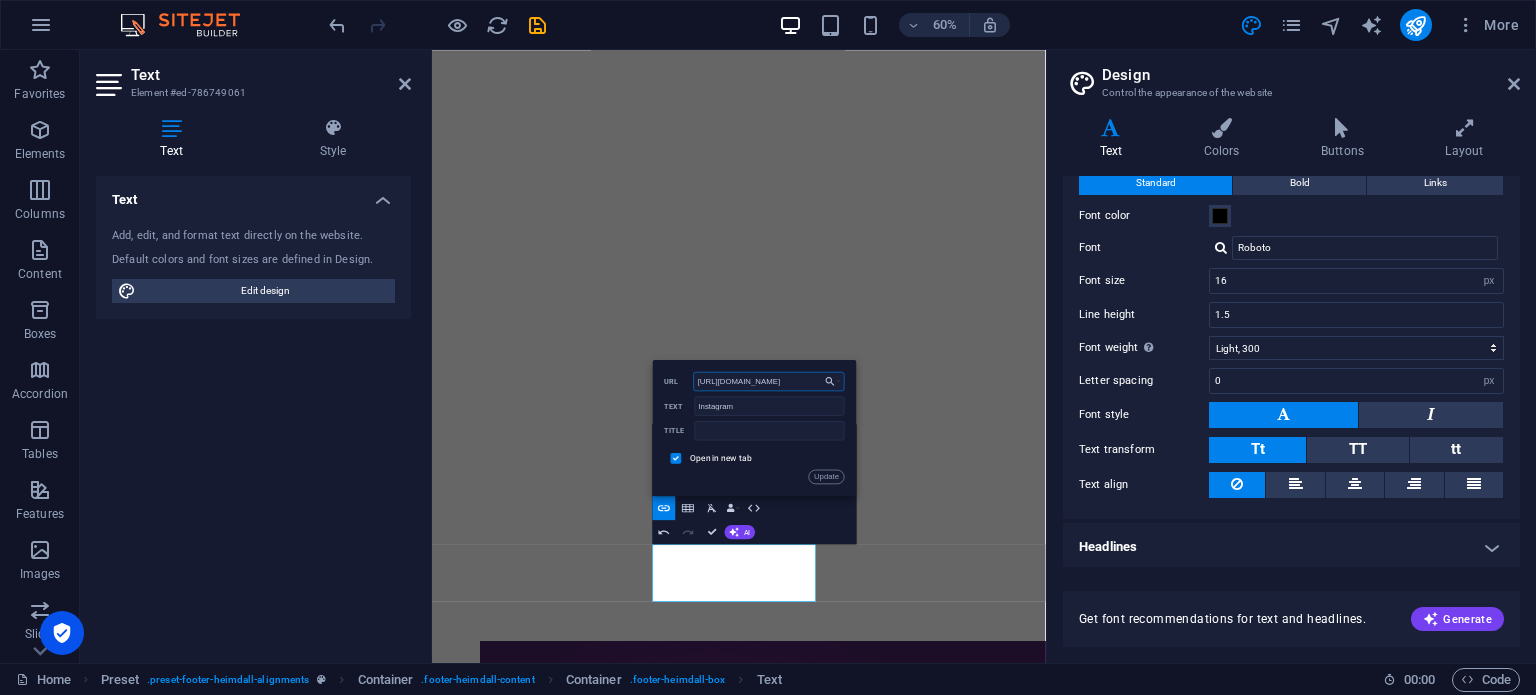 click on "[URL][DOMAIN_NAME]" at bounding box center (769, 380) 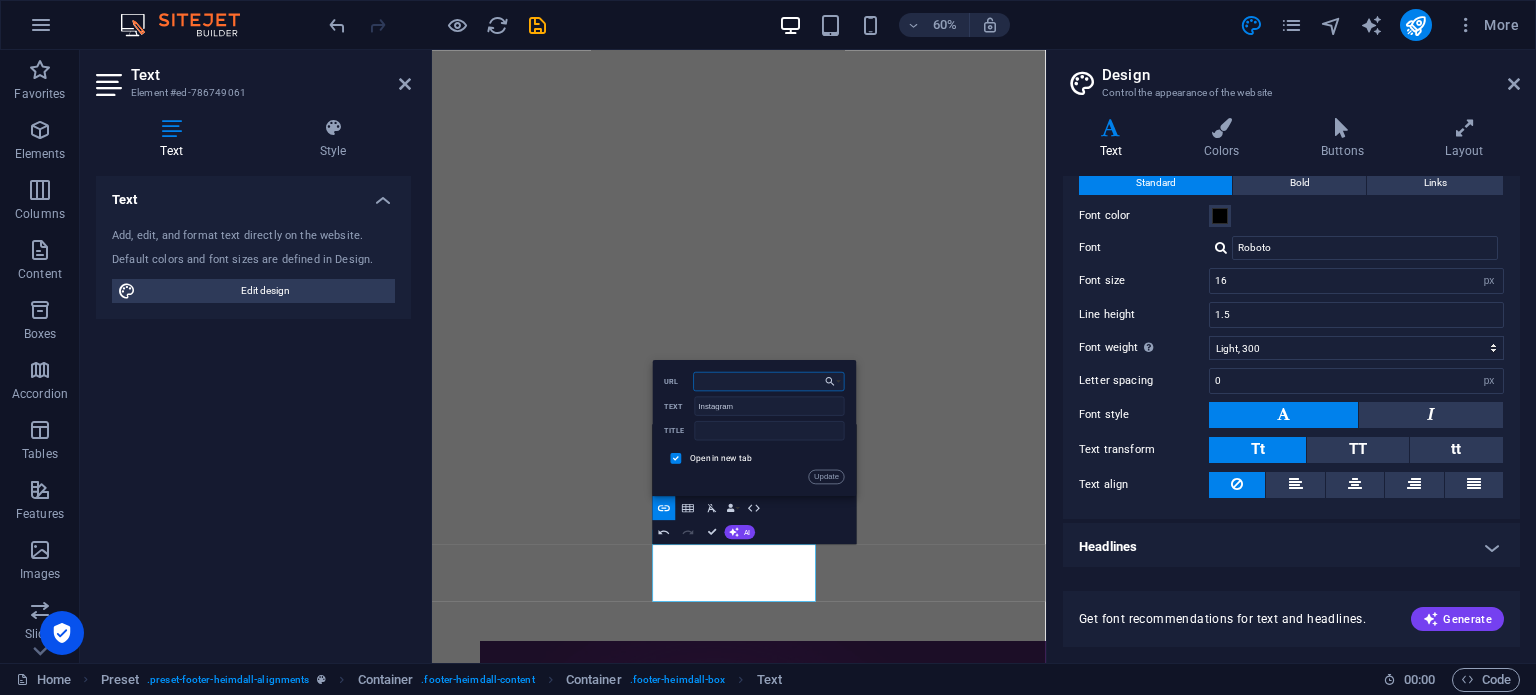 paste on "[URL][DOMAIN_NAME]" 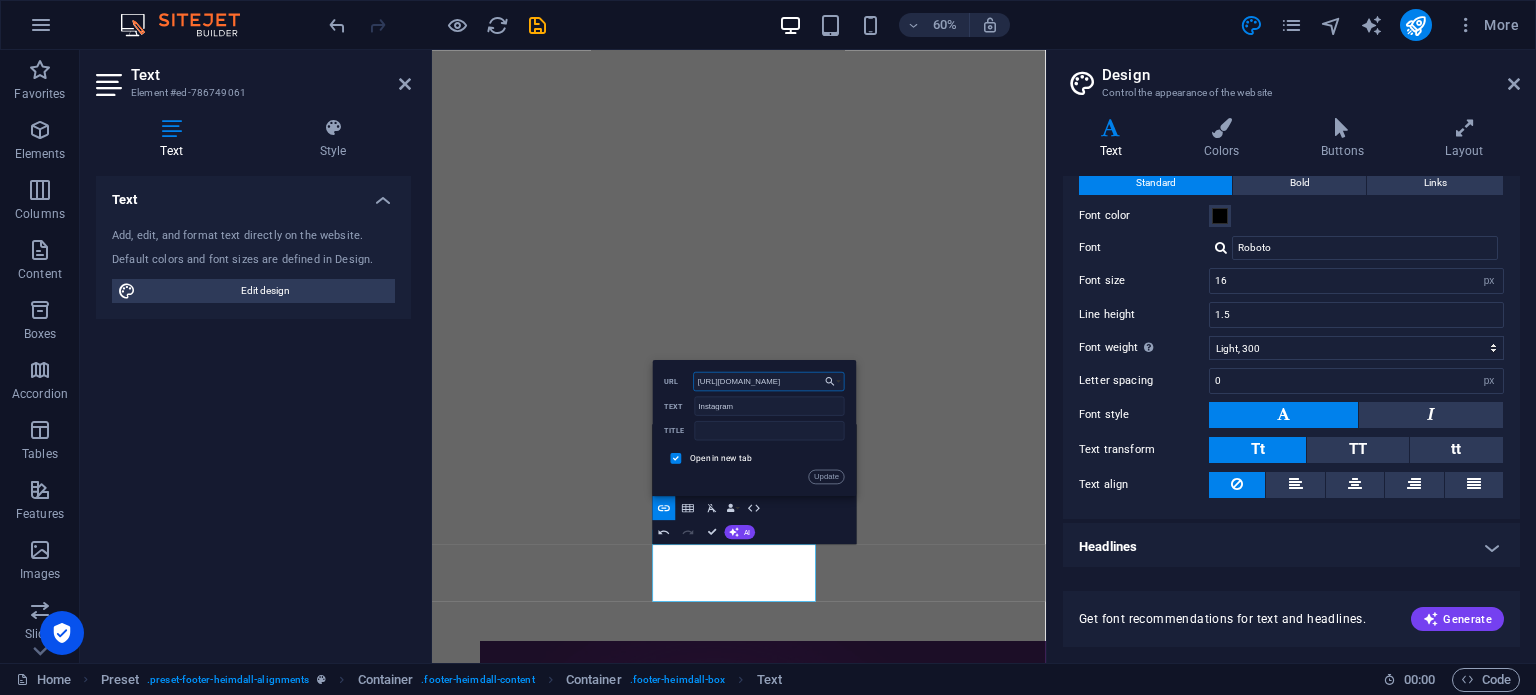 scroll, scrollTop: 0, scrollLeft: 16, axis: horizontal 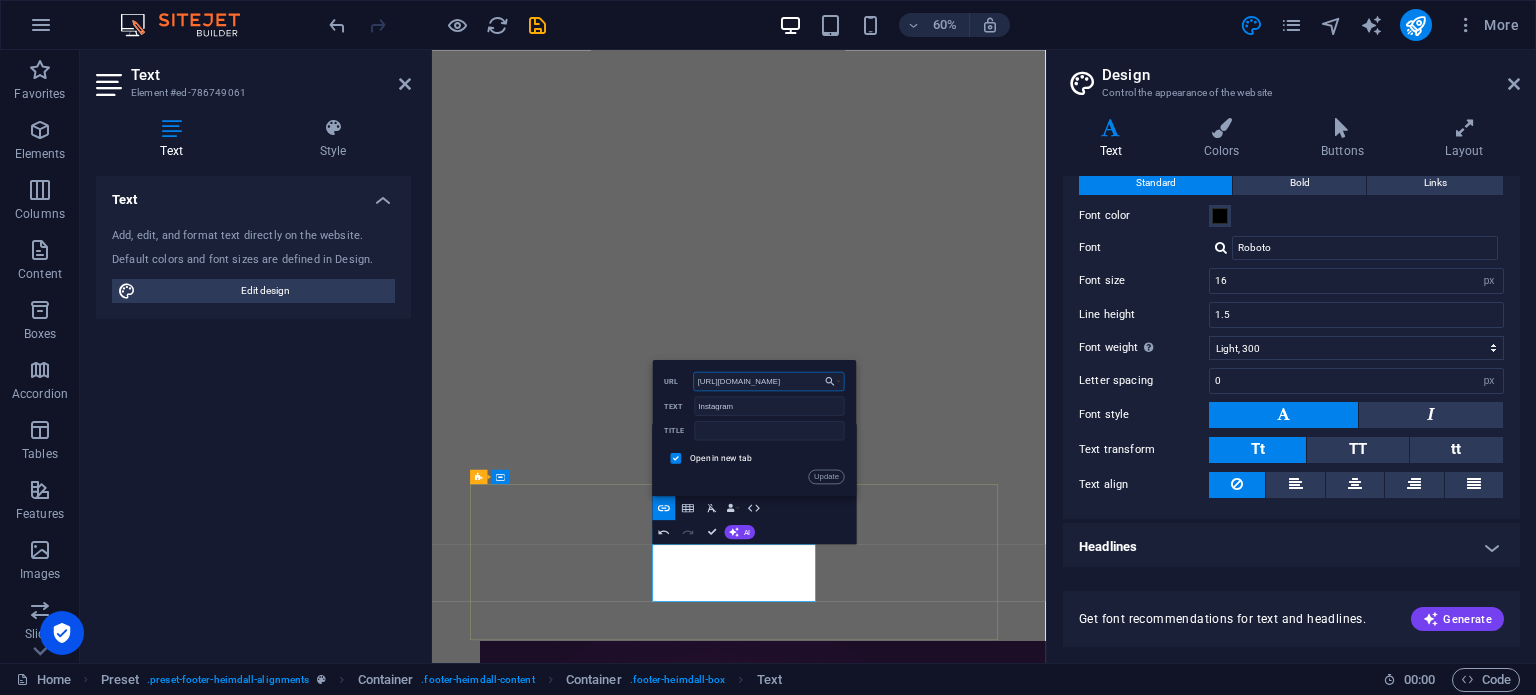 type on "[URL][DOMAIN_NAME]" 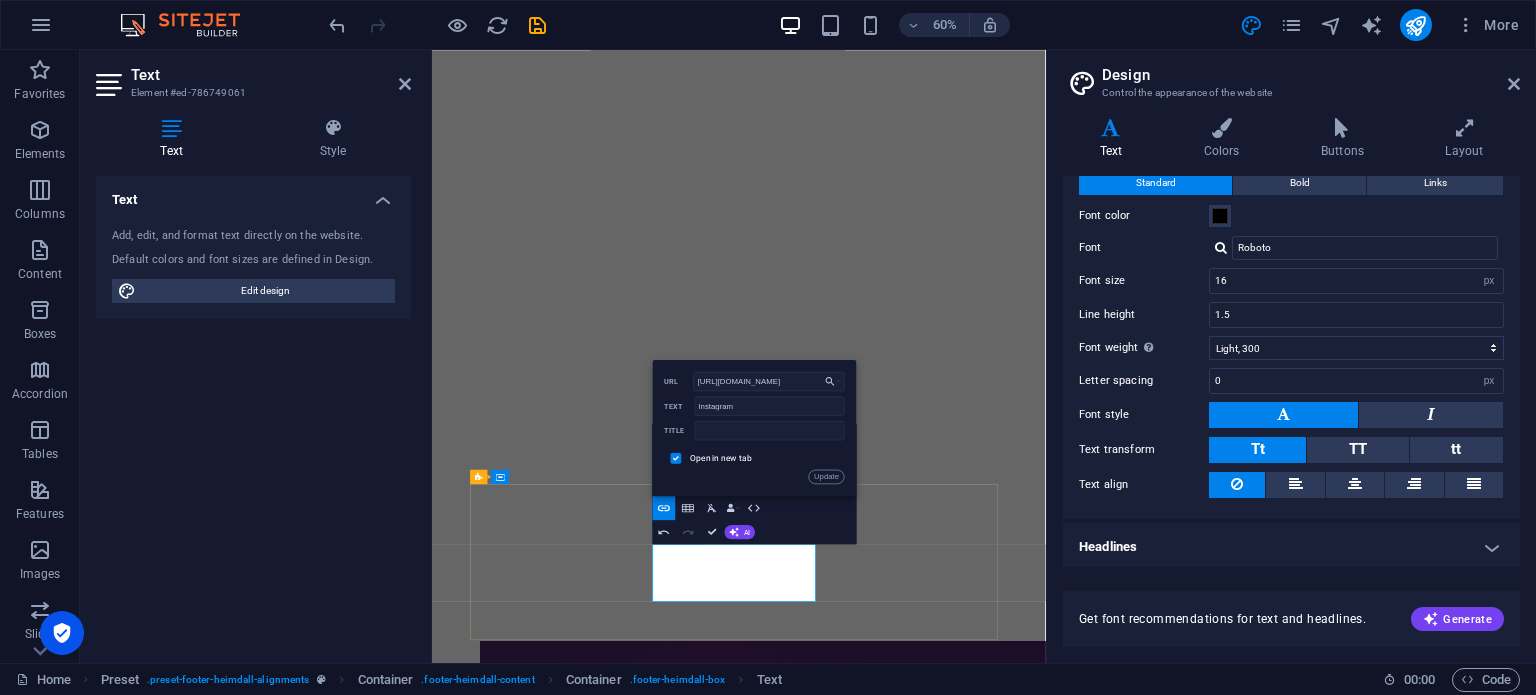 click on "Behance LinkeIn" at bounding box center (943, 3982) 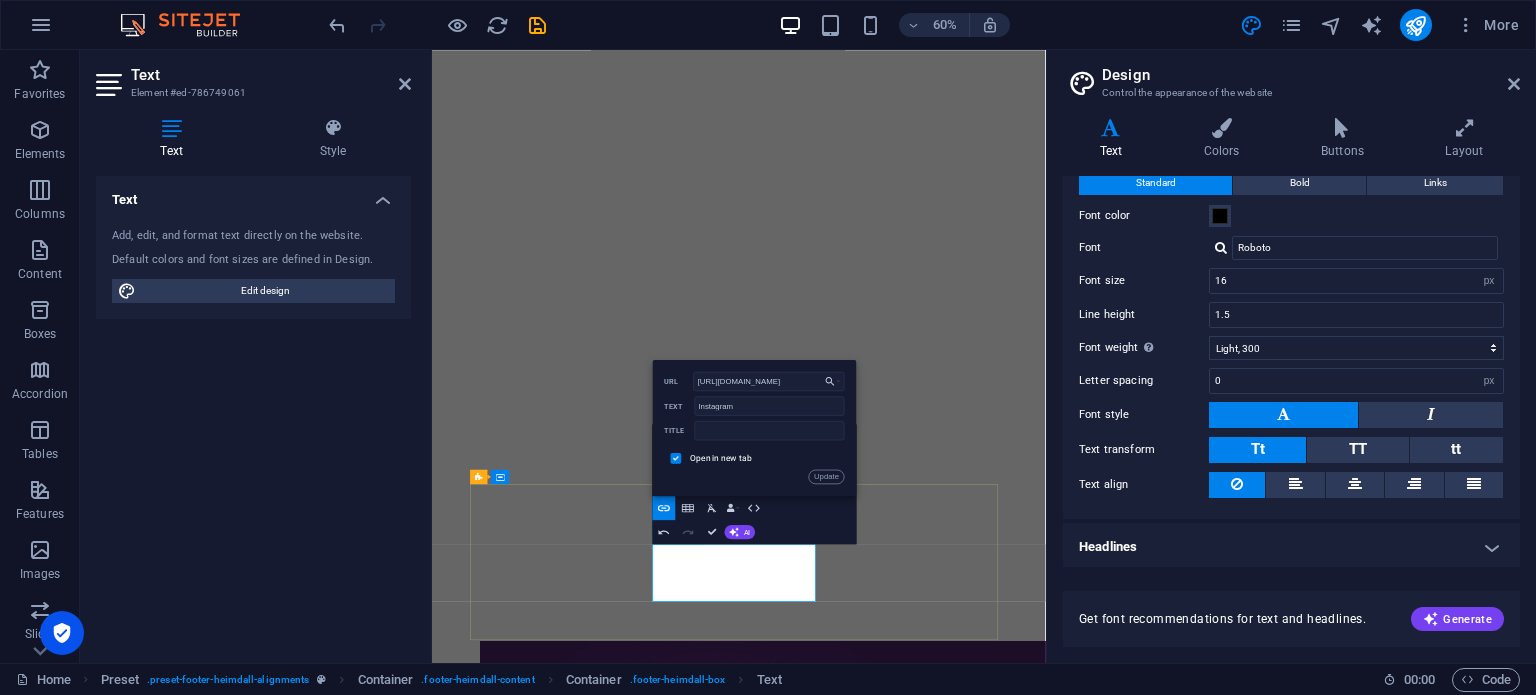 scroll, scrollTop: 0, scrollLeft: 0, axis: both 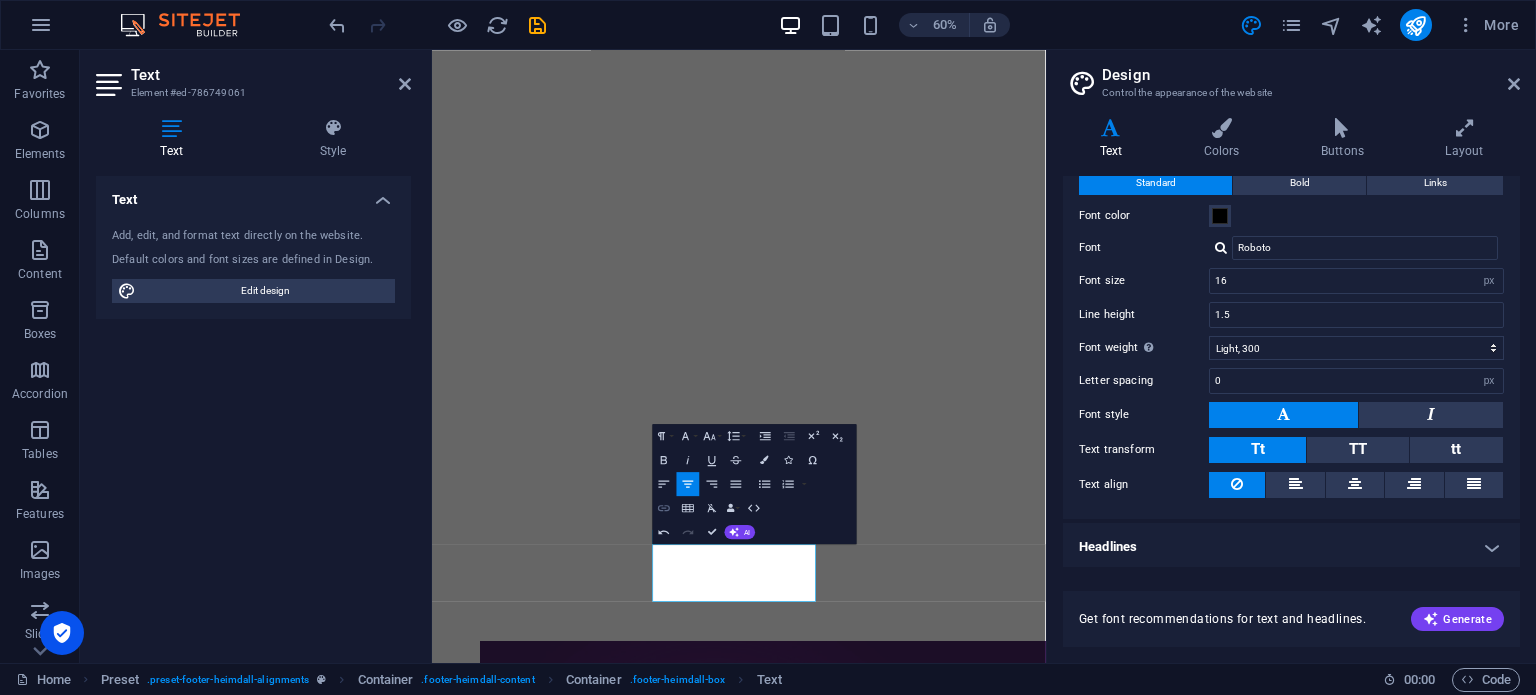 type 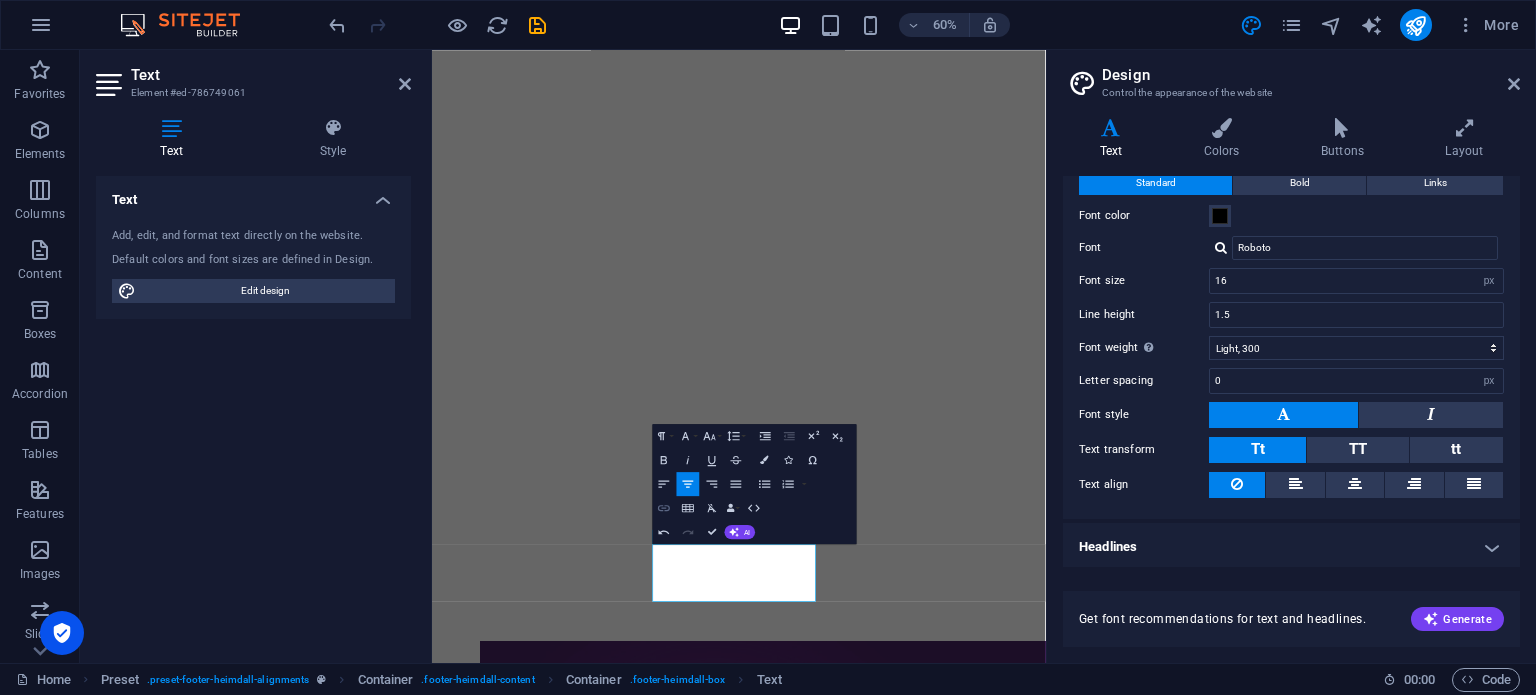click 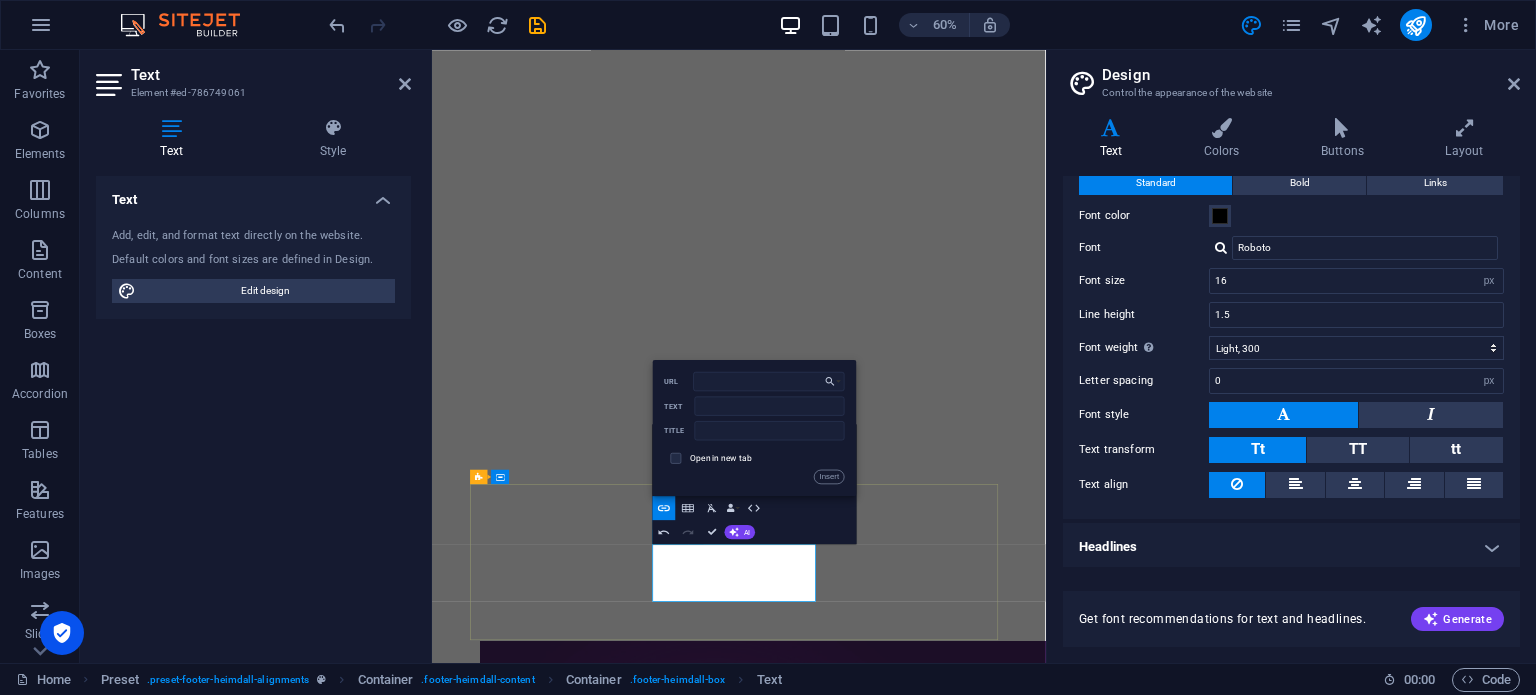 click on "Instagram" at bounding box center (944, 3945) 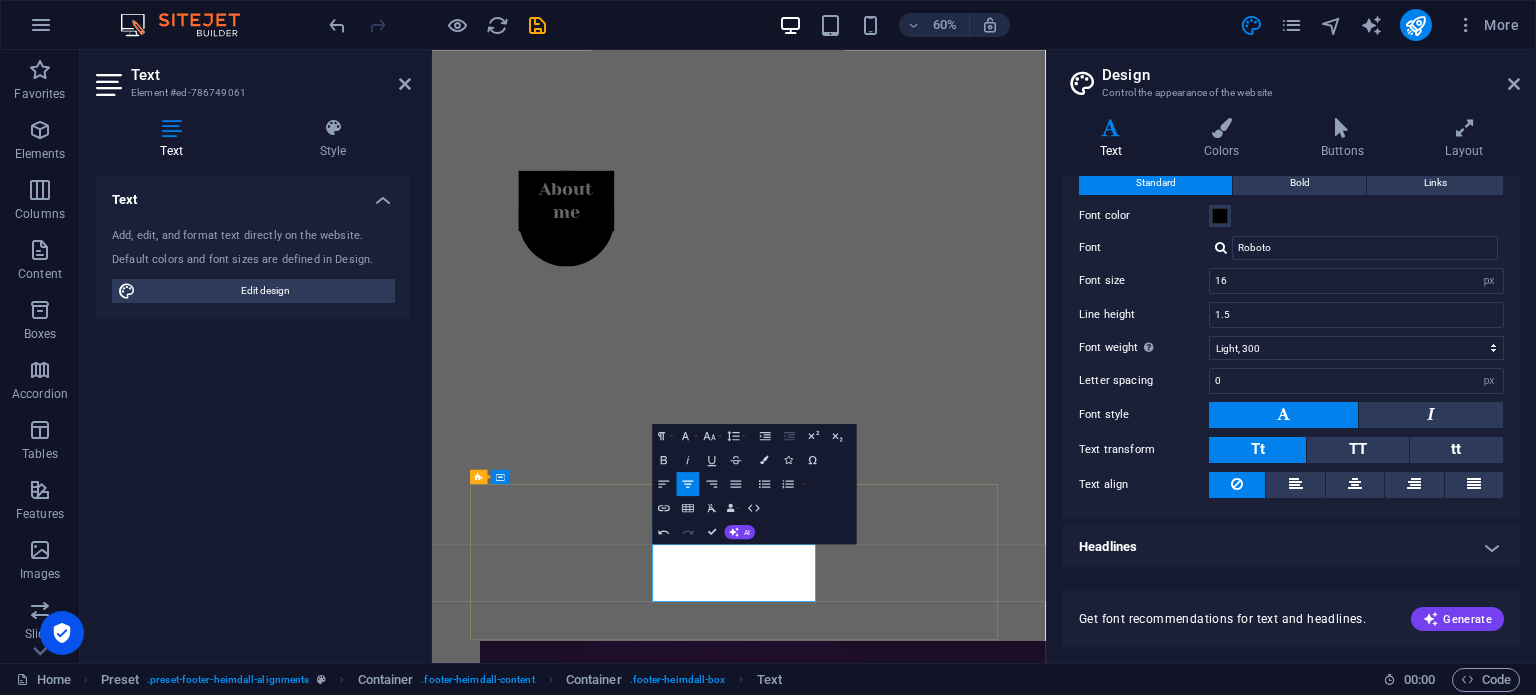click on "Instagram" at bounding box center (944, 3945) 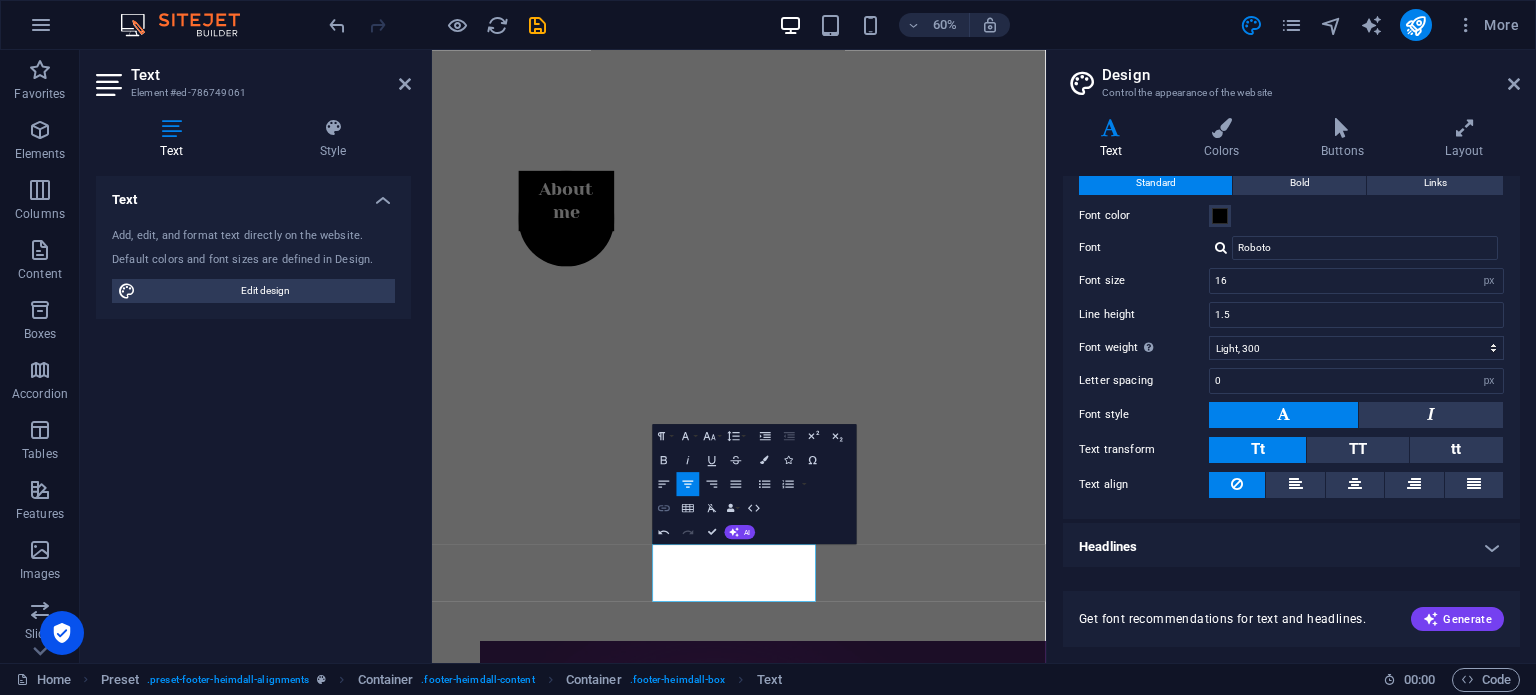 type on "[URL][DOMAIN_NAME]" 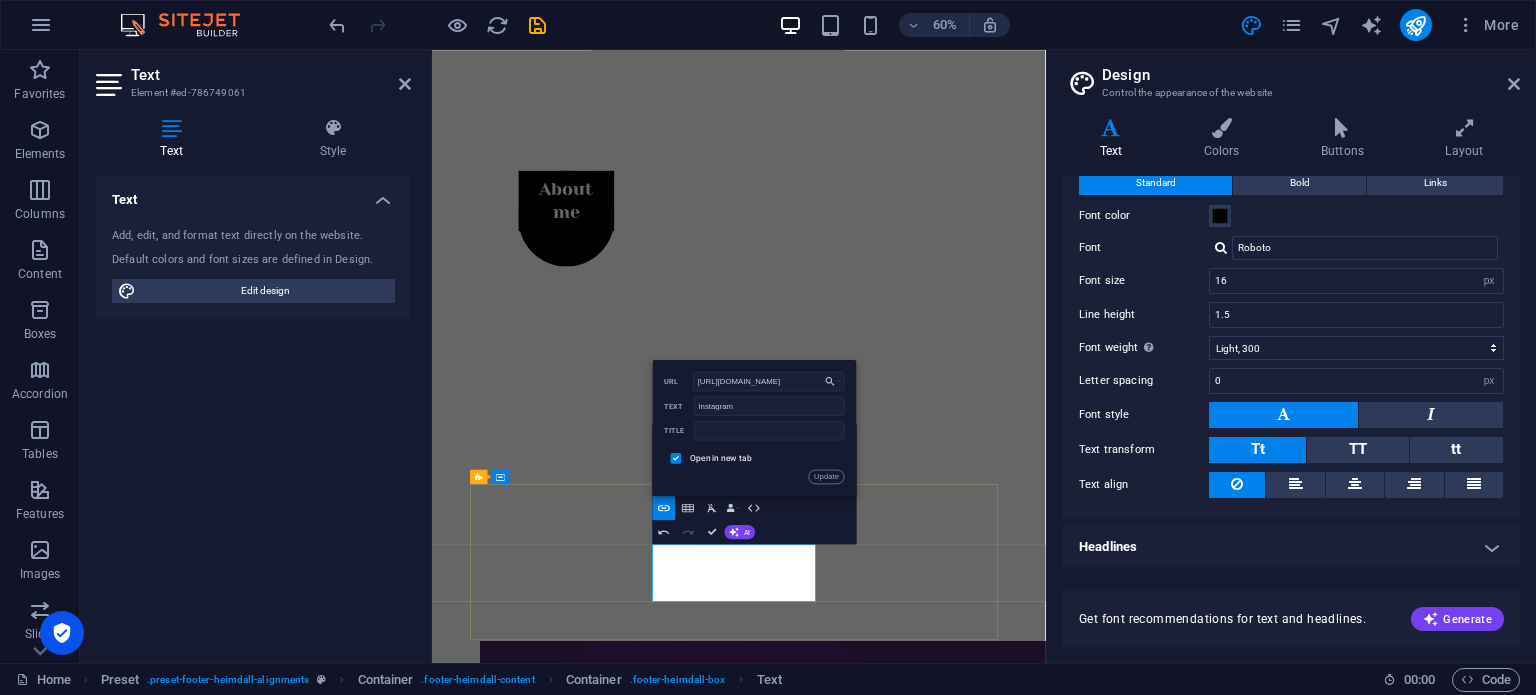 click on "Behance LinkeIn" at bounding box center (943, 3982) 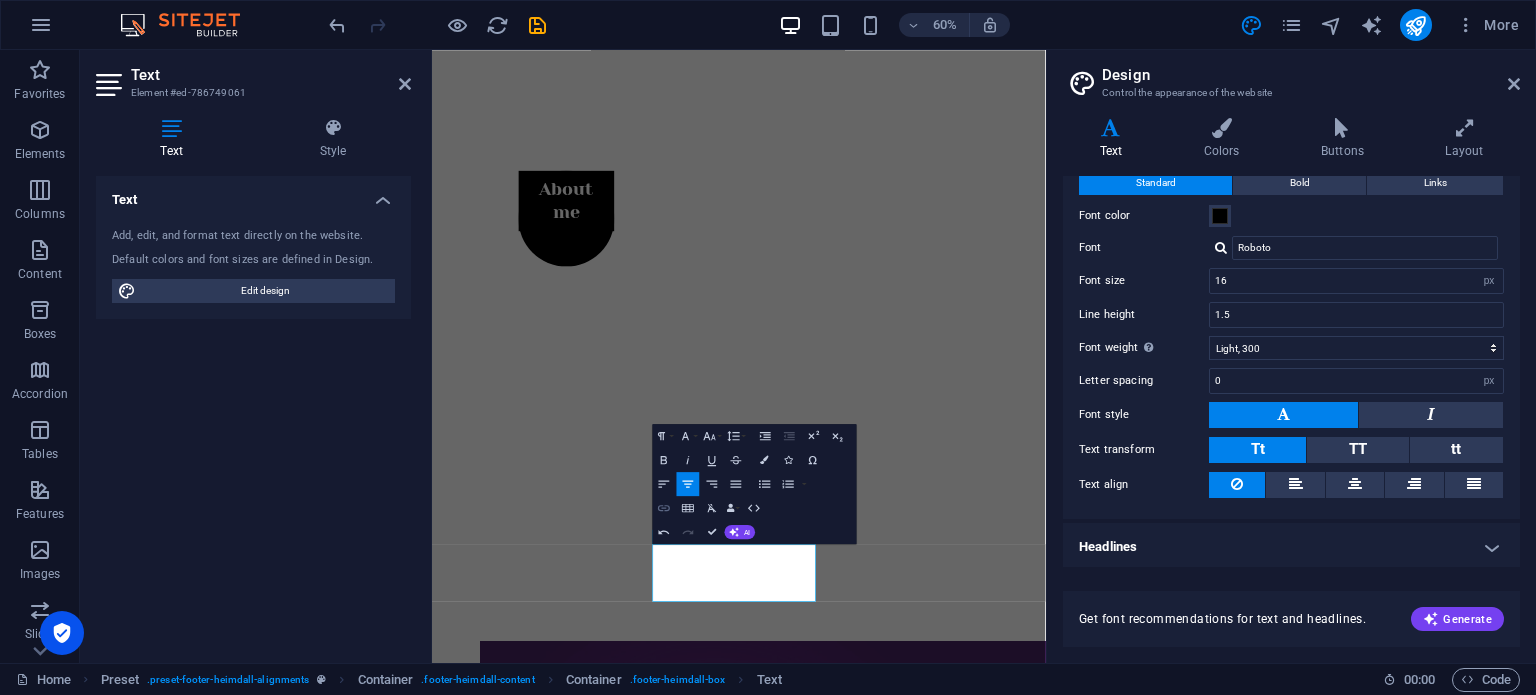 type 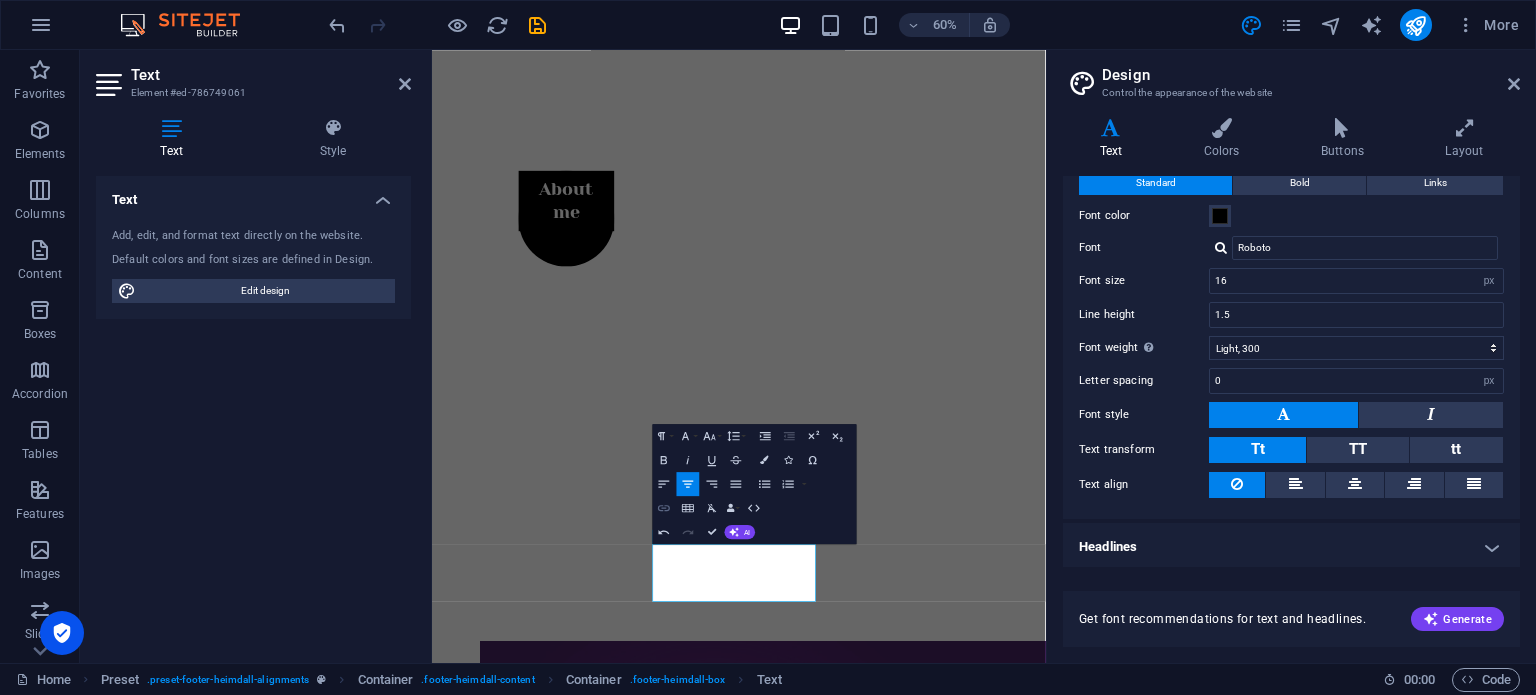 click on "Insert Link" at bounding box center (664, 508) 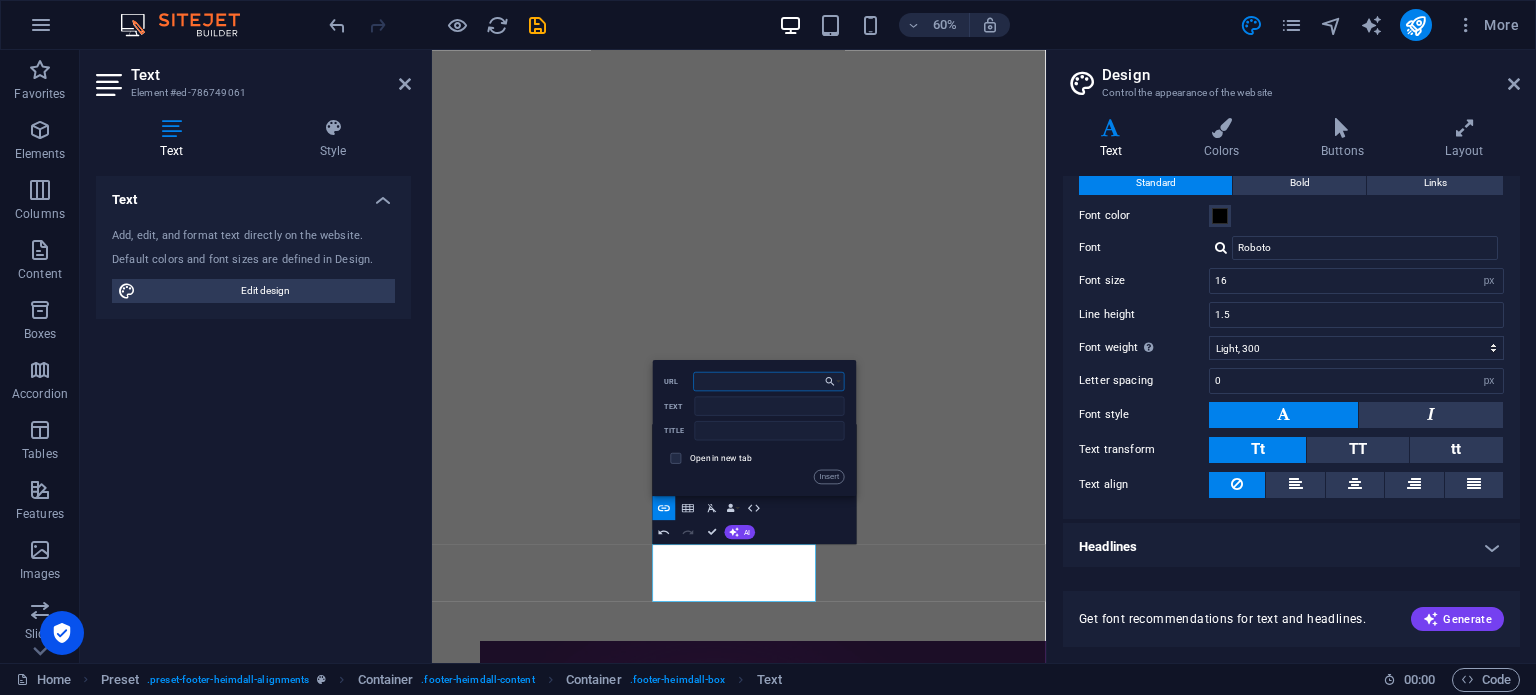 click on "URL" at bounding box center [769, 380] 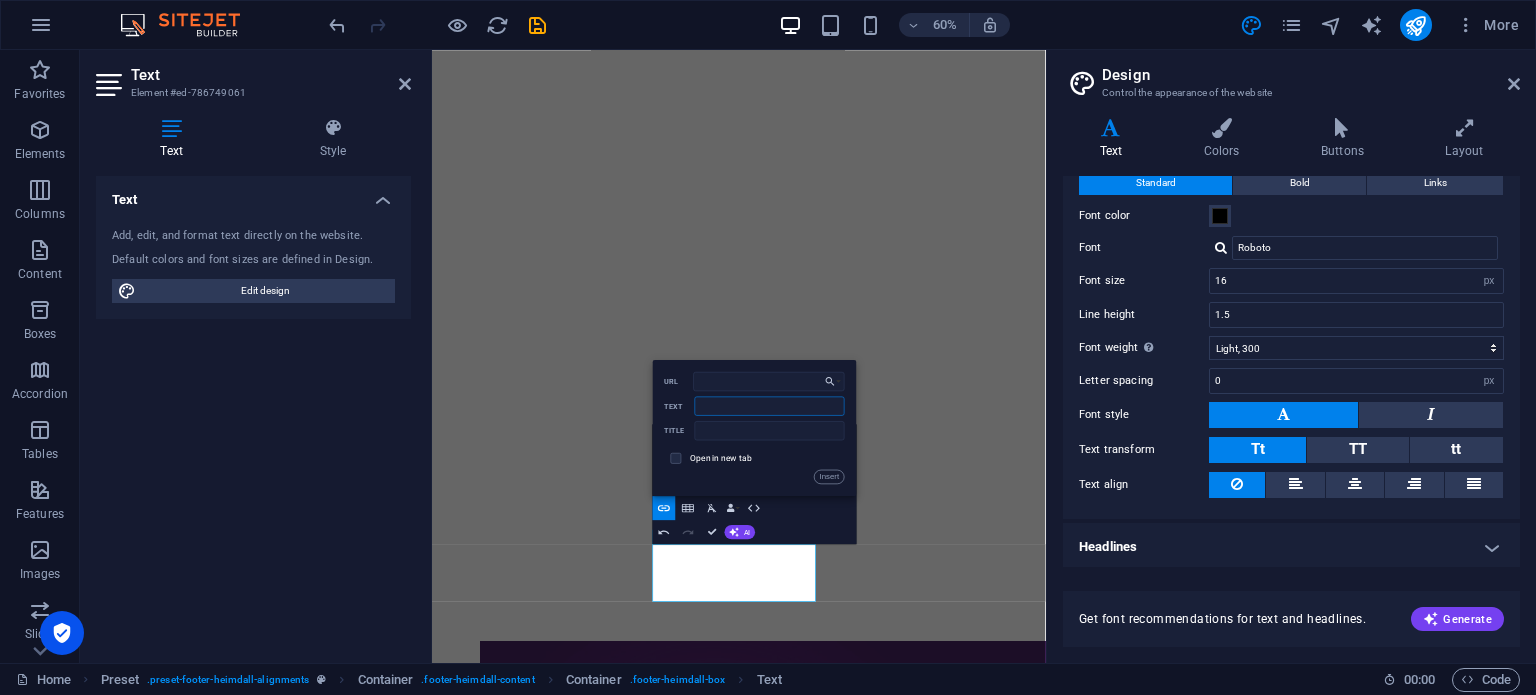 click on "Text" at bounding box center (770, 405) 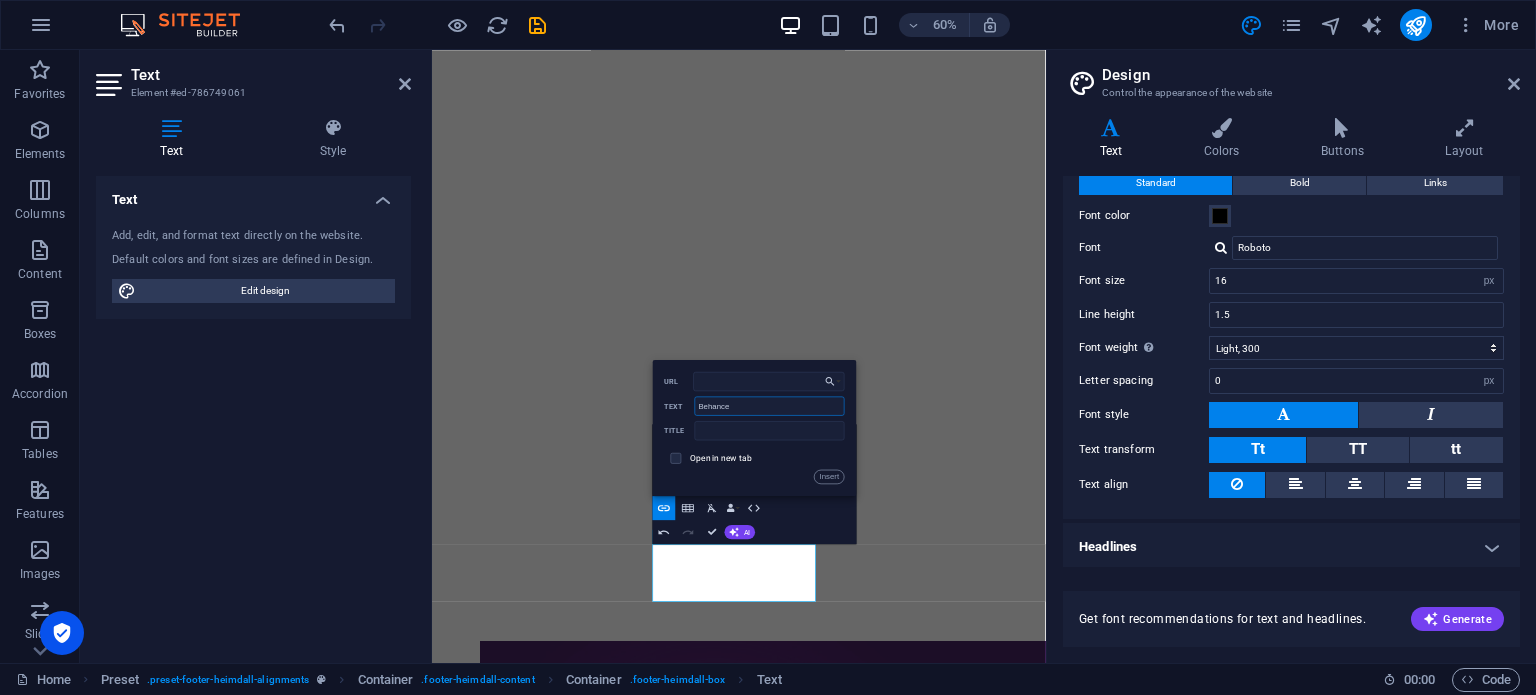type on "Behance" 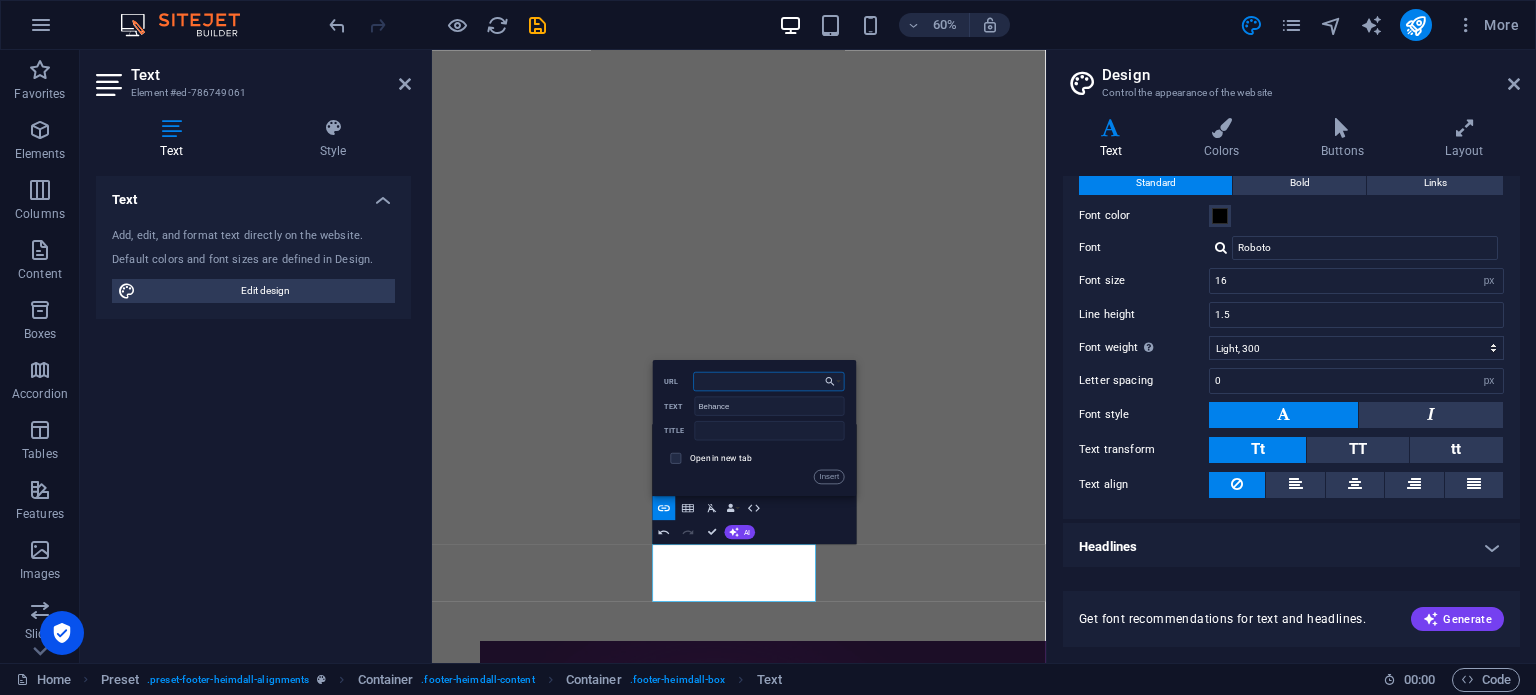 click on "URL" at bounding box center (769, 380) 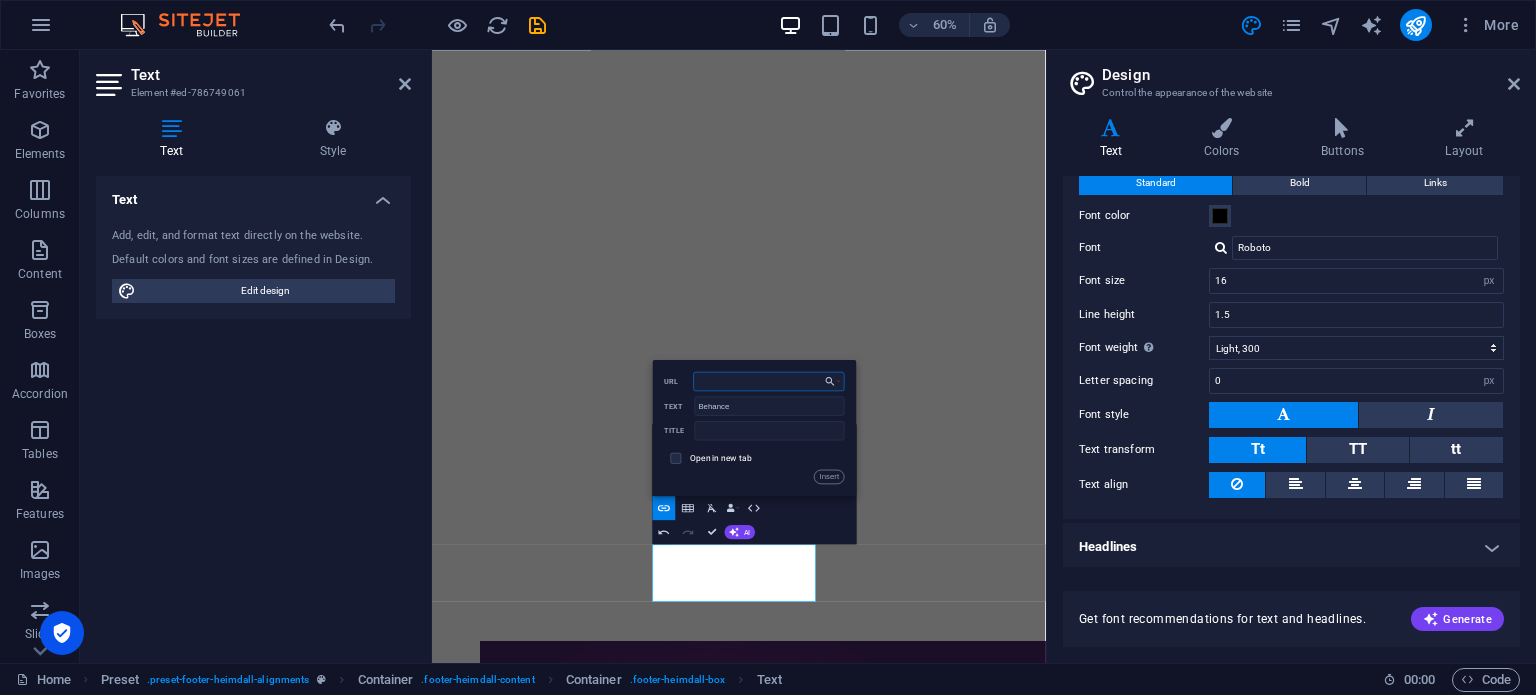 paste on "[URL][DOMAIN_NAME]" 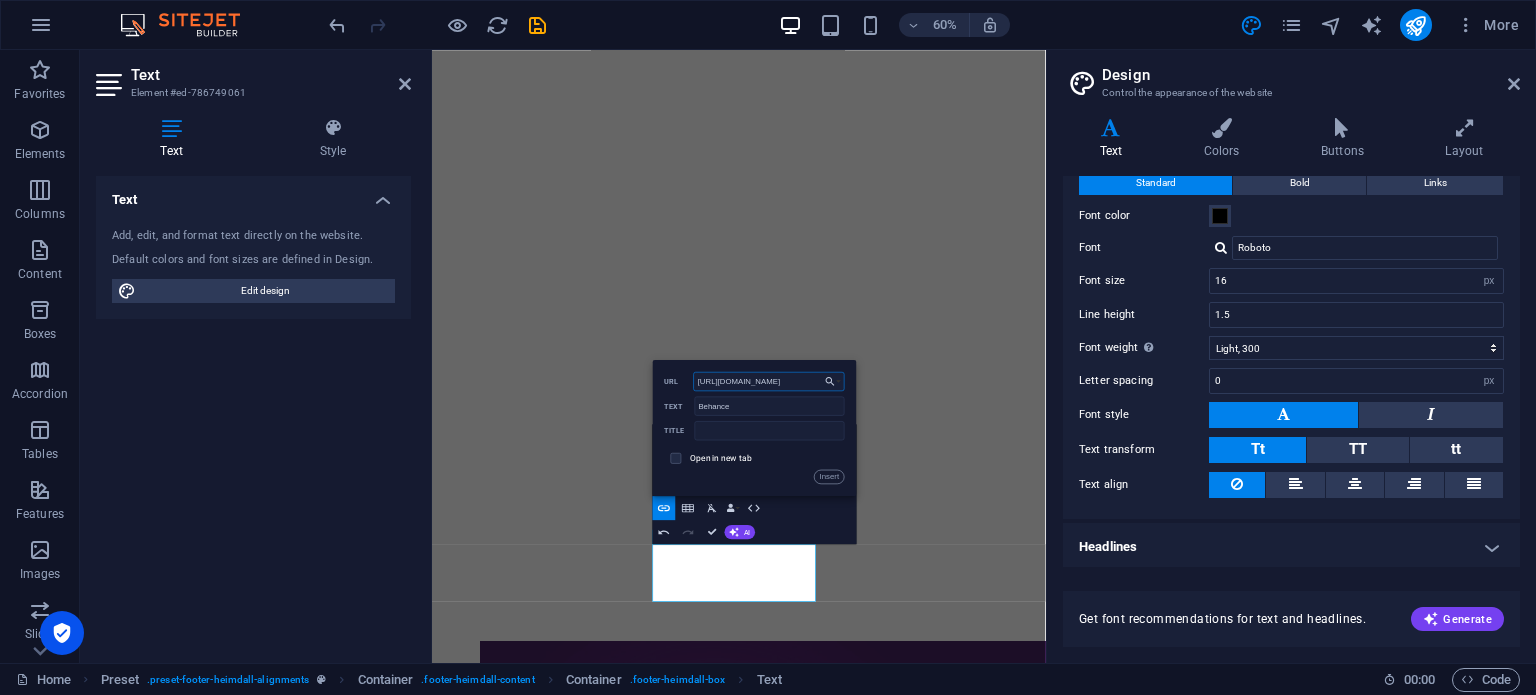 scroll, scrollTop: 0, scrollLeft: 49, axis: horizontal 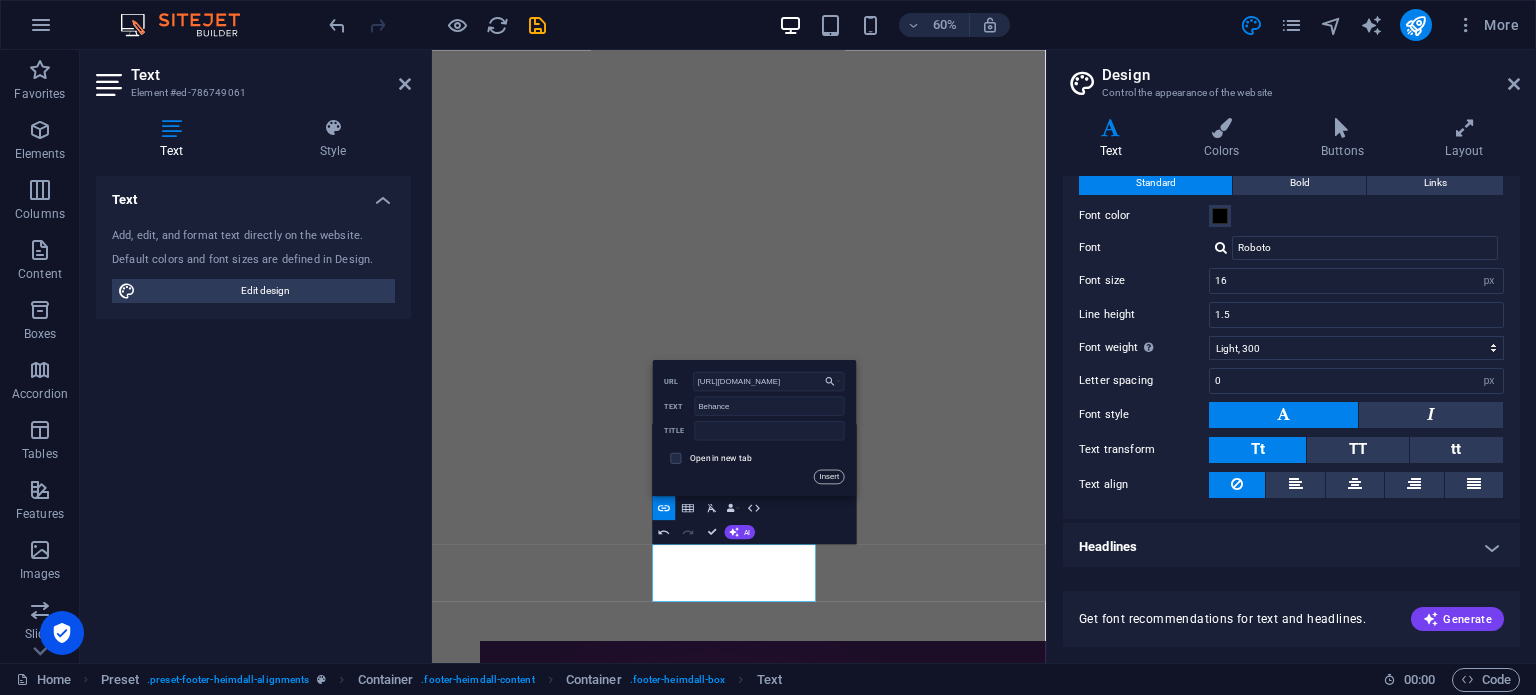 click on "Insert" at bounding box center (830, 476) 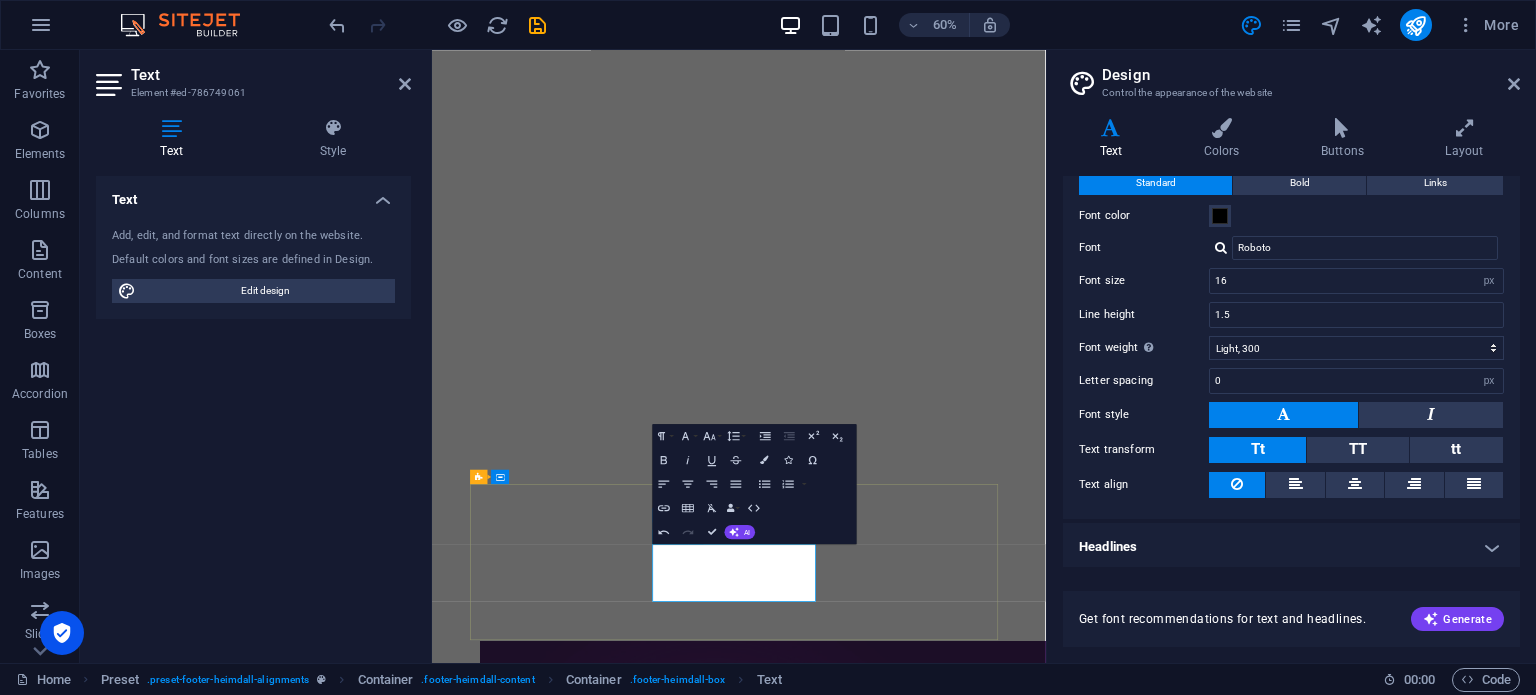 click on "[PERSON_NAME]​e LinkeIn" at bounding box center (943, 3982) 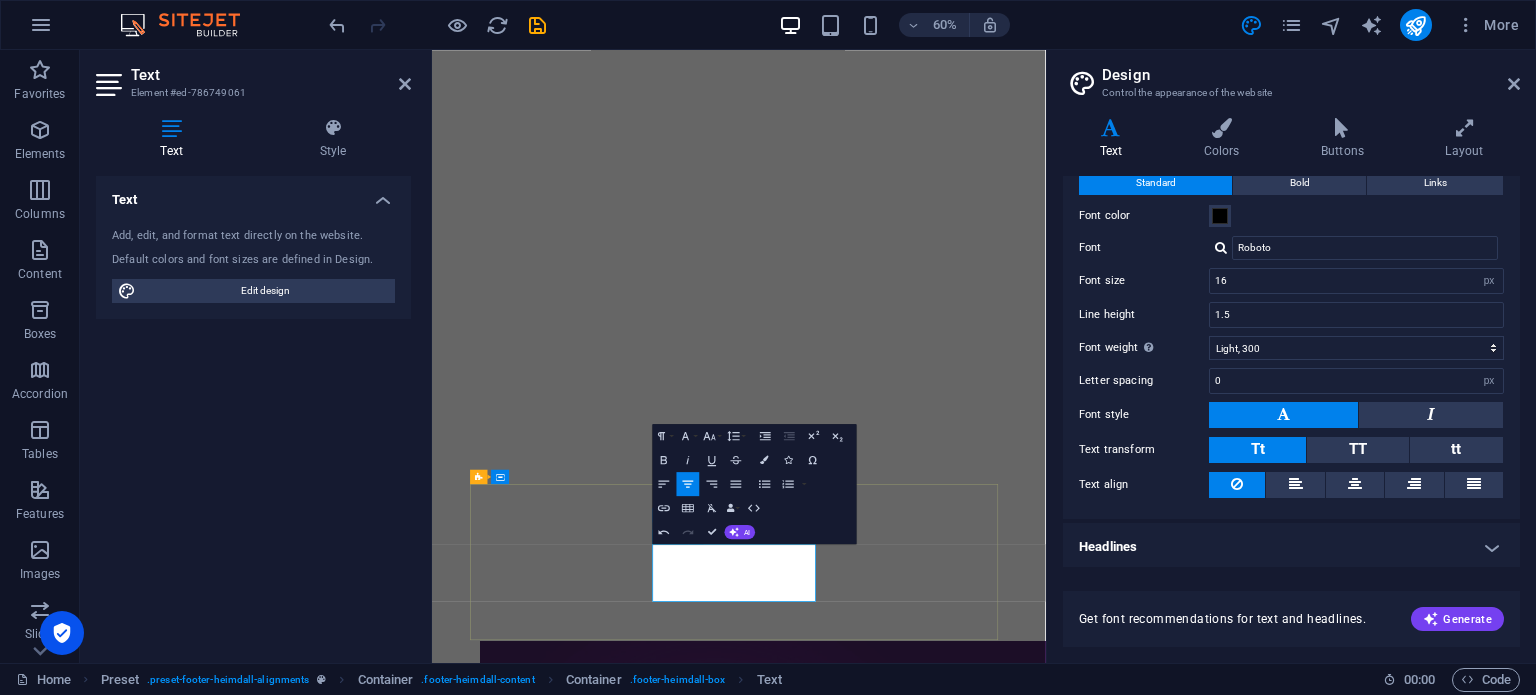 drag, startPoint x: 937, startPoint y: 902, endPoint x: 1022, endPoint y: 911, distance: 85.47514 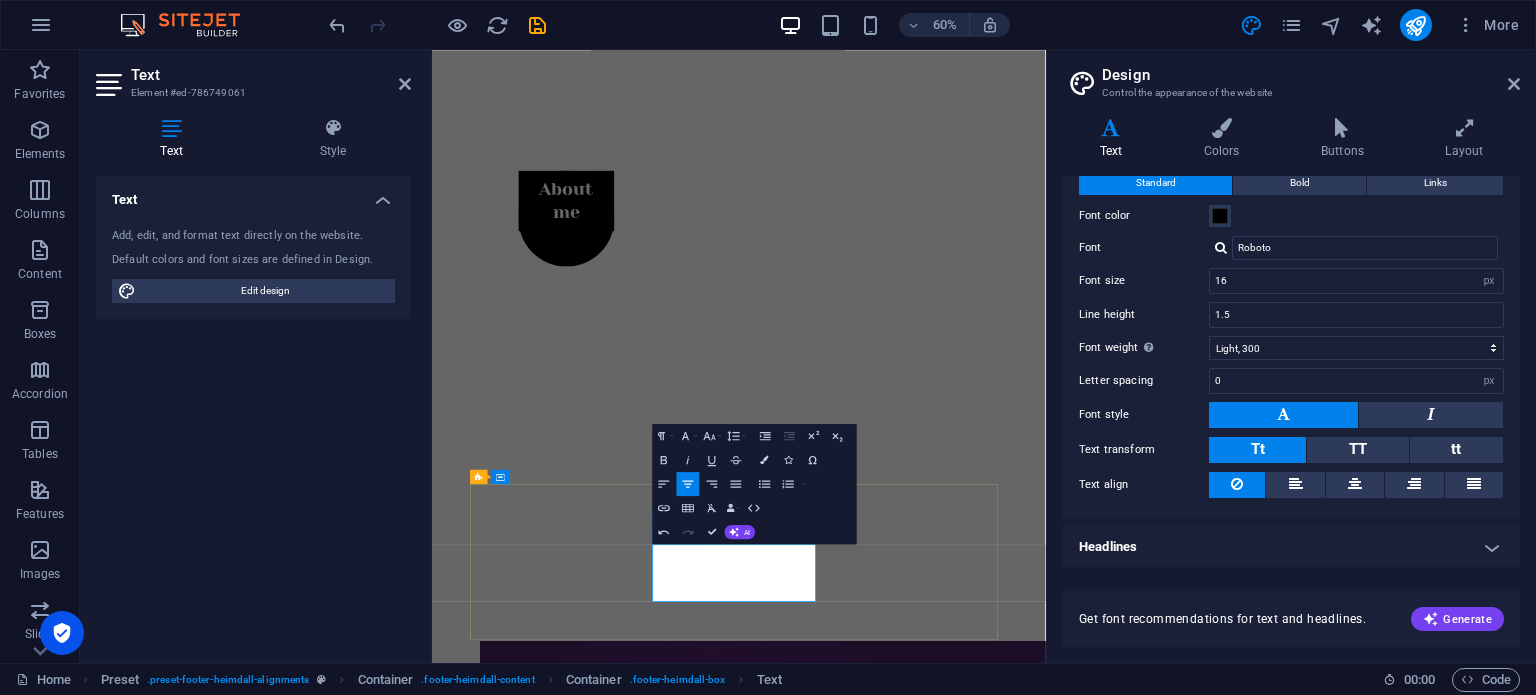 drag, startPoint x: 913, startPoint y: 937, endPoint x: 983, endPoint y: 963, distance: 74.672615 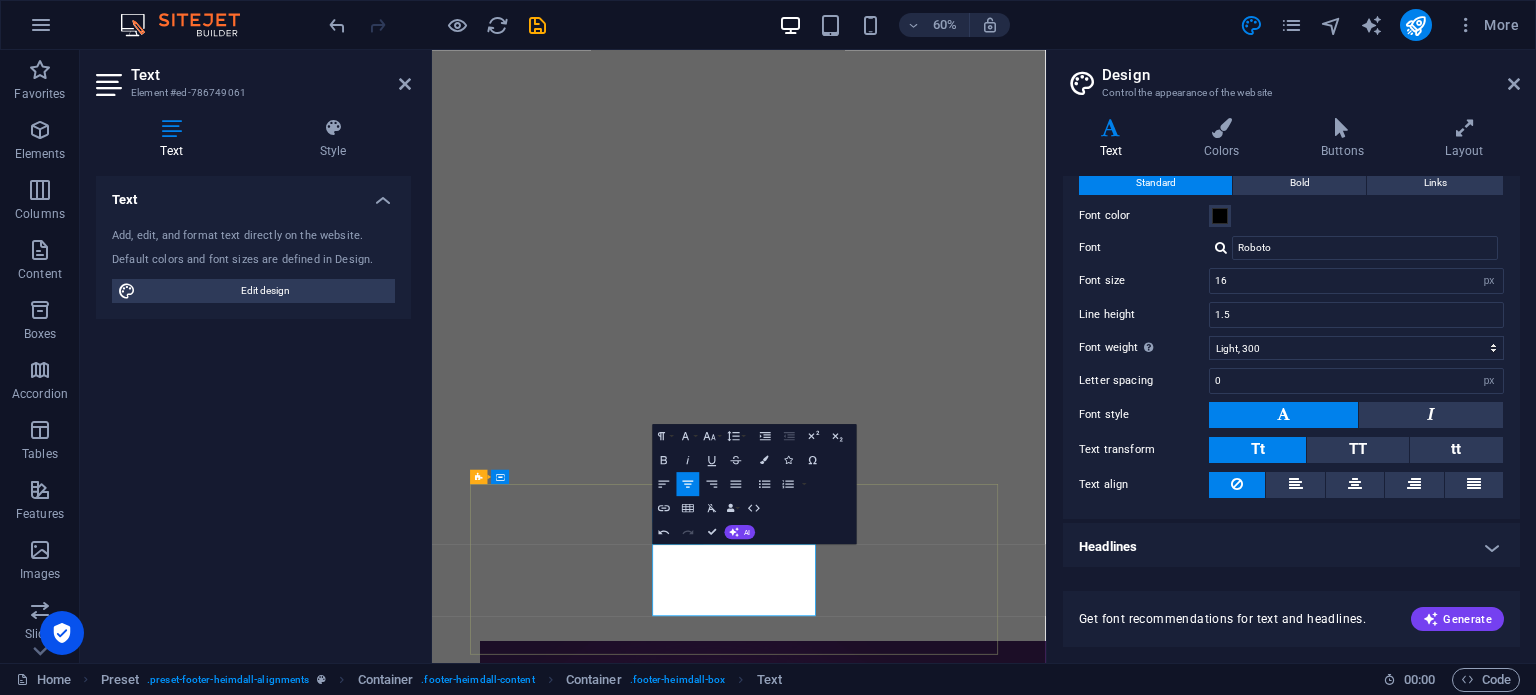 drag, startPoint x: 983, startPoint y: 959, endPoint x: 878, endPoint y: 941, distance: 106.531685 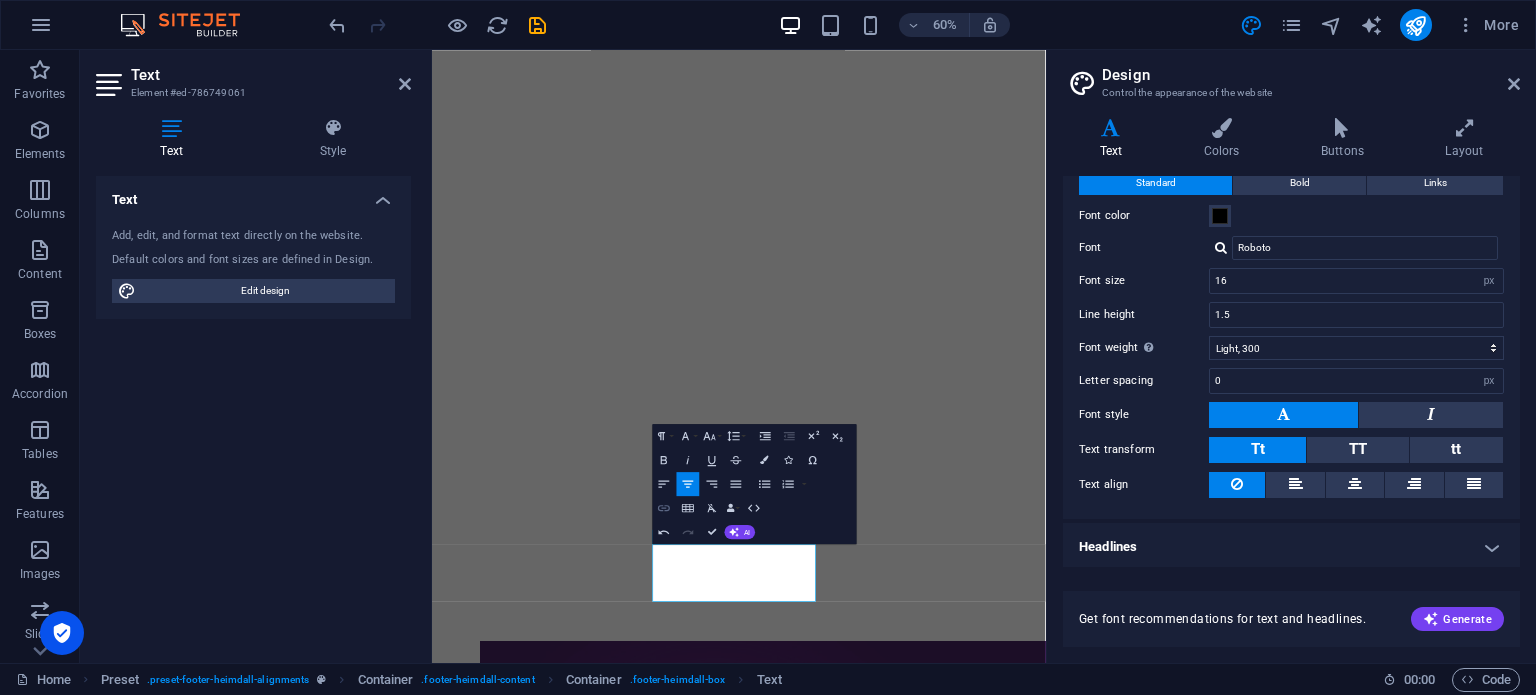 type 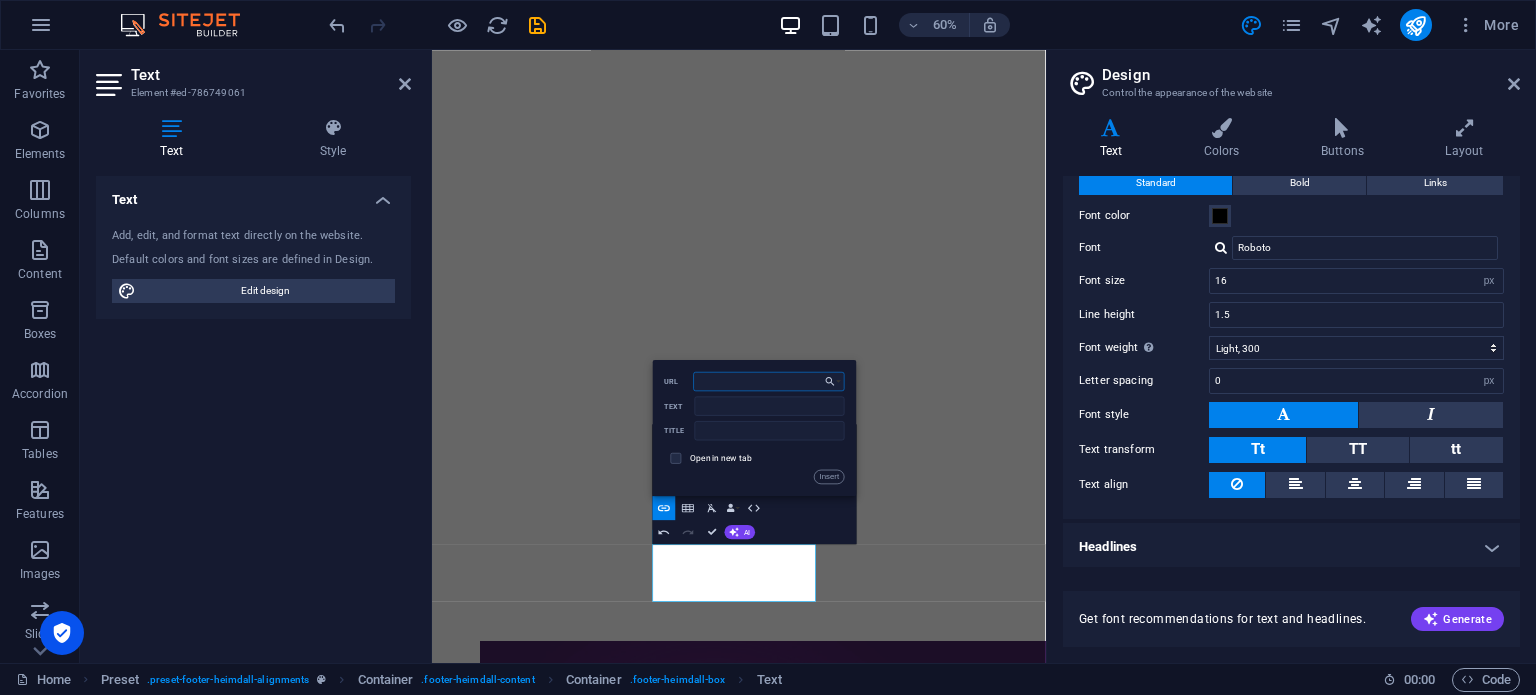 paste on "[URL][DOMAIN_NAME][PERSON_NAME]" 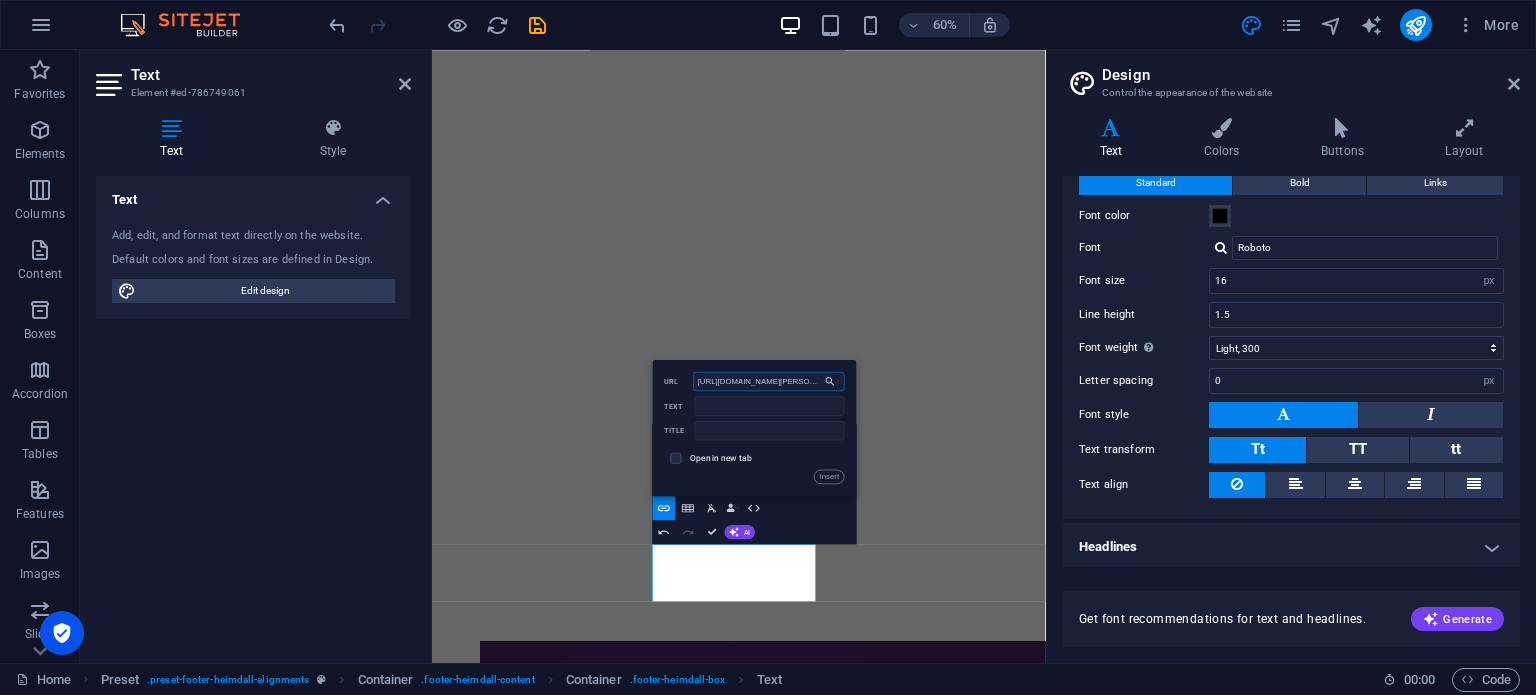 scroll, scrollTop: 0, scrollLeft: 90, axis: horizontal 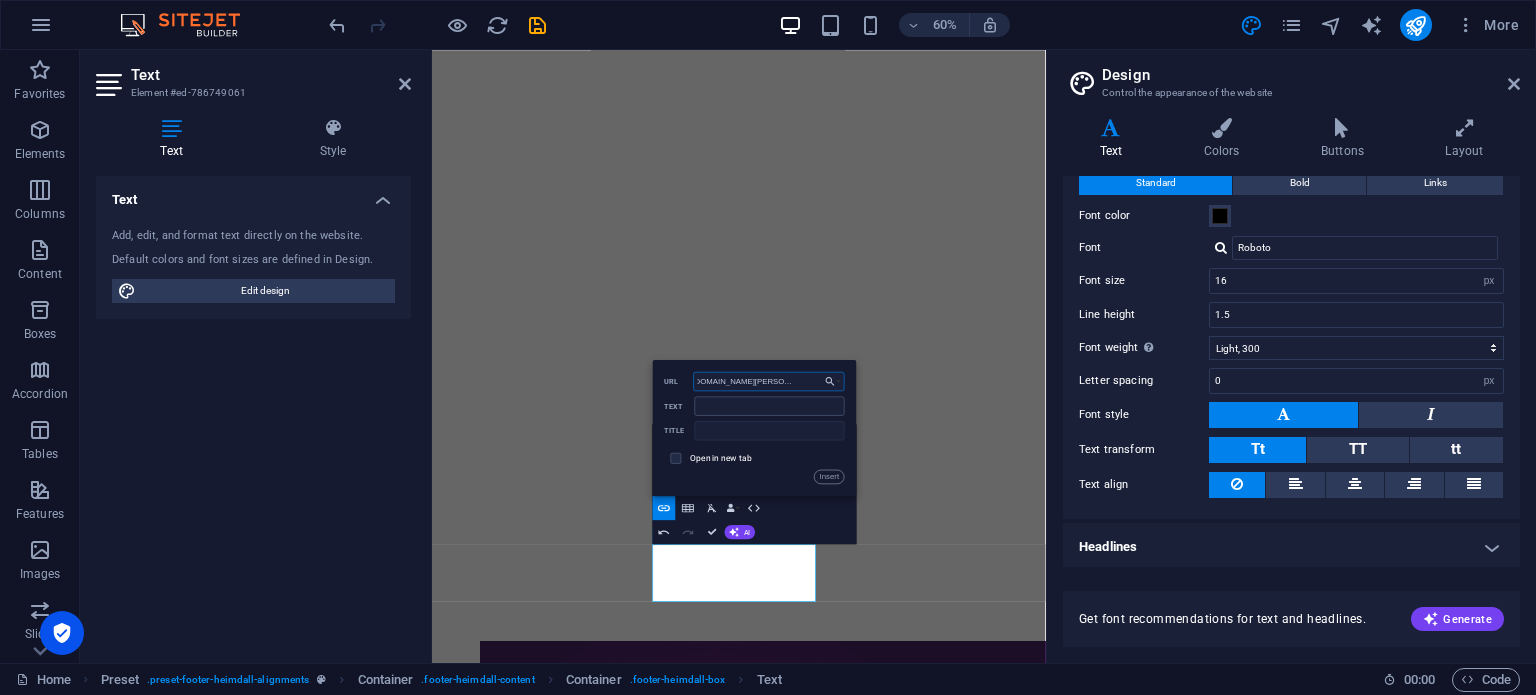type on "[URL][DOMAIN_NAME][PERSON_NAME]" 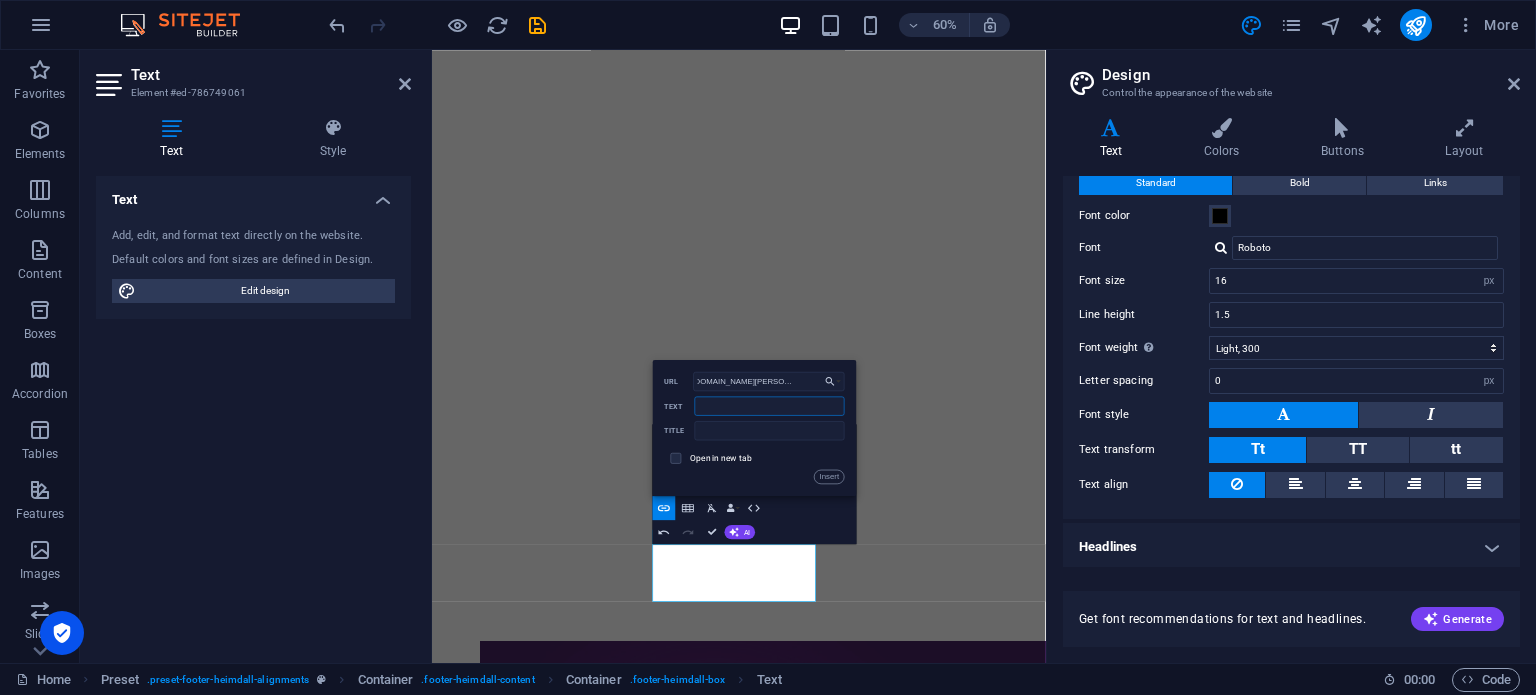 click on "Text" at bounding box center [770, 405] 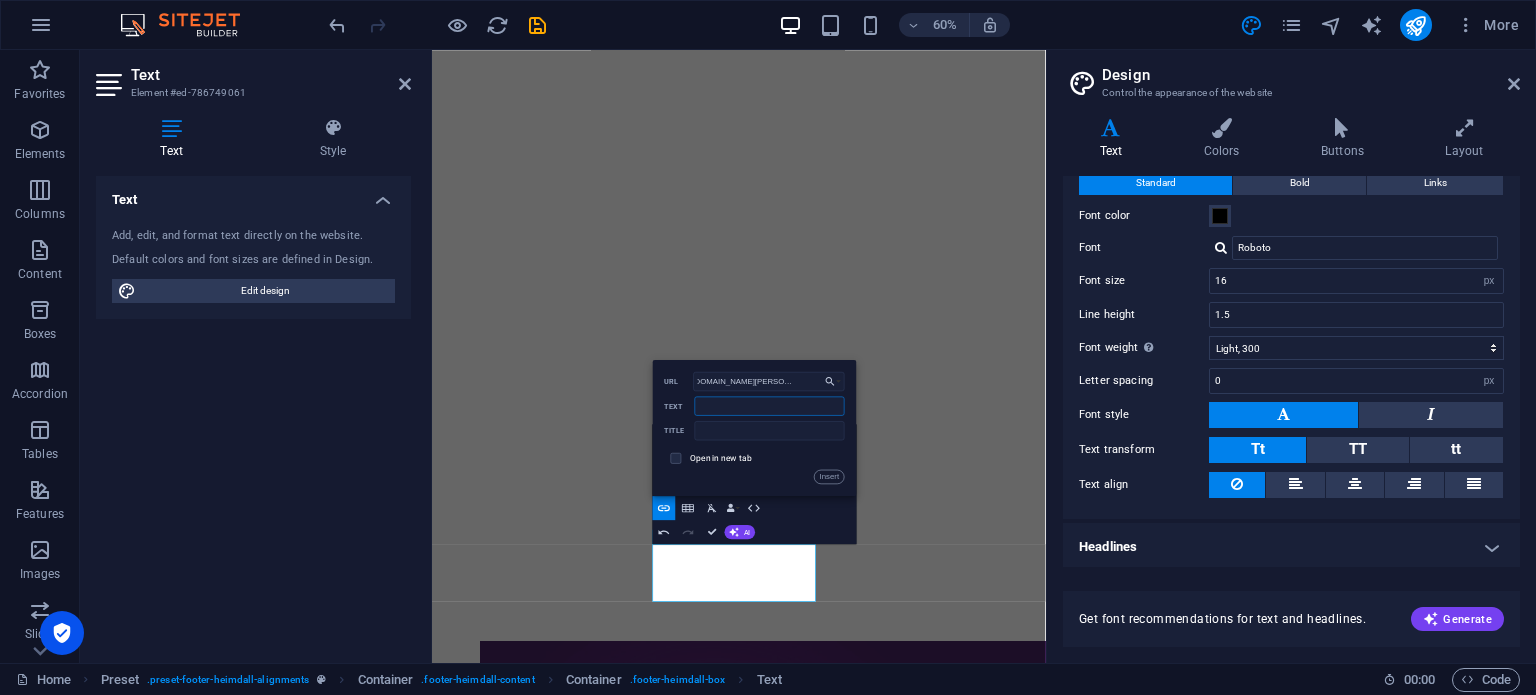 scroll, scrollTop: 0, scrollLeft: 0, axis: both 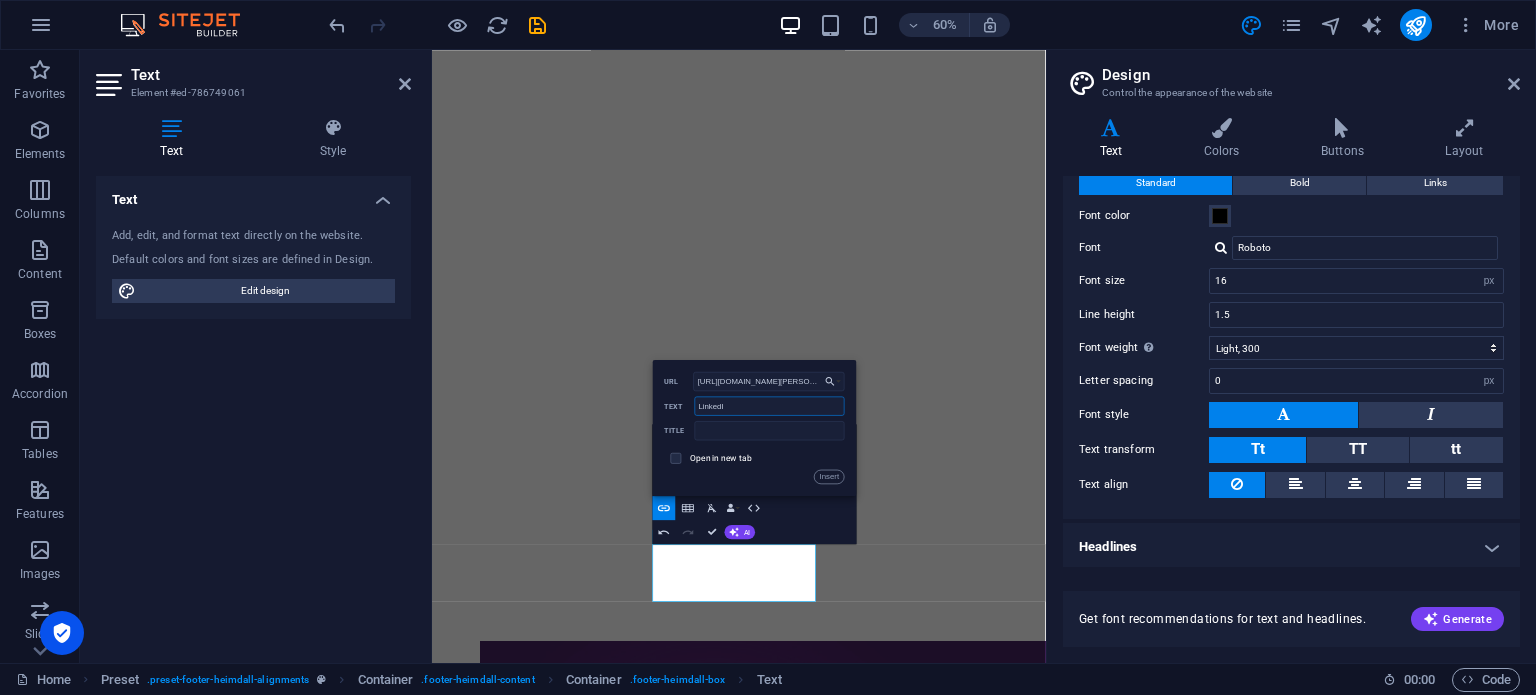 type on "LinkedIn" 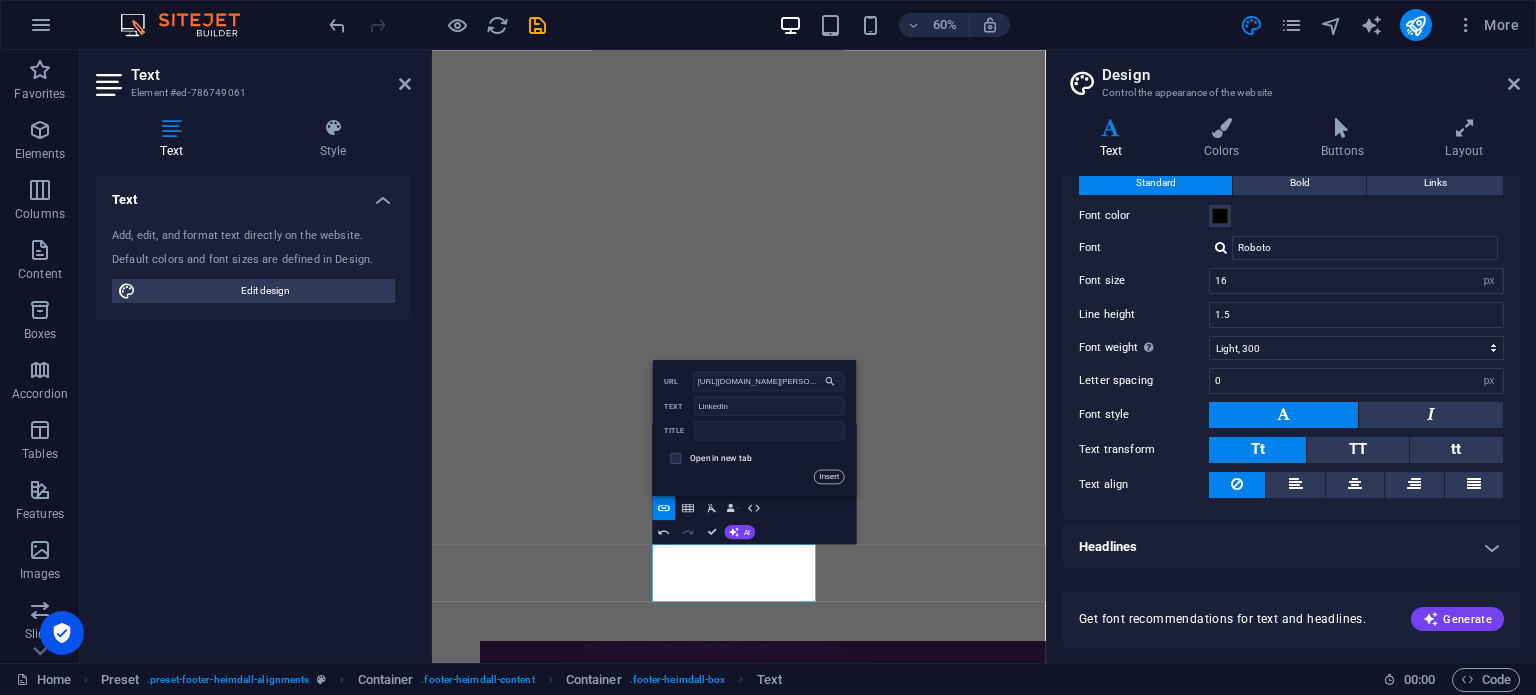 click on "Insert" at bounding box center (830, 476) 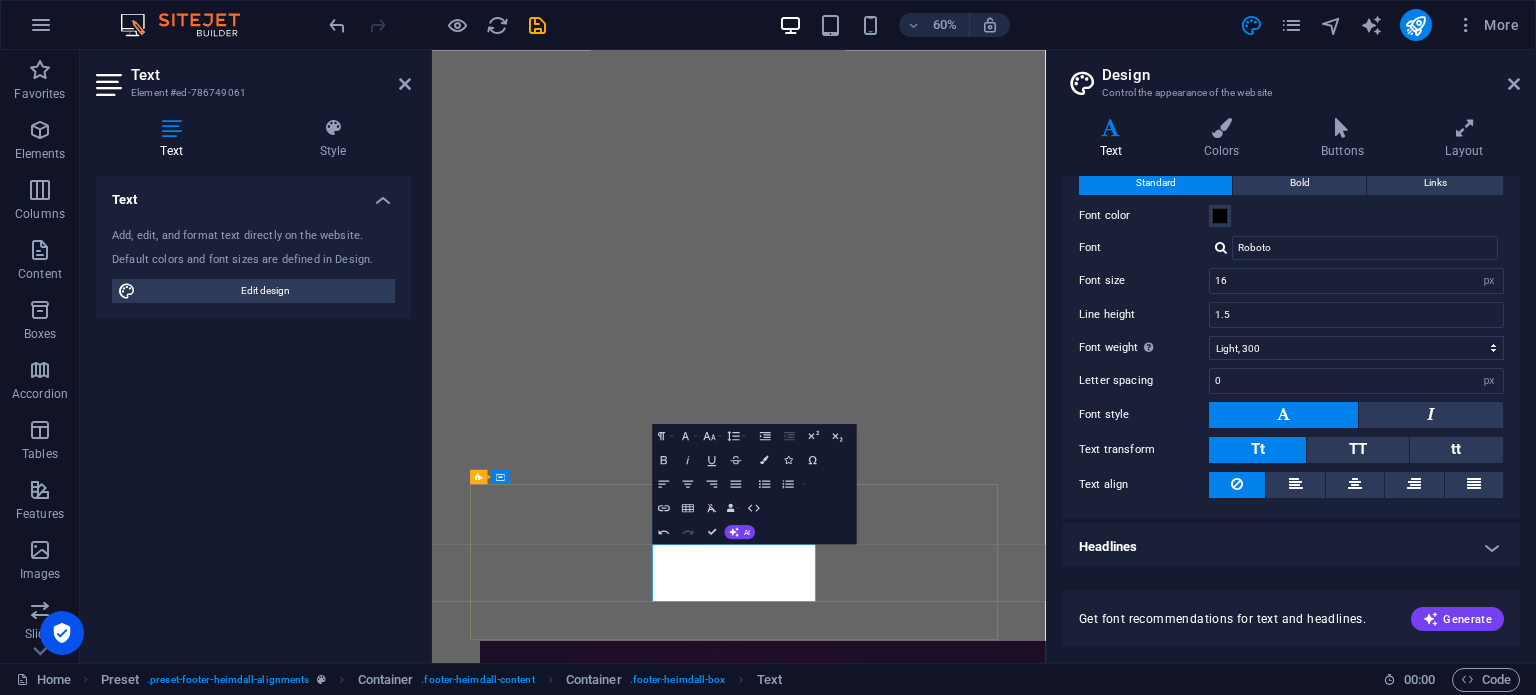 drag, startPoint x: 993, startPoint y: 939, endPoint x: 1206, endPoint y: 632, distance: 373.6549 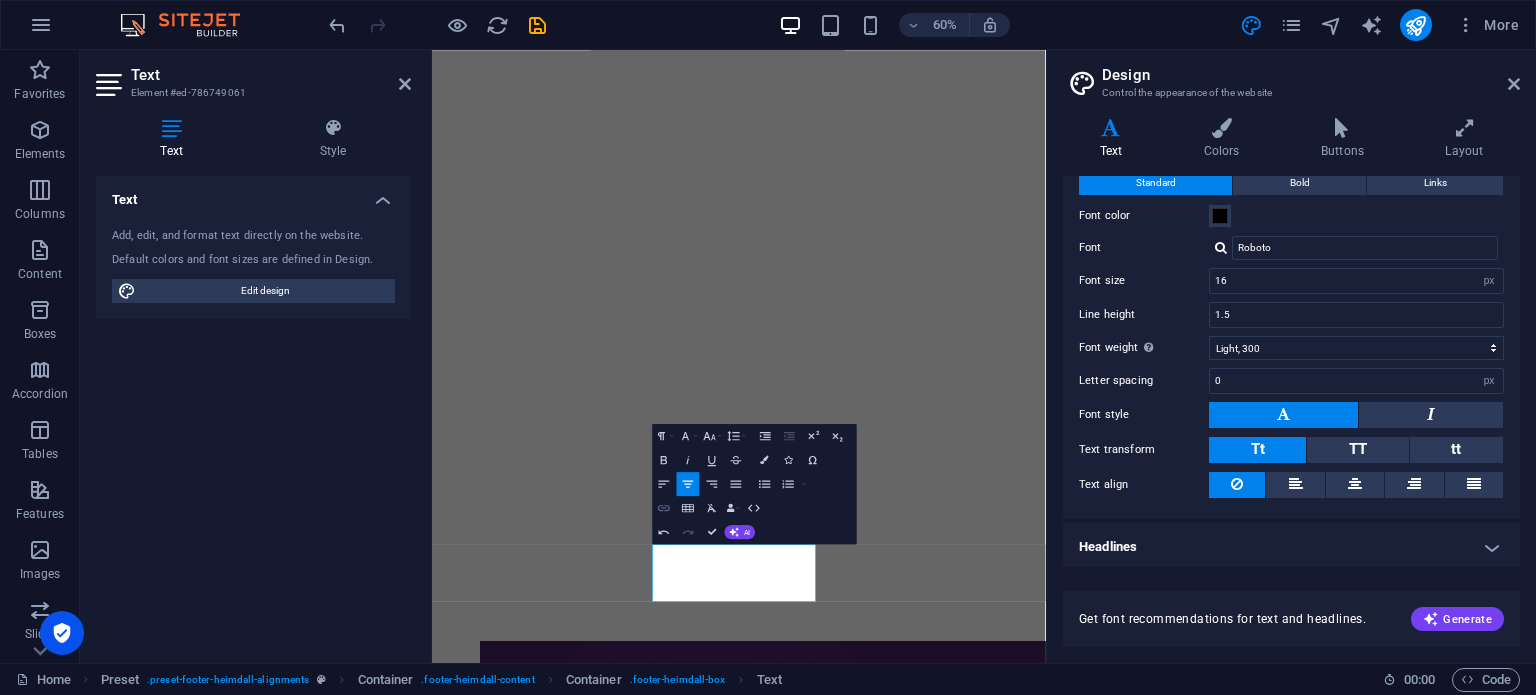 type 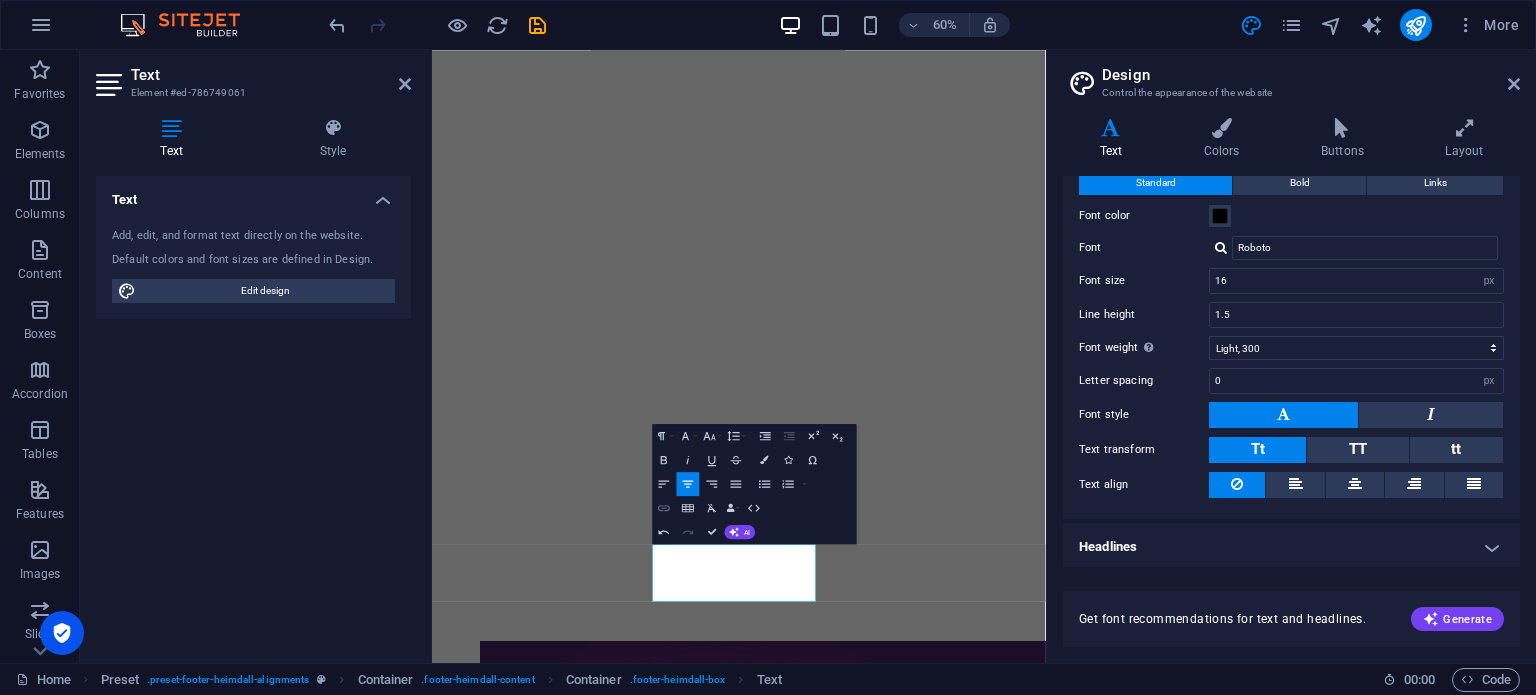click 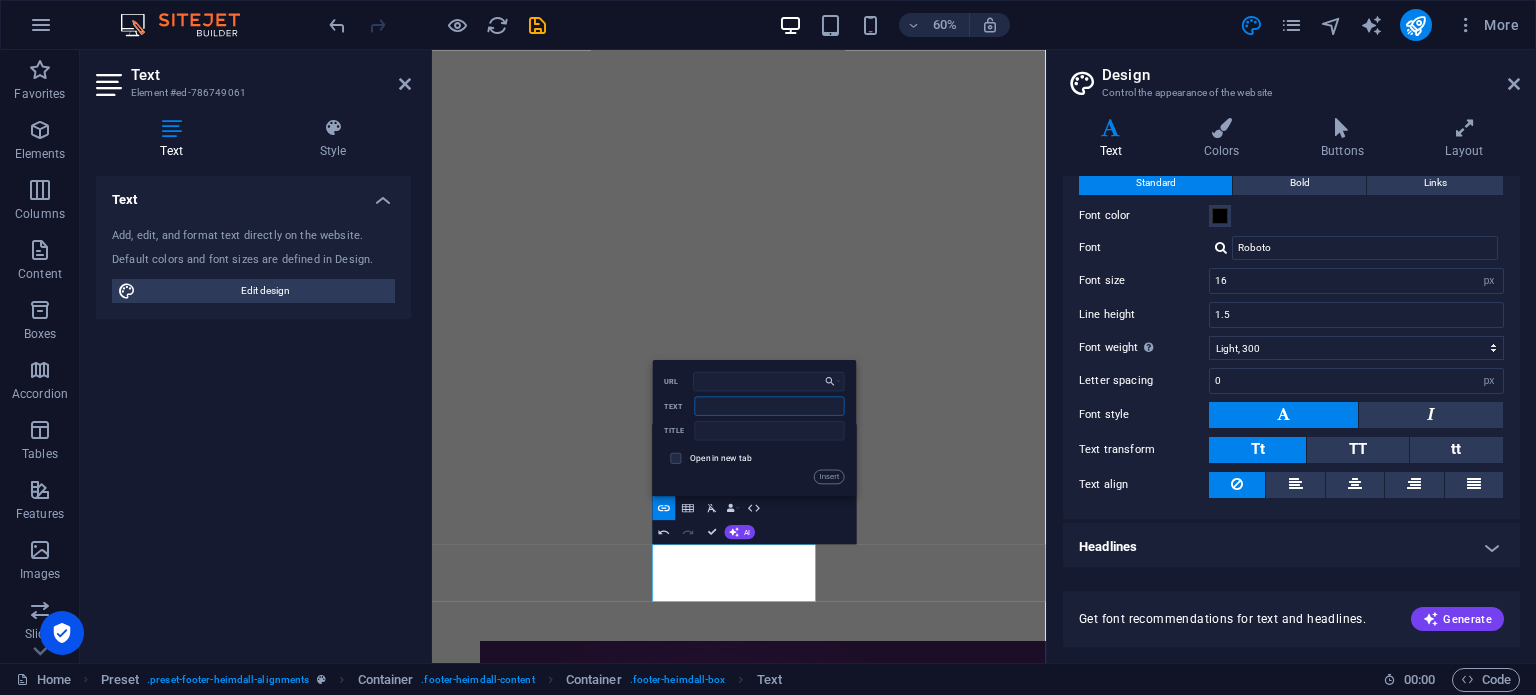 click on "Text" at bounding box center [770, 405] 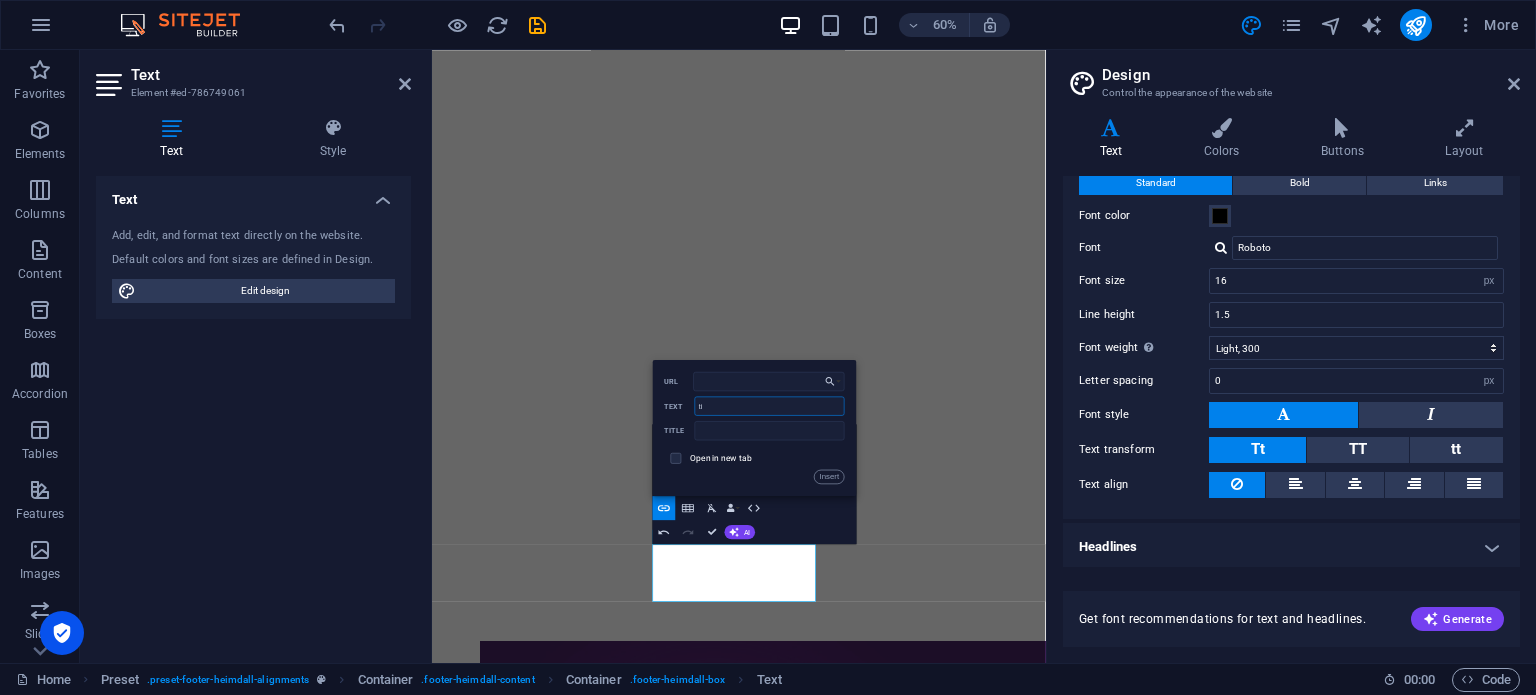 type on "t" 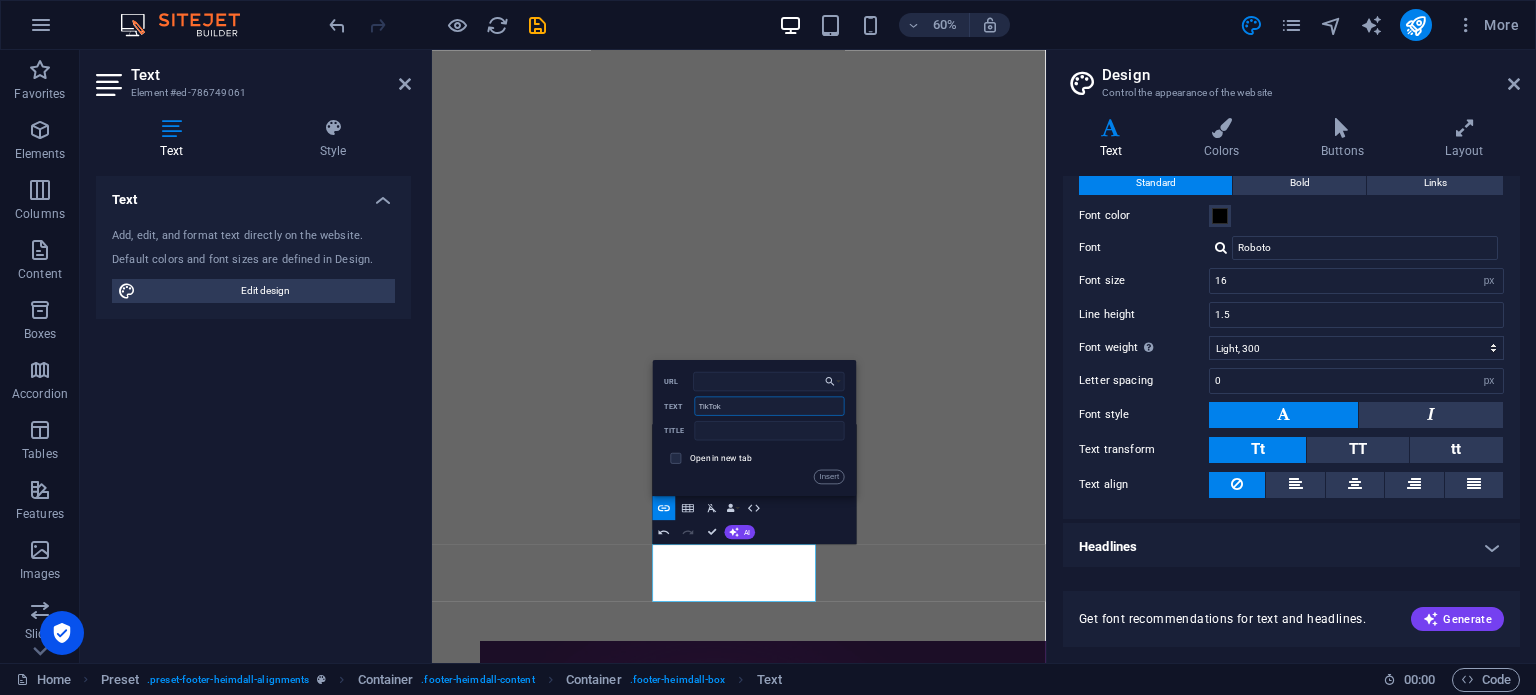 type on "TikTok" 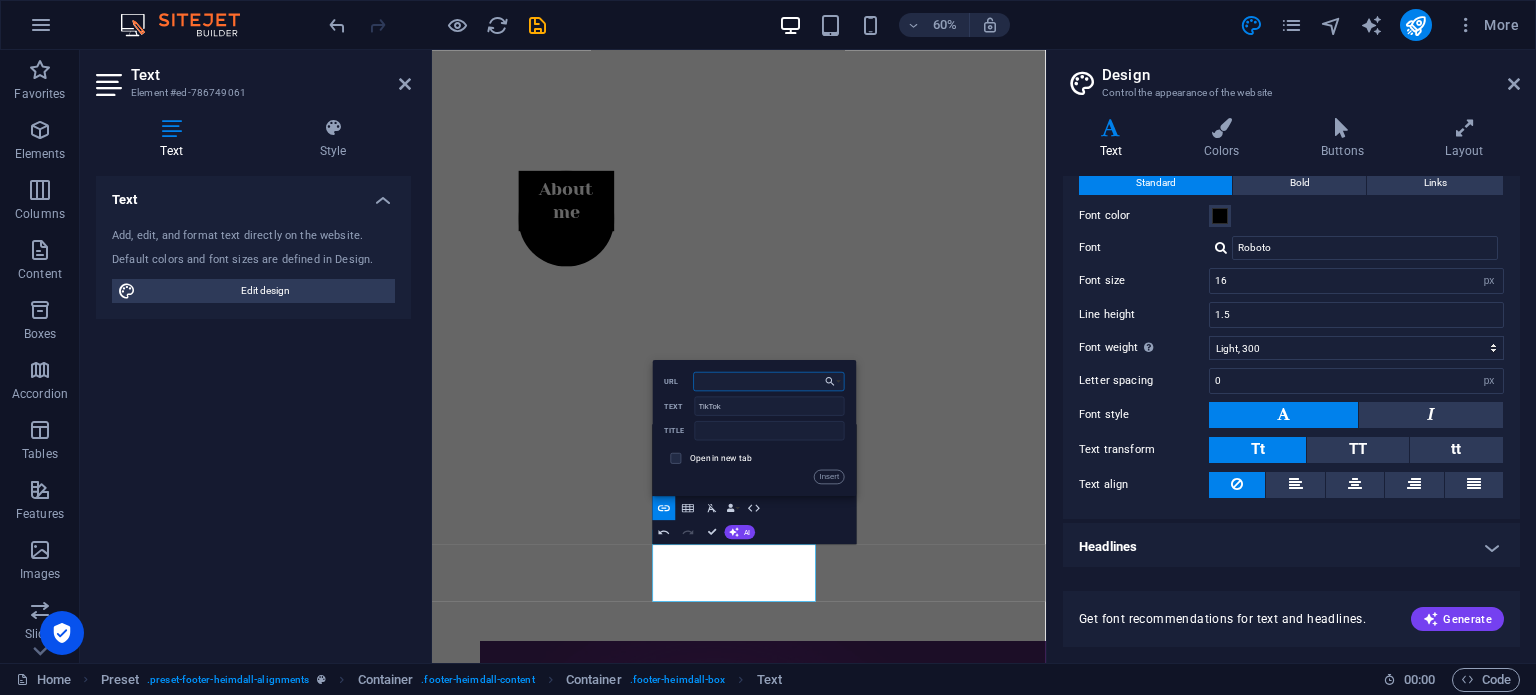 click on "URL" at bounding box center (769, 380) 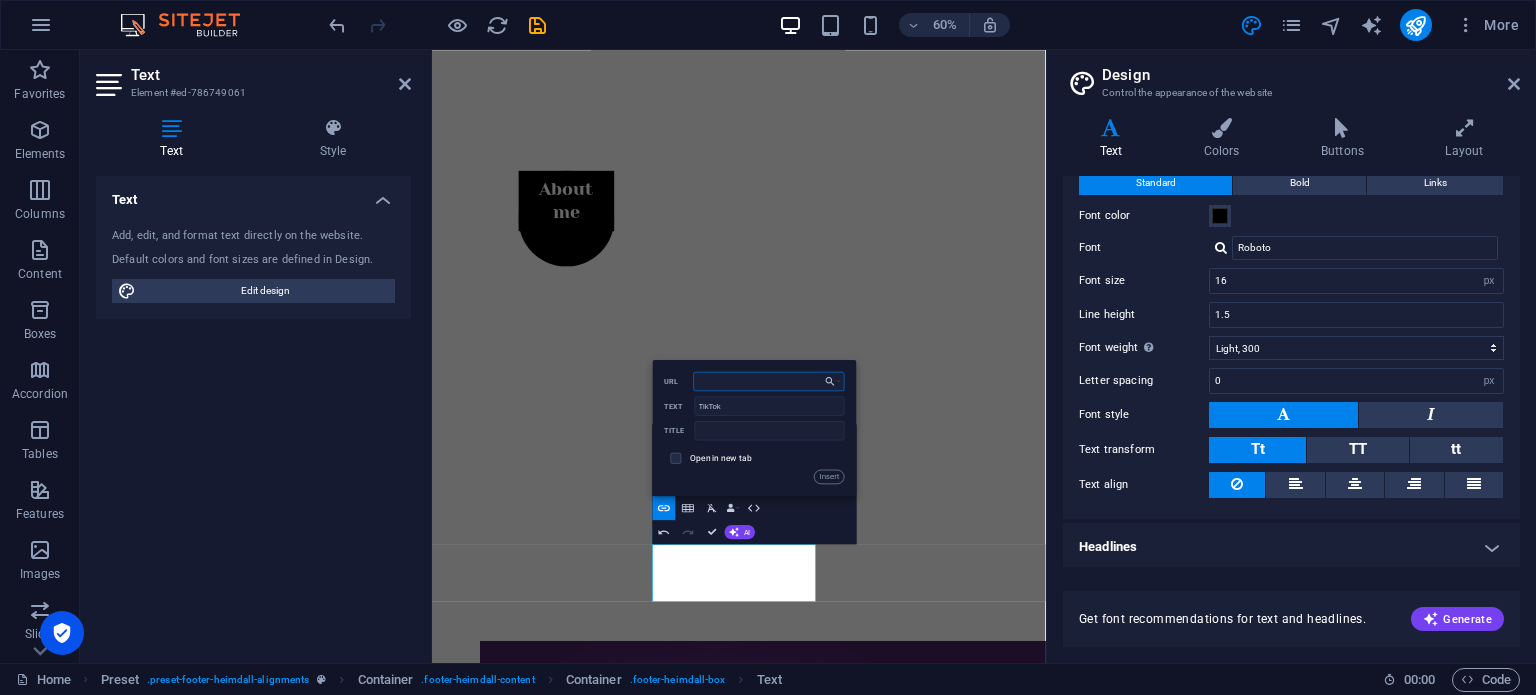 paste on "[URL][DOMAIN_NAME]" 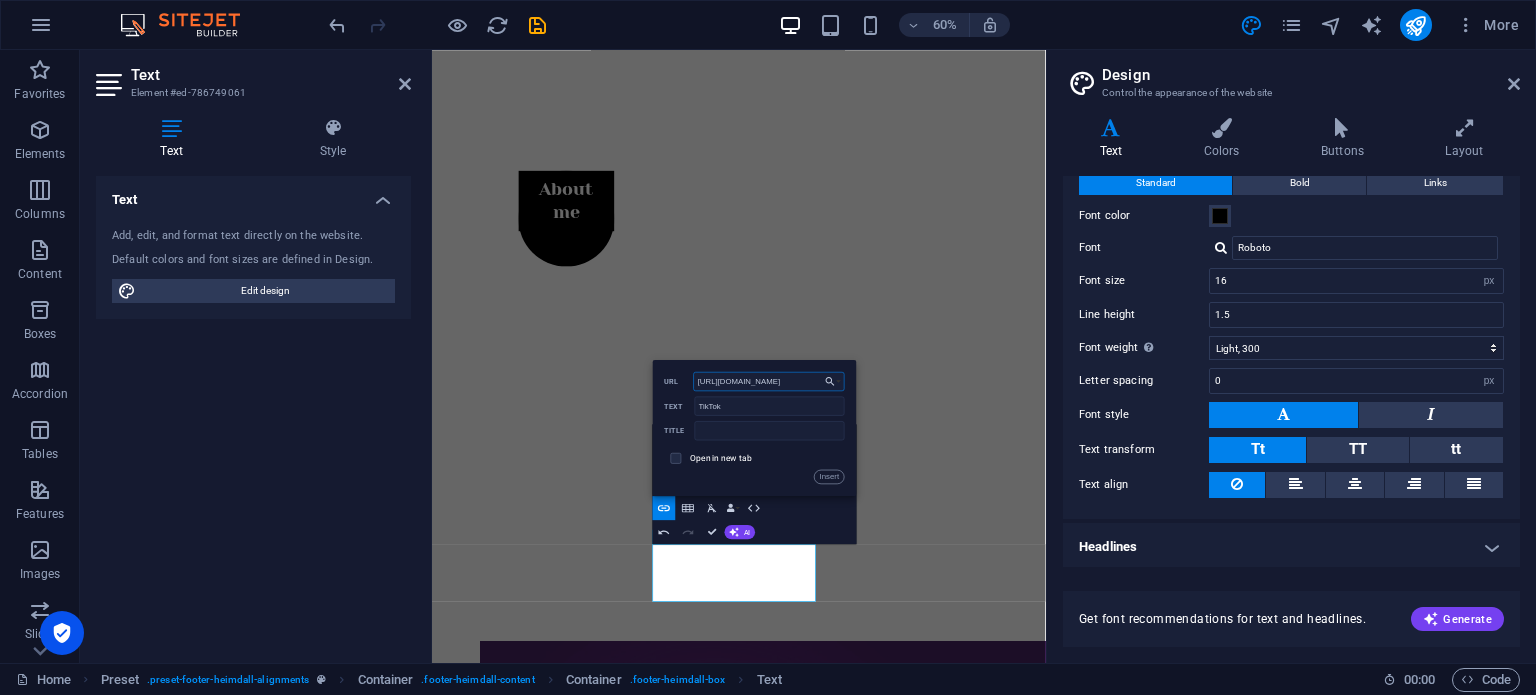 scroll, scrollTop: 0, scrollLeft: 5, axis: horizontal 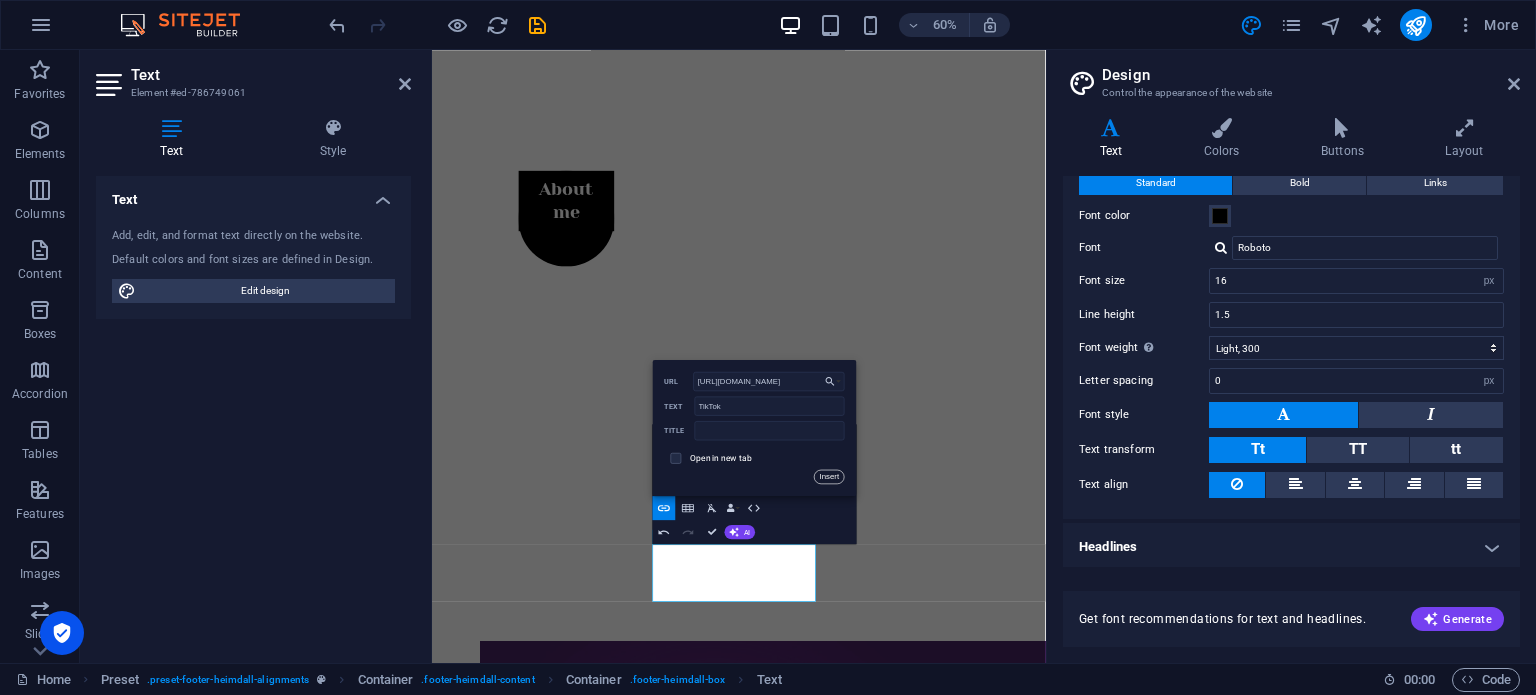 click on "Insert" at bounding box center (830, 476) 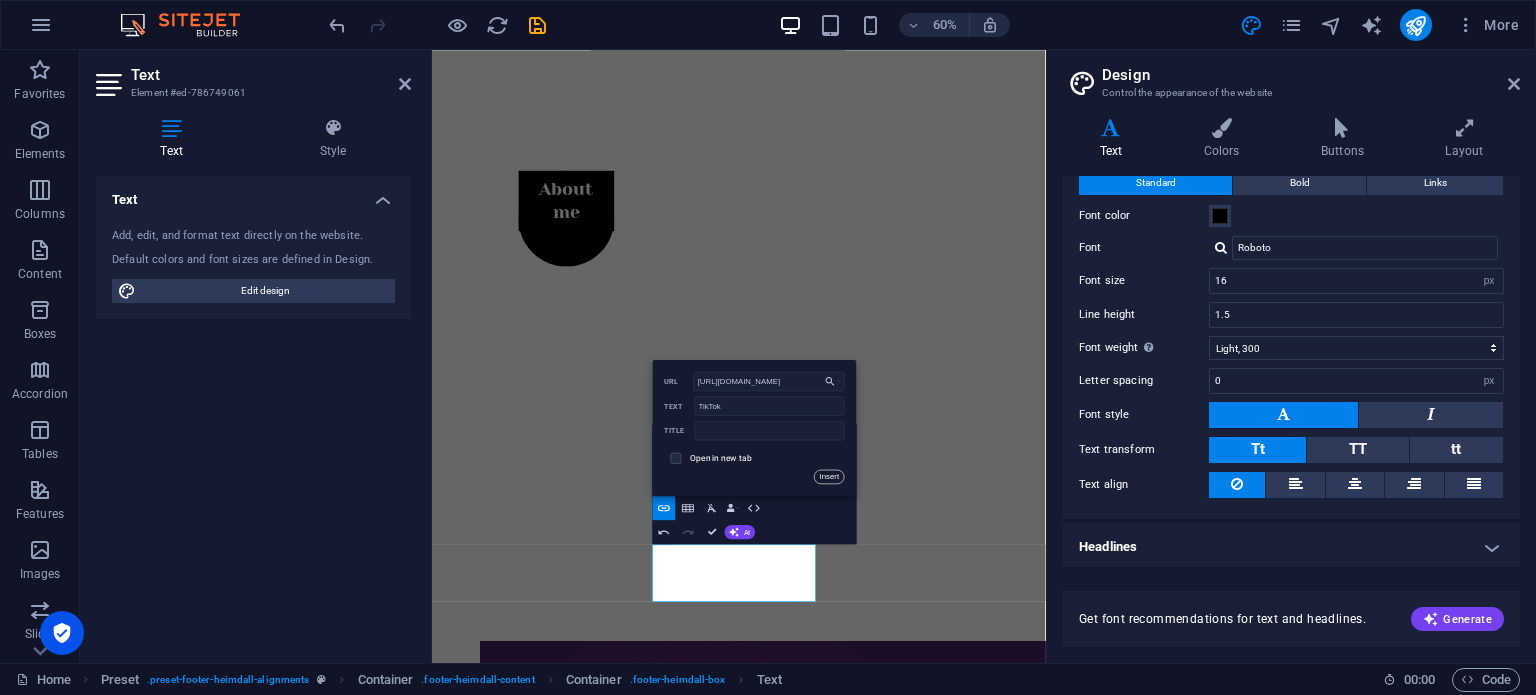 scroll, scrollTop: 0, scrollLeft: 0, axis: both 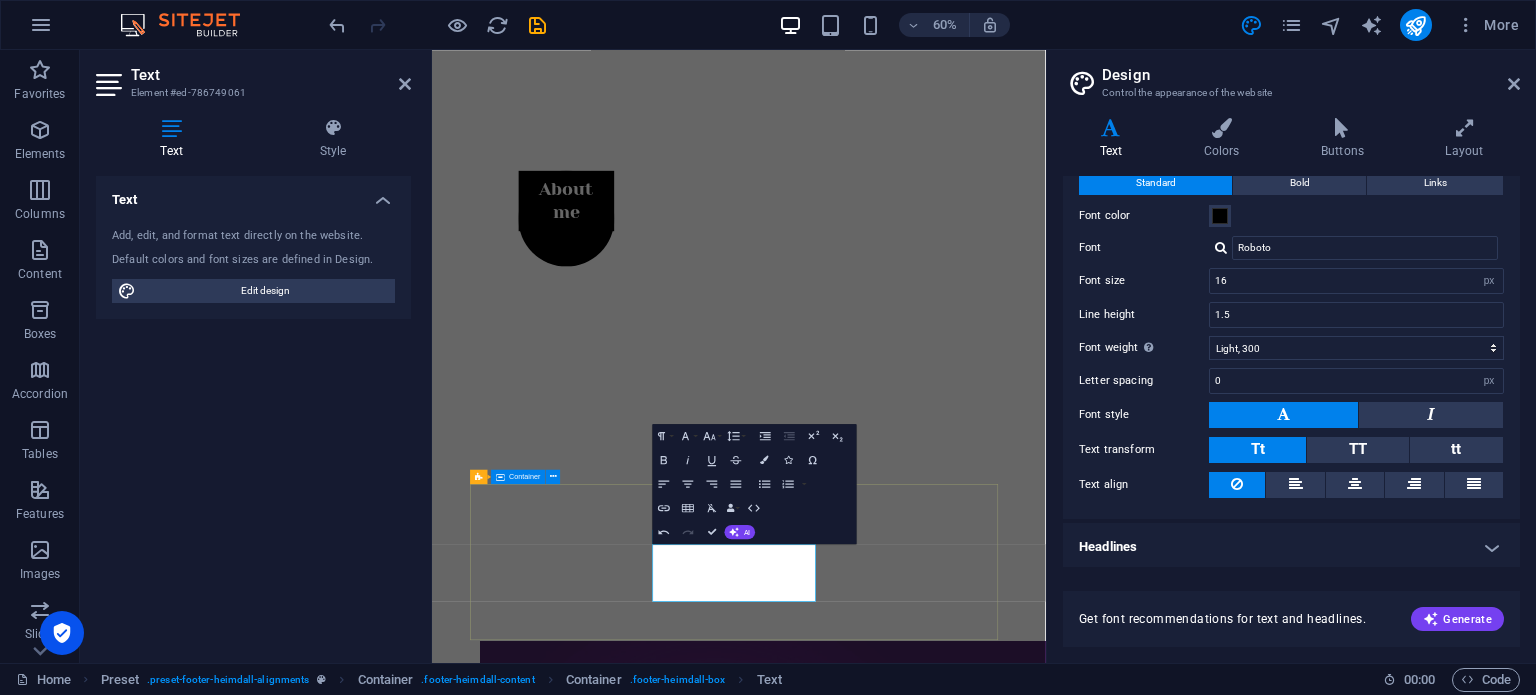 click on "Phone Call me! [PHONE_NUMBER] Social Instagram Behance LinkedIn ​ TikTok ​ Contact [EMAIL_ADDRESS][DOMAIN_NAME] Legal Notice Privacy" at bounding box center [943, 3964] 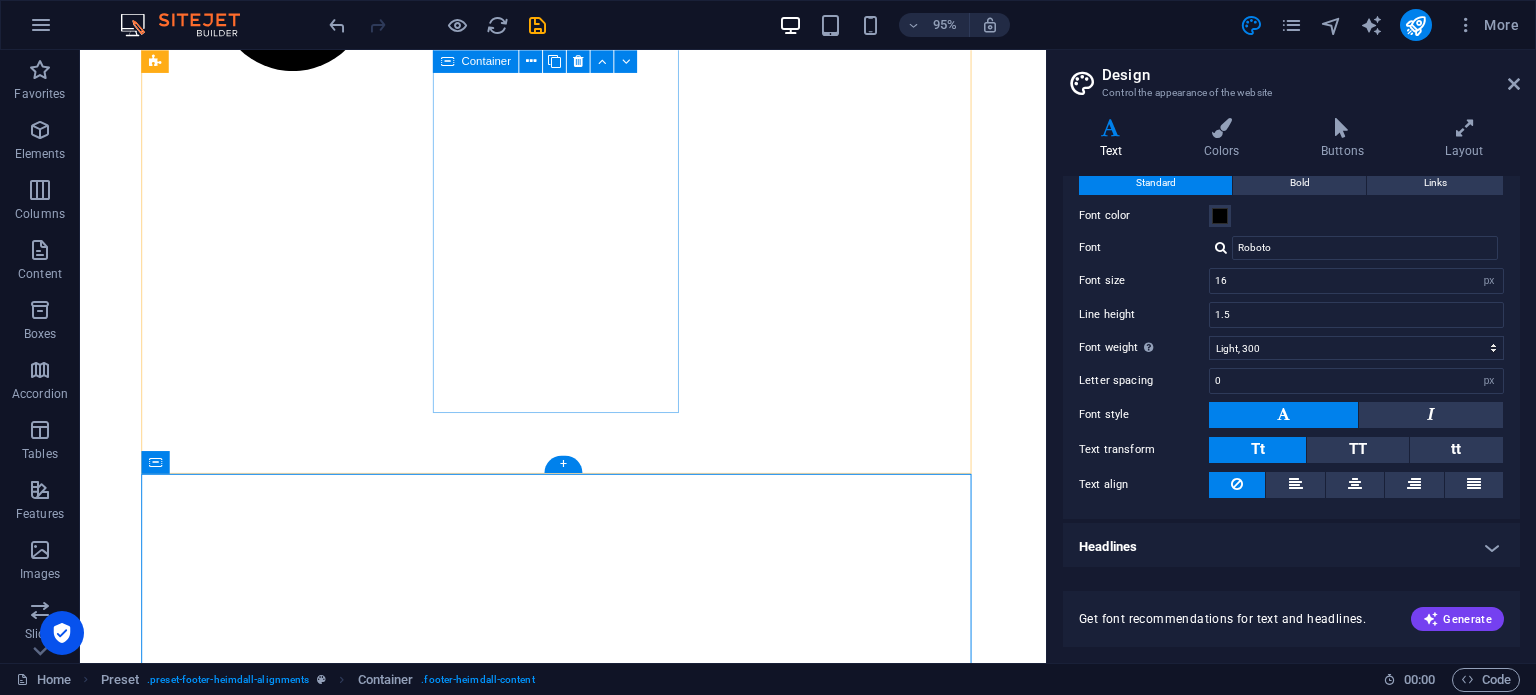scroll, scrollTop: 835, scrollLeft: 0, axis: vertical 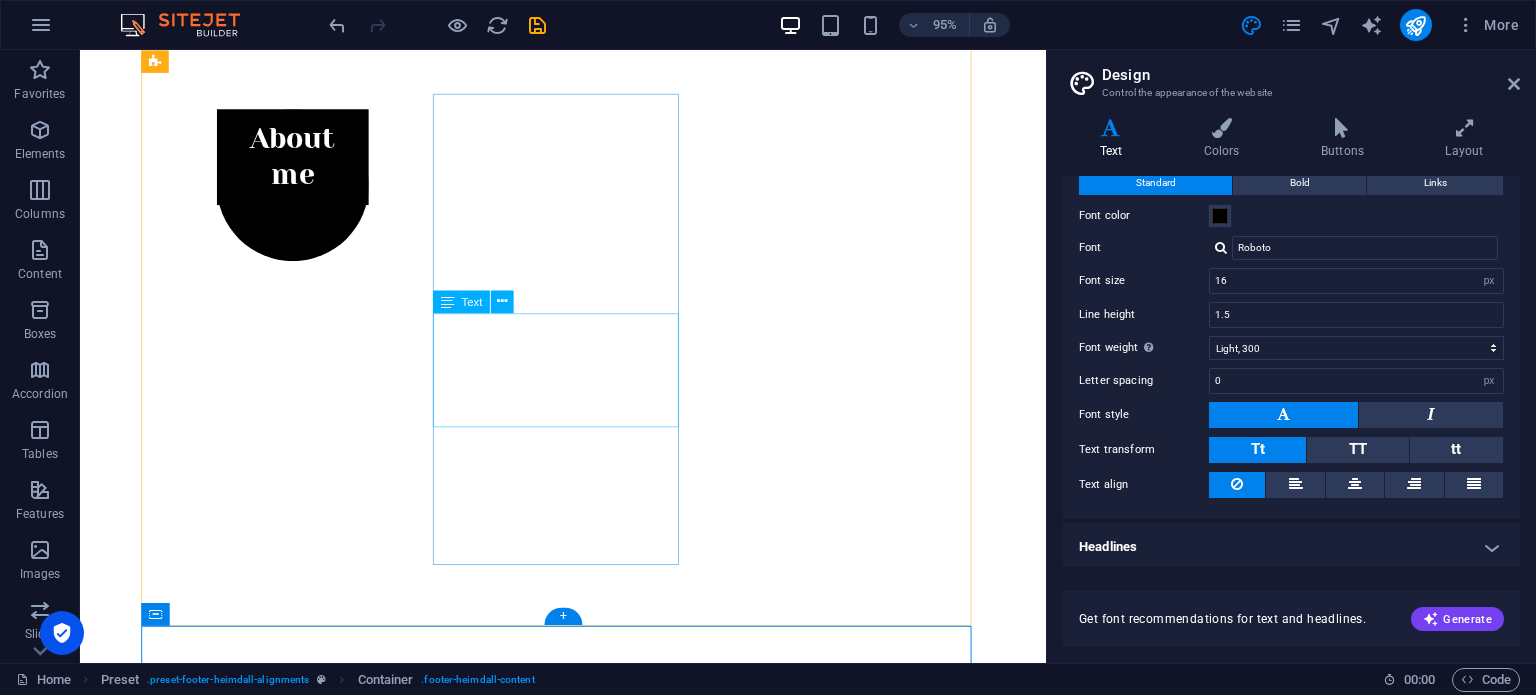 click on "Lorem ipsum dolor sit amet, consectetuer adipiscing elit. Aenean commodo ligula eget dolor. Lorem ipsum dolor sit amet." at bounding box center [588, 2531] 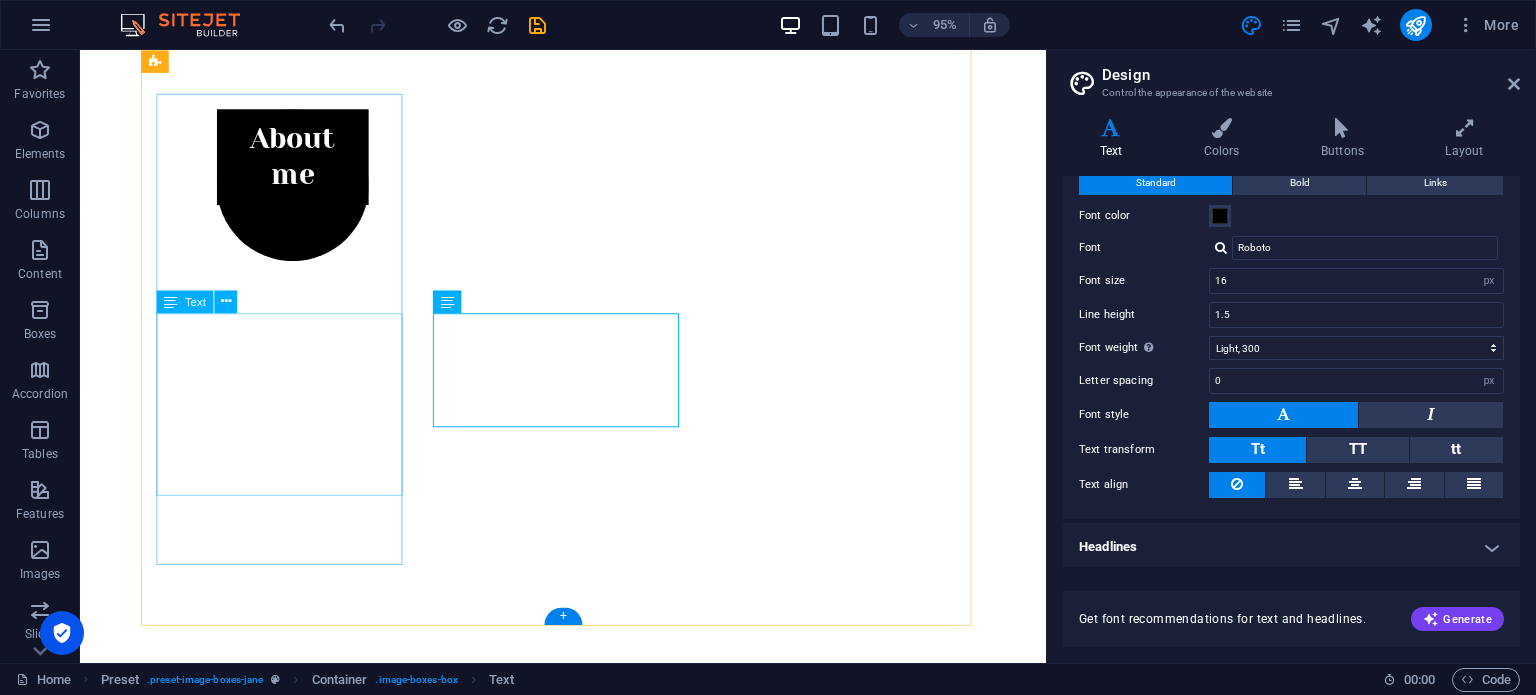 click on "I am a creative artist with 17 years of experience. I offer identity, logo, and branding design services. I am passionate about the performing arts and business, and I see art and creativity as a guide for life." at bounding box center [588, 1656] 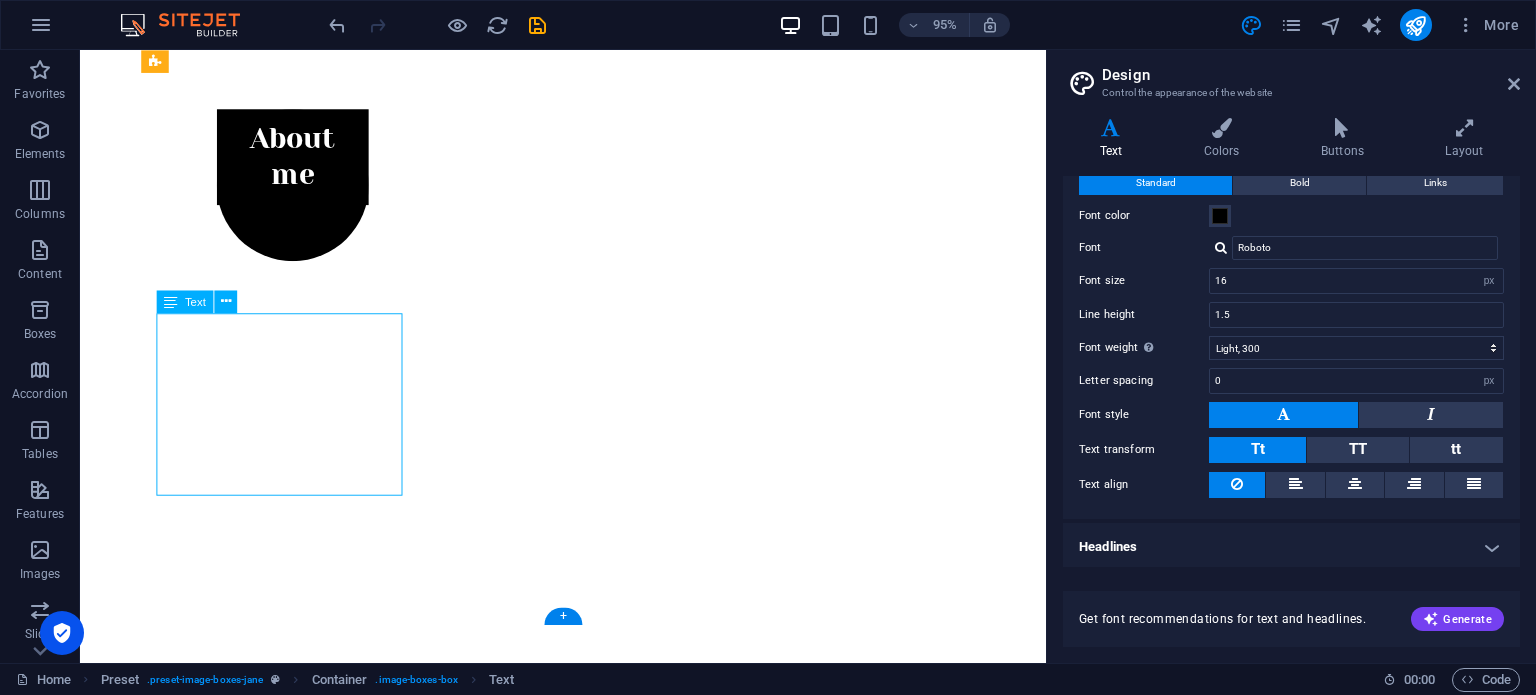 click on "I am a creative artist with 17 years of experience. I offer identity, logo, and branding design services. I am passionate about the performing arts and business, and I see art and creativity as a guide for life." at bounding box center (588, 1656) 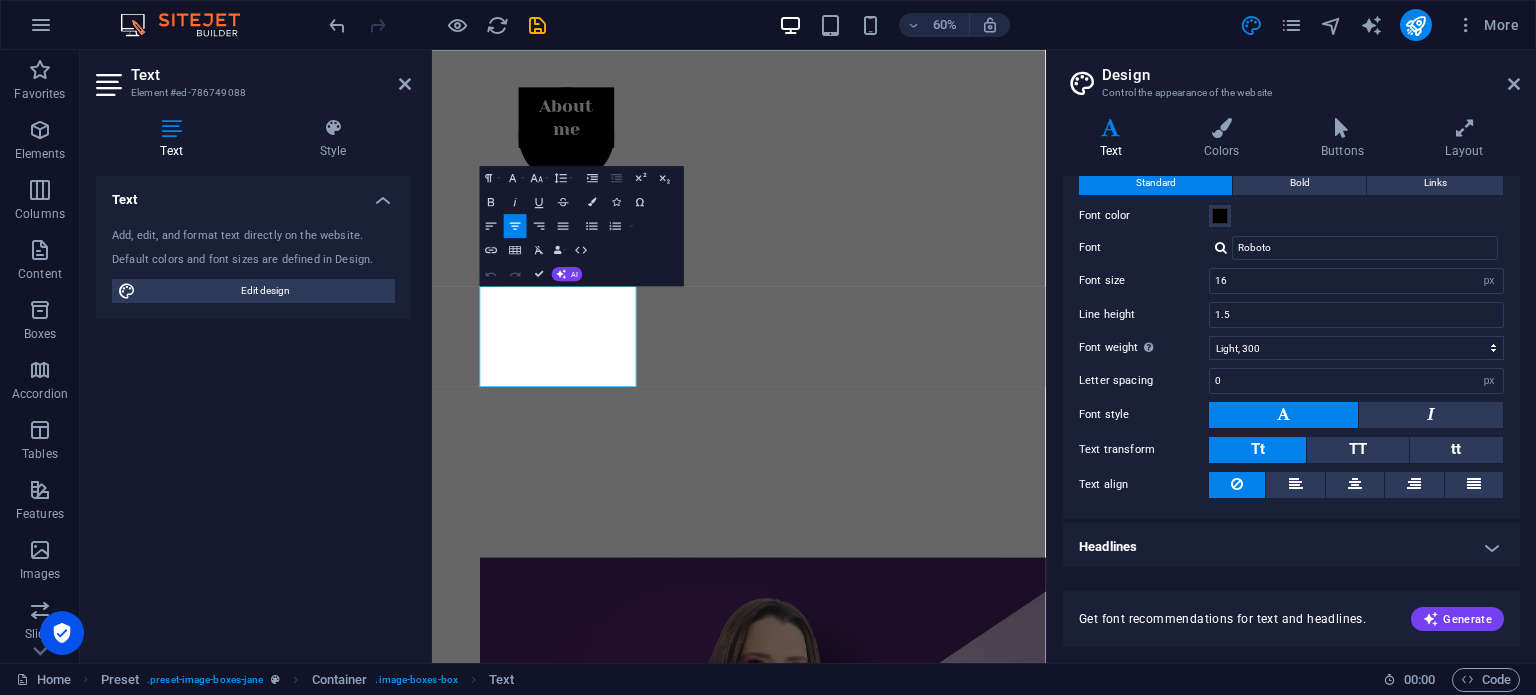 scroll, scrollTop: 1059, scrollLeft: 0, axis: vertical 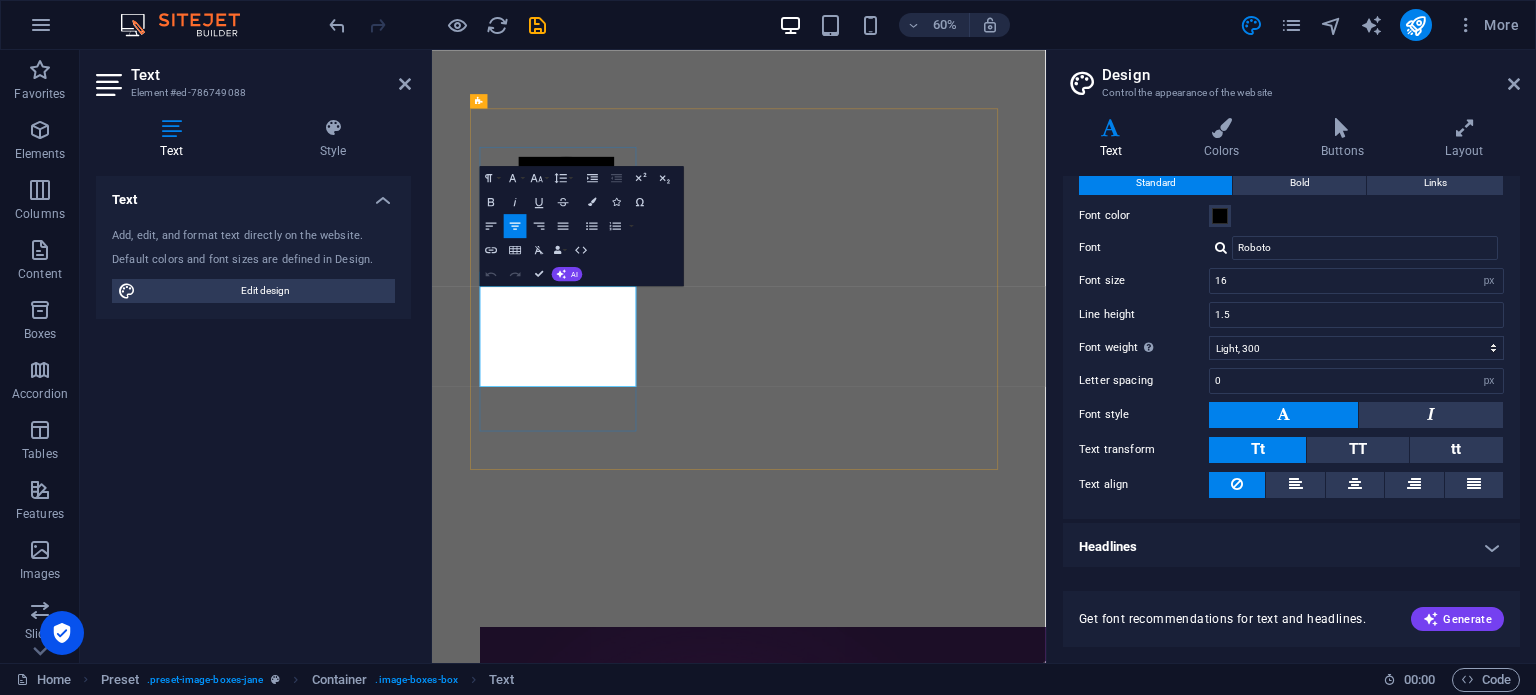 drag, startPoint x: 689, startPoint y: 479, endPoint x: 638, endPoint y: 523, distance: 67.357254 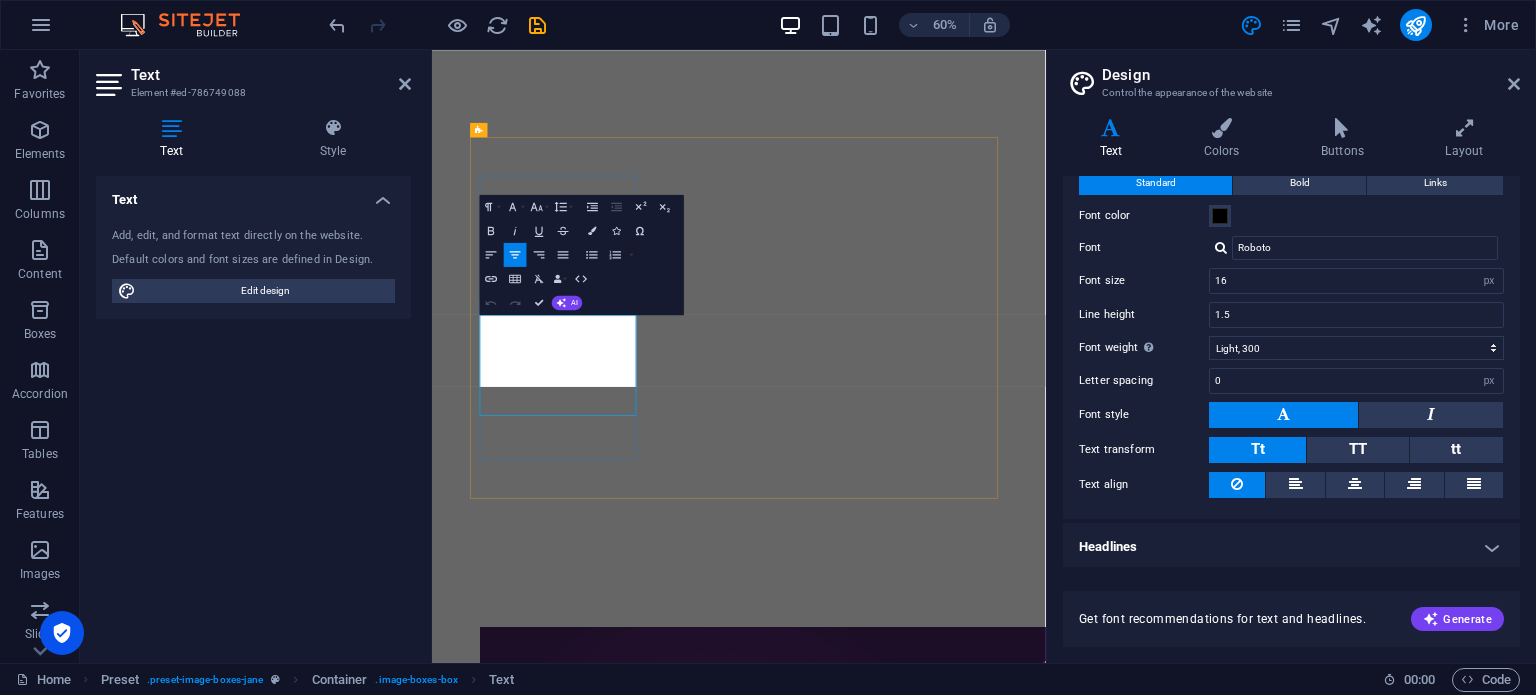 scroll, scrollTop: 1011, scrollLeft: 0, axis: vertical 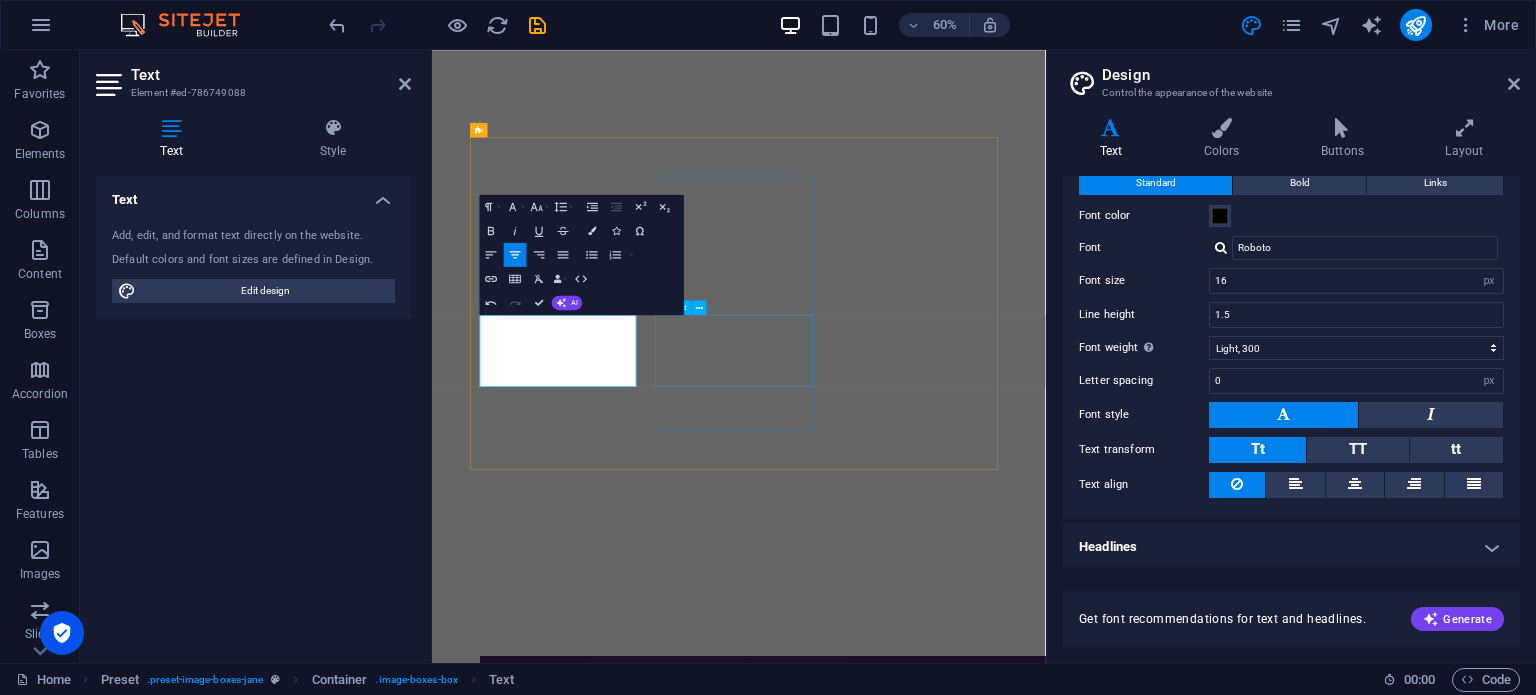 click on "Lorem ipsum dolor sit amet, consectetuer adipiscing elit. Aenean commodo ligula eget dolor. Lorem ipsum dolor sit amet." at bounding box center (943, 2702) 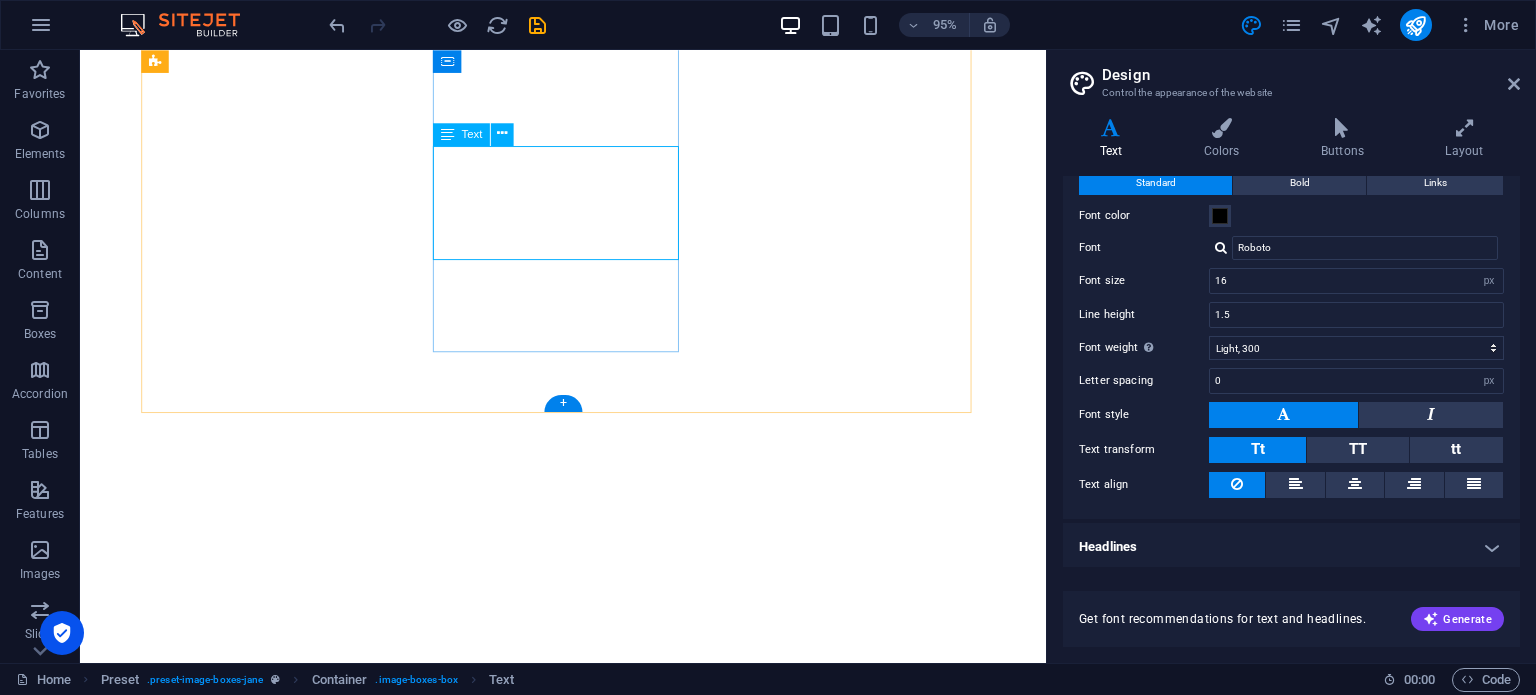 click on "Lorem ipsum dolor sit amet, consectetuer adipiscing elit. Aenean commodo ligula eget dolor. Lorem ipsum dolor sit amet." at bounding box center (588, 2355) 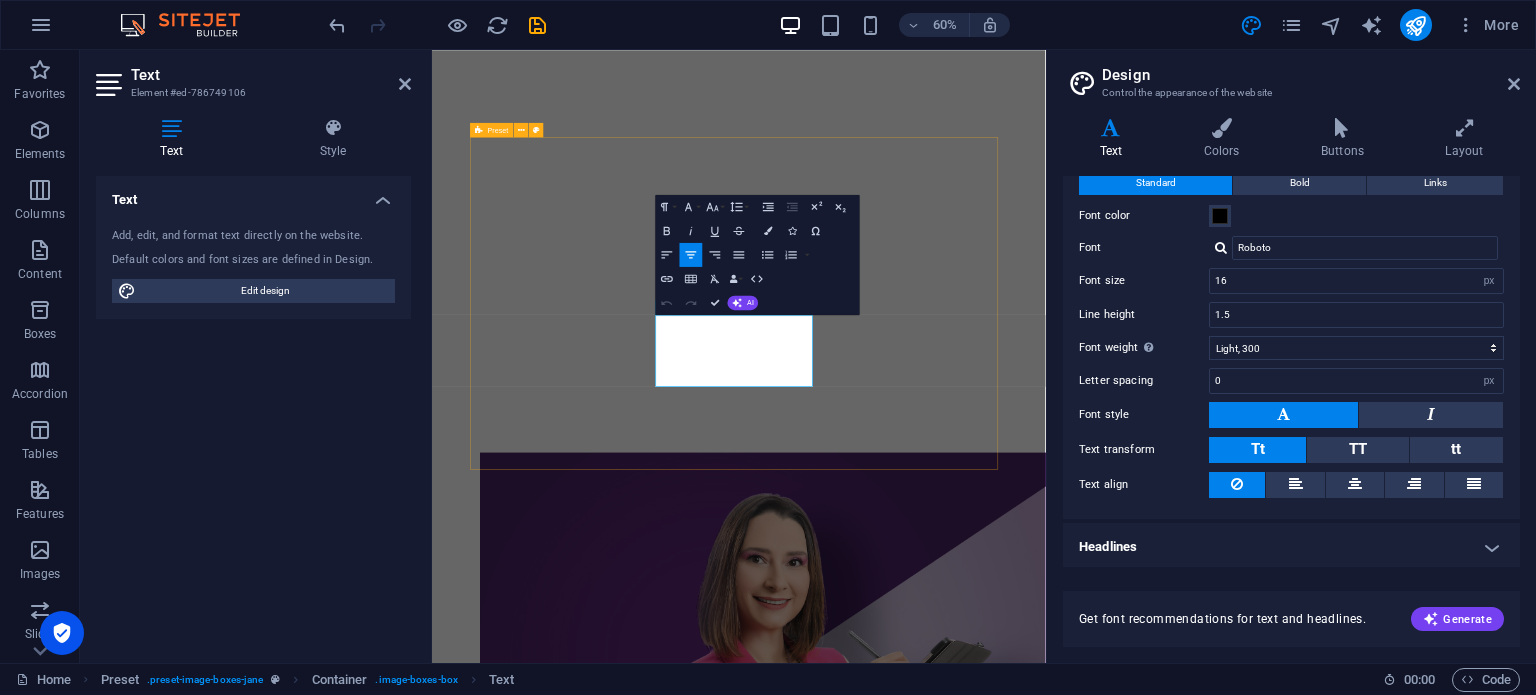 drag, startPoint x: 963, startPoint y: 599, endPoint x: 787, endPoint y: 494, distance: 204.94145 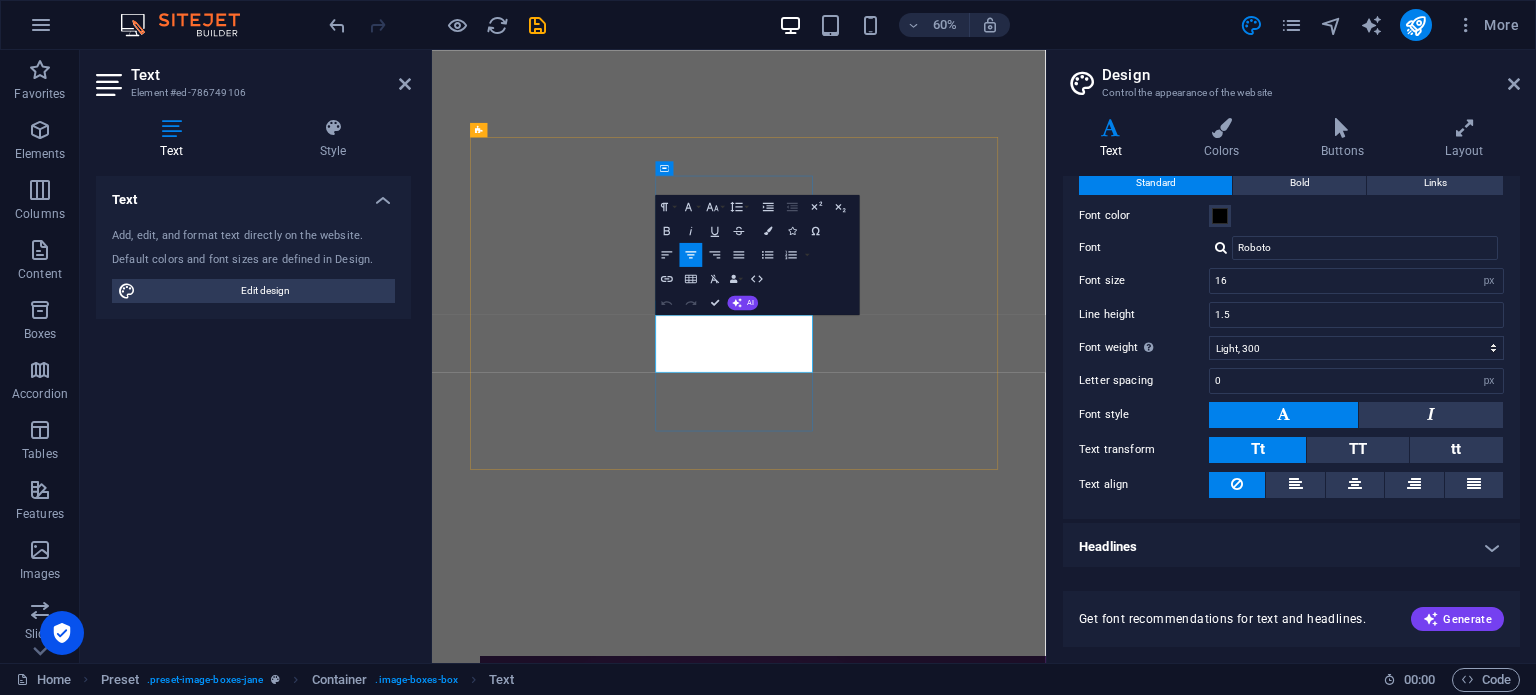 scroll, scrollTop: 857, scrollLeft: 6, axis: both 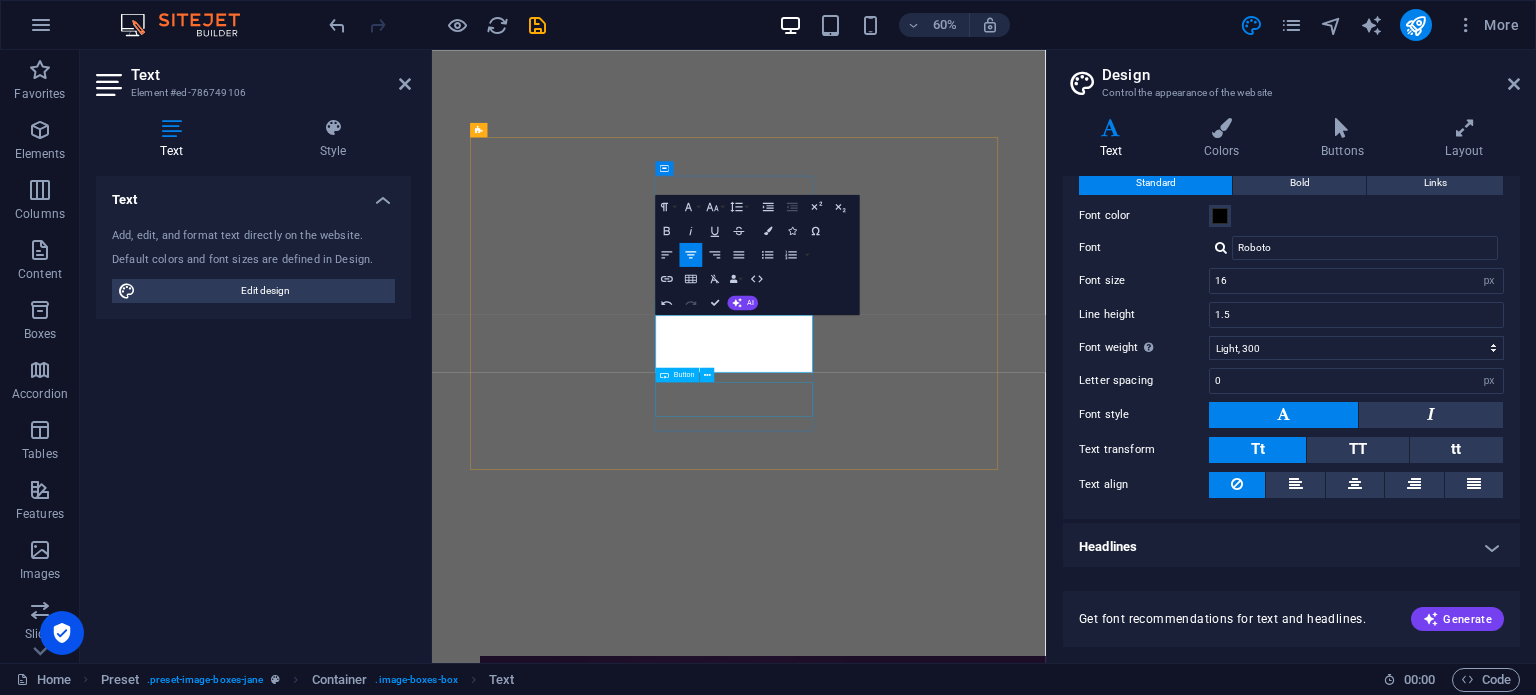 type 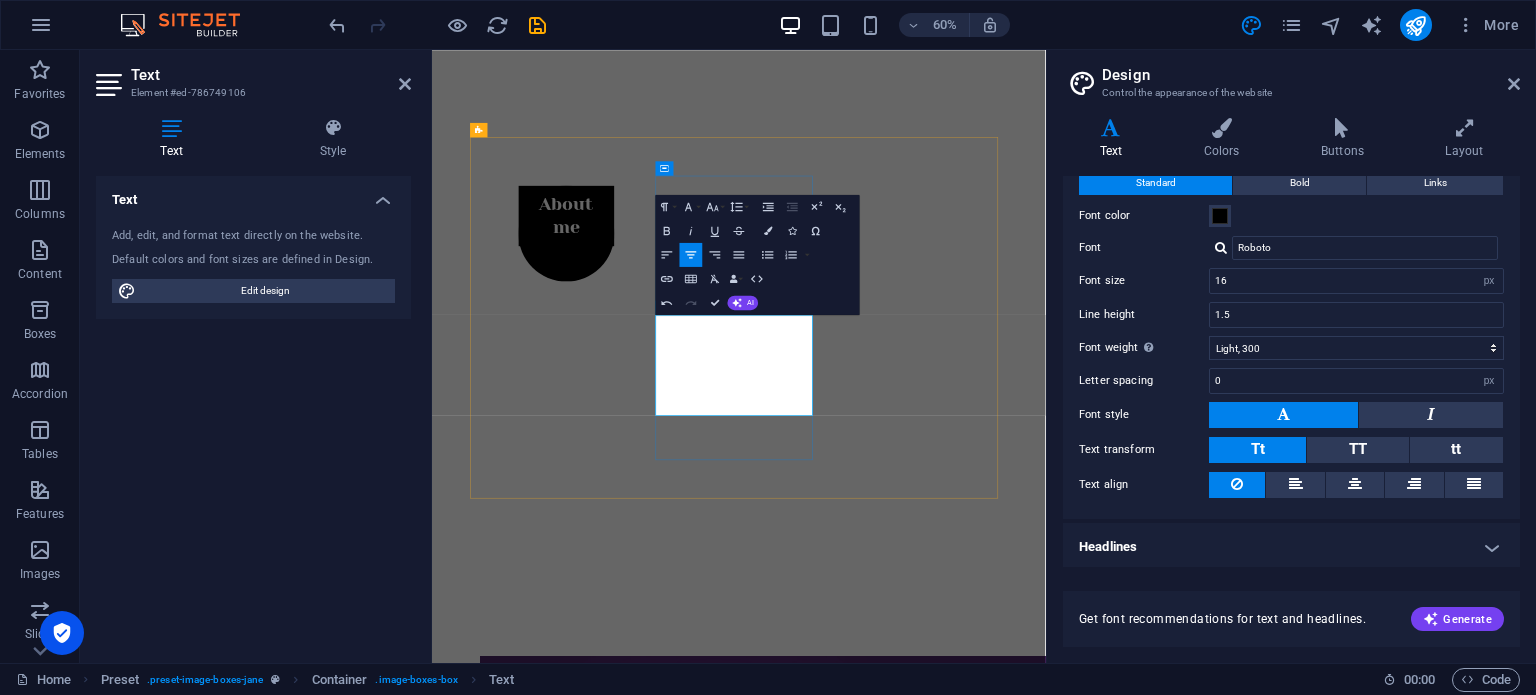 scroll, scrollTop: 74, scrollLeft: 7, axis: both 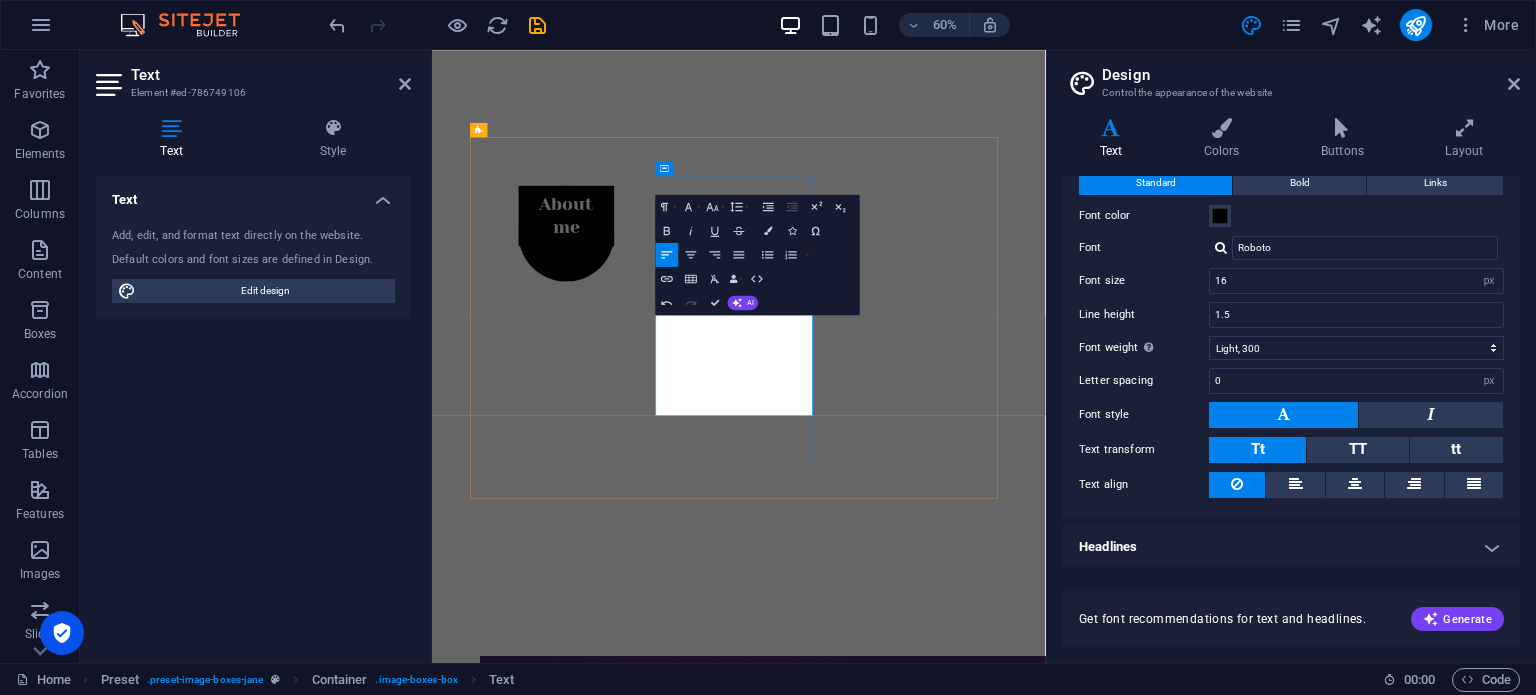 click at bounding box center (943, 2714) 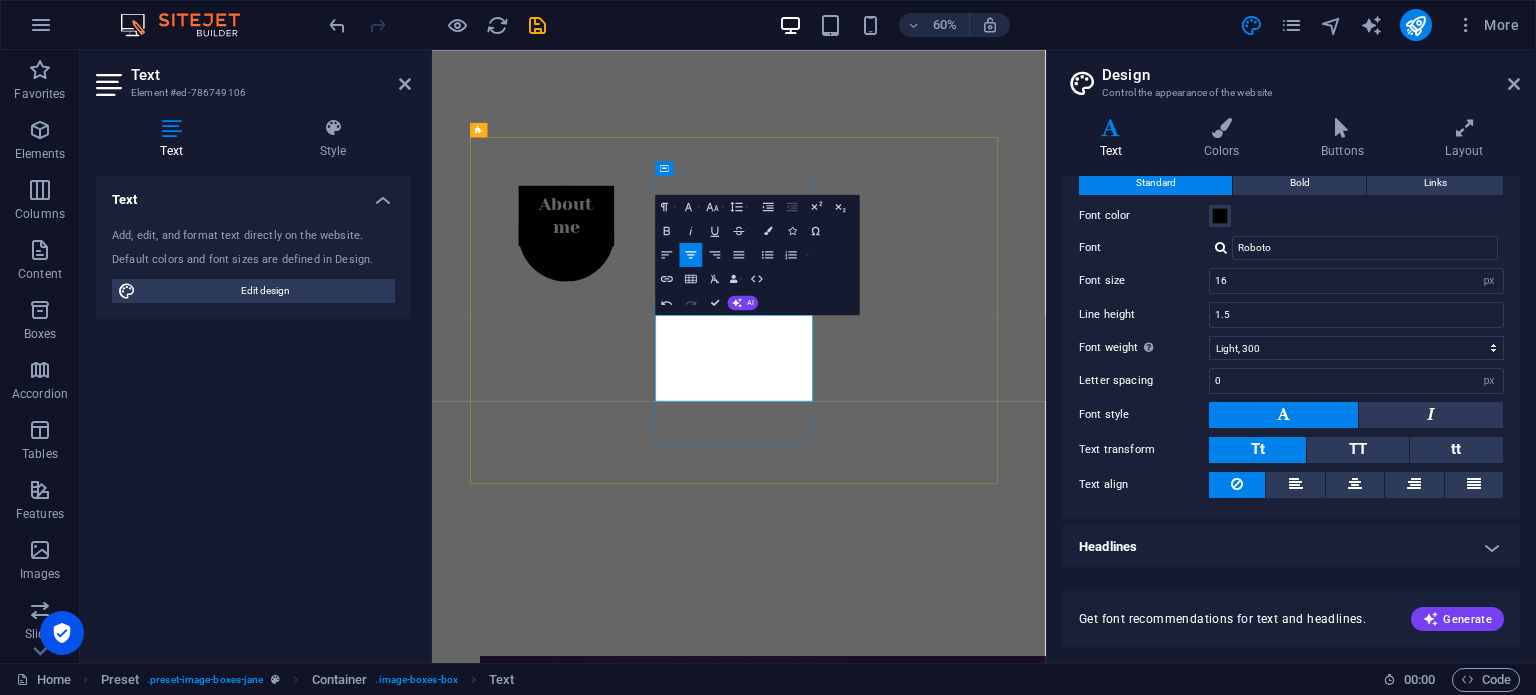 drag, startPoint x: 946, startPoint y: 599, endPoint x: 977, endPoint y: 617, distance: 35.846897 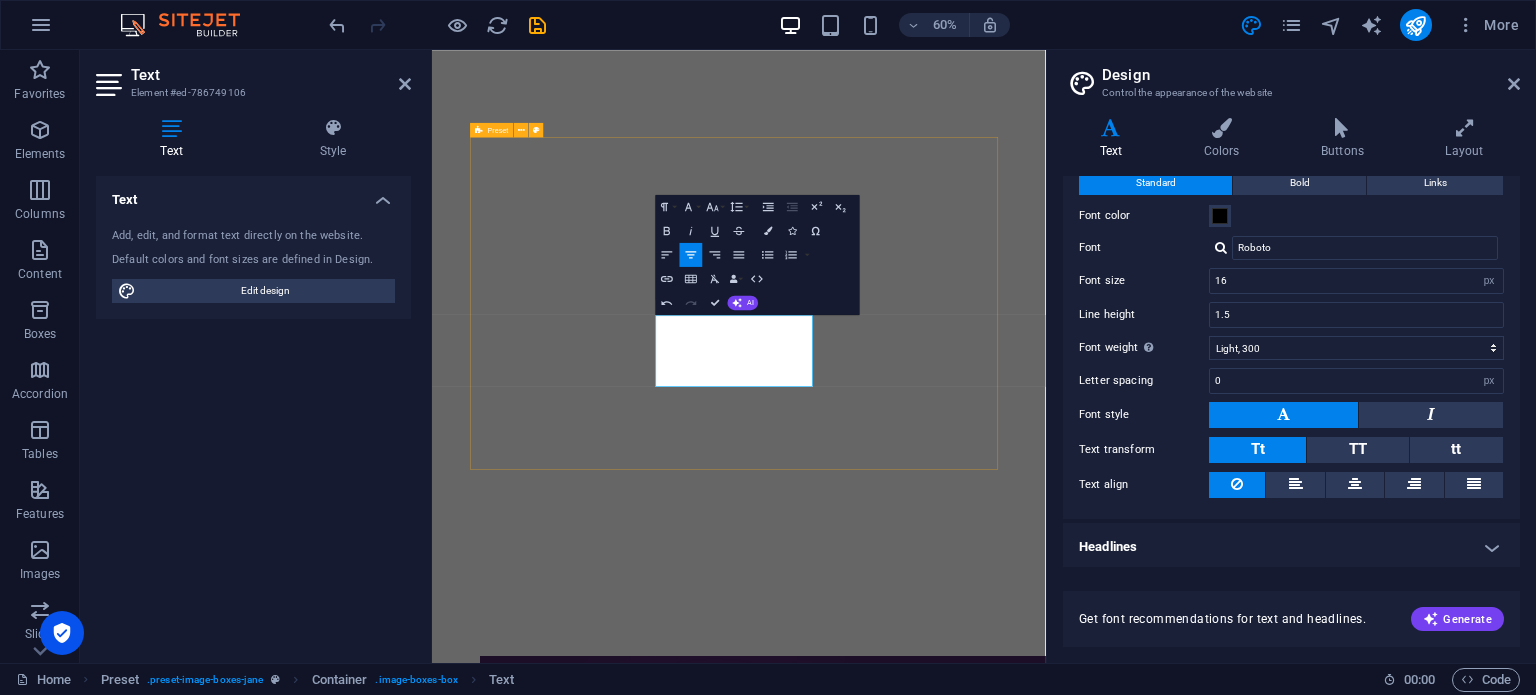 click on "About I am a creative artist with 17 years of experience. I am passionate about the performing arts and business, and I see art and creativity as a guide for life. see more Work Communication, identity design, logo, branding, mentoring, personal branding, and conferences. Sharing my talents and helping you. Sharing my talents and helping you live from your passion see more Blog Lorem ipsum dolor sit amet, consectetuer adipiscing elit. Aenean commodo ligula eget dolor. Lorem ipsum dolor sit amet. see more" at bounding box center [943, 2368] 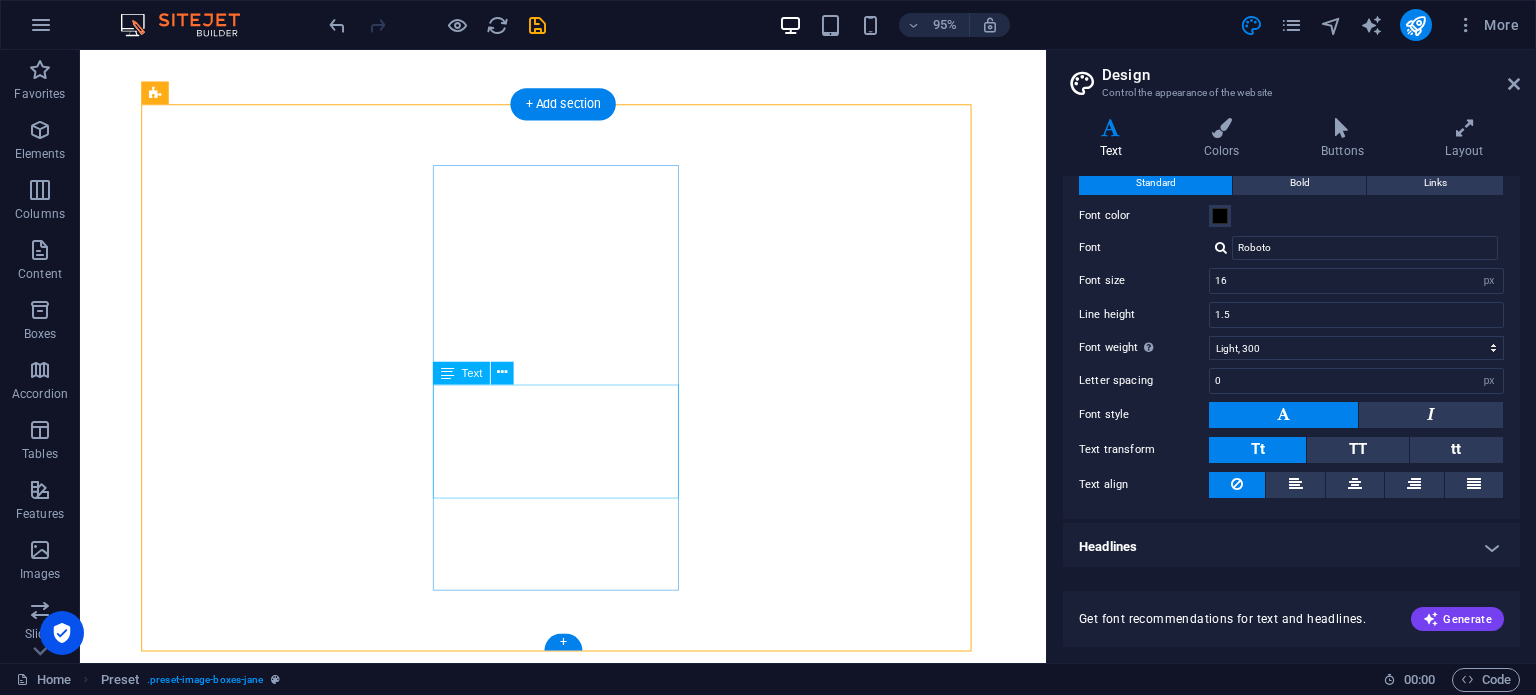scroll, scrollTop: 871, scrollLeft: 0, axis: vertical 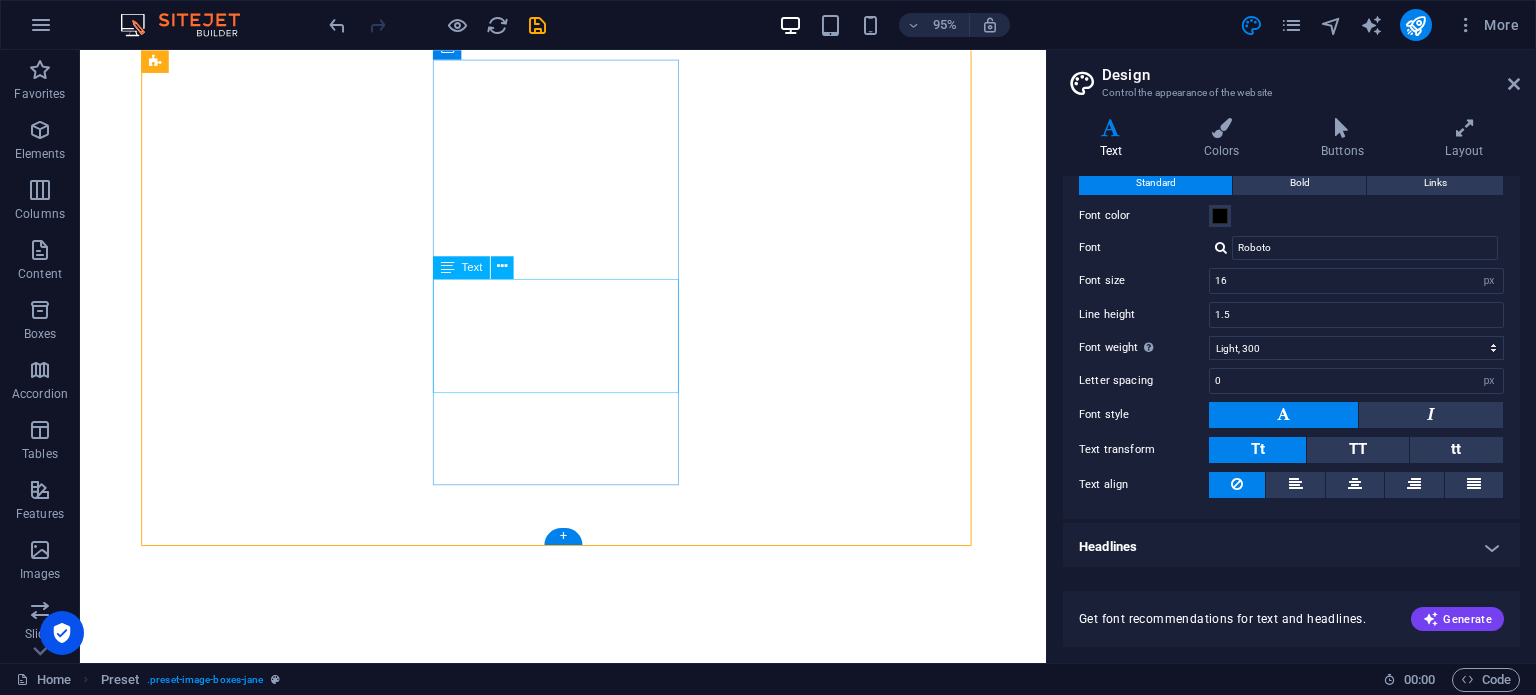 click on "Communication, identity design, logo, branding, mentoring, personal branding, and conferences. Sharing my talents and helping you." at bounding box center [588, 2495] 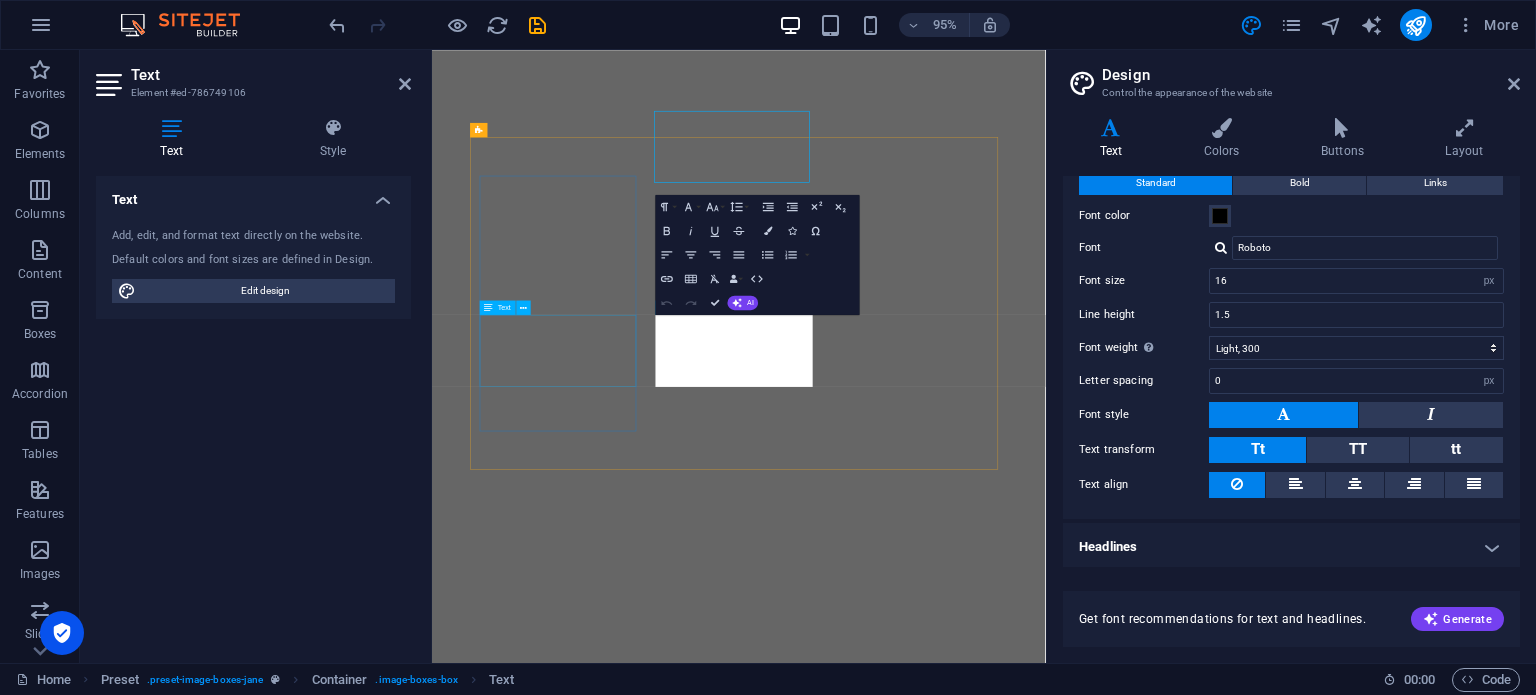 scroll, scrollTop: 1011, scrollLeft: 0, axis: vertical 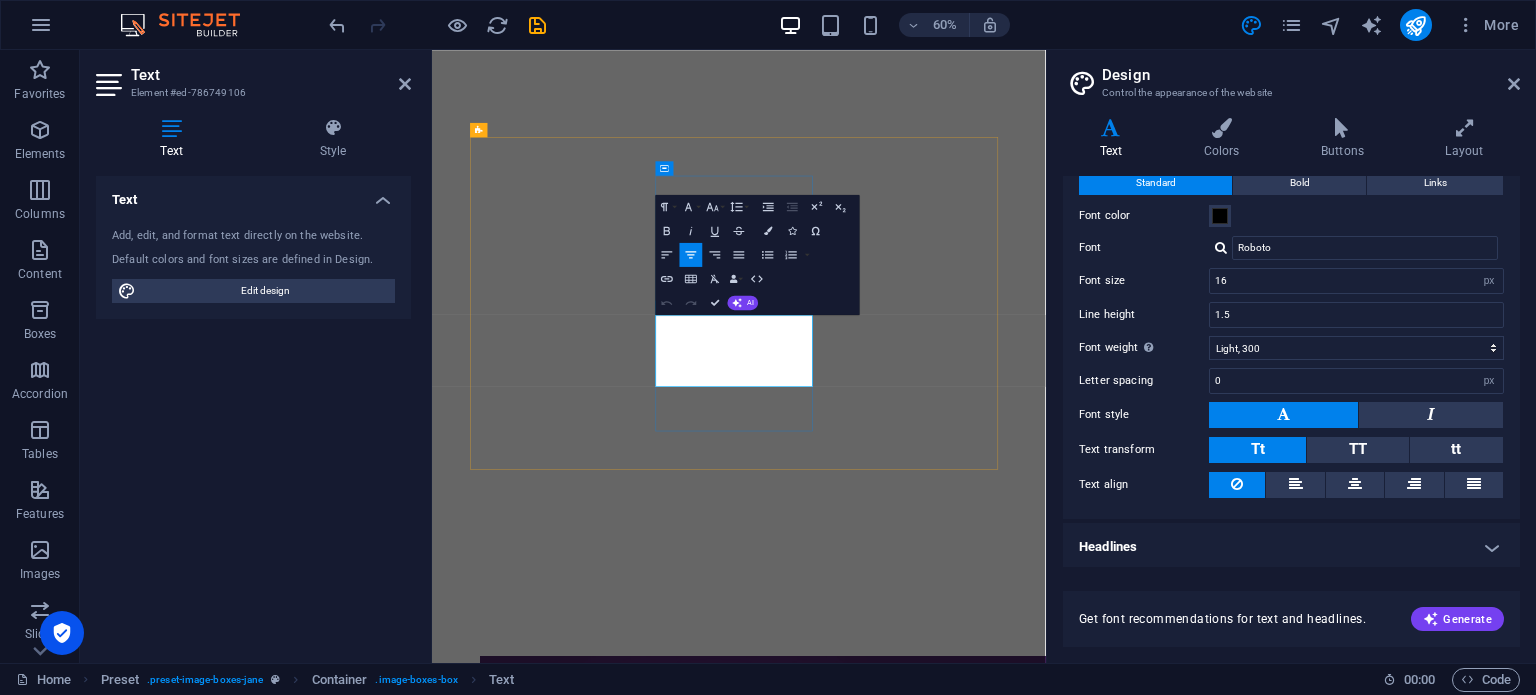 drag, startPoint x: 958, startPoint y: 599, endPoint x: 1026, endPoint y: 607, distance: 68.46897 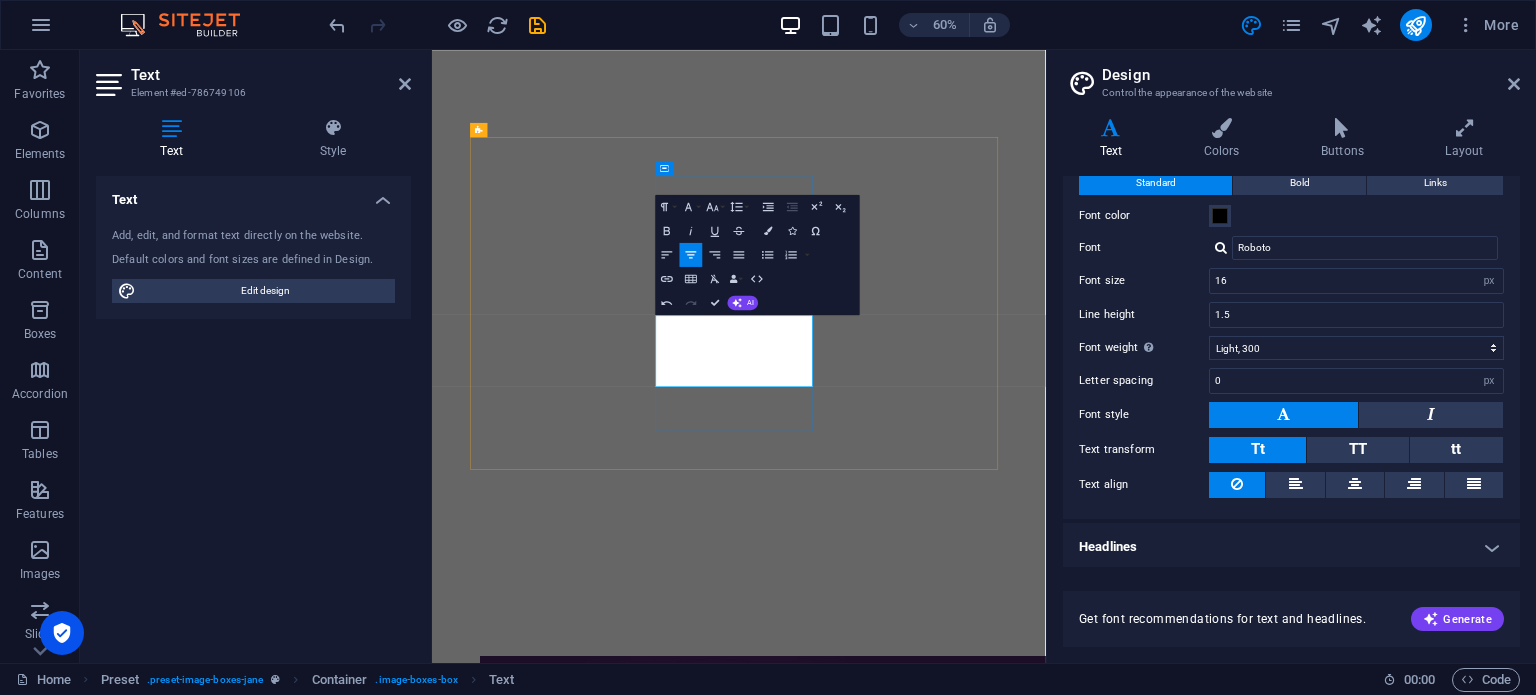 drag, startPoint x: 917, startPoint y: 581, endPoint x: 998, endPoint y: 598, distance: 82.764725 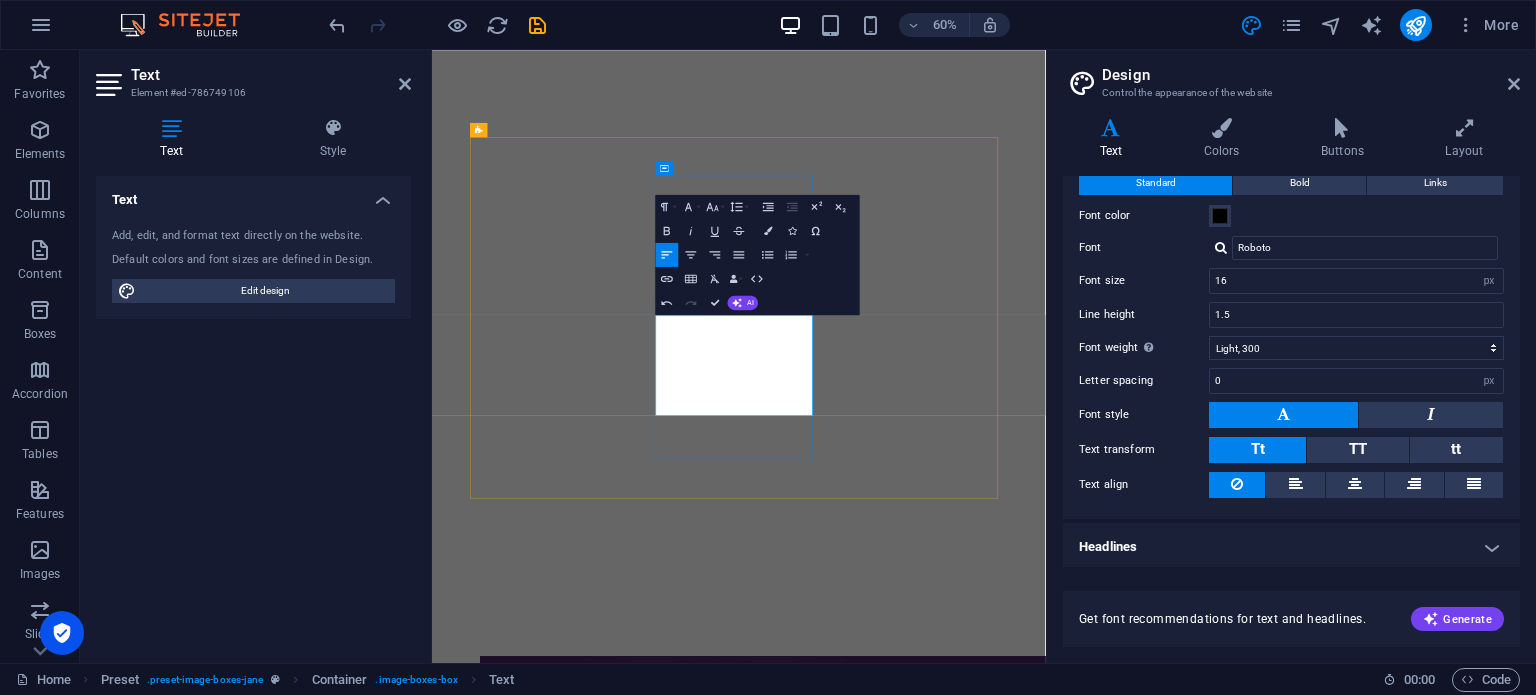 click at bounding box center [943, 2714] 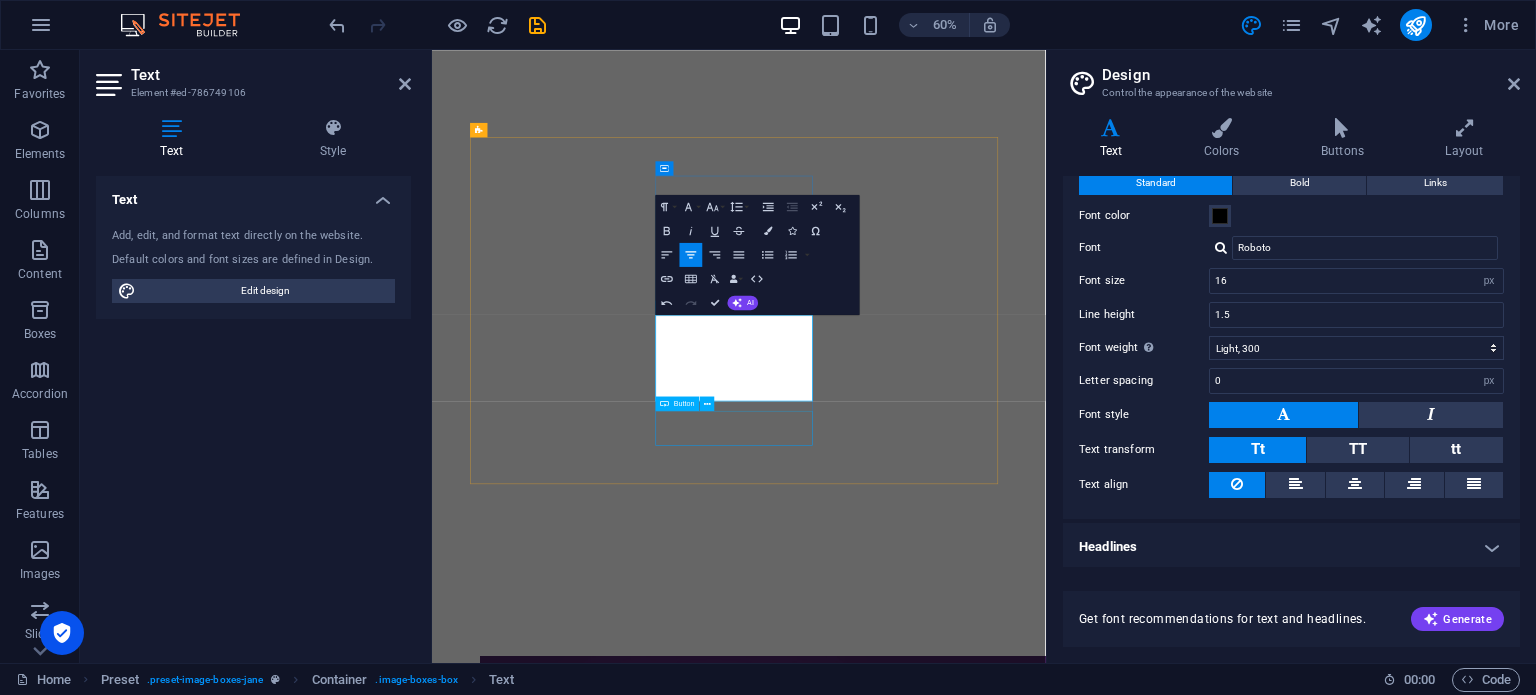 click on "see more" at bounding box center (943, 2771) 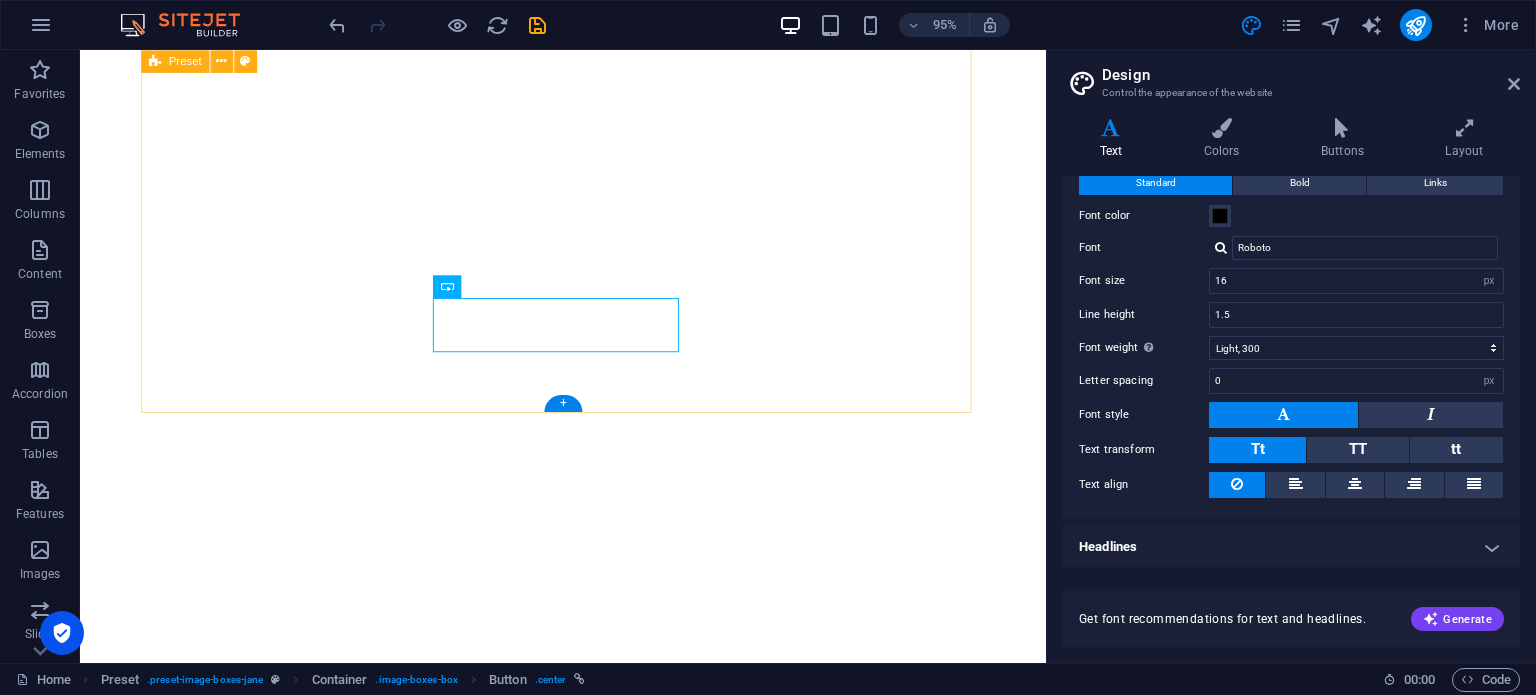 click on "About I am a creative artist with 17 years of experience. I am passionate about the performing arts and business, and I see art and creativity as a guide for life. see more Work Communication, identity design, logo, branding, mentoring, personal branding, and conferences. Sharing my talents and helping you live from your passion see more Blog Lorem ipsum dolor sit amet, consectetuer adipiscing elit. Aenean commodo ligula eget dolor. Lorem ipsum dolor sit amet. see more" at bounding box center (588, 2023) 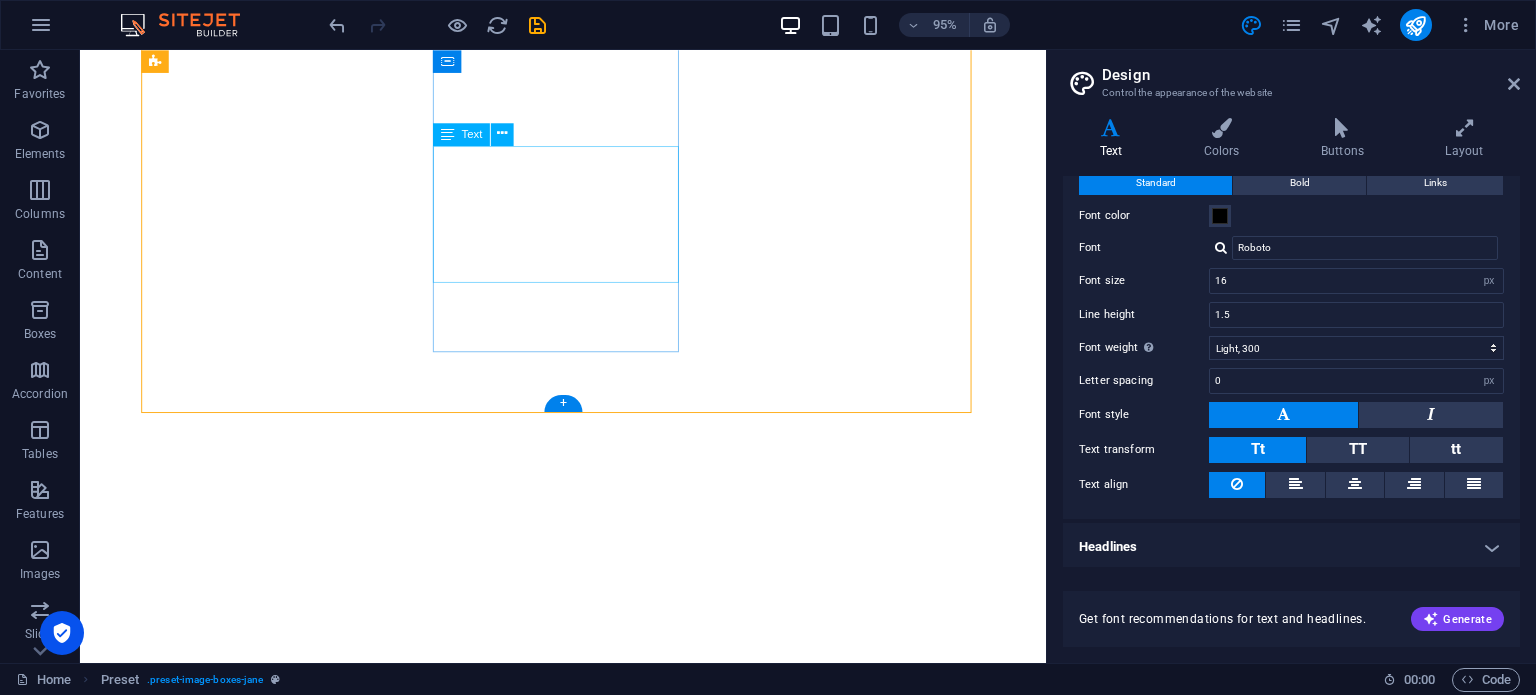 click on "Communication, identity design, logo, branding, mentoring, personal branding, and conferences. Sharing my talents and helping you live from your passion" at bounding box center [588, 2355] 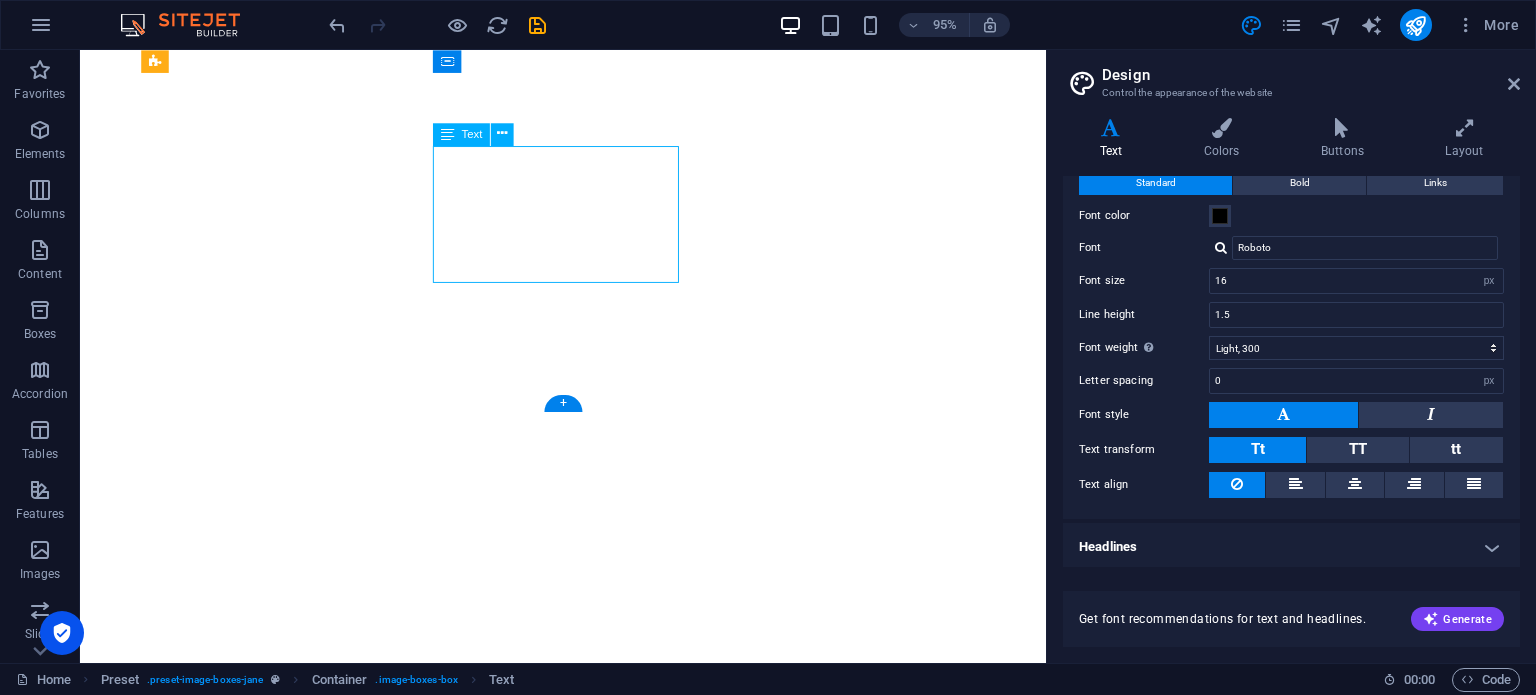 click on "Communication, identity design, logo, branding, mentoring, personal branding, and conferences. Sharing my talents and helping you live from your passion" at bounding box center [588, 2355] 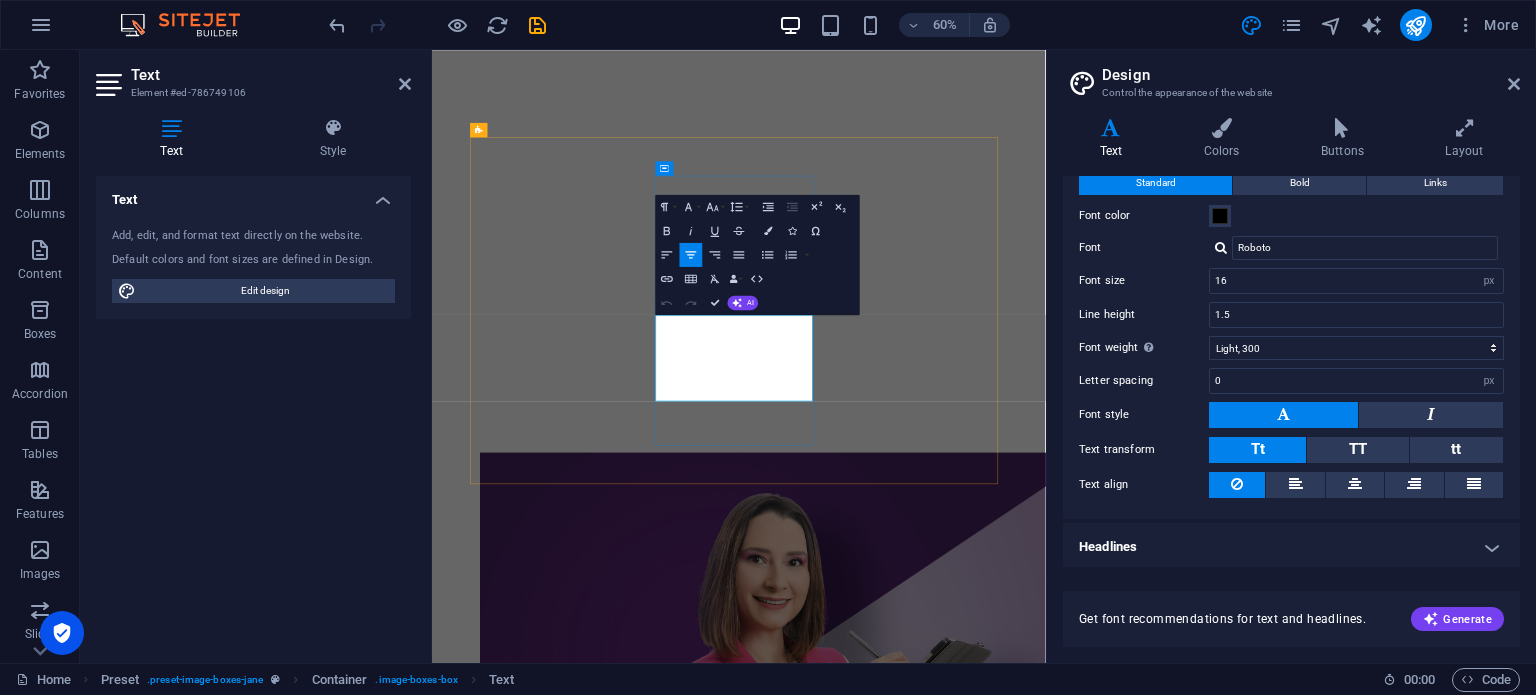 click on "Communication, identity design, logo, branding, mentoring, personal branding, and conferences. Sharing my talents and helping you live from your passion" at bounding box center (943, 2363) 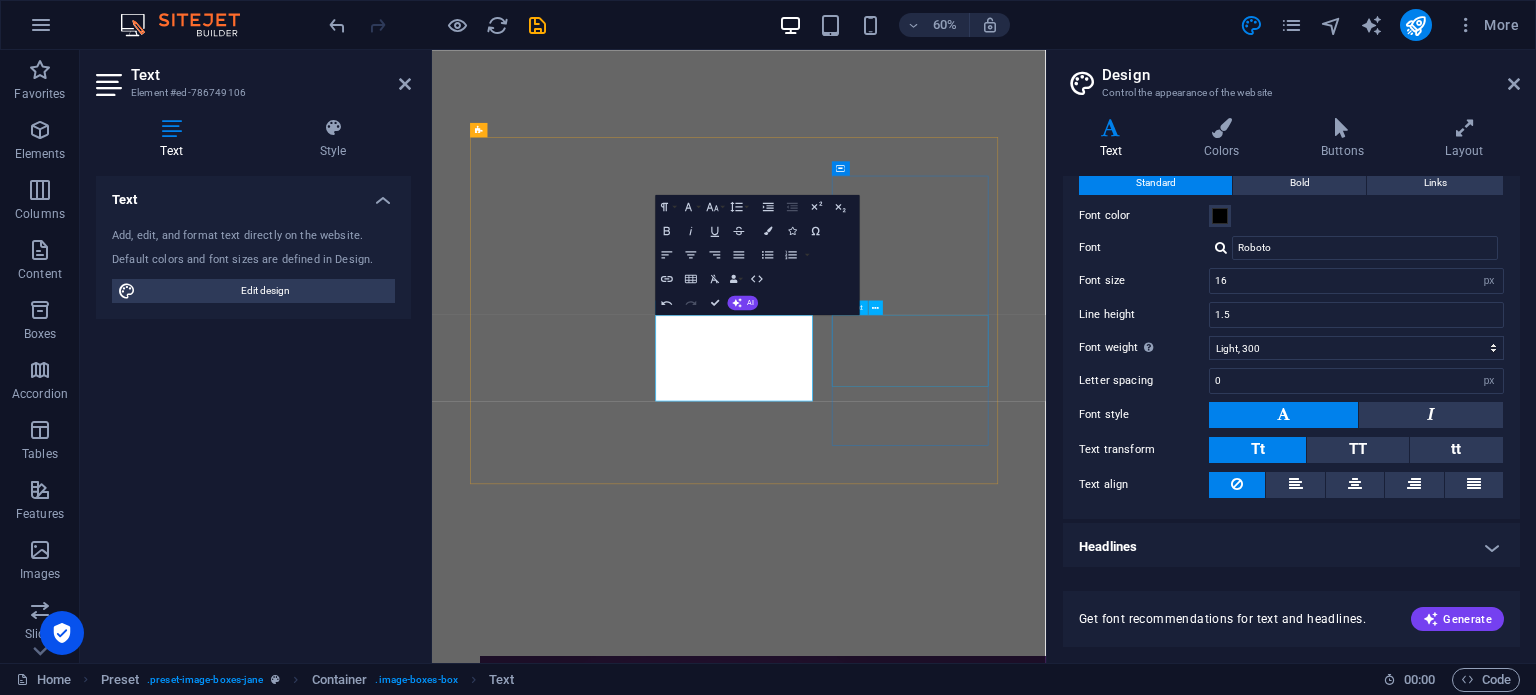 click on "Text" at bounding box center (861, 307) 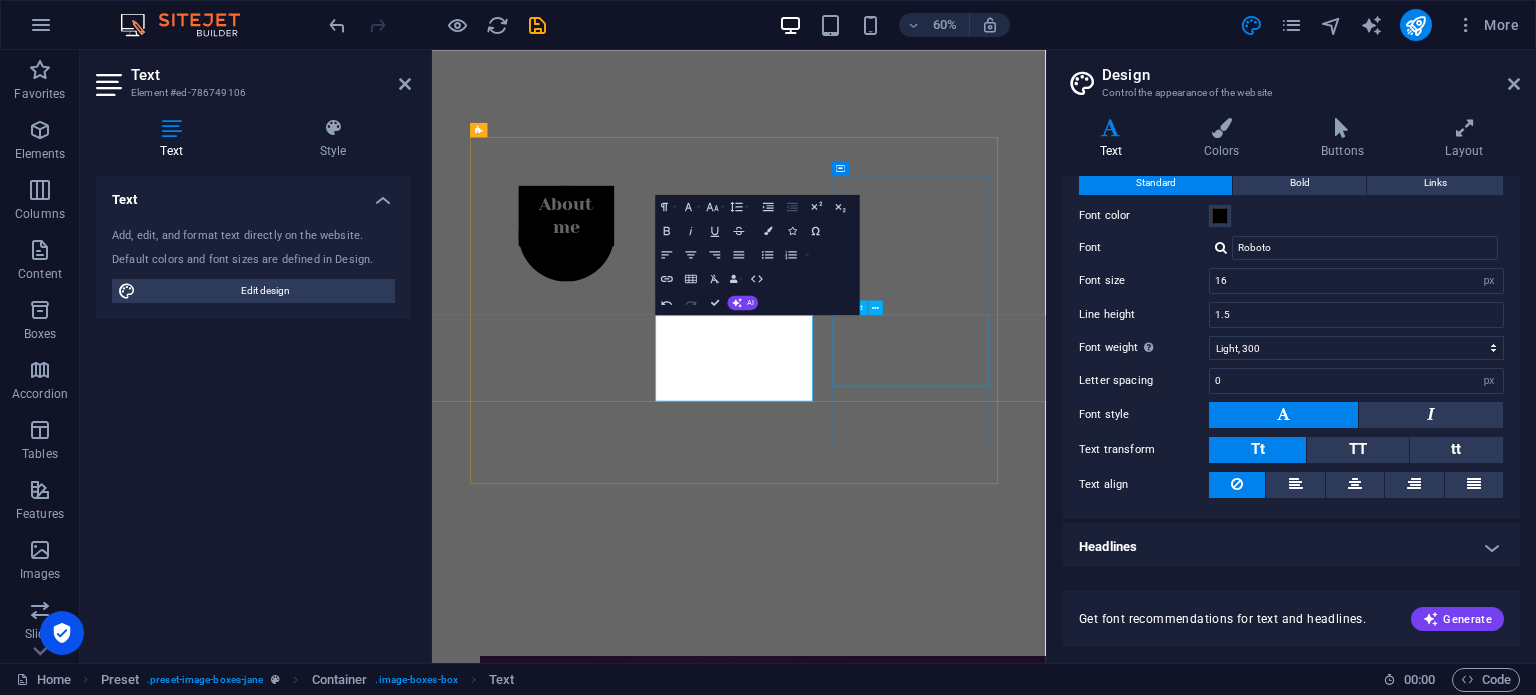 click on "Lorem ipsum dolor sit amet, consectetuer adipiscing elit. Aenean commodo ligula eget dolor. Lorem ipsum dolor sit amet." at bounding box center [943, 3580] 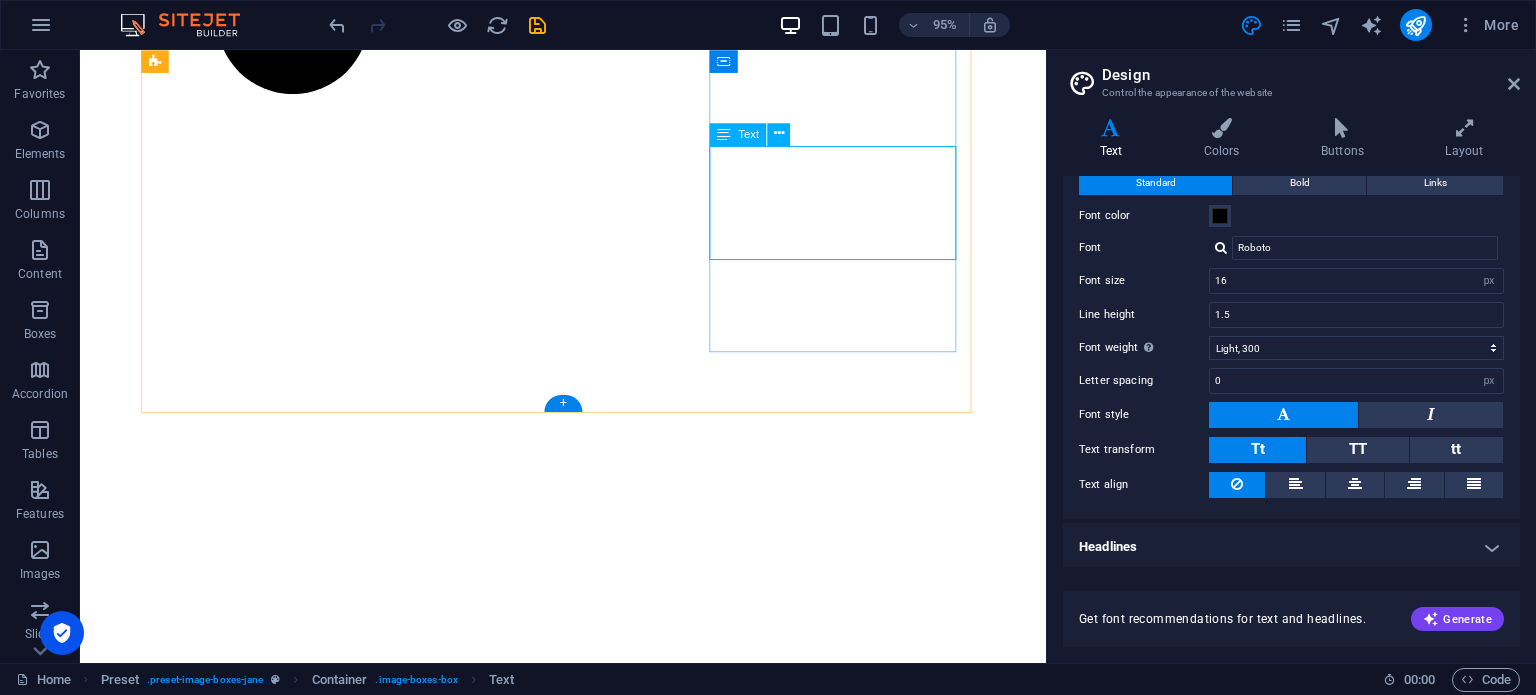click on "Lorem ipsum dolor sit amet, consectetuer adipiscing elit. Aenean commodo ligula eget dolor. Lorem ipsum dolor sit amet." at bounding box center [588, 3229] 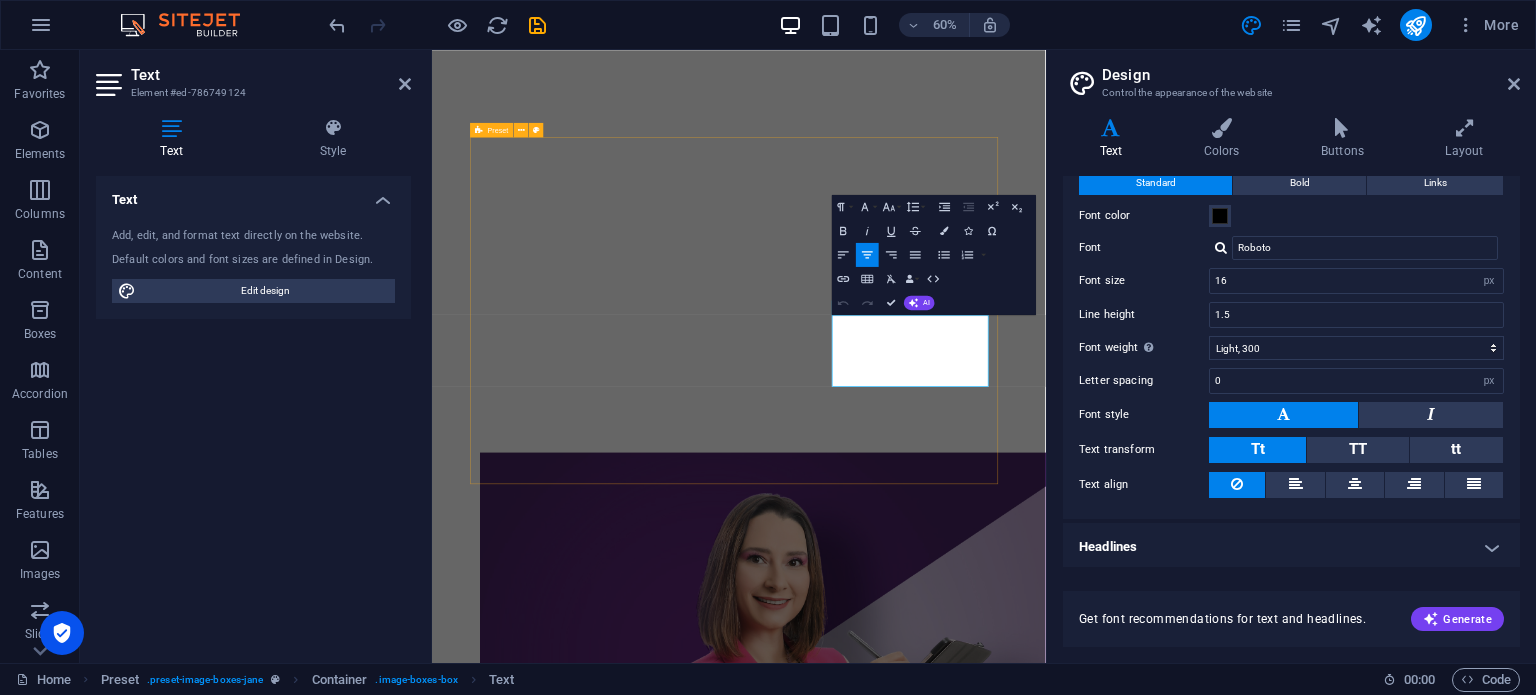 drag, startPoint x: 1259, startPoint y: 602, endPoint x: 1079, endPoint y: 489, distance: 212.53 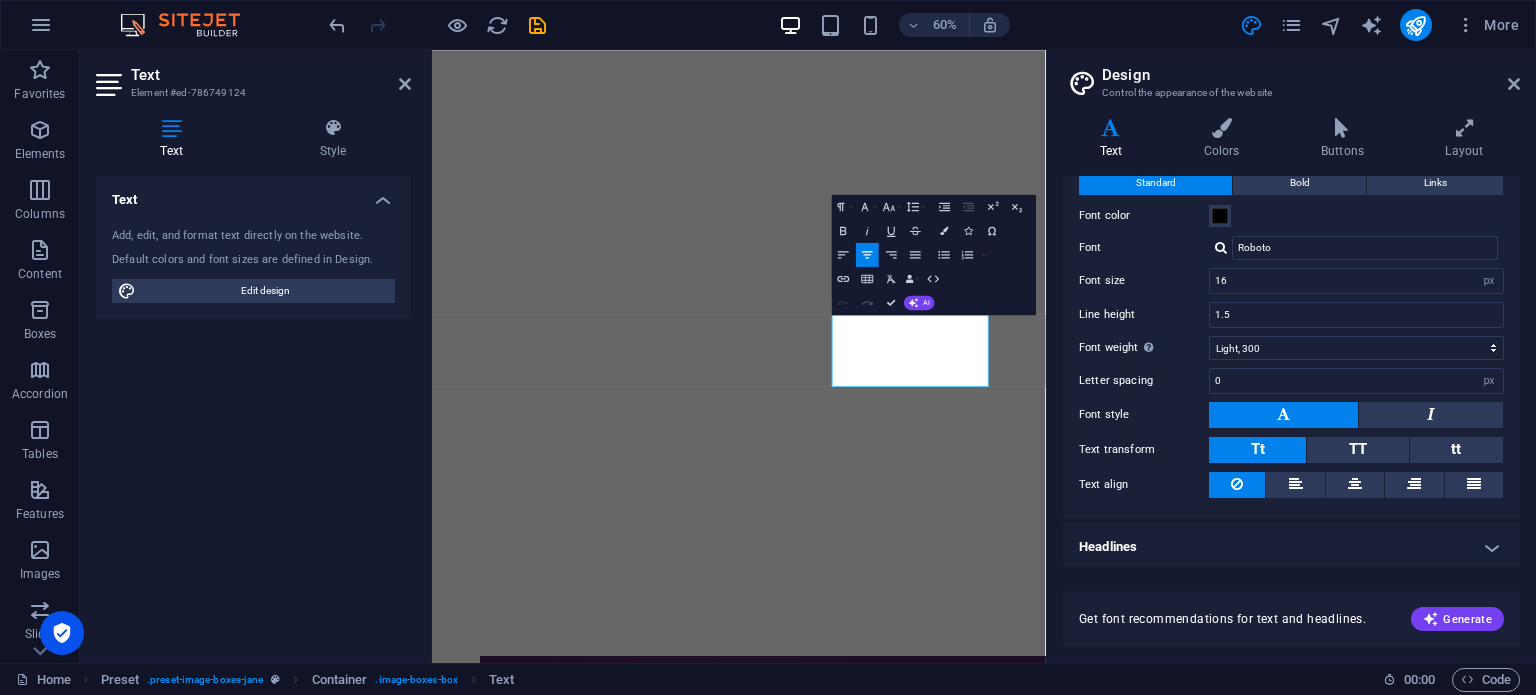 scroll, scrollTop: 1395, scrollLeft: 2, axis: both 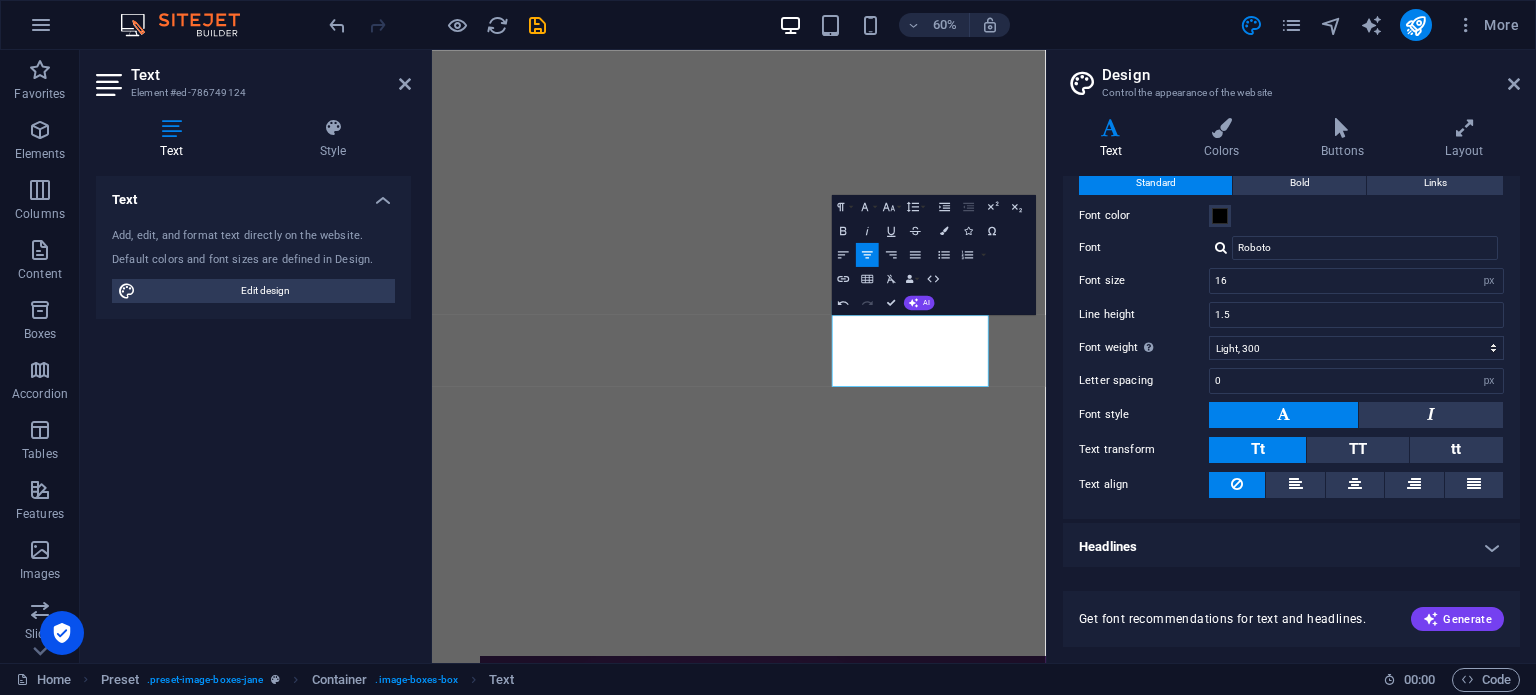 type 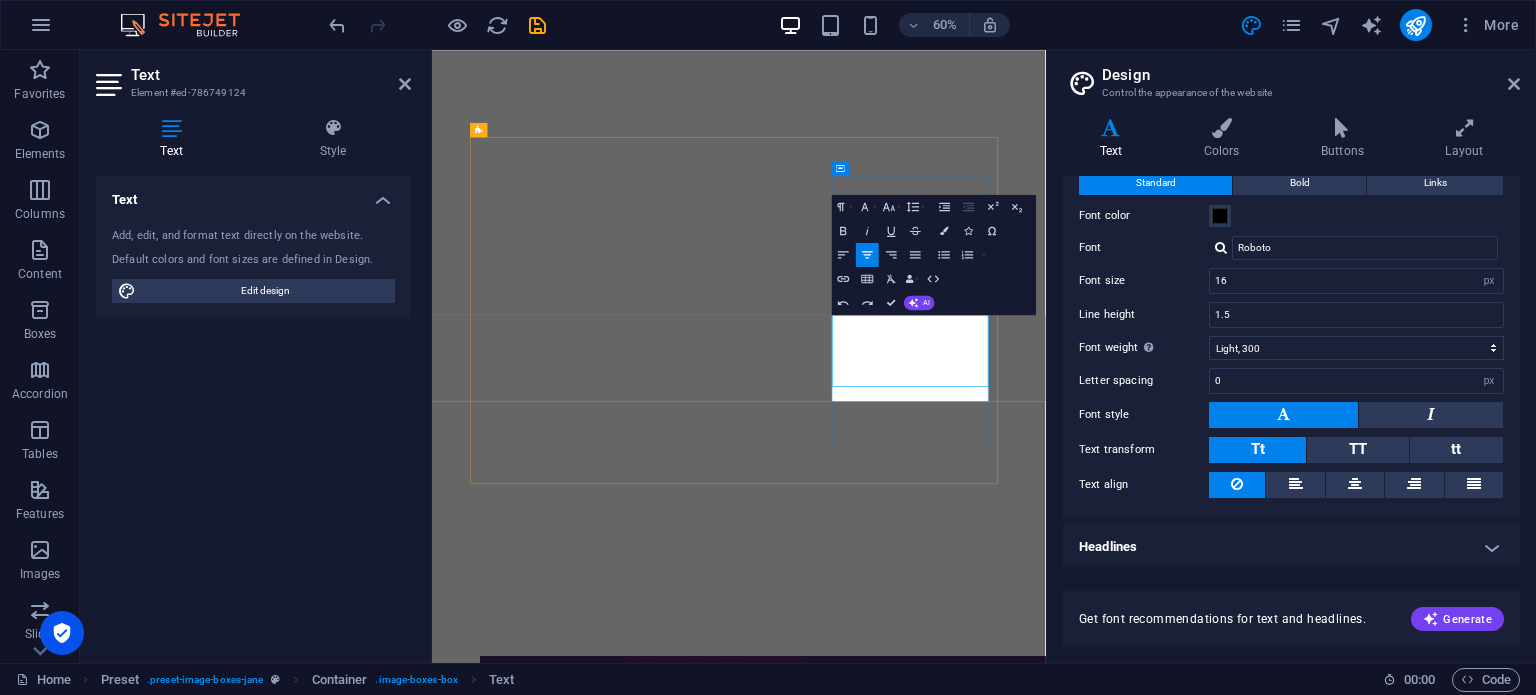 scroll, scrollTop: 0, scrollLeft: 2, axis: horizontal 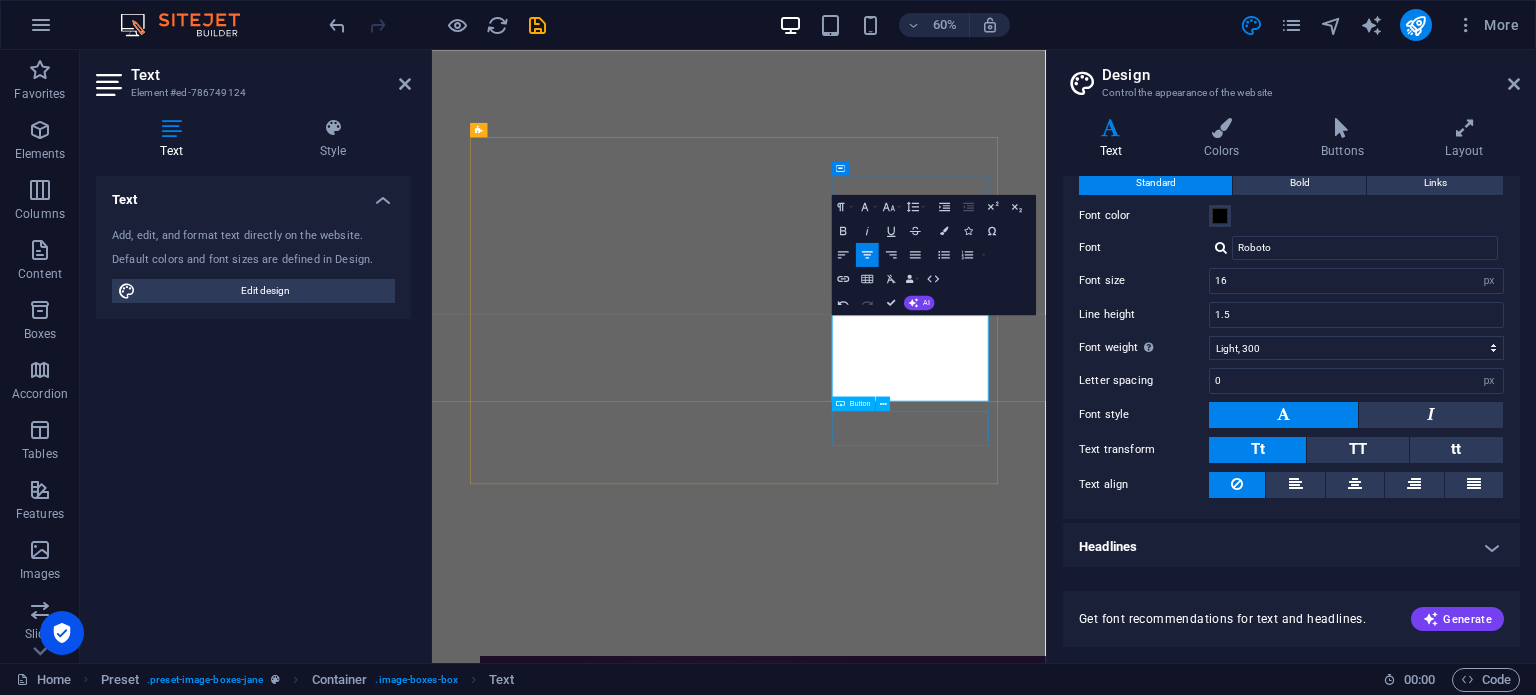 click on "see more" at bounding box center [943, 3649] 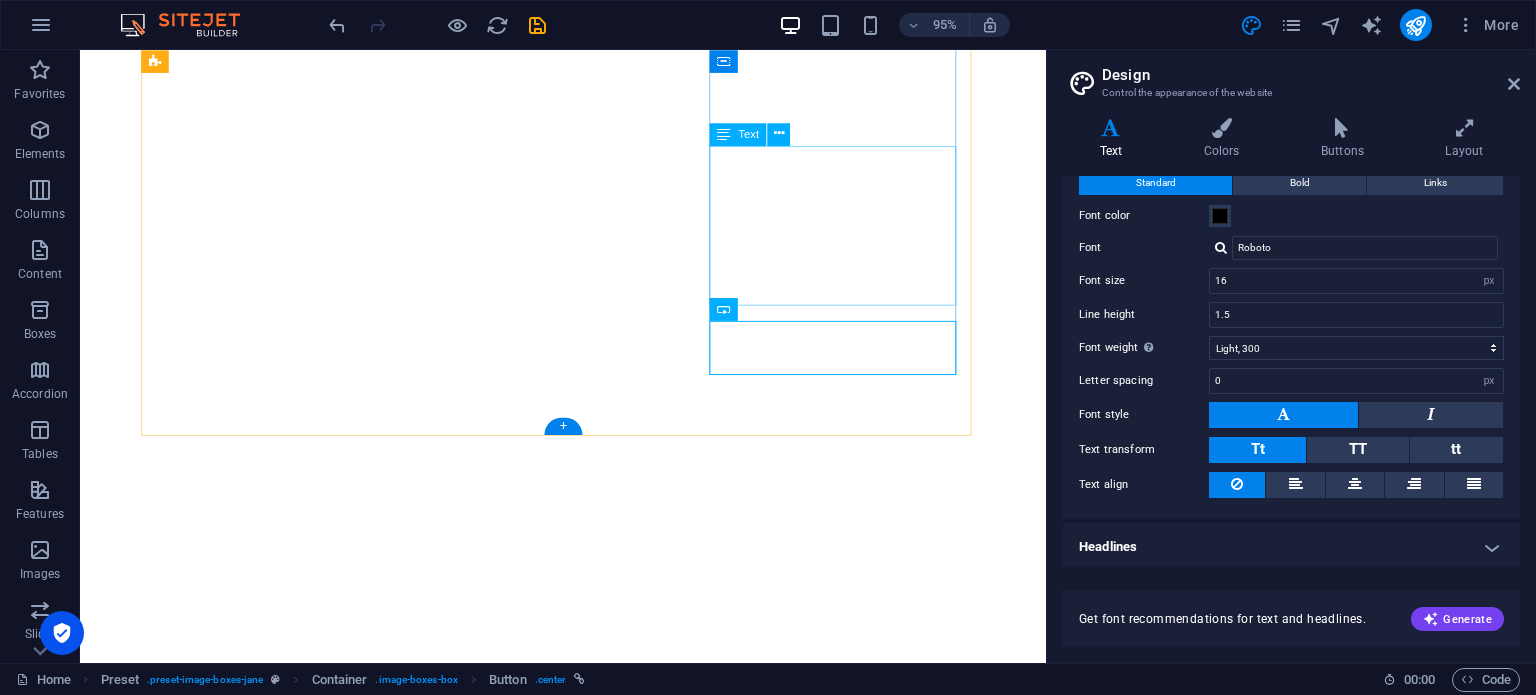 click on "I share my reflections, ideas, processes and a little bit of everything that comes together in what I am passionate about in life. Thank you for taking a chance with me and reading me." at bounding box center (588, 3229) 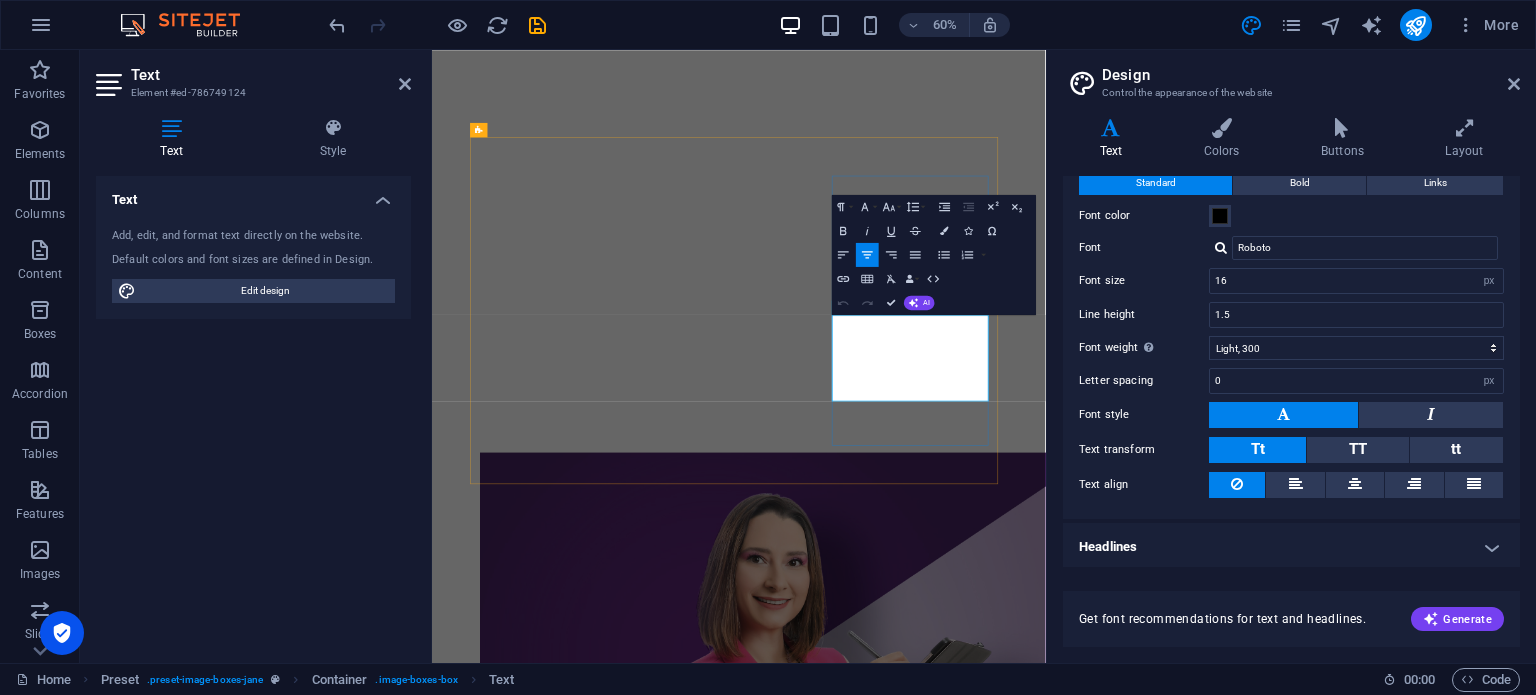drag, startPoint x: 1210, startPoint y: 593, endPoint x: 1238, endPoint y: 593, distance: 28 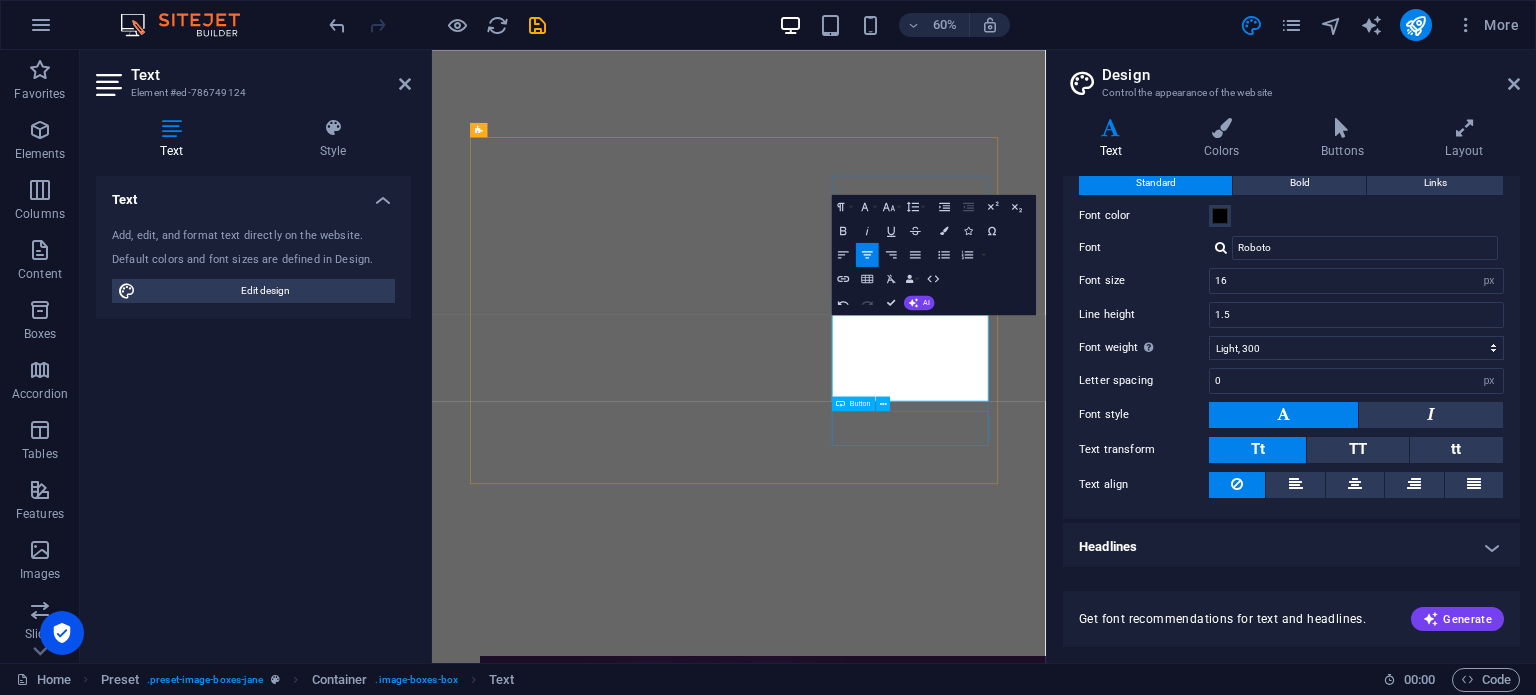 click on "Skip to main content
Home About Work News Partners Contact About me My work Partners Contact About I am a creative artist with 17 years of experience. I am passionate about the performing arts and business, and I see art and creativity as a guide for life. see more Work Communication, identity design, logo, branding, mentoring, personal branding, and conferences. Sharing my talents and helping you live from your passion.  see more Blog I share my reflections, ideas, processes and a little bit of everything that comes together in what I am passionate about in life. Thank for taking a chance with me and reading me. see more Phone Call me! [PHONE_NUMBER] Social Instagram Behance LinkedIn TikTok Contact [EMAIL_ADDRESS][DOMAIN_NAME] Legal Notice Privacy" at bounding box center (943, 1668) 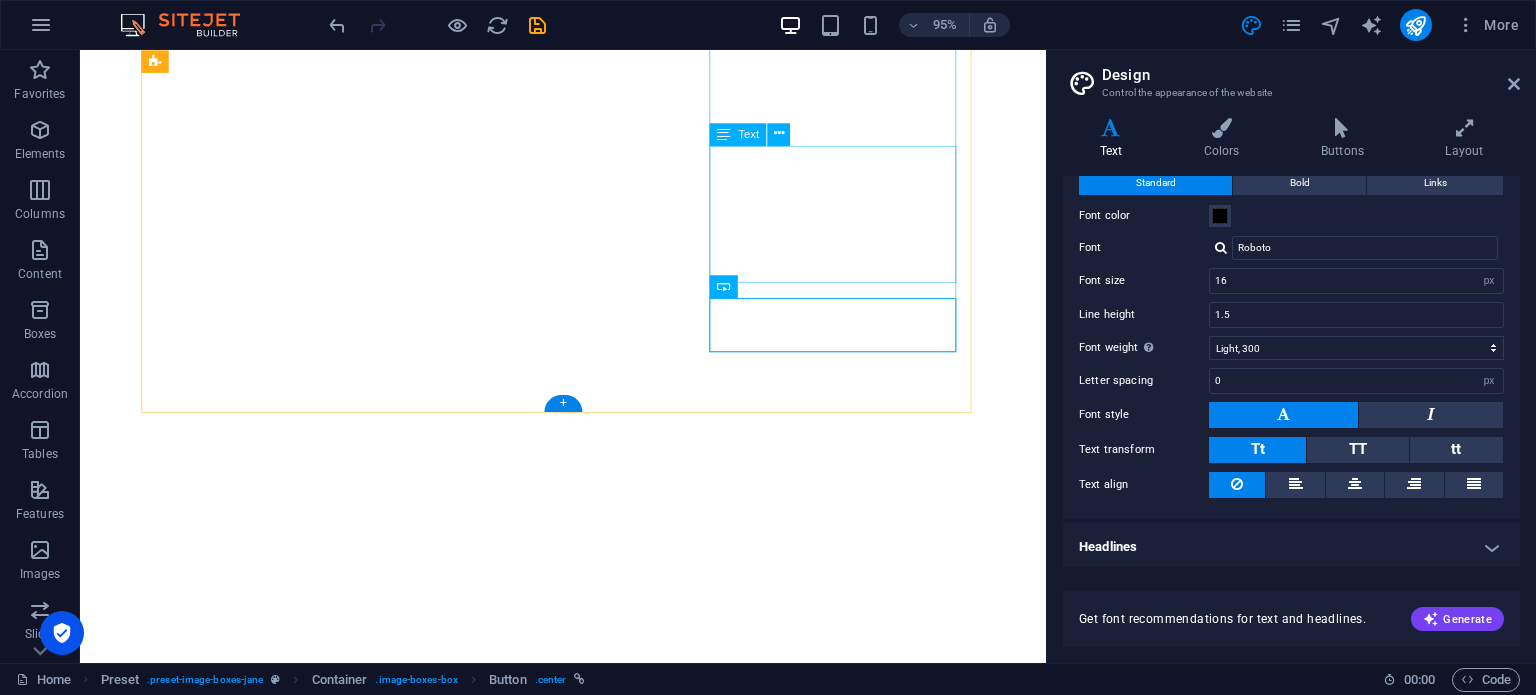 click on "I share my reflections, ideas, processes and a little bit of everything that comes together in what I am passionate about in life. Thank for taking a chance with me and reading me." at bounding box center [588, 3229] 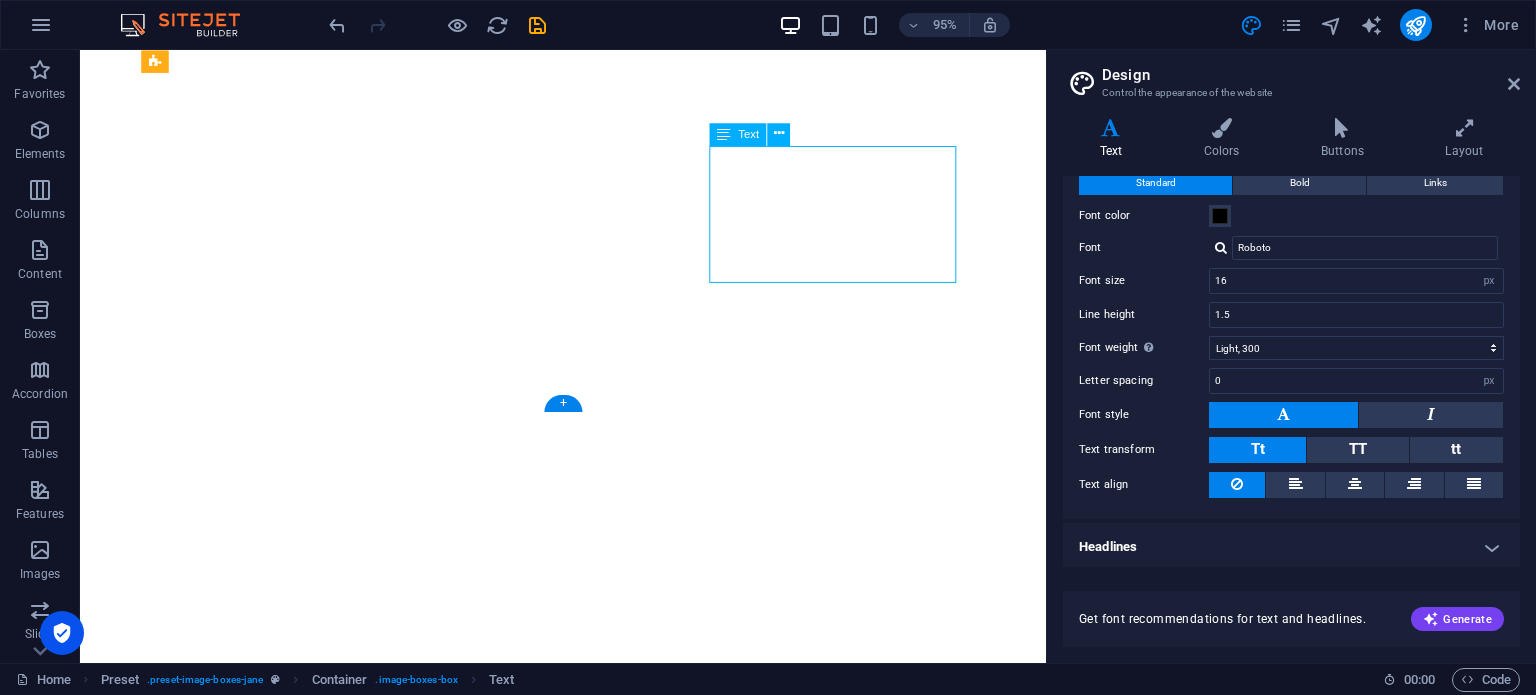 click on "I share my reflections, ideas, processes and a little bit of everything that comes together in what I am passionate about in life. Thank for taking a chance with me and reading me." at bounding box center (588, 3229) 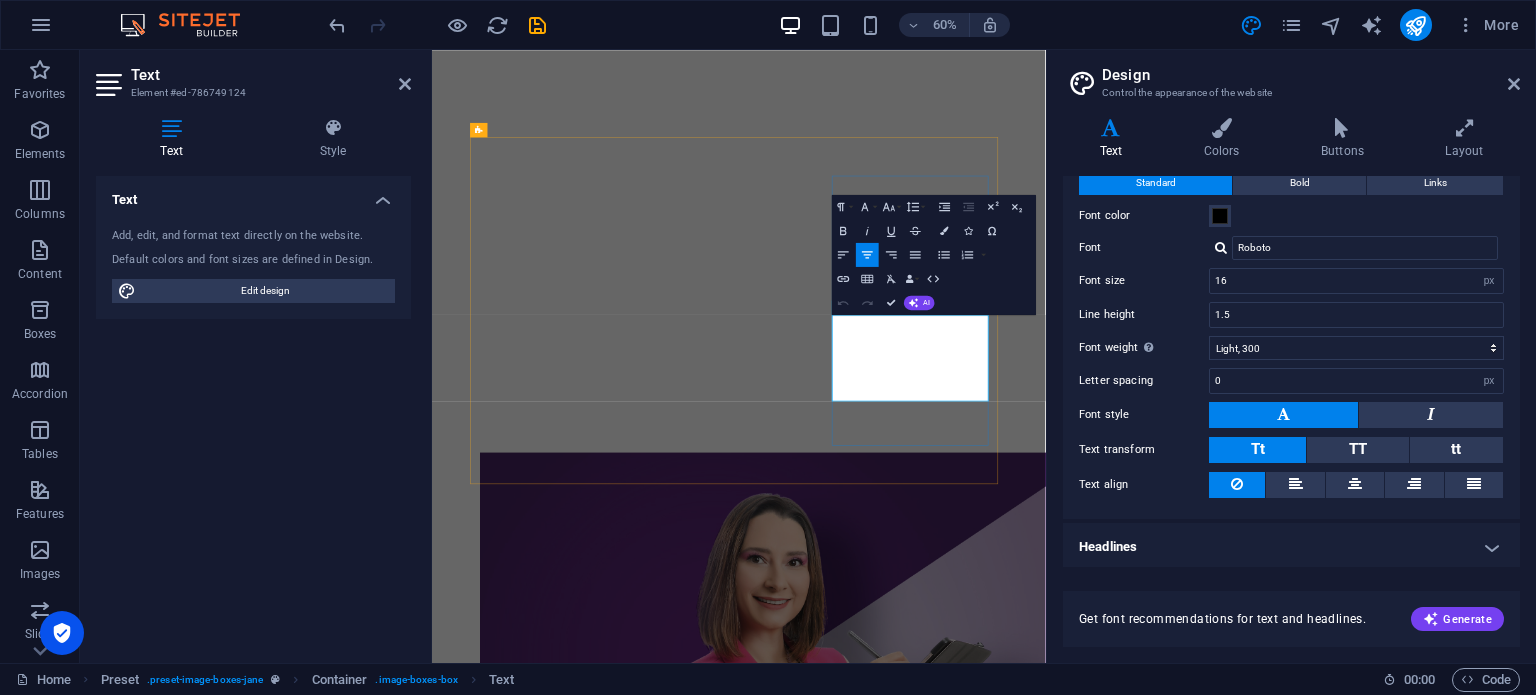 click on "I share my reflections, ideas, processes and a little bit of everything that comes together in what I am passionate about in life. Thank for taking a chance with me and reading me." at bounding box center [943, 3241] 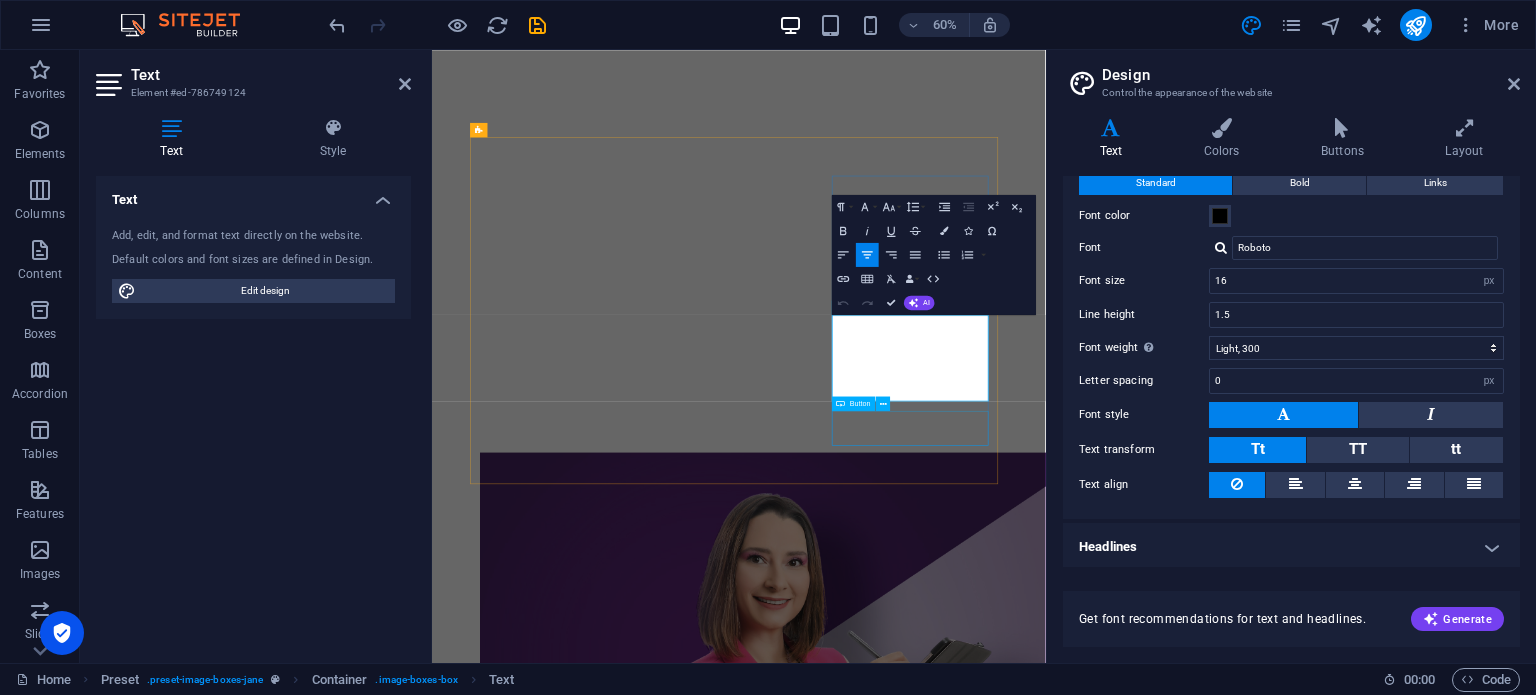 type 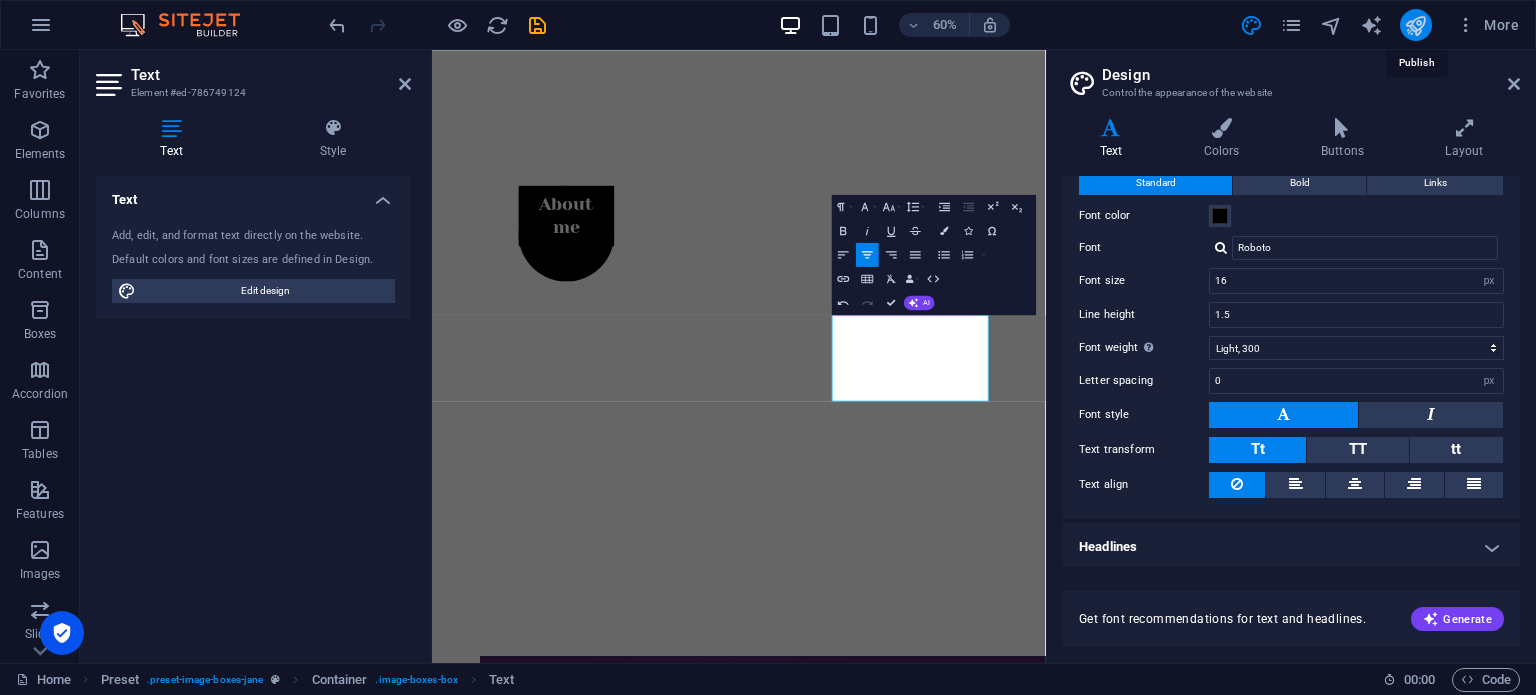 click at bounding box center [1415, 25] 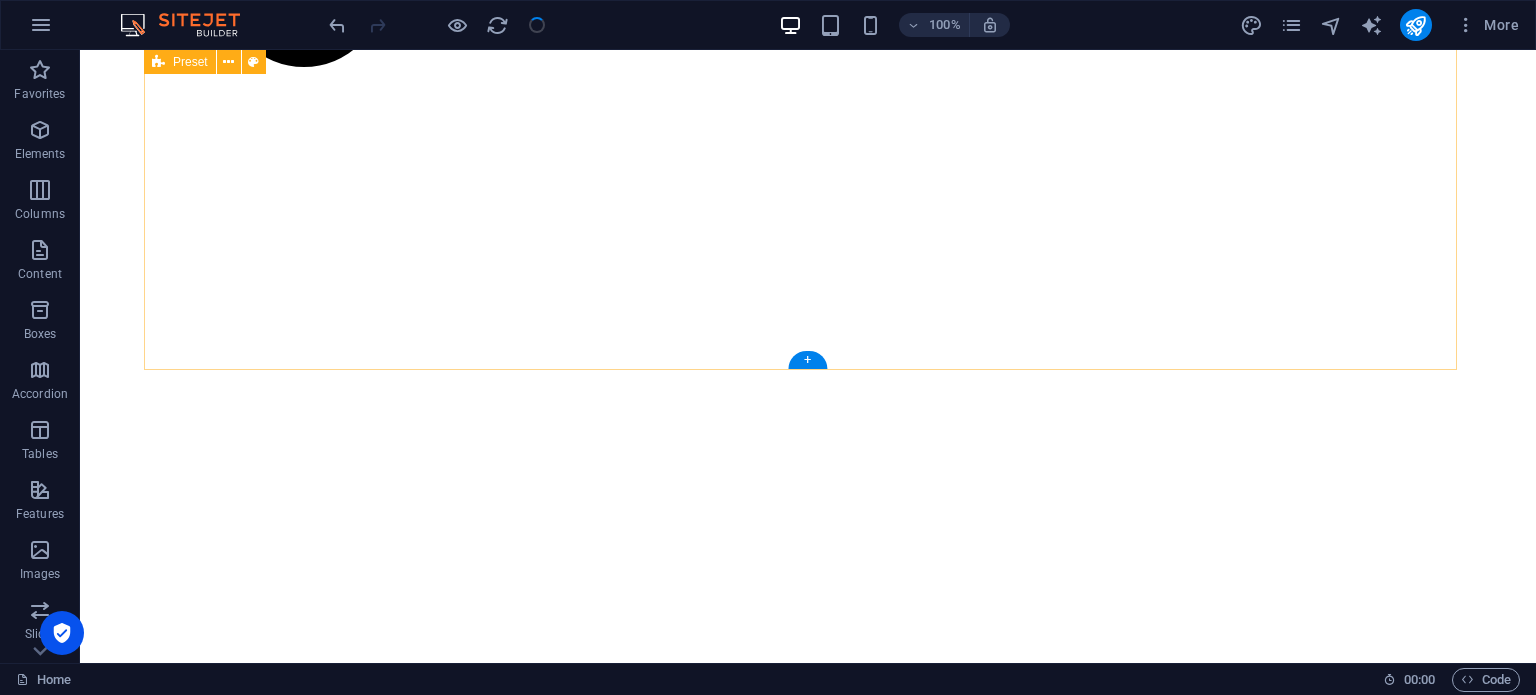 scroll, scrollTop: 611, scrollLeft: 0, axis: vertical 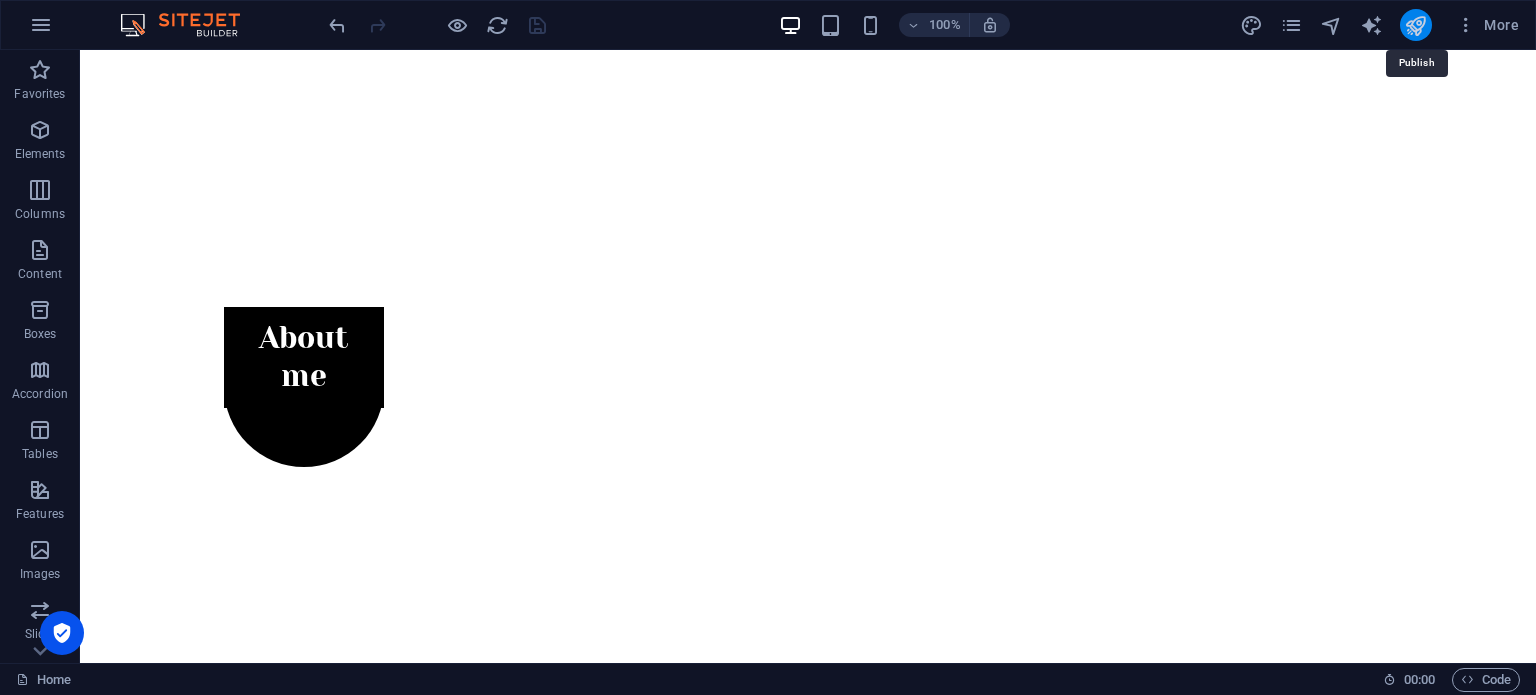 click at bounding box center [1415, 25] 